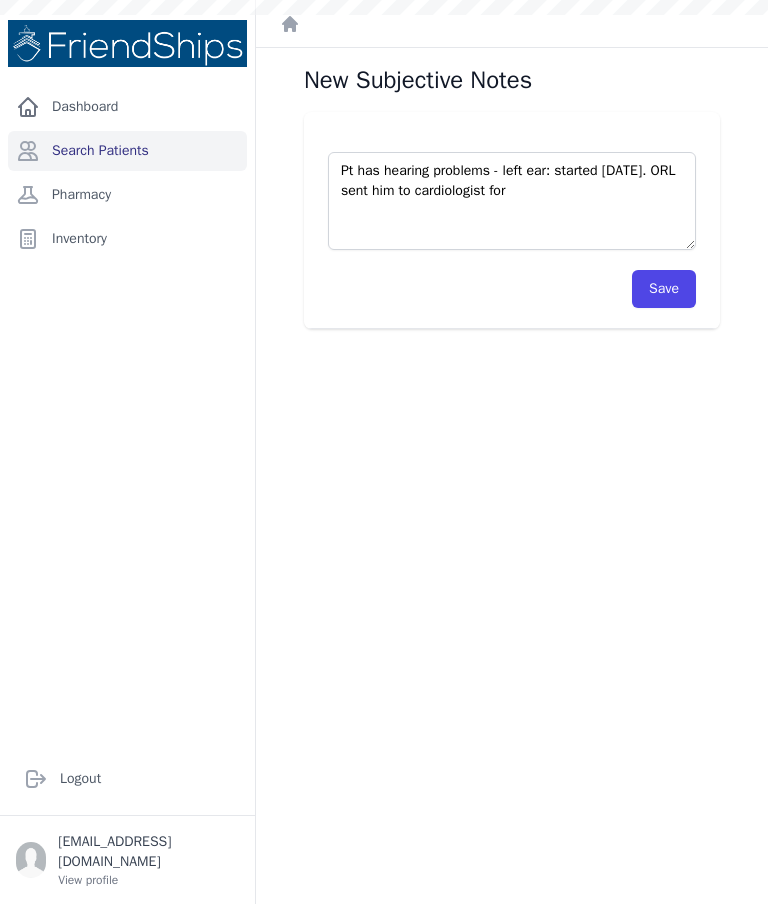 scroll, scrollTop: 0, scrollLeft: 0, axis: both 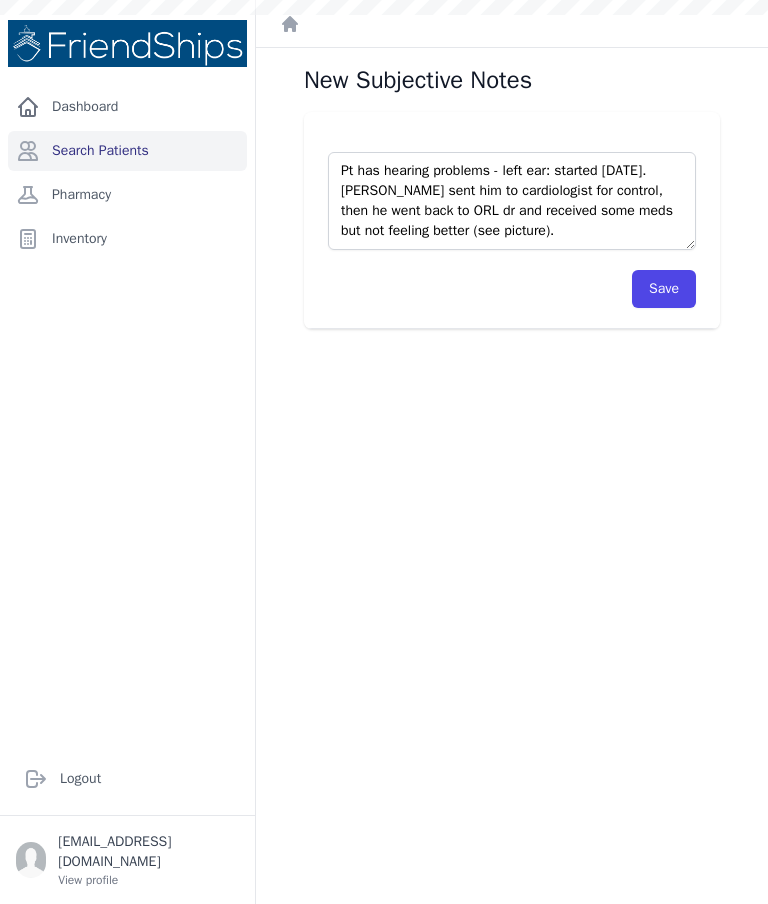 click on "Pt has hearing problems - left ear: started 4 years ago. ORL sent him to cardiologist for control, then he went back to ORL dr and received some meds but not feeling better (see picture)." at bounding box center [512, 201] 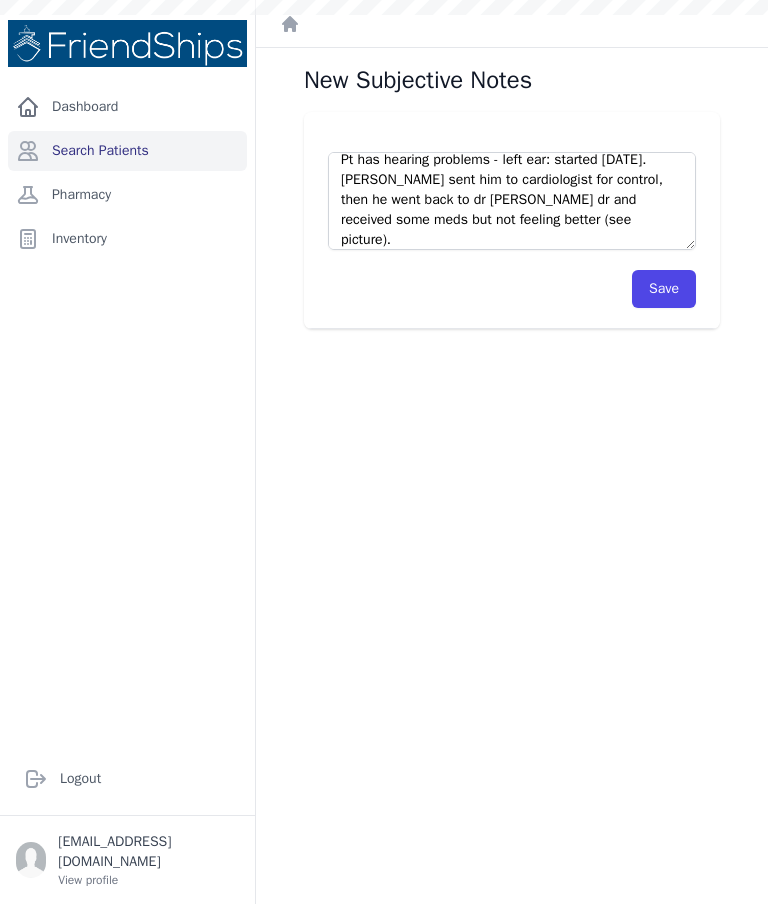 click on "Pt has hearing problems - left ear: started 4 years ago. ORL sent him to cardiologist for control, then he went back to dr ORL dr and received some meds but not feeling better (see picture)." at bounding box center [512, 201] 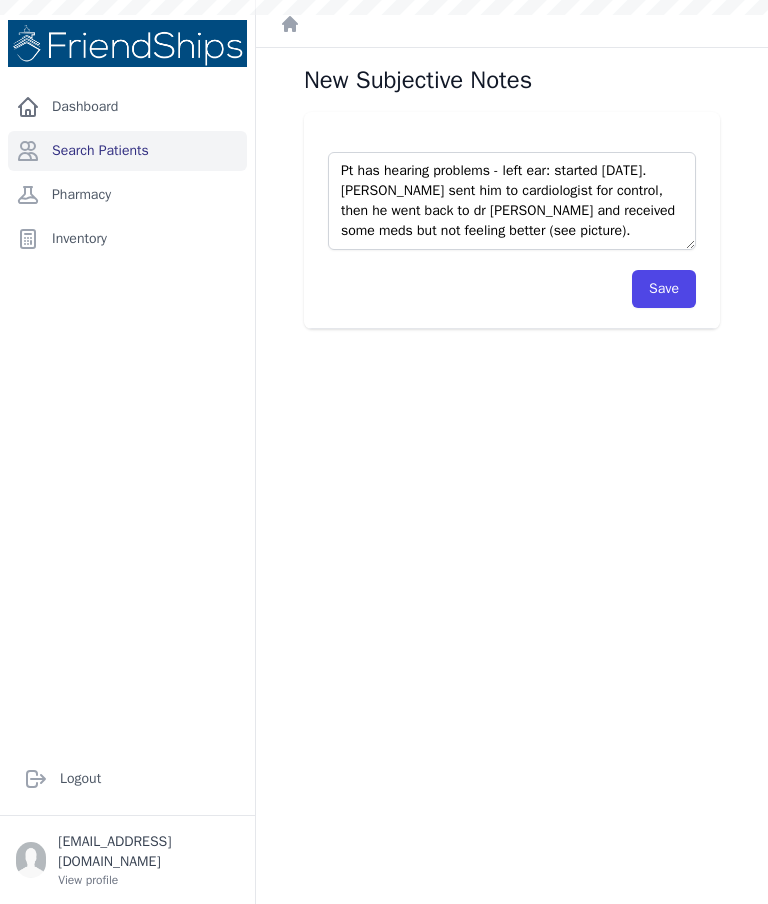 click on "Pt has hearing problems - left ear: started 4 years ago. ORL sent him to cardiologist for control, then he went back to dr ORL and received some meds but not feeling better (see picture)." at bounding box center [512, 201] 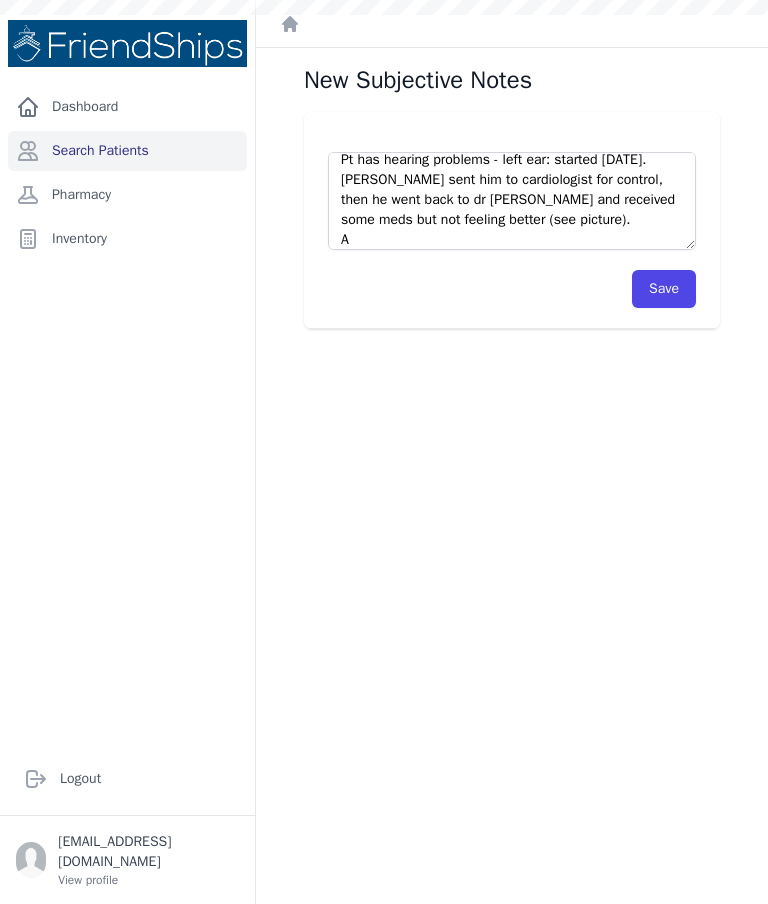 scroll, scrollTop: 11, scrollLeft: 0, axis: vertical 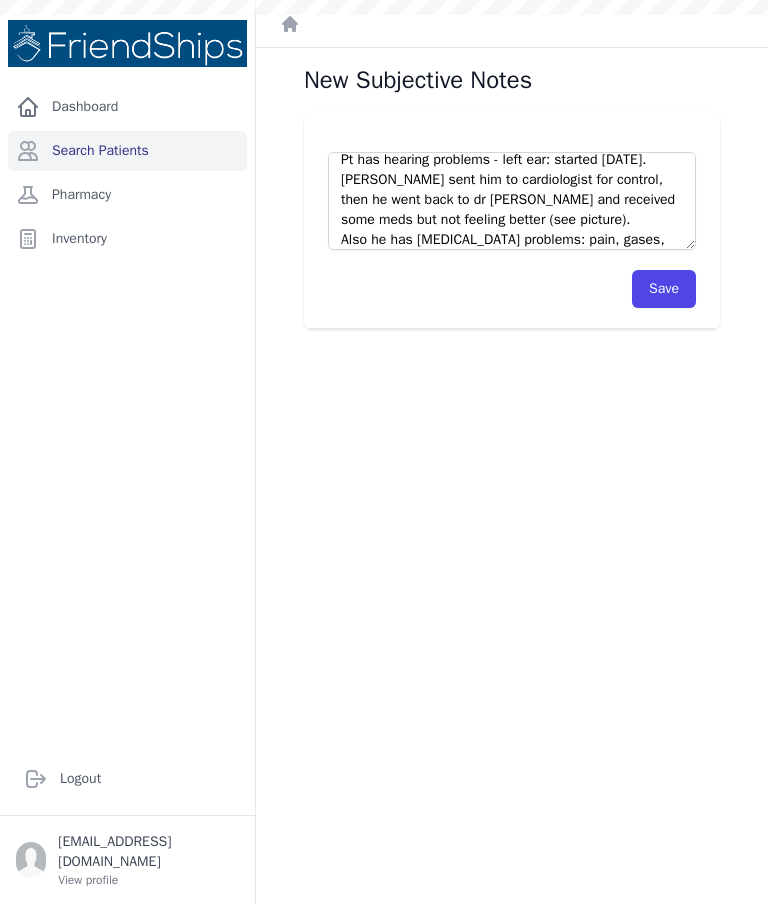 type on "Pt has hearing problems - left ear: started 4 years ago. ORL sent him to cardiologist for control, then he went back to dr ORL and received some meds but not feeling better (see picture).
Also he has gastrointestinal problems: pain, gases," 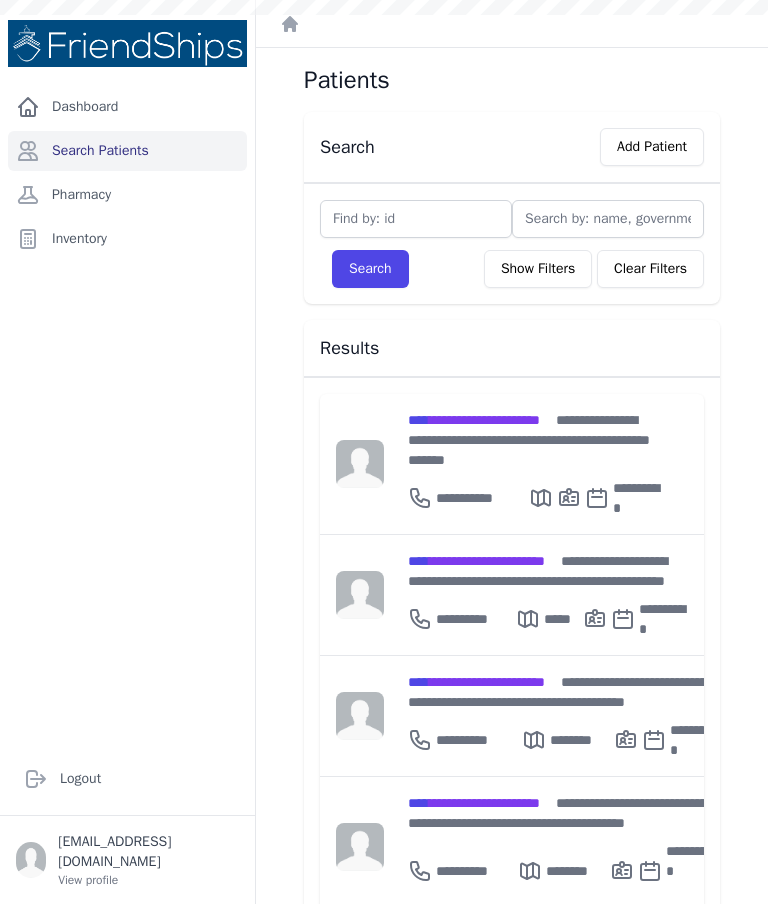 scroll, scrollTop: 0, scrollLeft: 0, axis: both 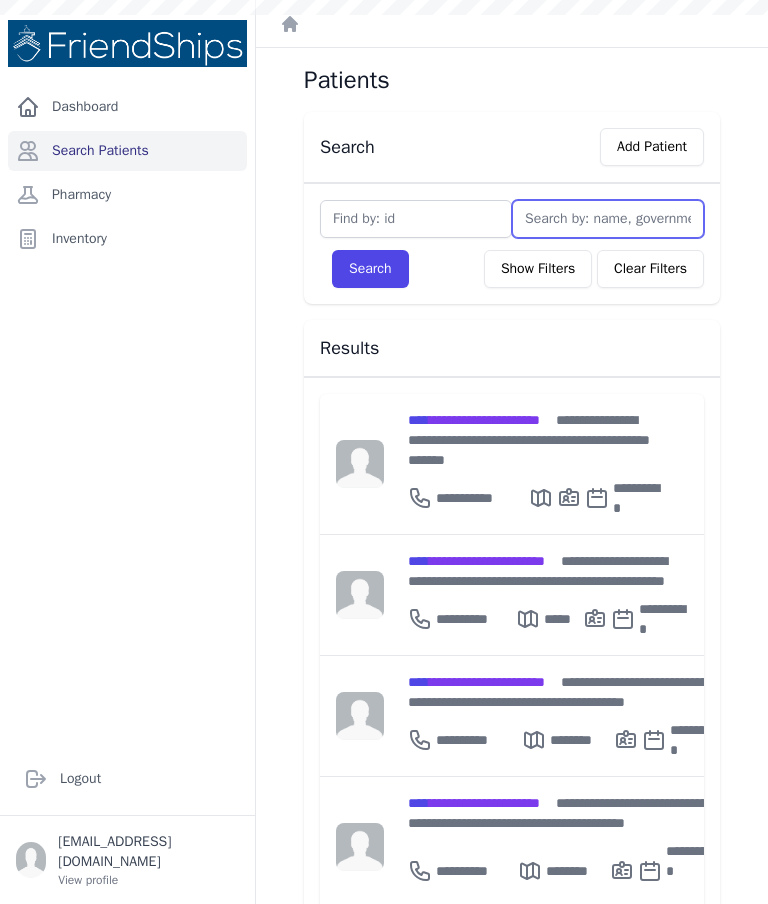 click at bounding box center [608, 219] 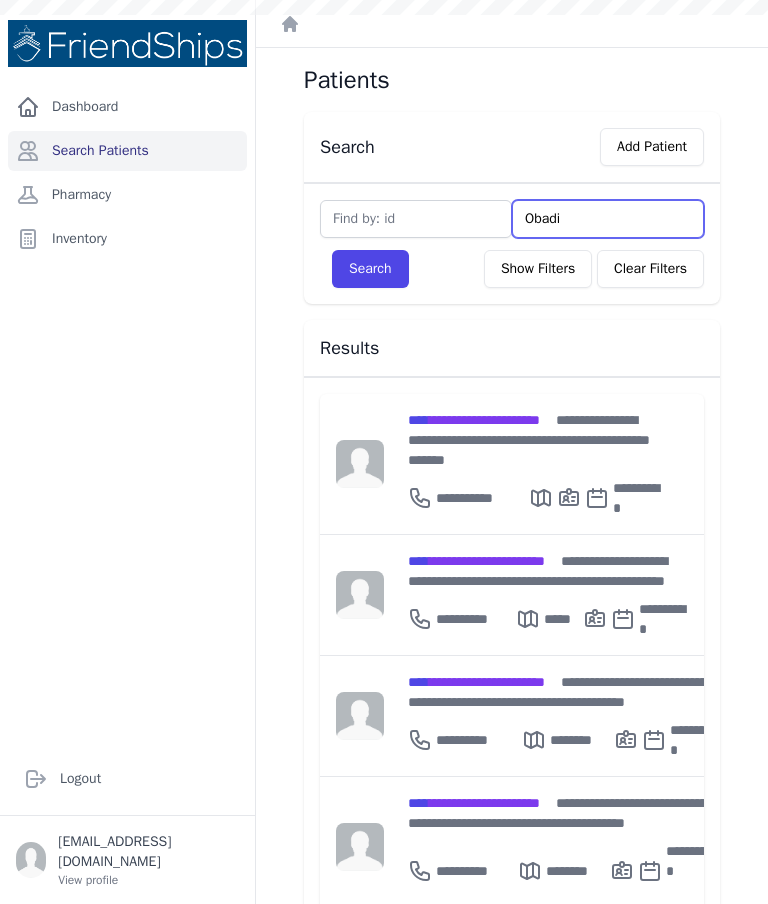 type on "Obadia" 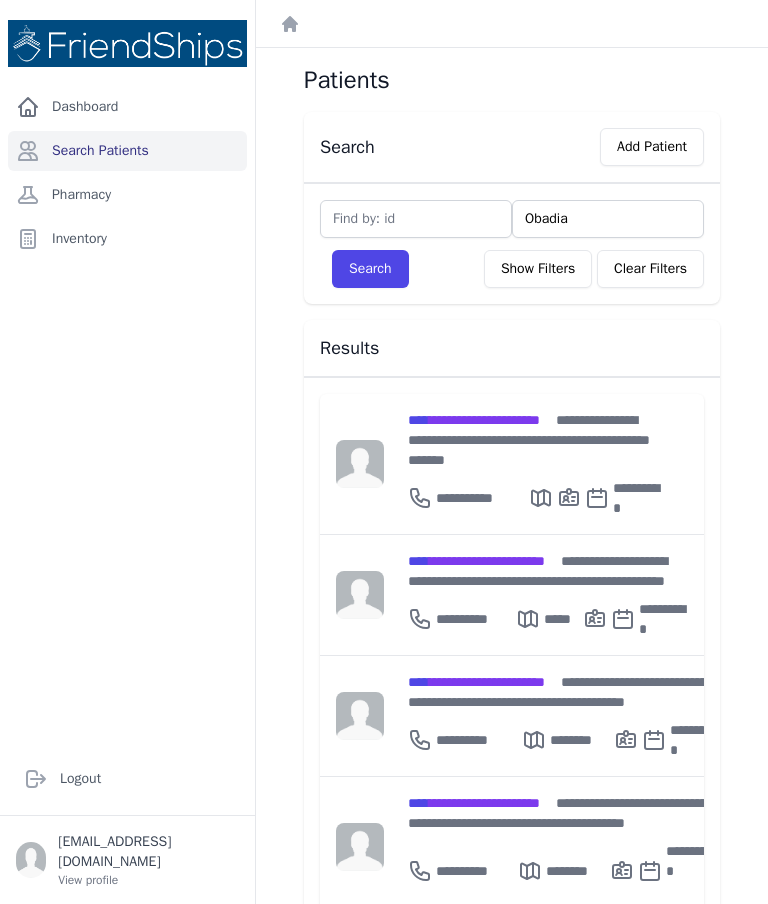click on "Search" at bounding box center (370, 269) 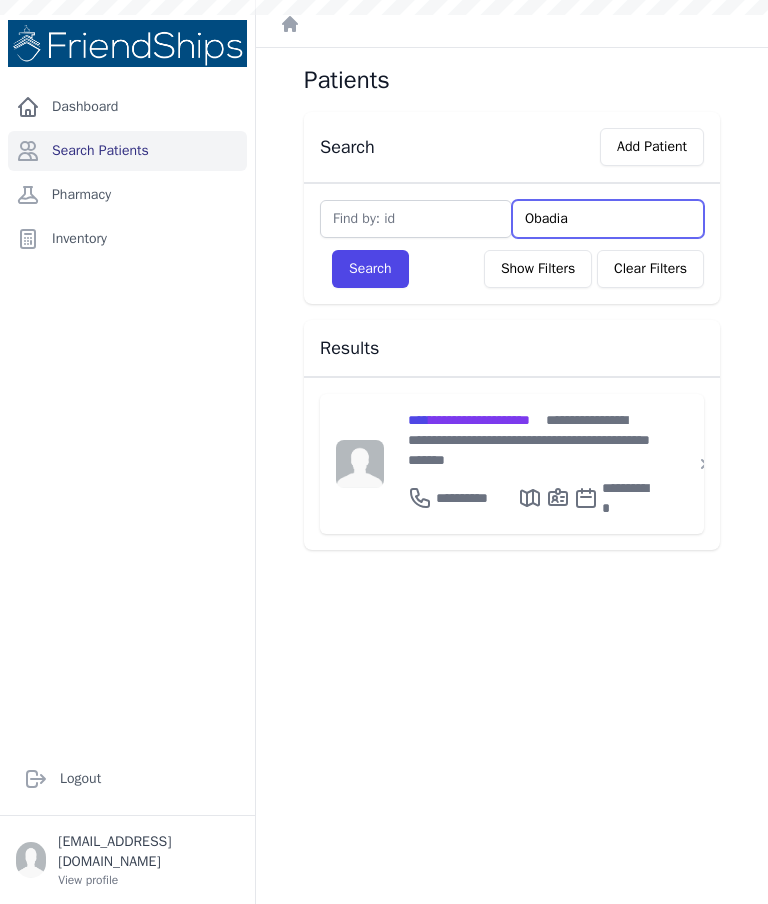 click on "Obadia" at bounding box center (608, 219) 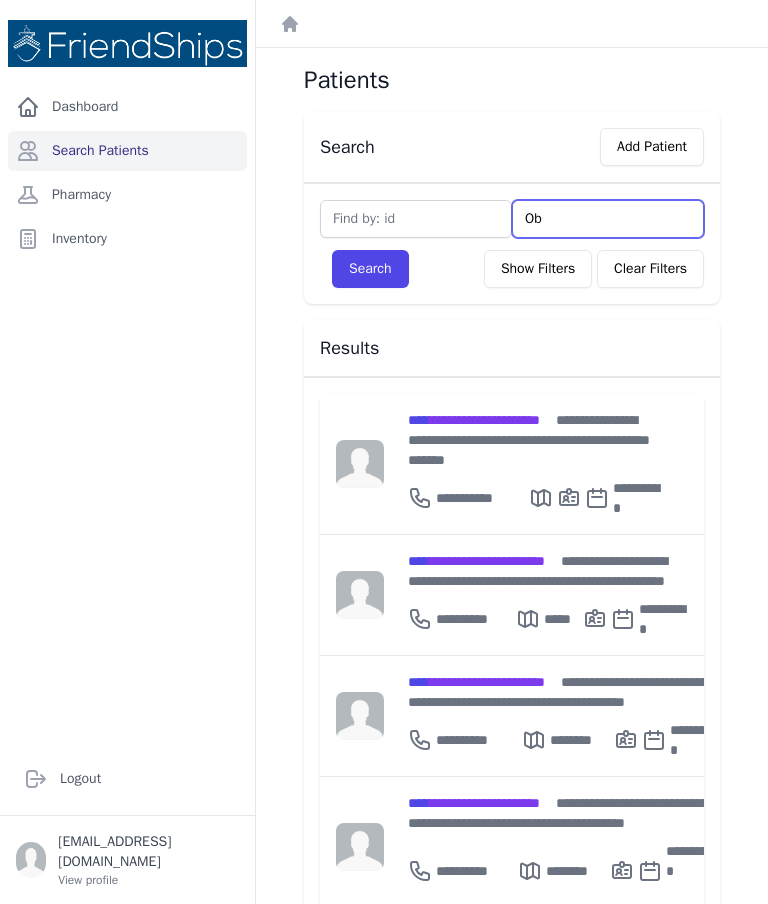 type on "O" 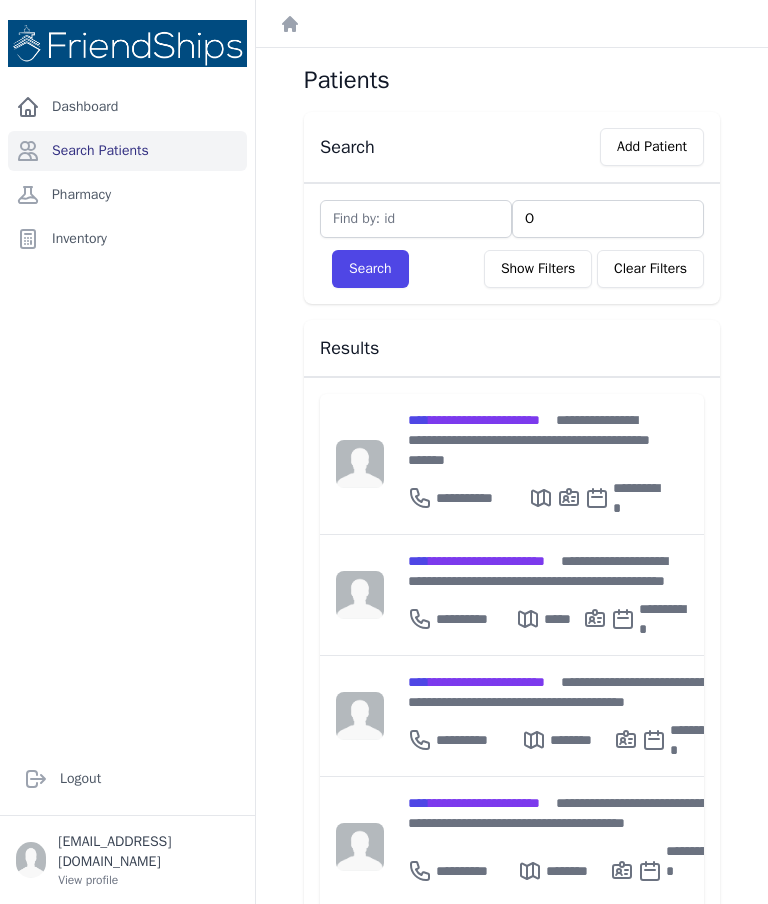 type 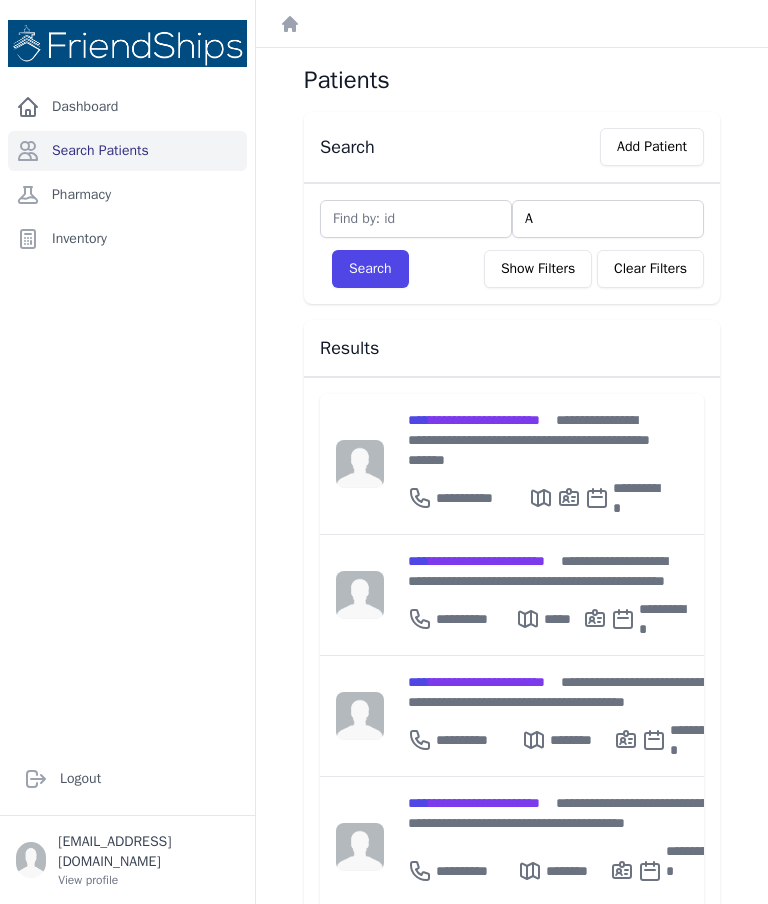 type on "Ay" 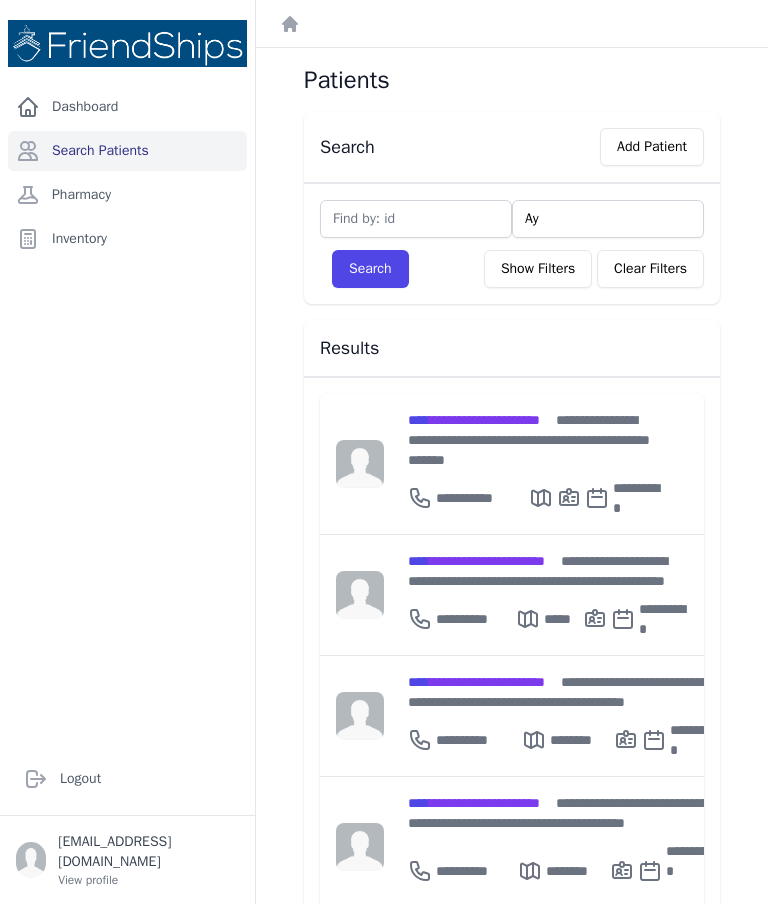 type on "Ayo" 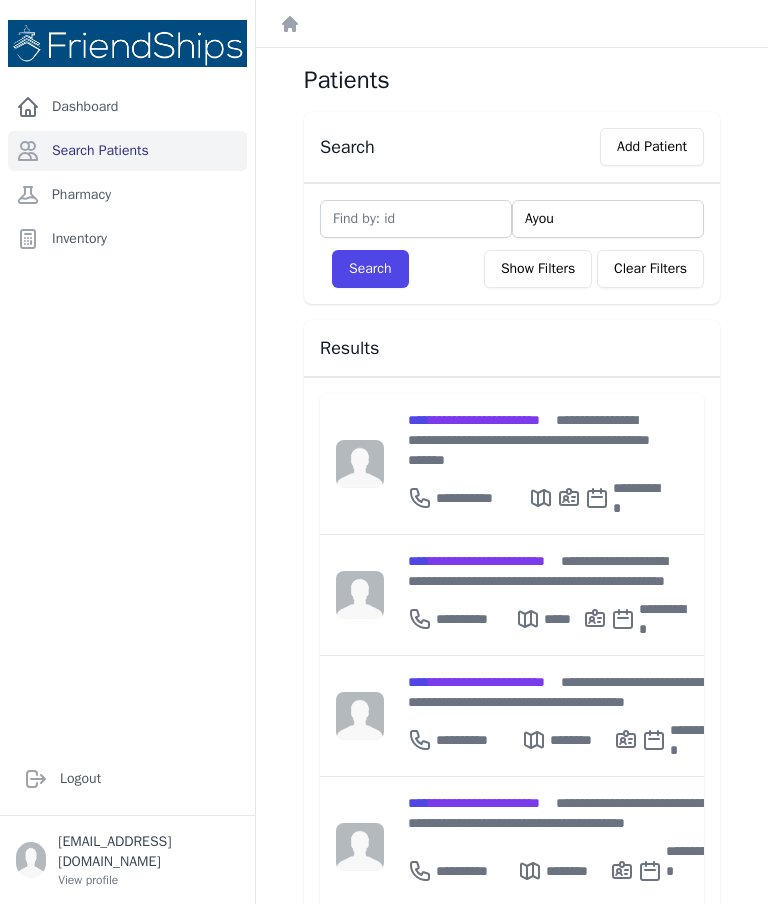 type on "Ayoub" 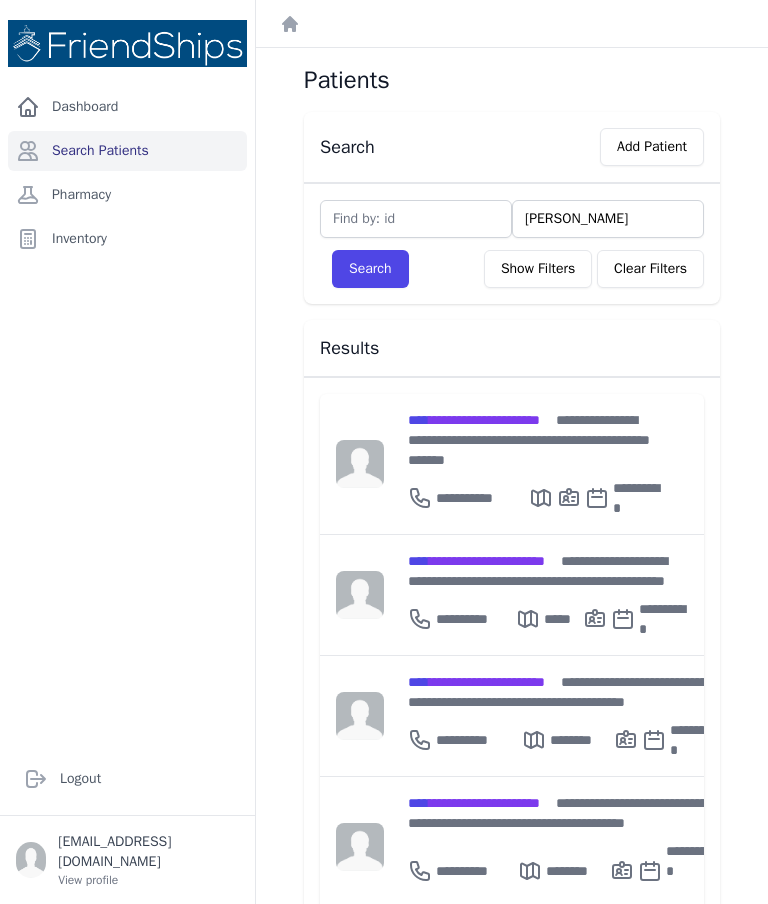 type on "Ayoub" 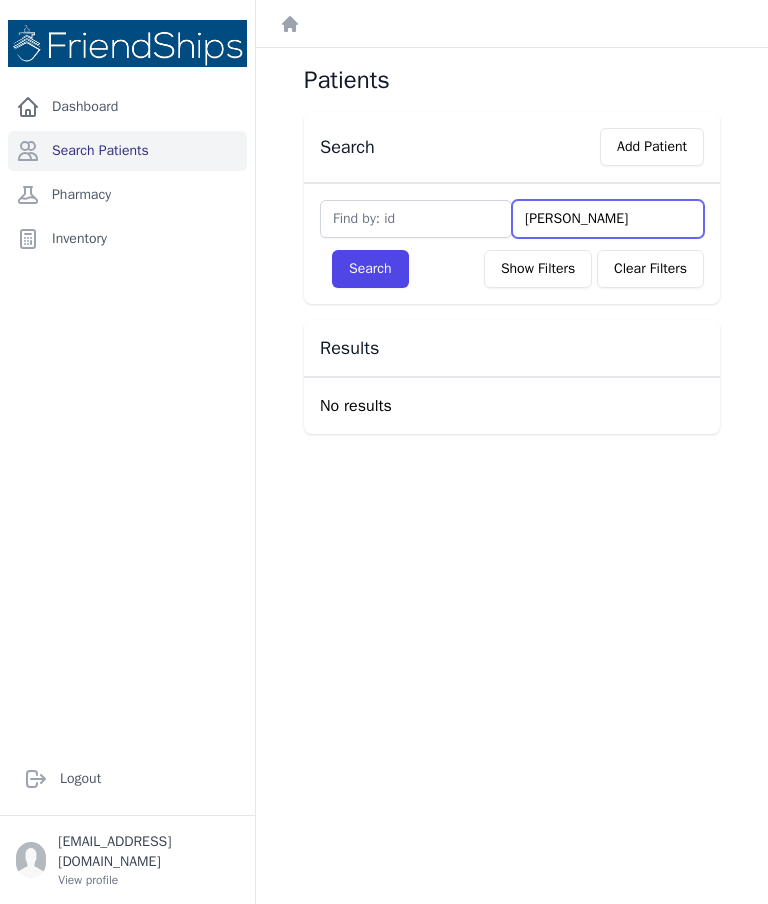 click on "Ayoub" at bounding box center (608, 219) 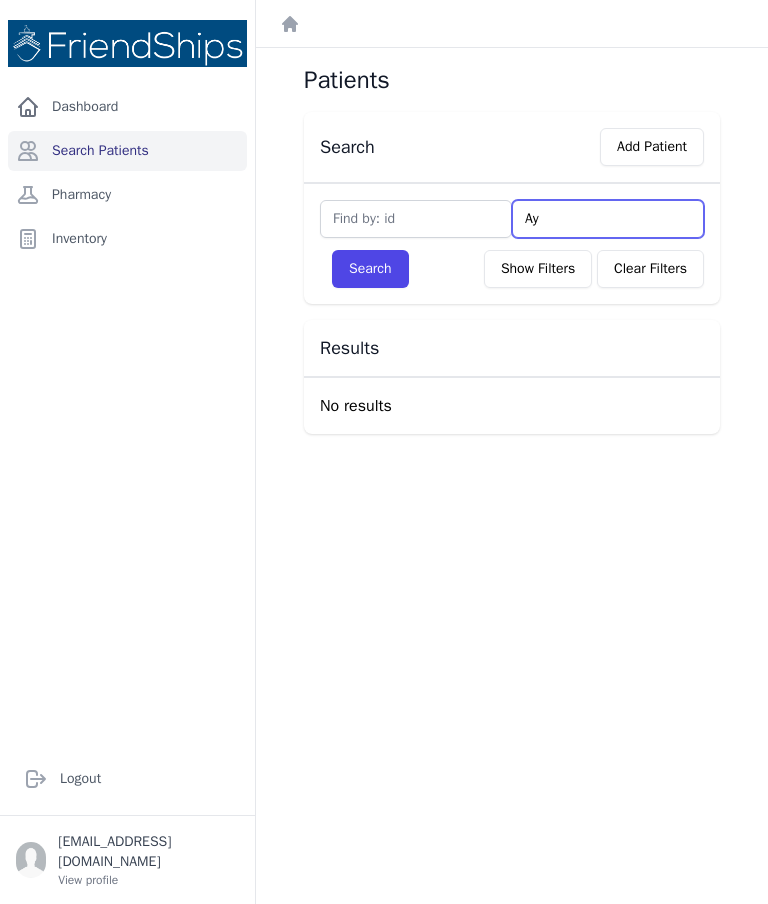 type on "A" 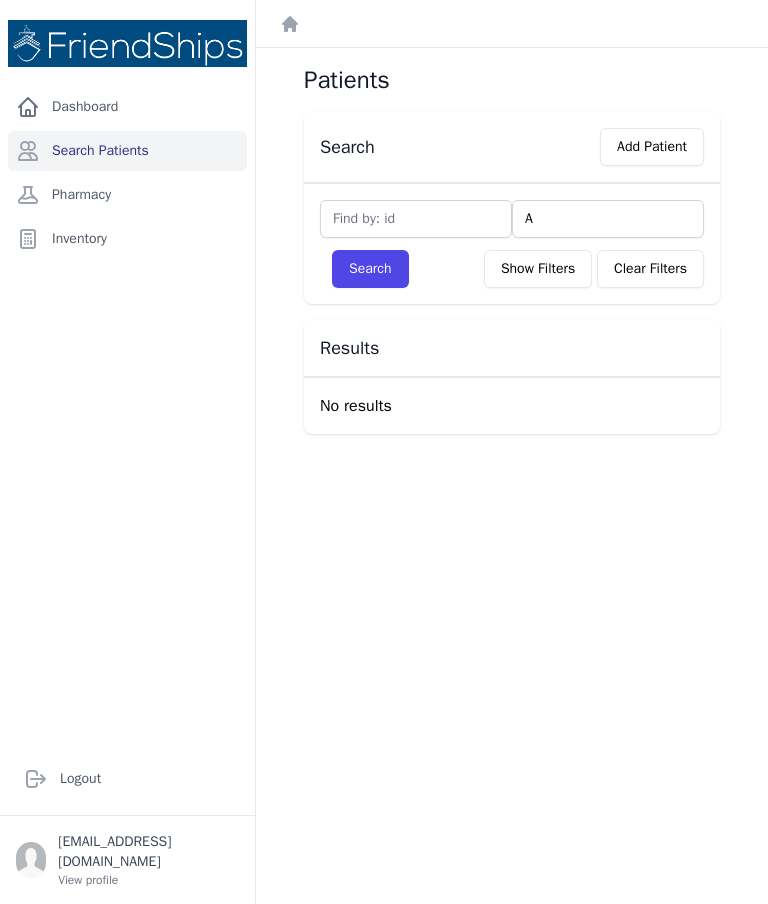 type 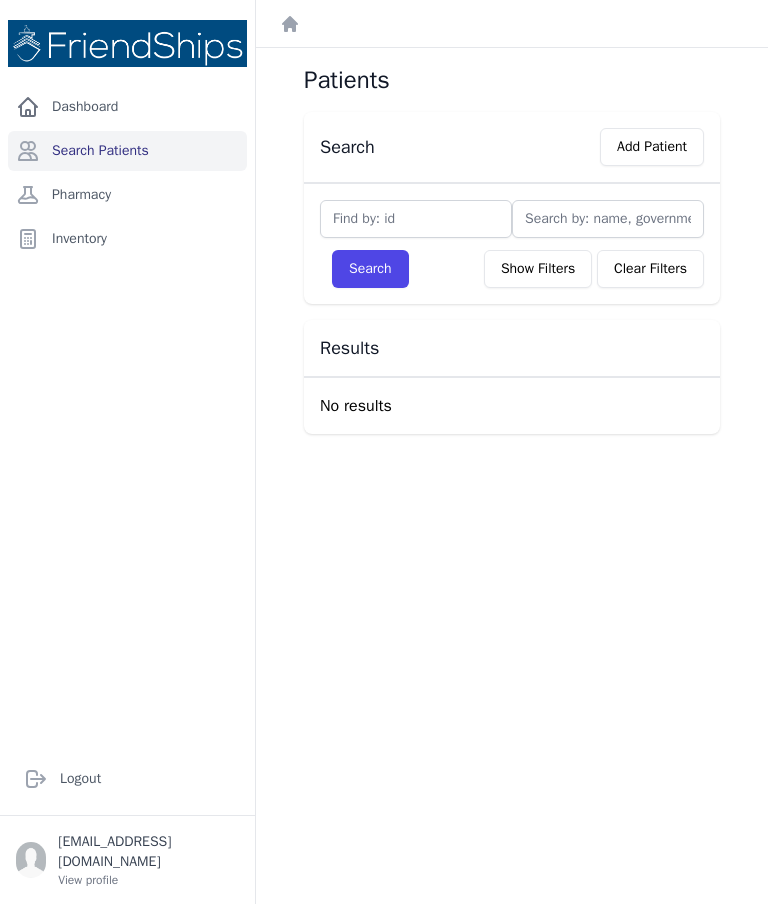 click on "Add Patient" at bounding box center [652, 147] 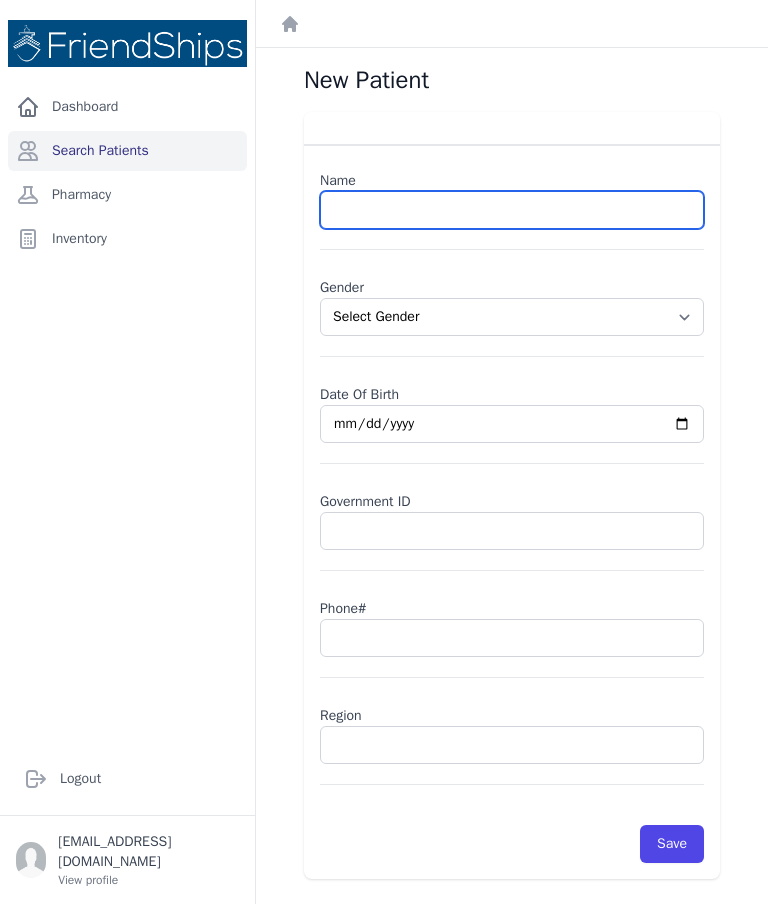 click at bounding box center [512, 210] 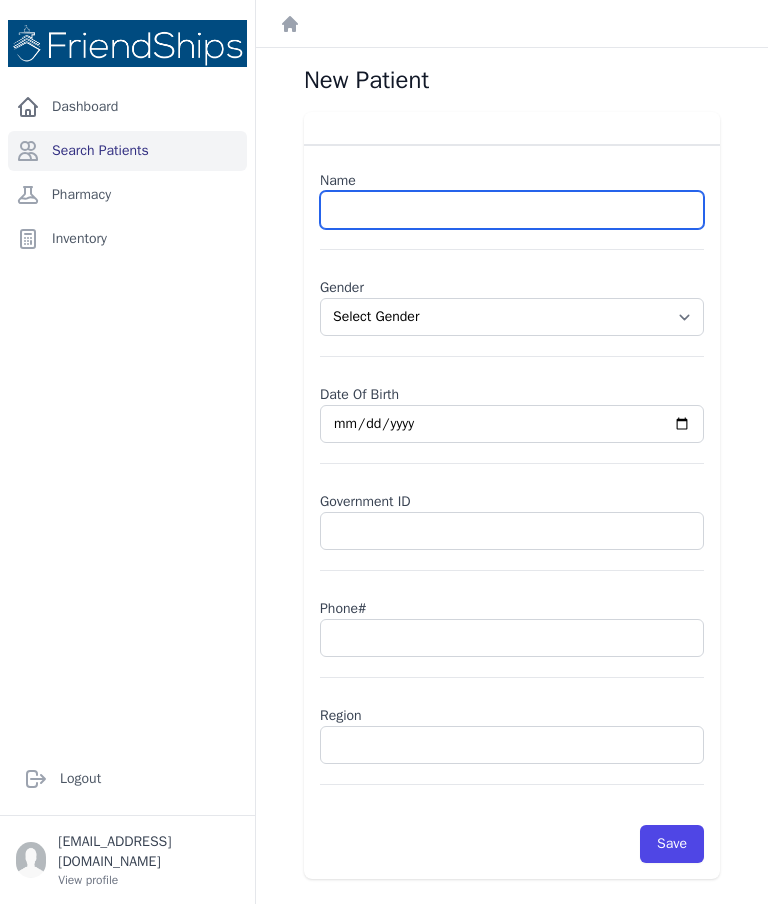 paste on "Obaida Ayoub Al-Hamad" 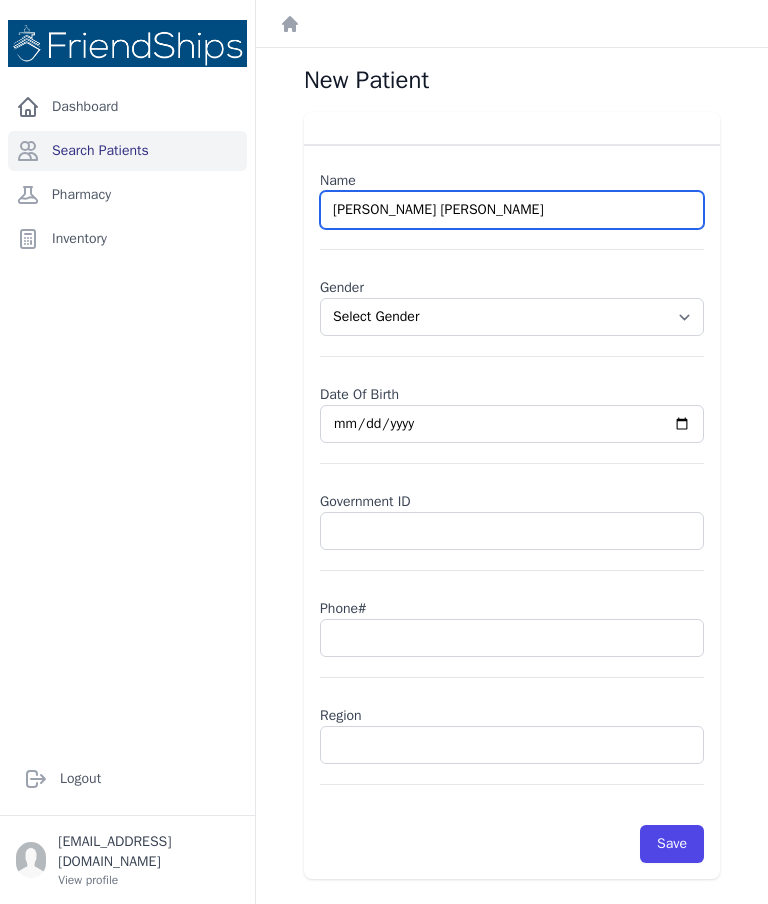 click on "Obaida Ayoub Al-Hamad" at bounding box center [512, 210] 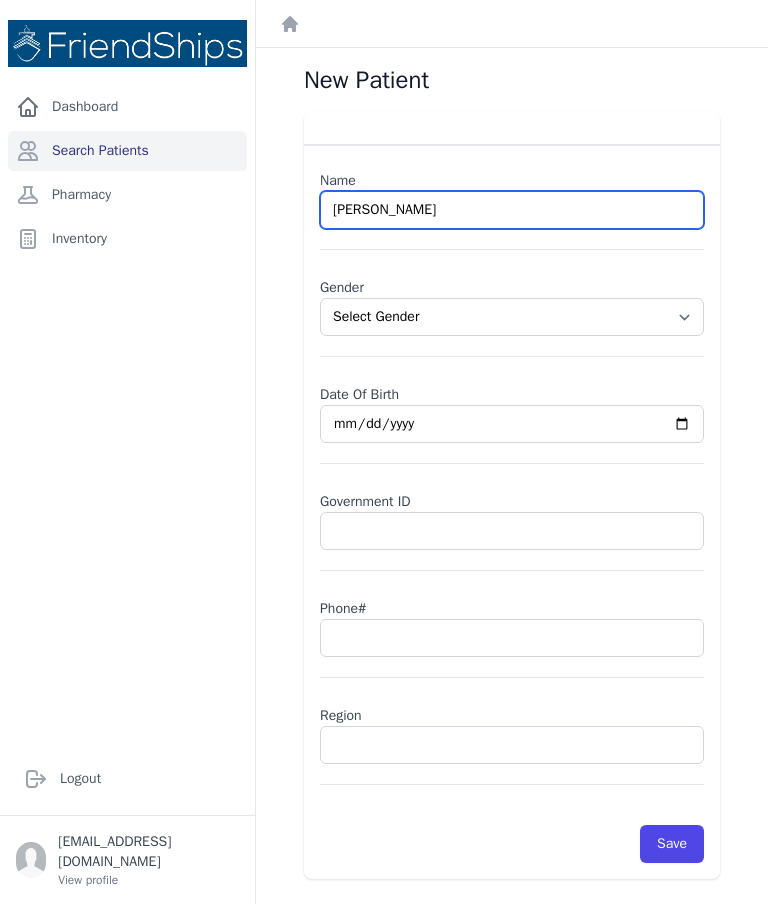 type on "Obaida Ayoub Hamad" 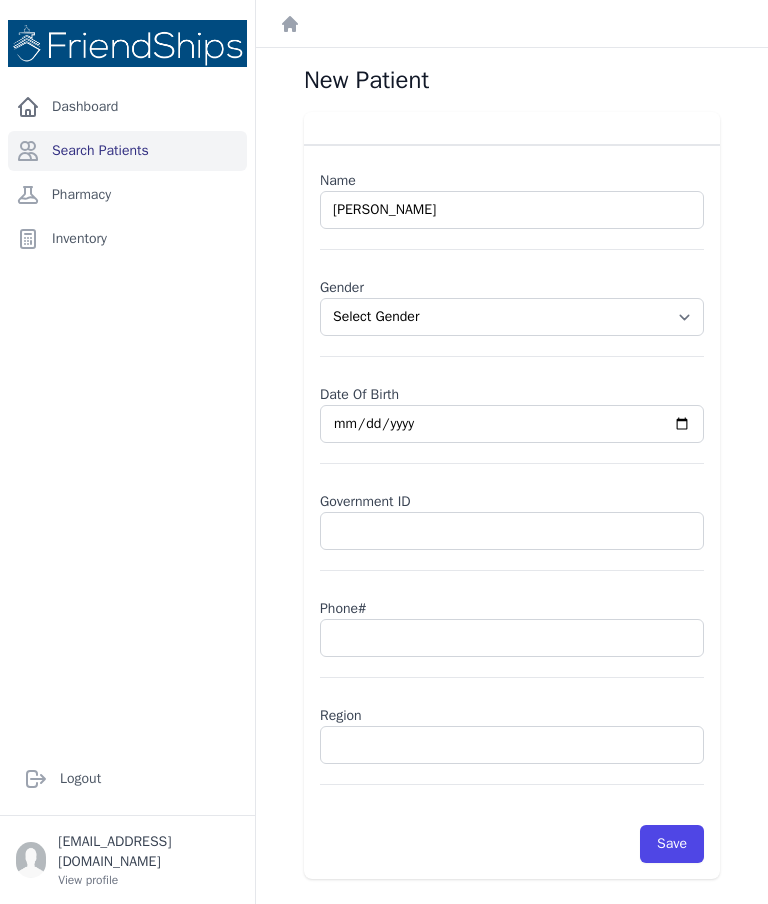 click on "Select Gender Male Female" at bounding box center [512, 317] 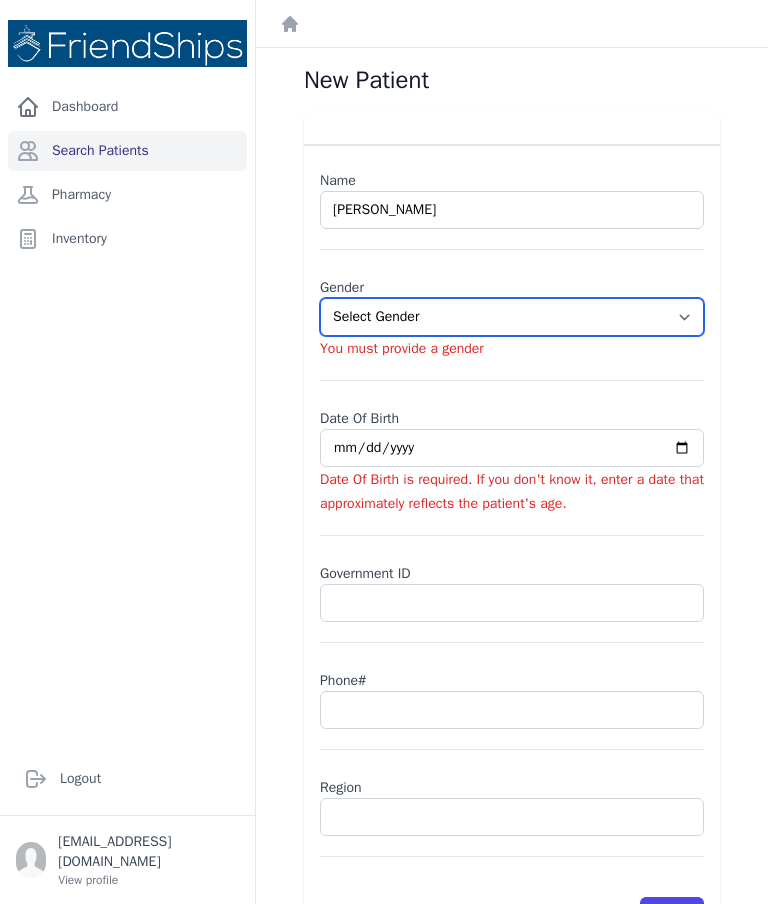 select on "male" 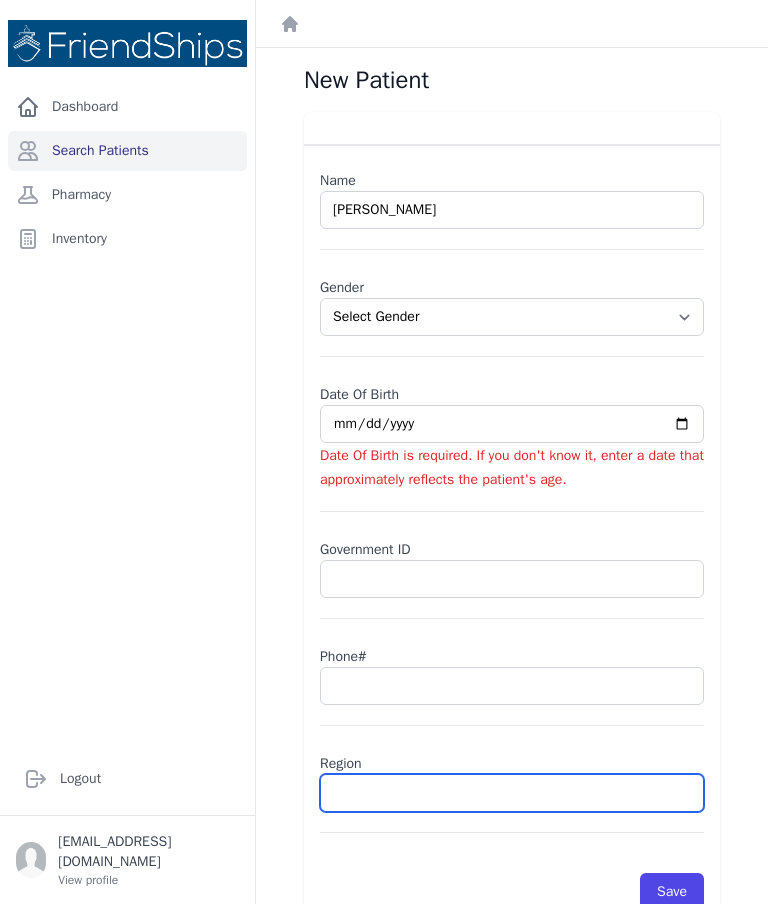 click at bounding box center (512, 793) 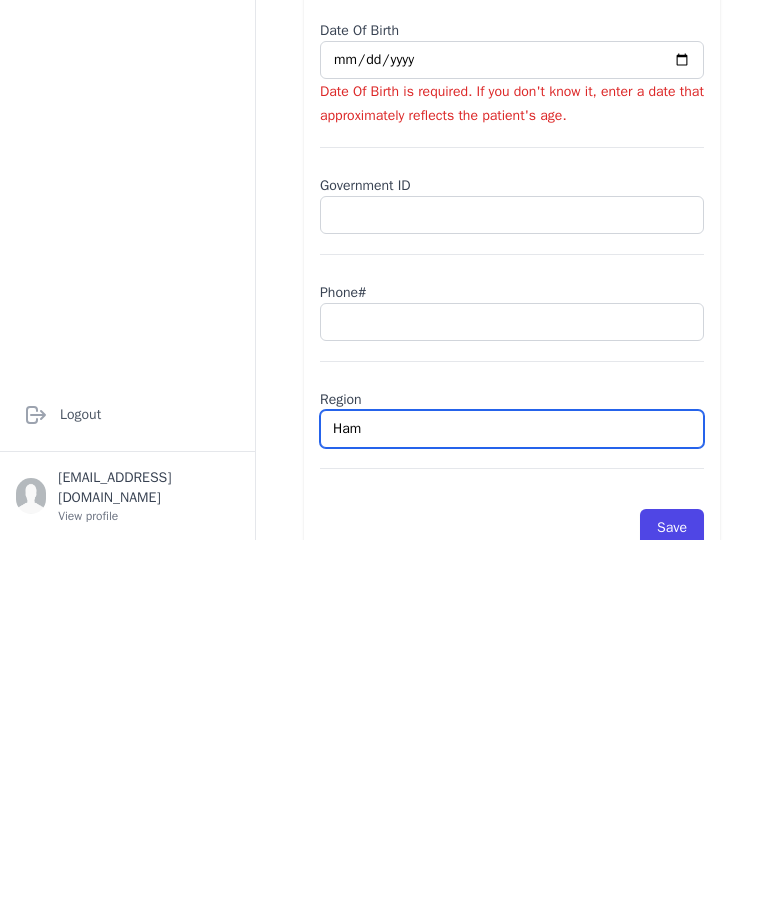type on "Hama" 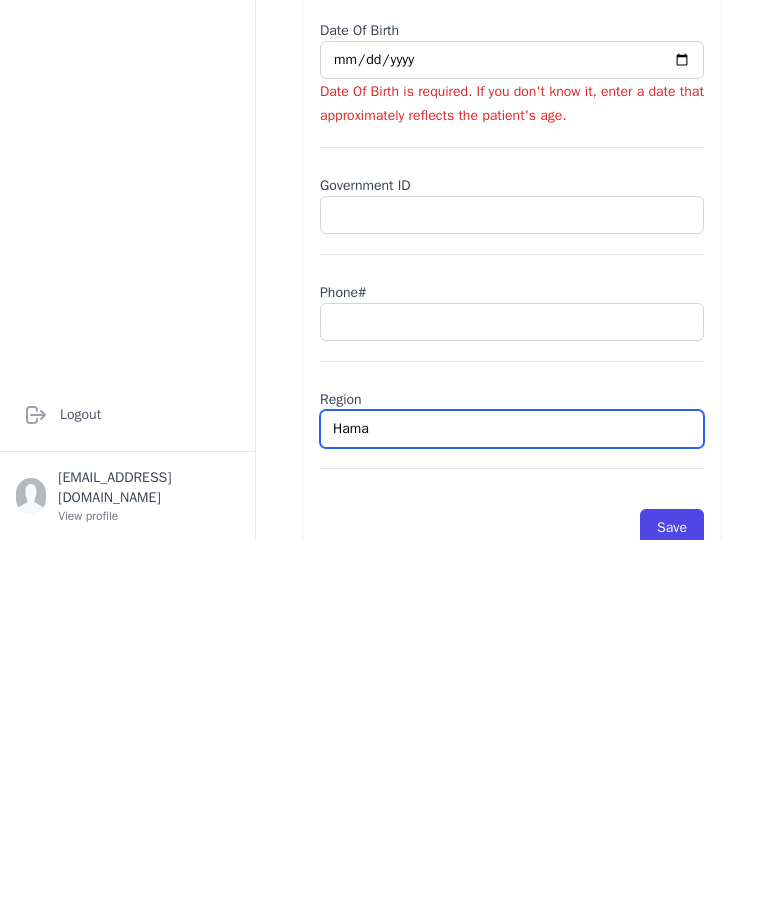 select on "male" 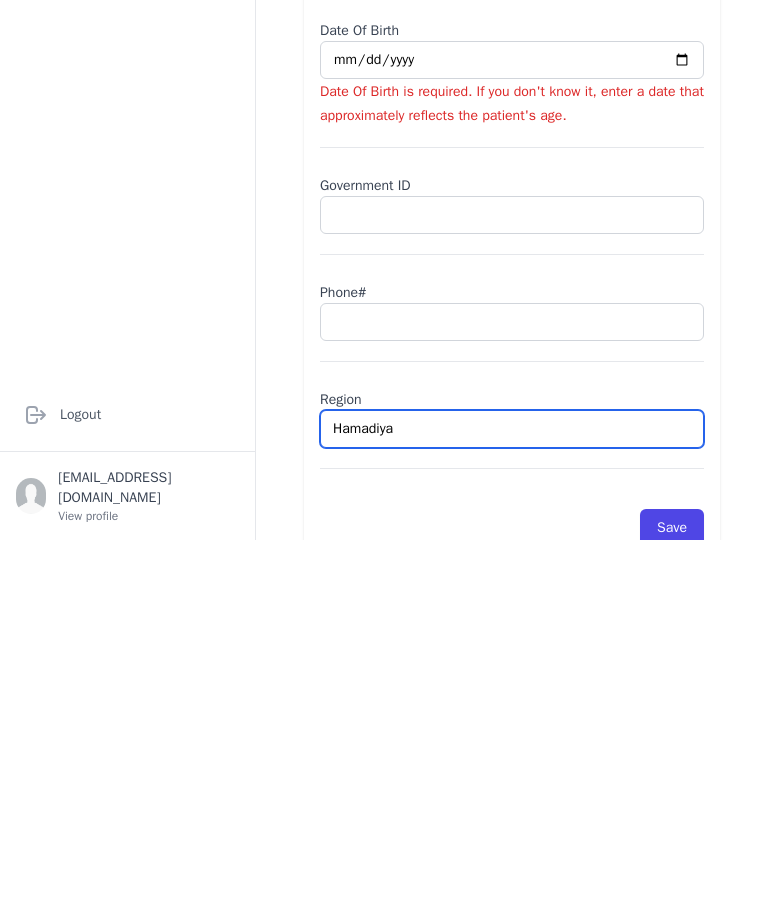 type on "Hamadiya" 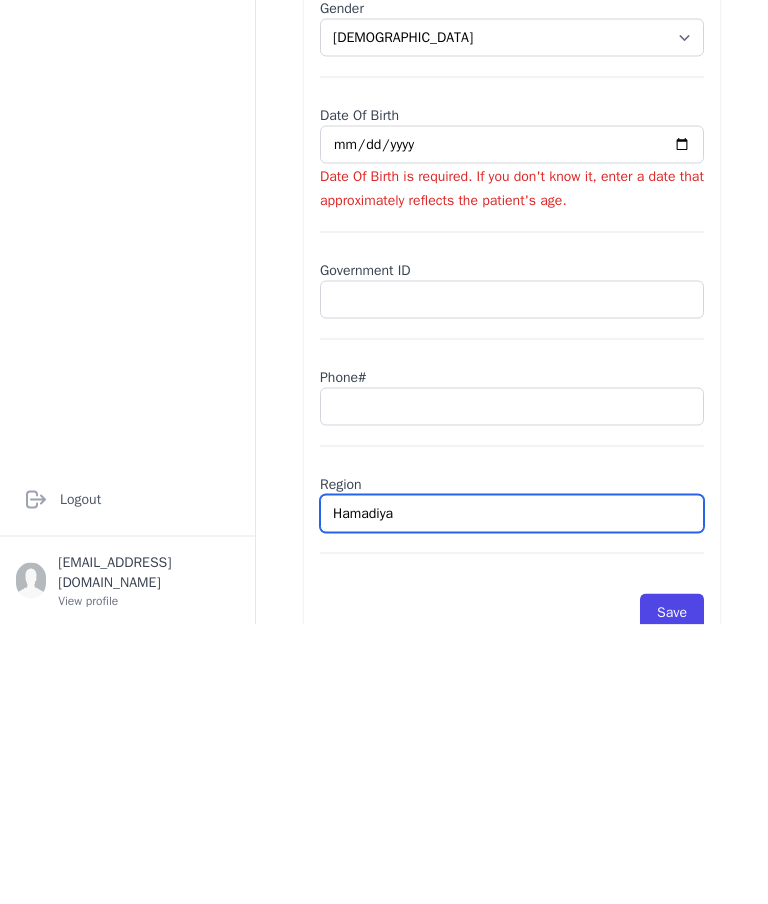 type on "Hamadiya" 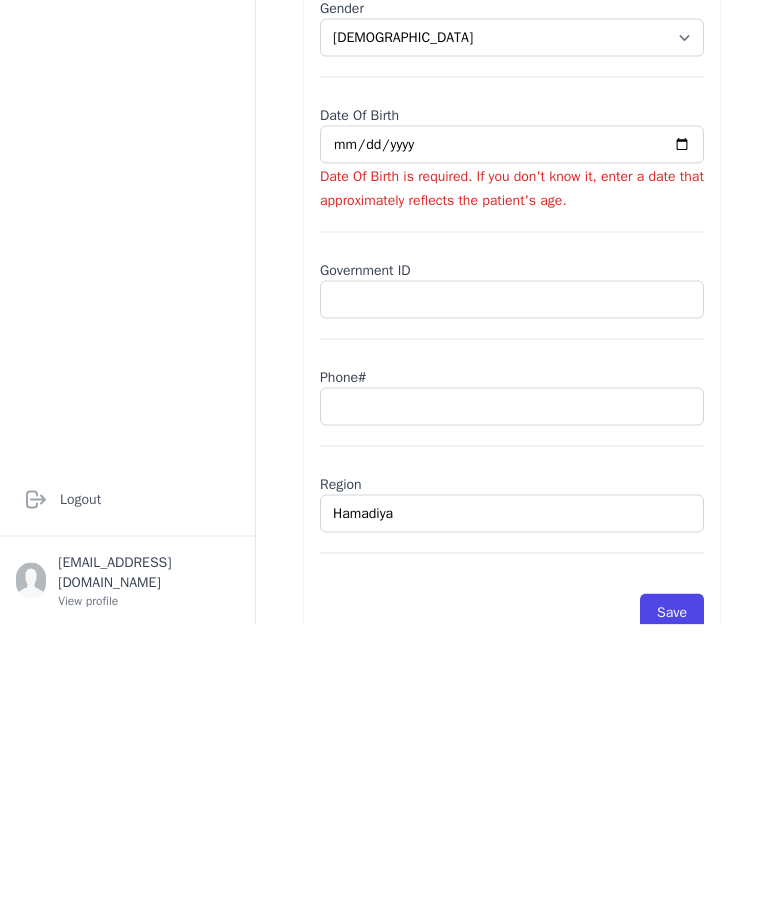 click at bounding box center (512, 424) 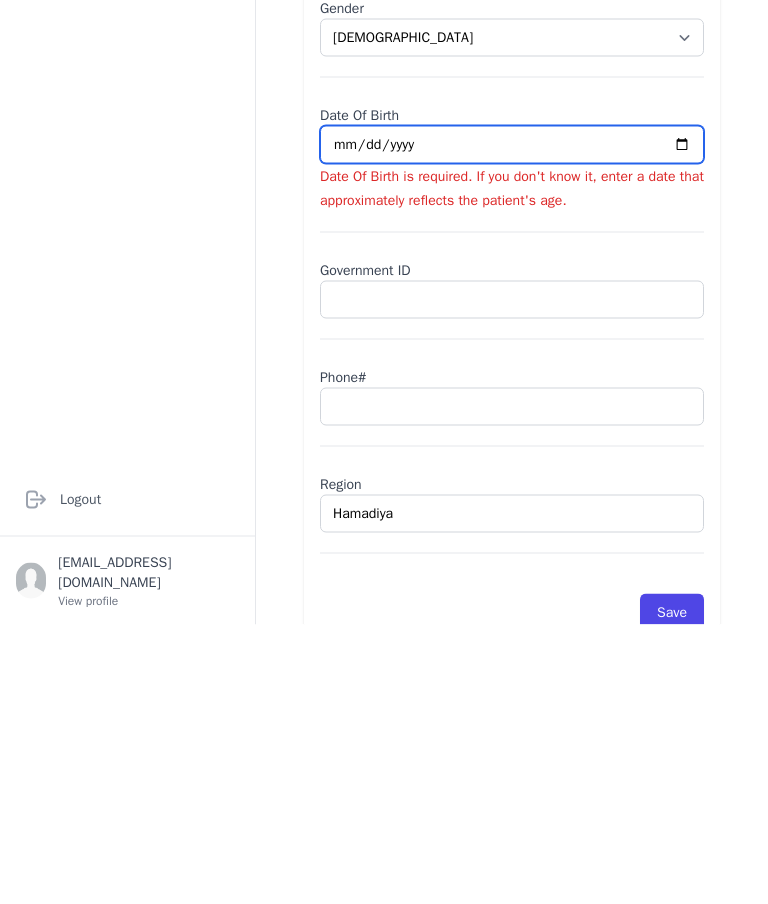 type on "2025-07-07" 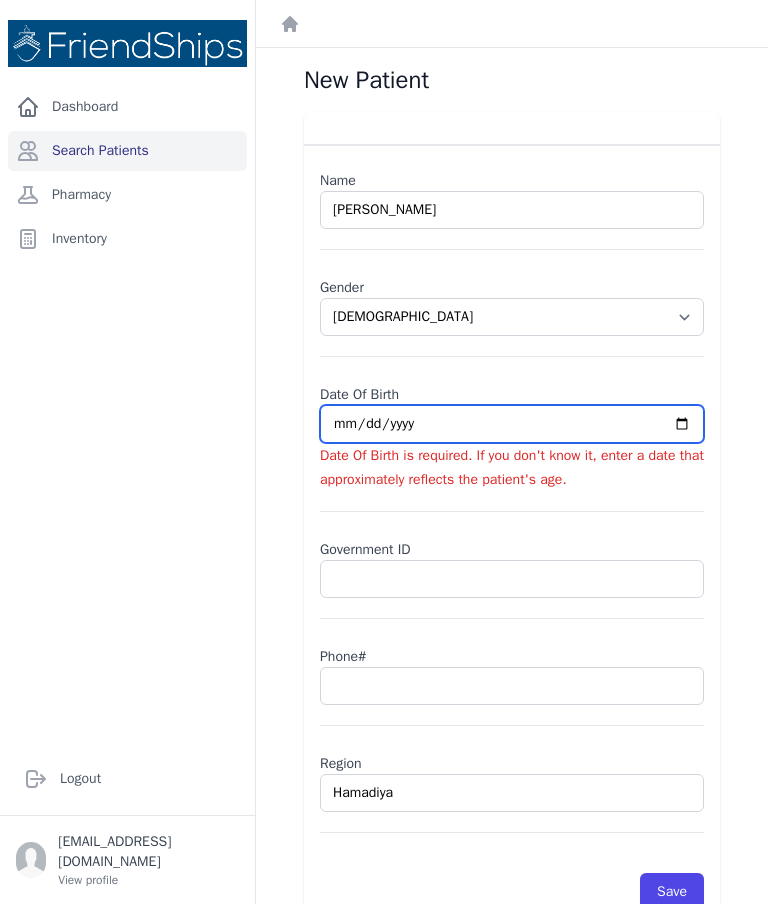 select on "male" 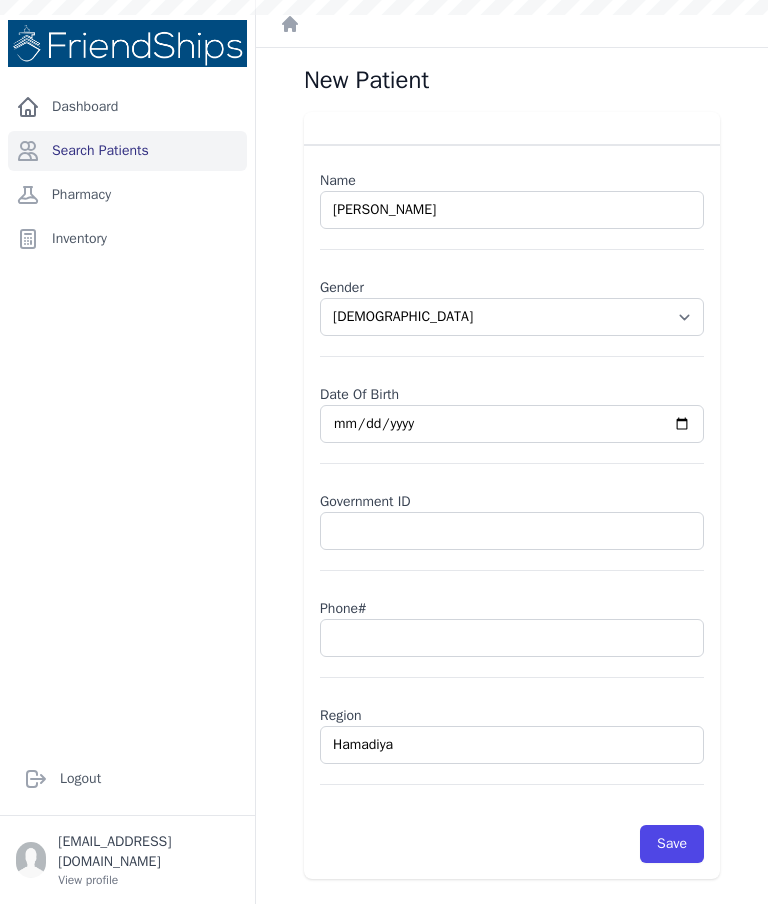 click on "Name
Obaida Ayoub Hamad
Gender
Select Gender Male Female
Date Of Birth
2025-07-07
Government ID
Phone#
Region
Hamadiya
Save" at bounding box center [512, 495] 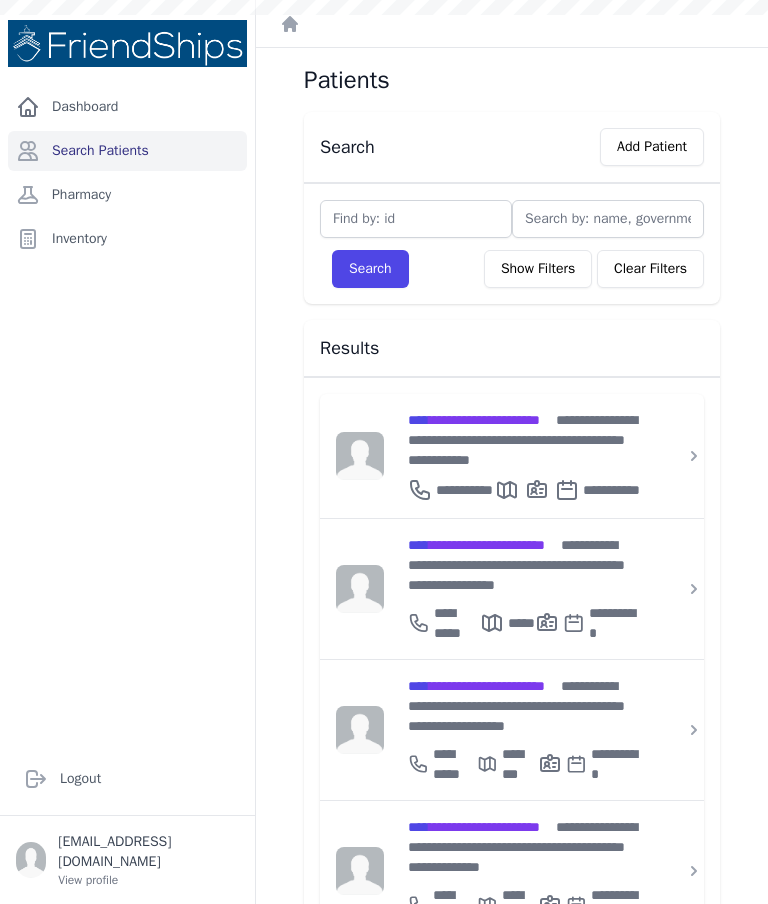 scroll, scrollTop: 0, scrollLeft: 0, axis: both 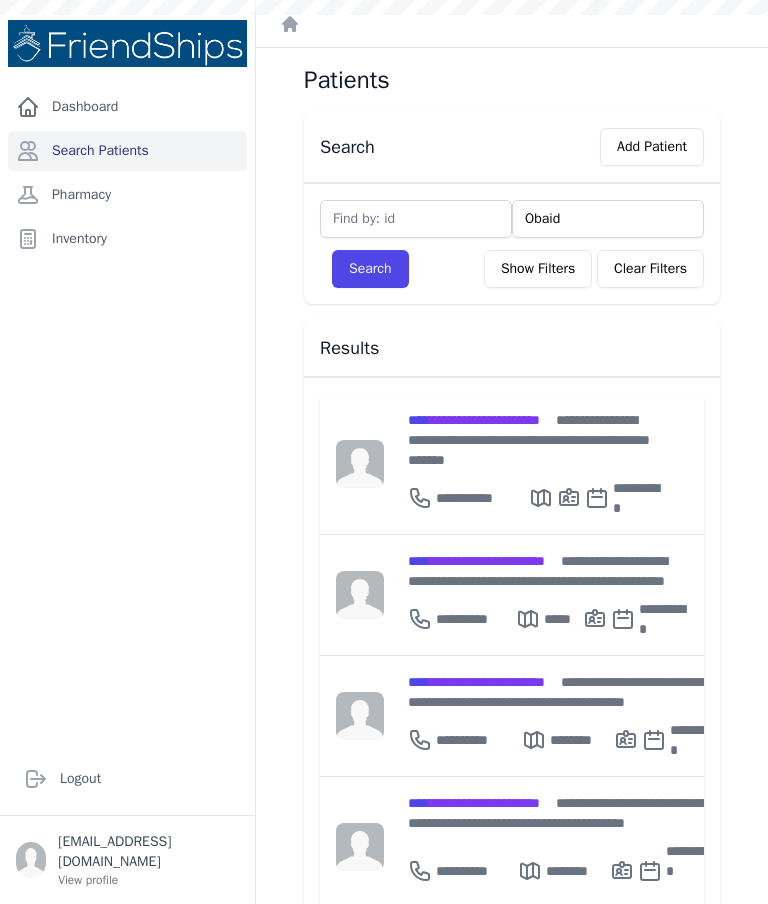 type on "Obaida" 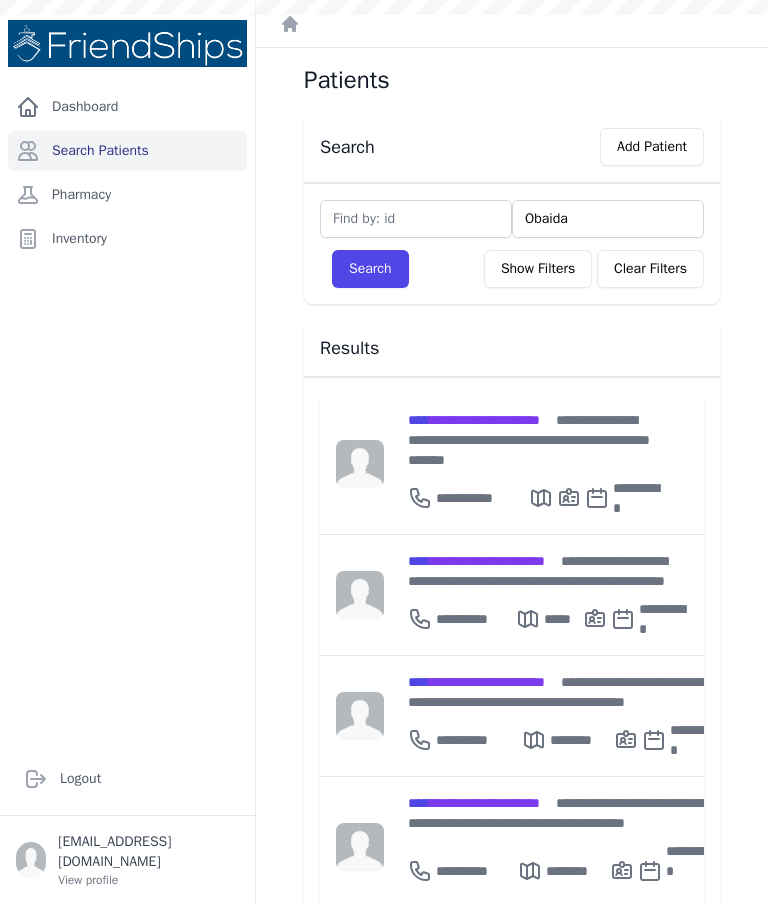 click on "Search" at bounding box center (370, 269) 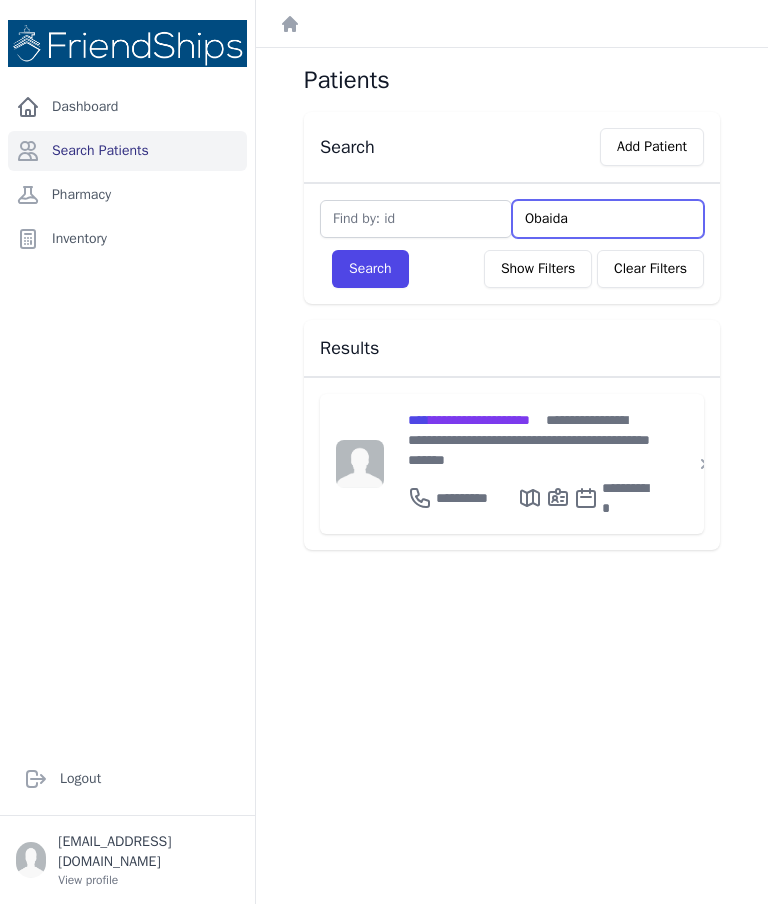 click on "Obaida" at bounding box center (608, 219) 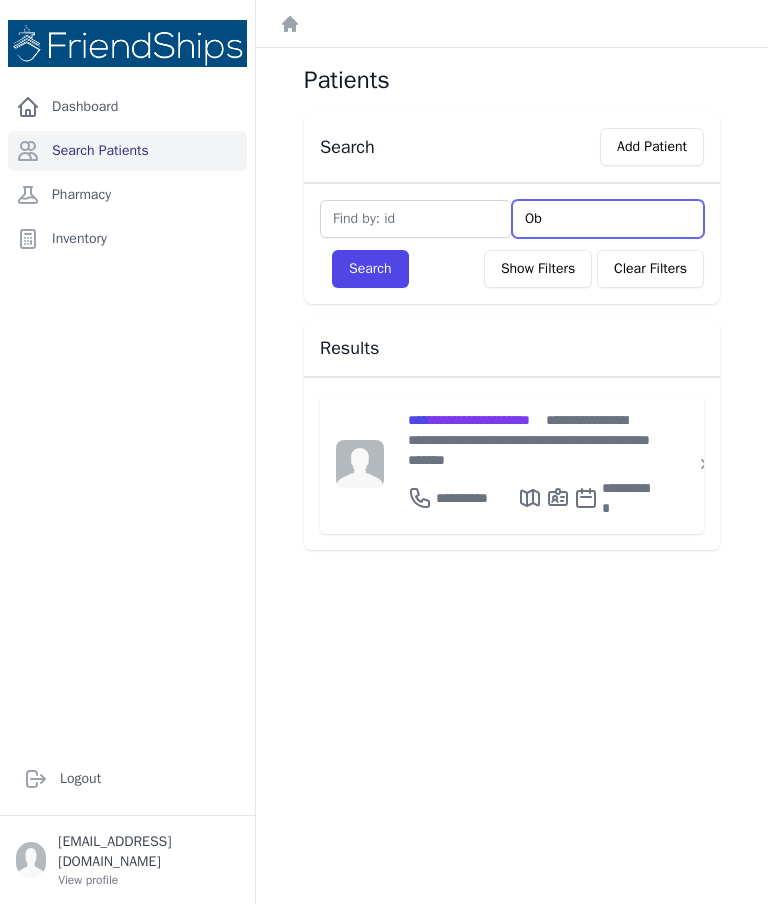 type on "O" 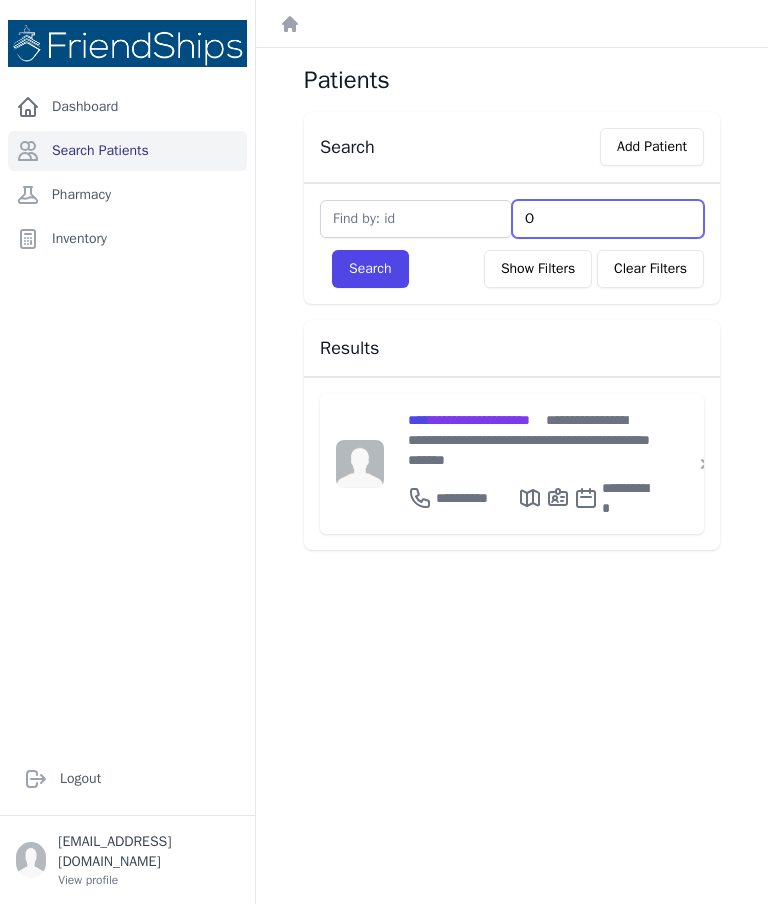 type 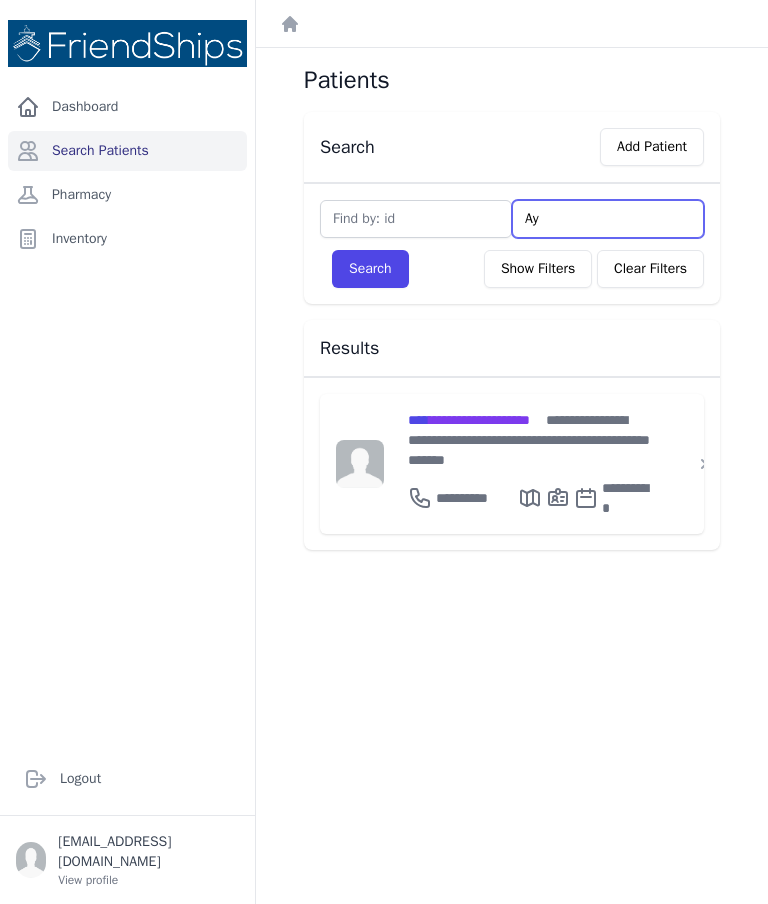 type on "Ayo" 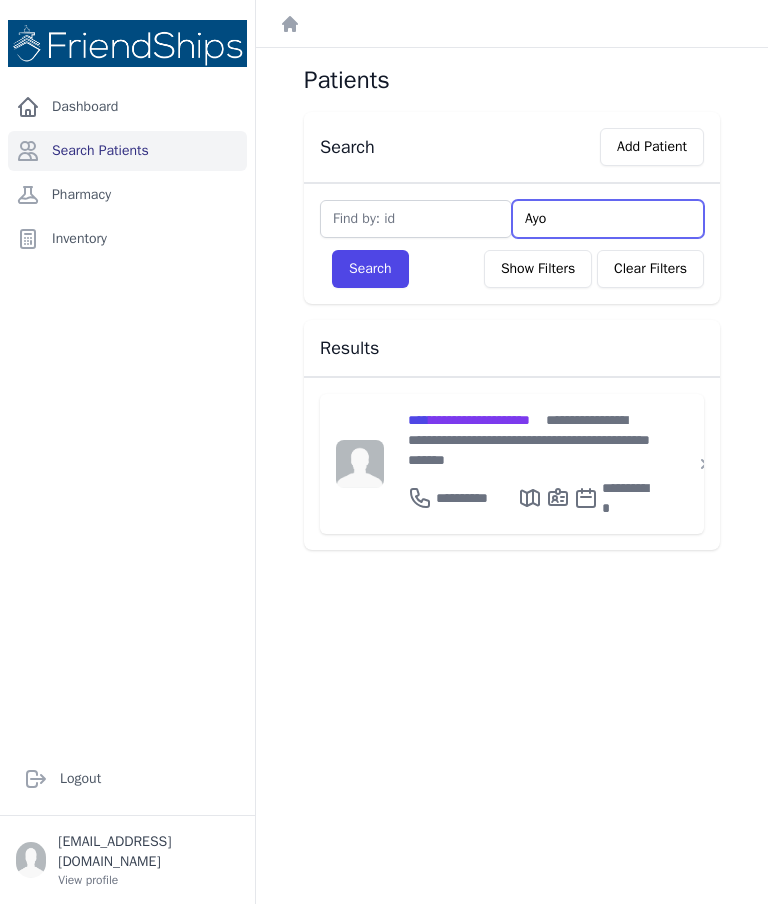 type on "Ayou" 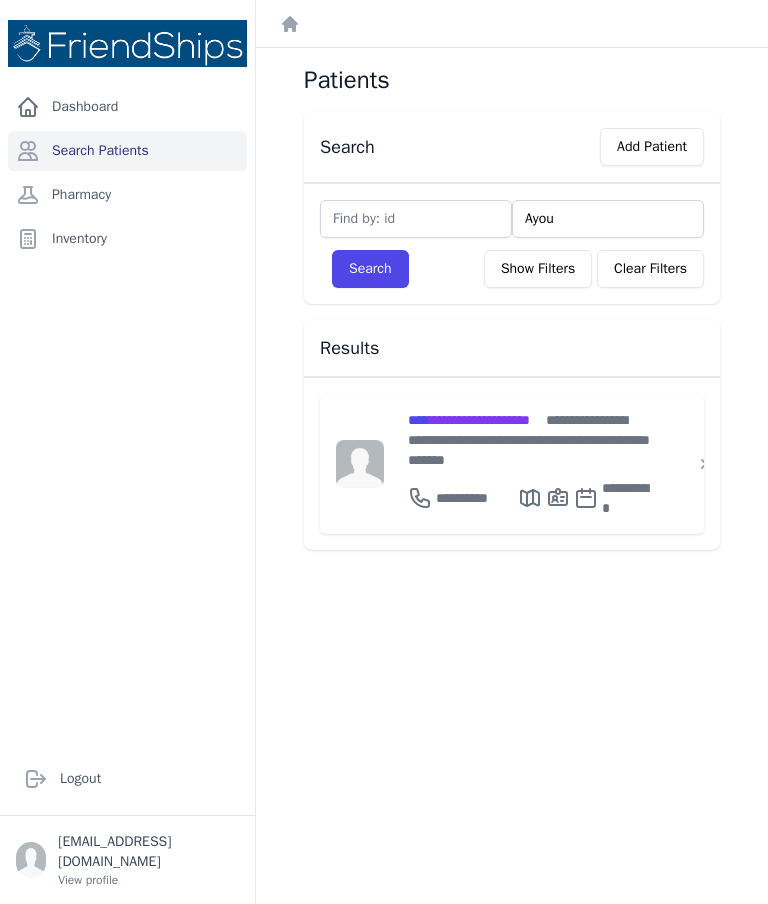 type on "[PERSON_NAME]" 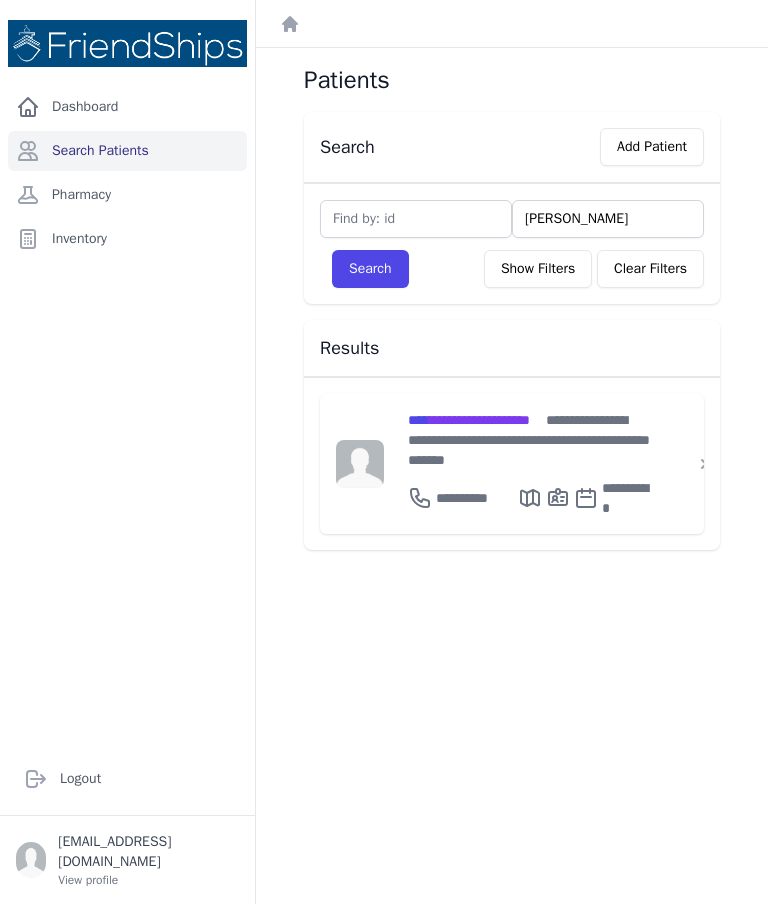 click on "Search" at bounding box center [370, 269] 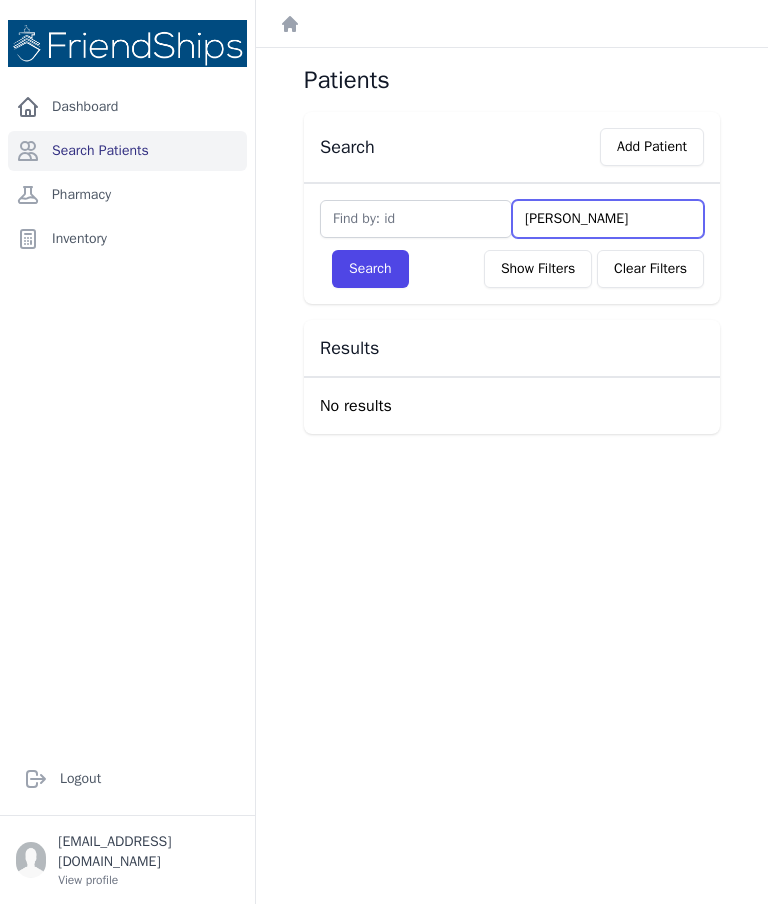 click on "[PERSON_NAME]" at bounding box center [608, 219] 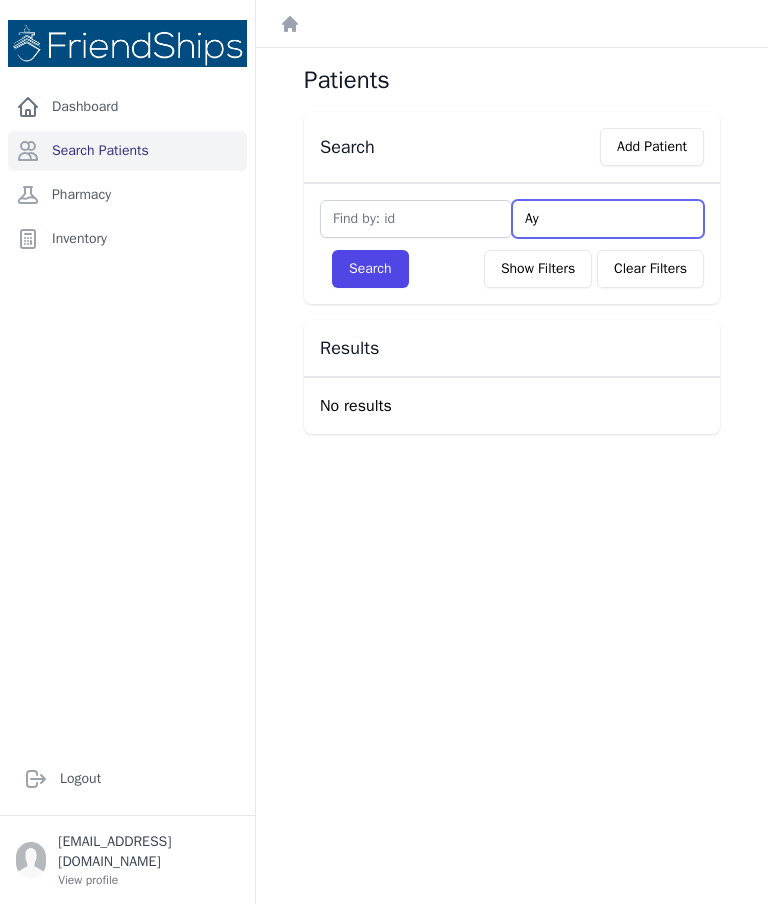 type on "A" 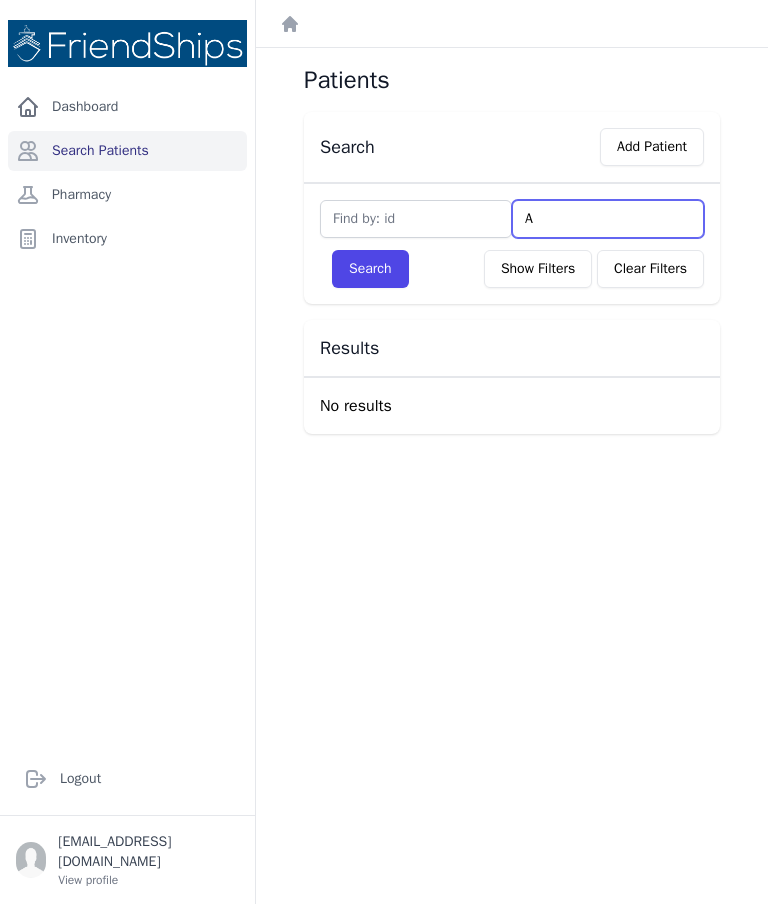 type 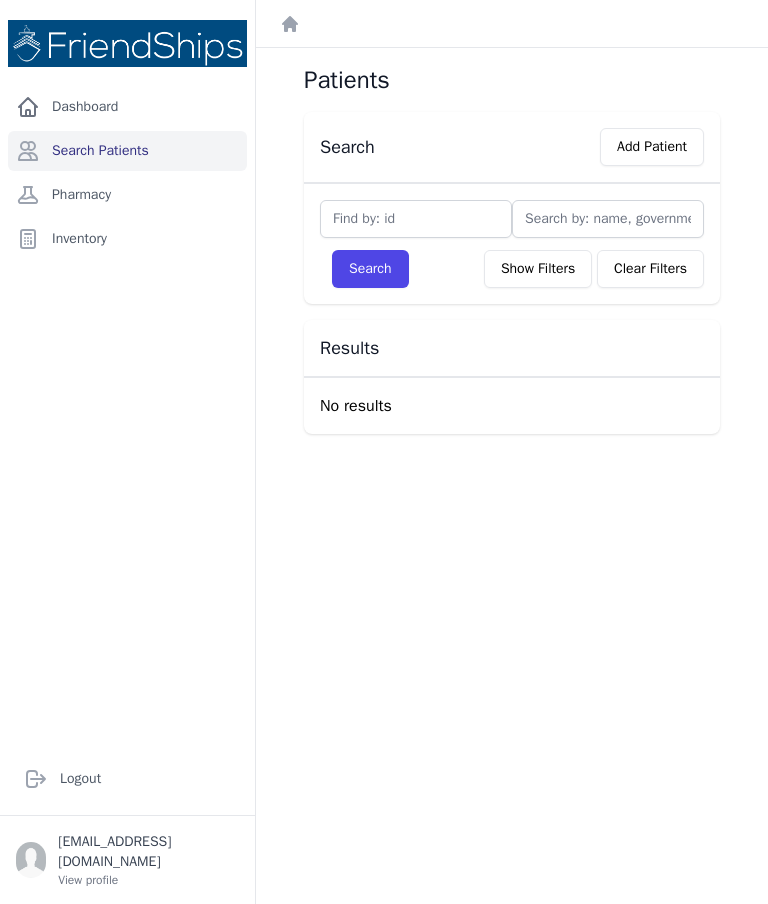 type on "Obaida Ayoub Al-Hamad" 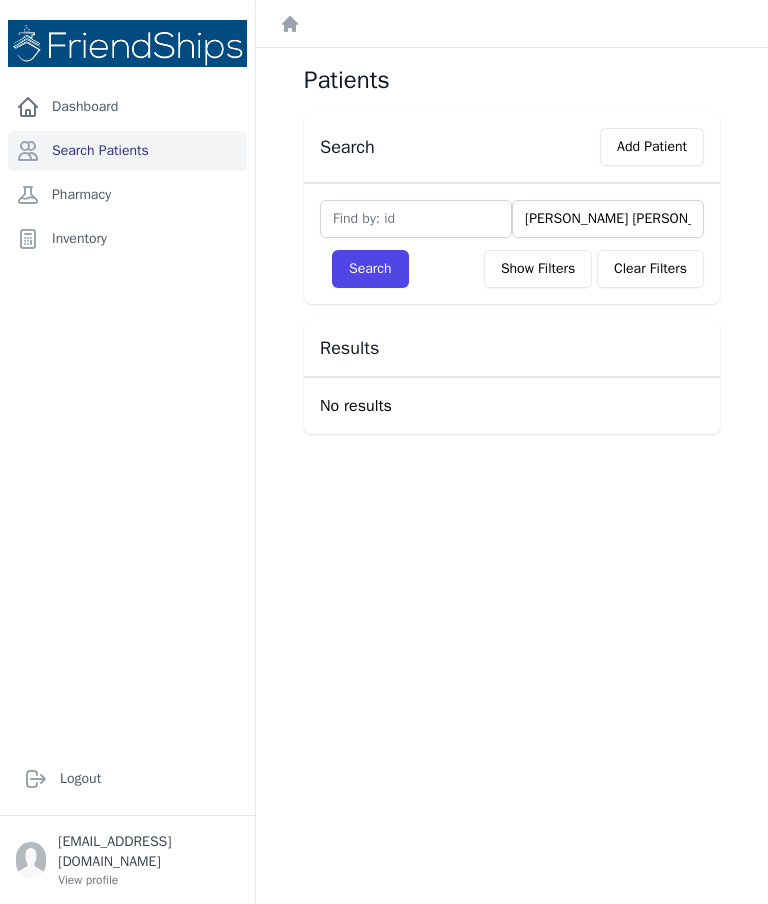 click on "Obaida Ayoub Al-Hamad" at bounding box center [608, 219] 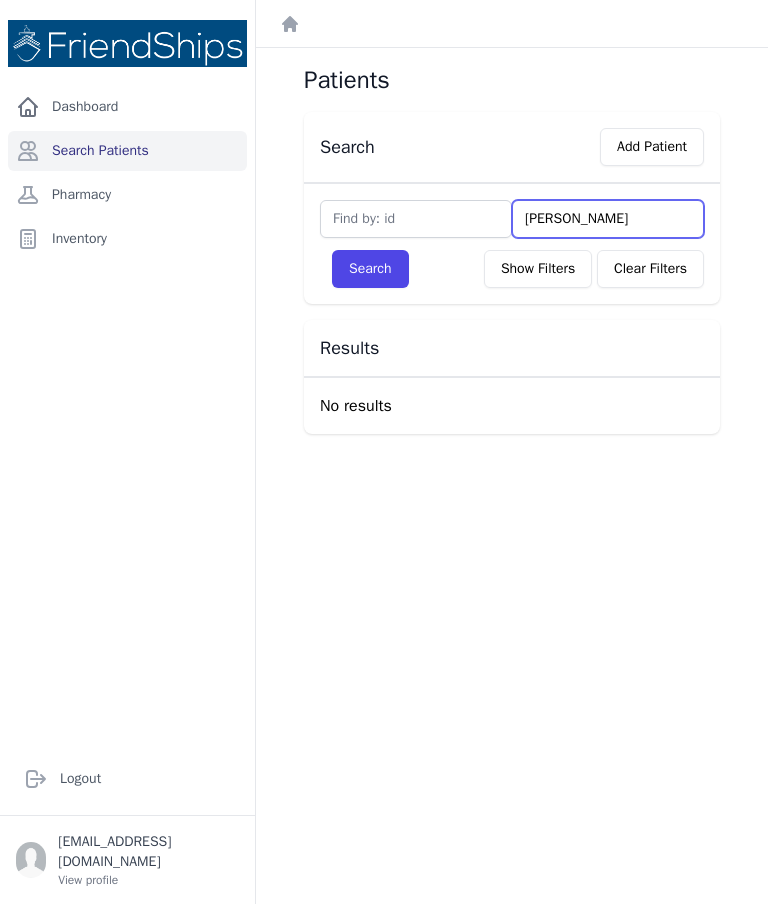 type on "Obaida Ayoub Hamad" 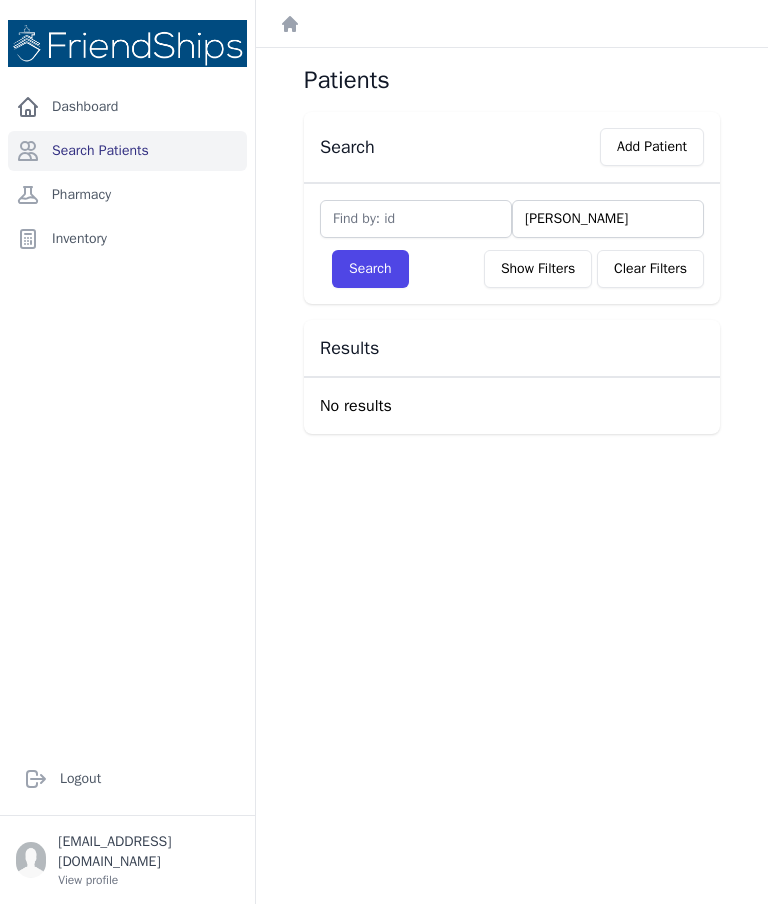 type on "Obaida AHamad" 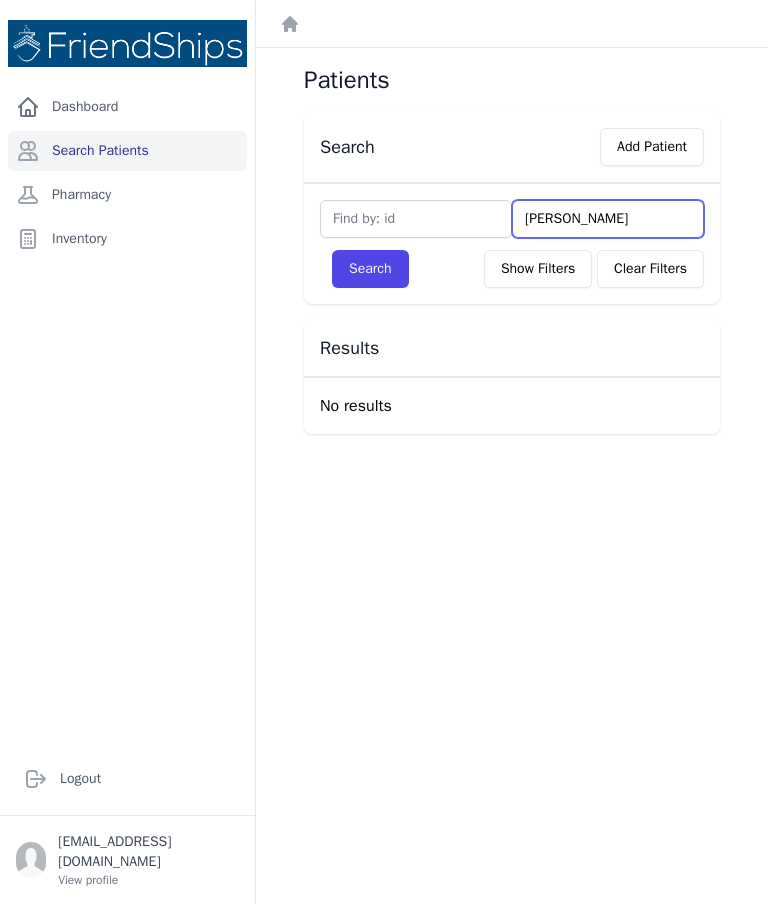 type on "ObaidaHamad" 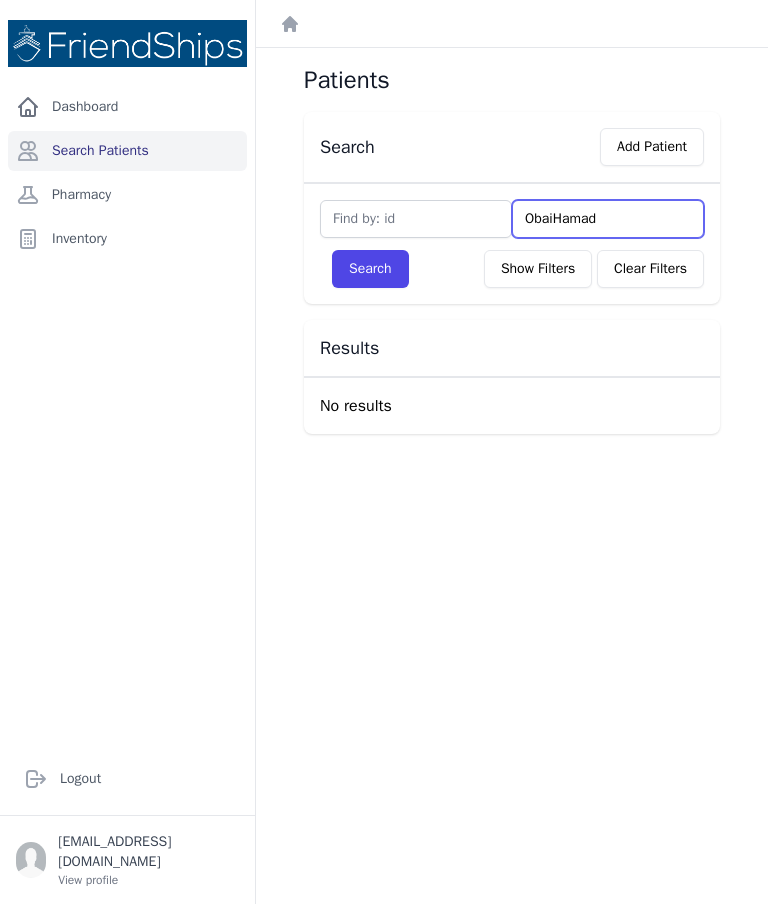 type on "ObaHamad" 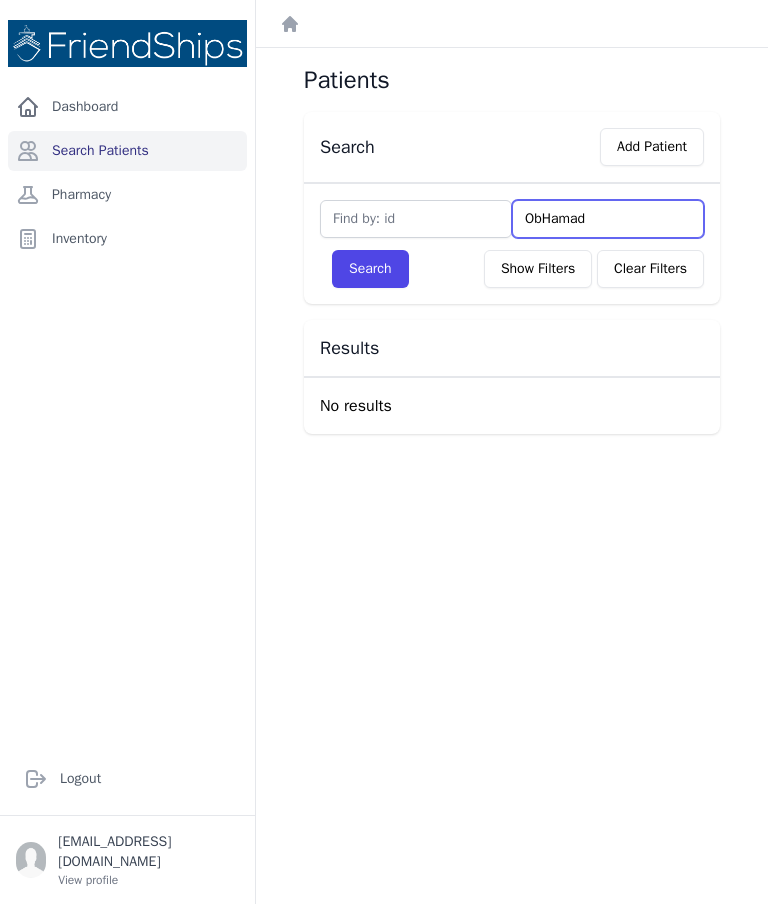 type on "OHamad" 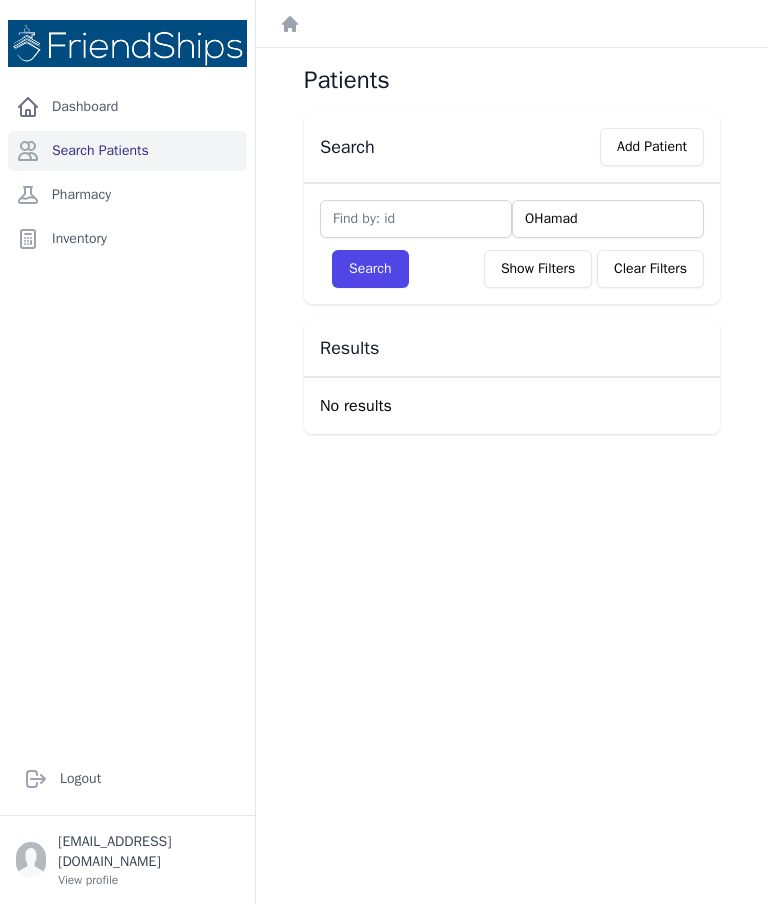 type on "Hamad" 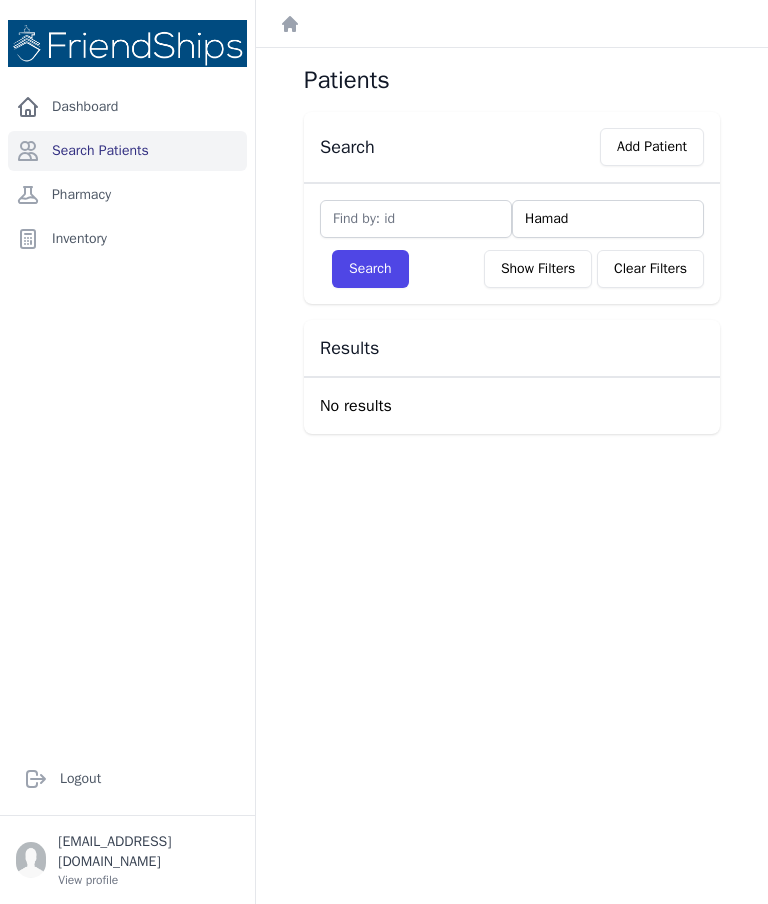 click on "Search" at bounding box center (370, 269) 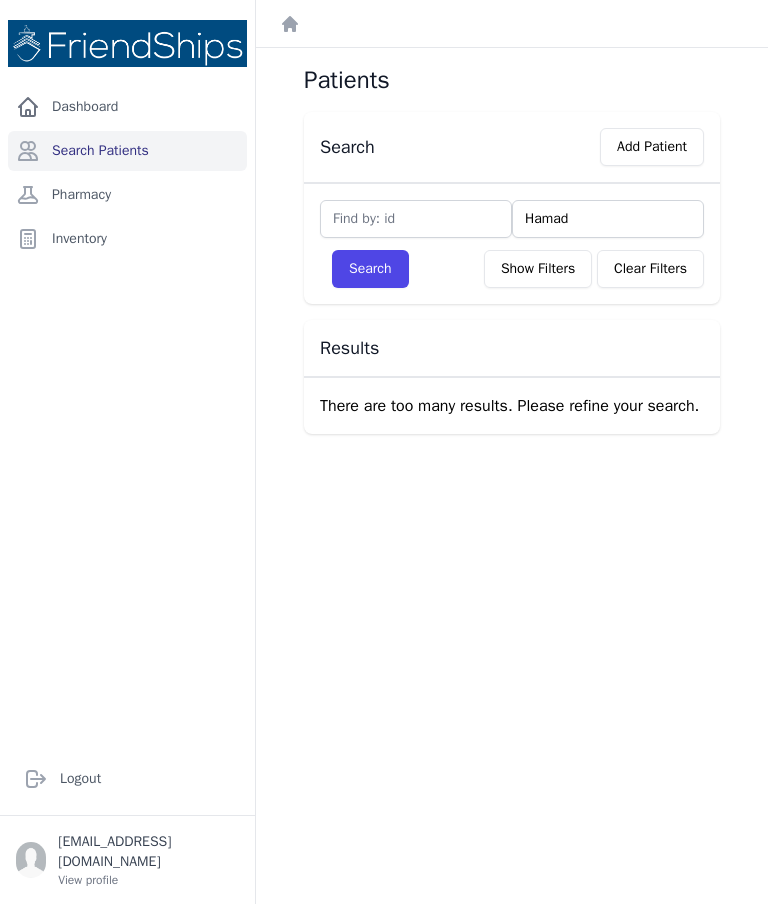 click on "Show Filters" at bounding box center (538, 269) 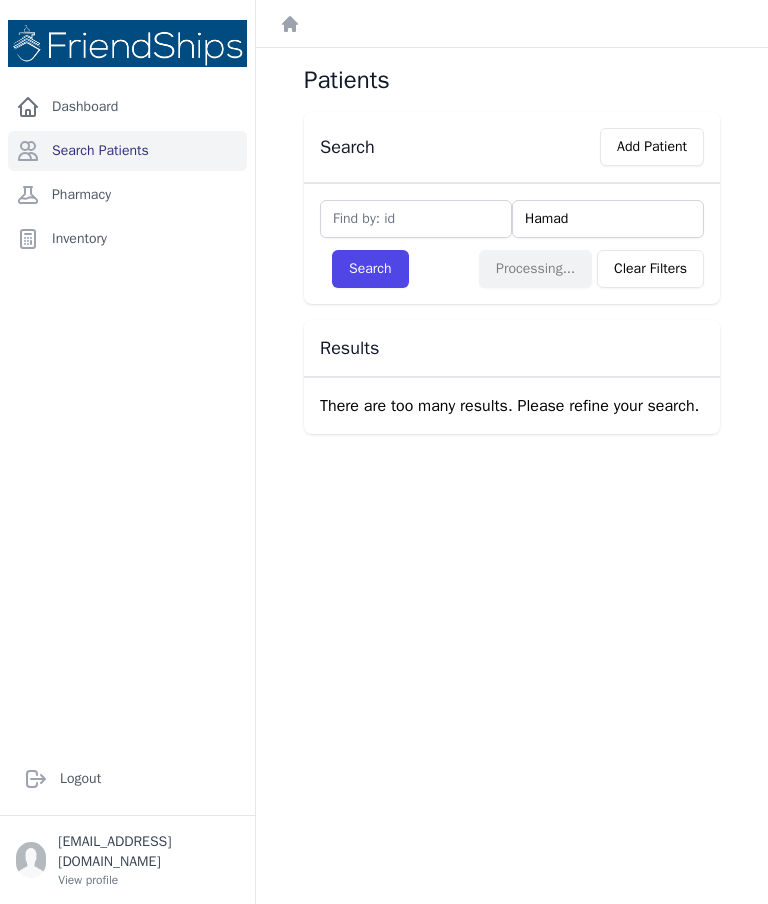 select 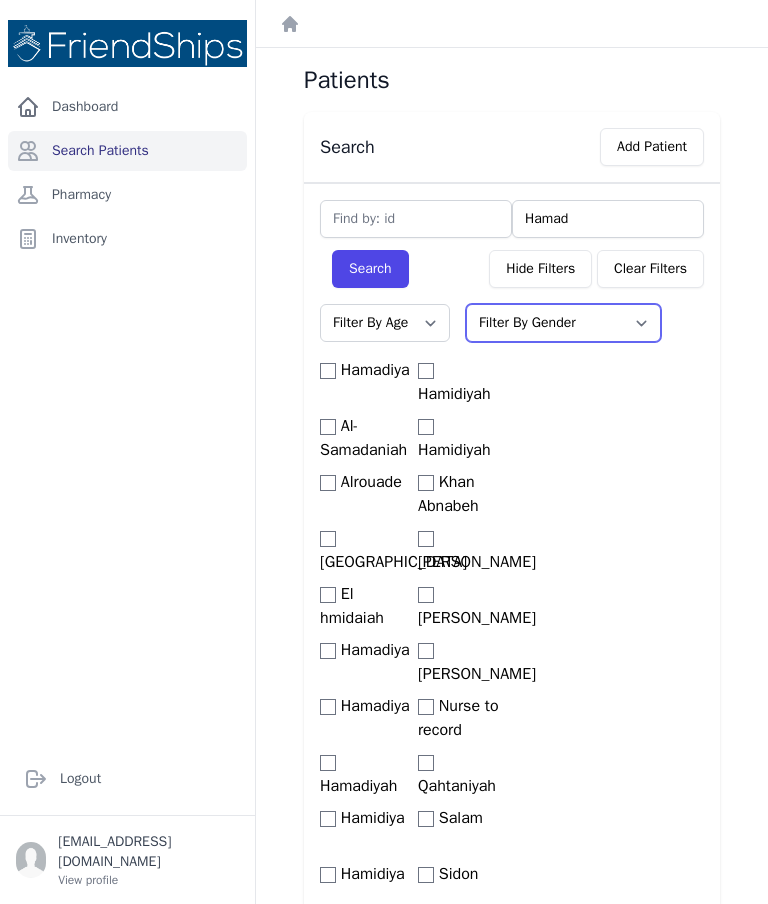 click on "Filter By Gender [DEMOGRAPHIC_DATA] [DEMOGRAPHIC_DATA]" at bounding box center (563, 323) 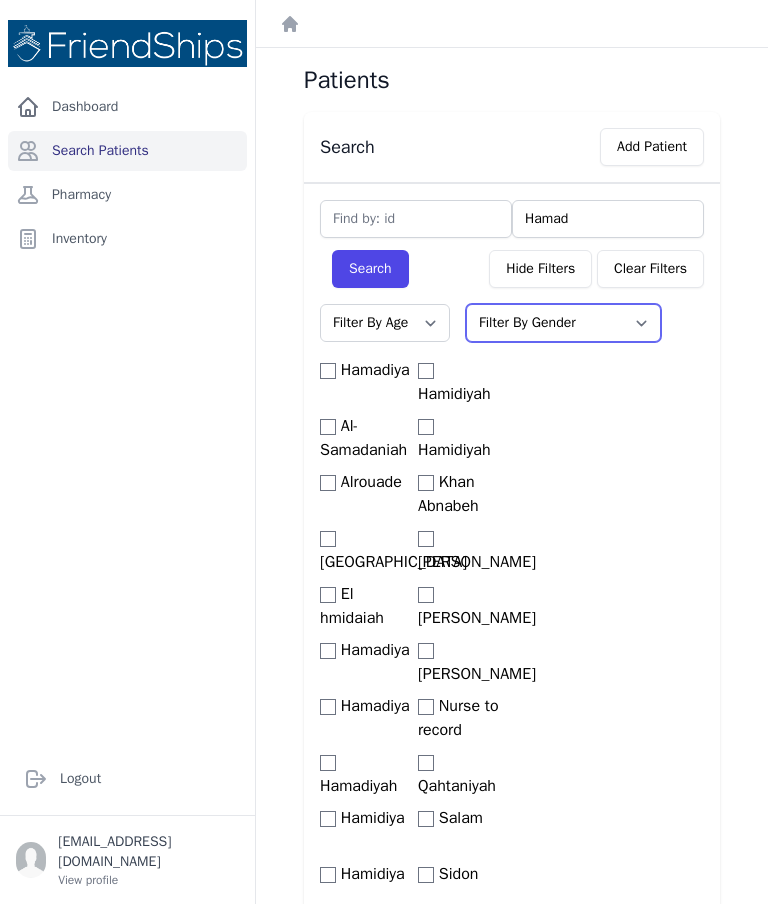 select on "[DEMOGRAPHIC_DATA]" 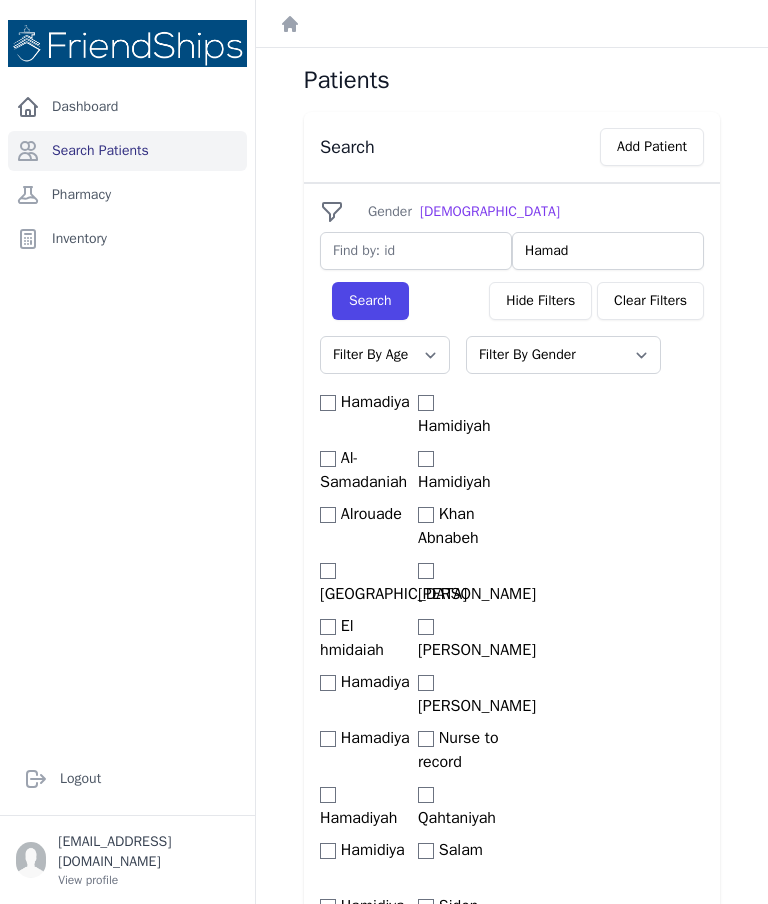 click on "Gender  Male
Hamad
Search
Hide Filters
Clear Filters
Filter By Age 0-20 21-40 41-60 60+
Filter By Gender Male Female
Hamadiya
Al-Samadaniah" at bounding box center (512, 570) 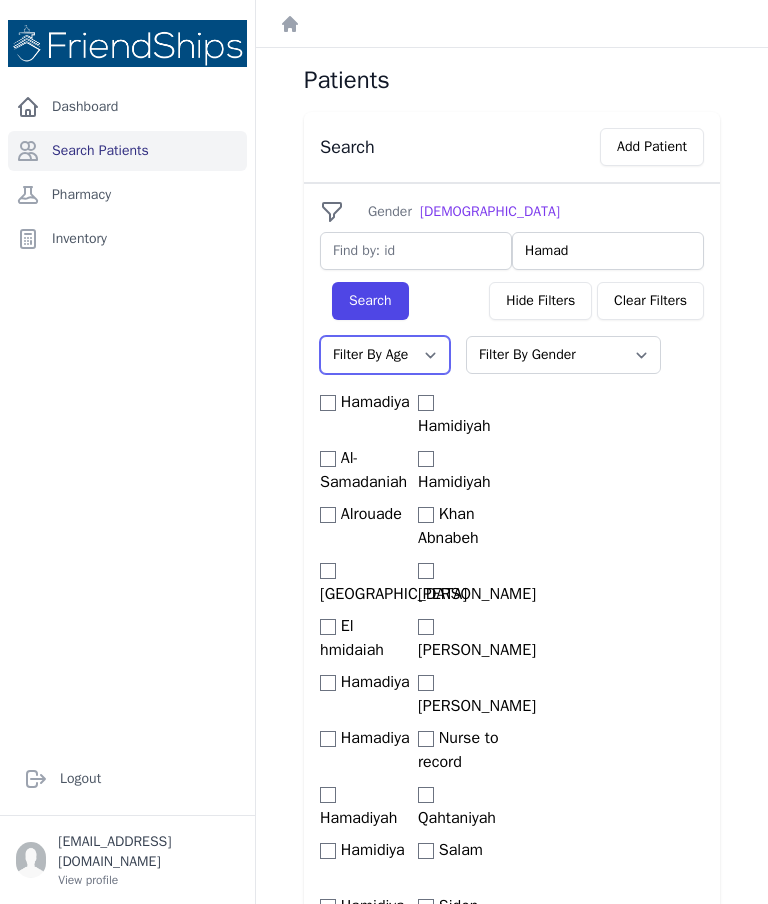 select on "0-20" 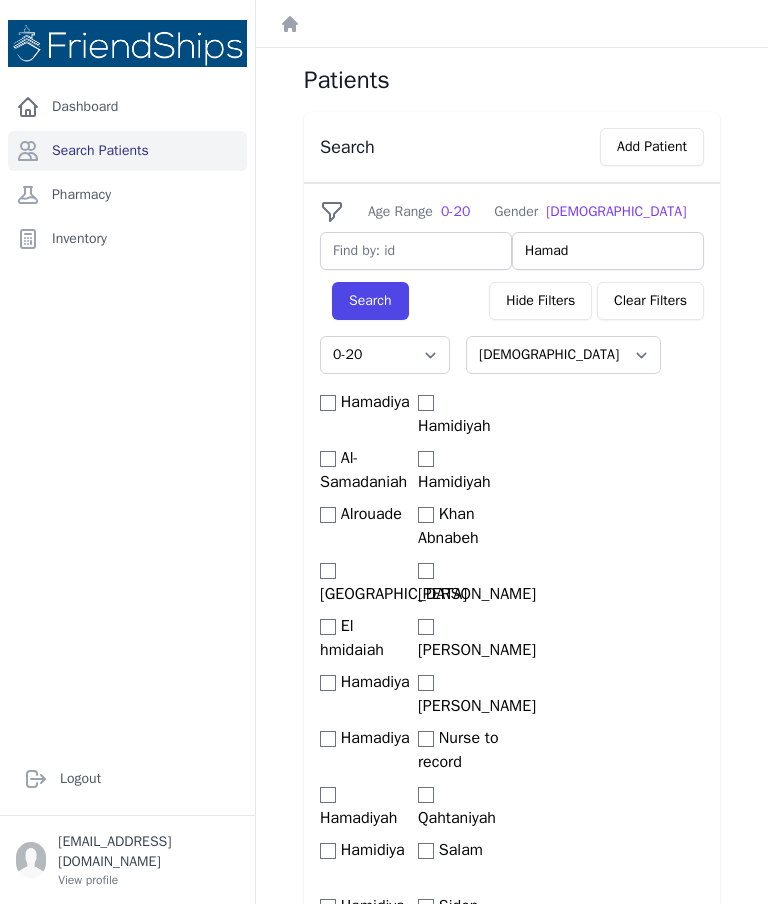 click on "Search" at bounding box center (370, 301) 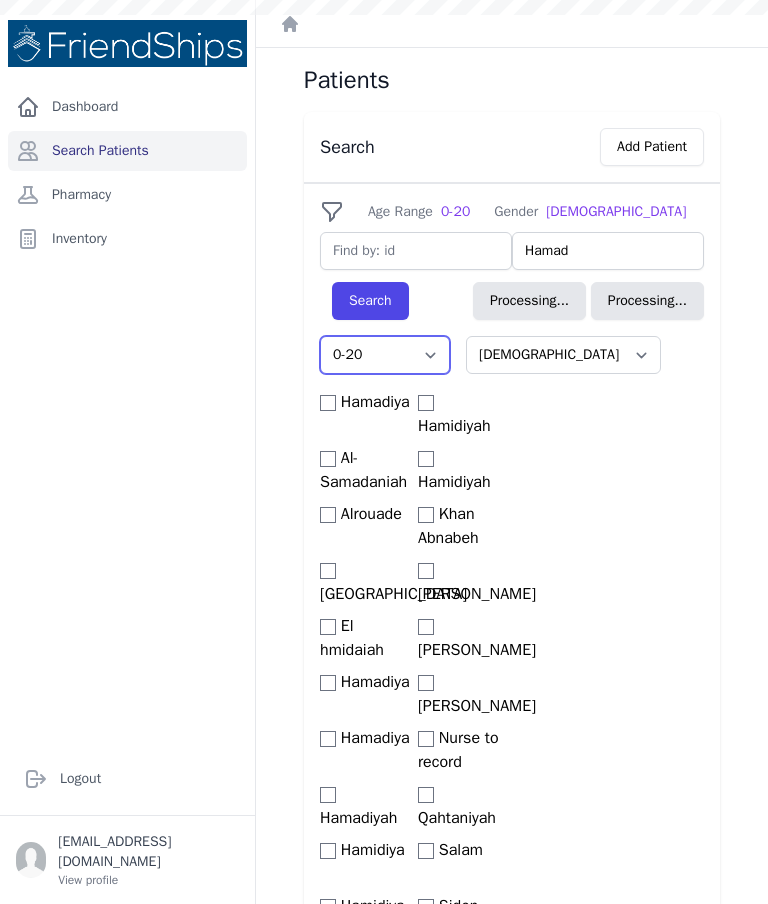 select on "[DEMOGRAPHIC_DATA]" 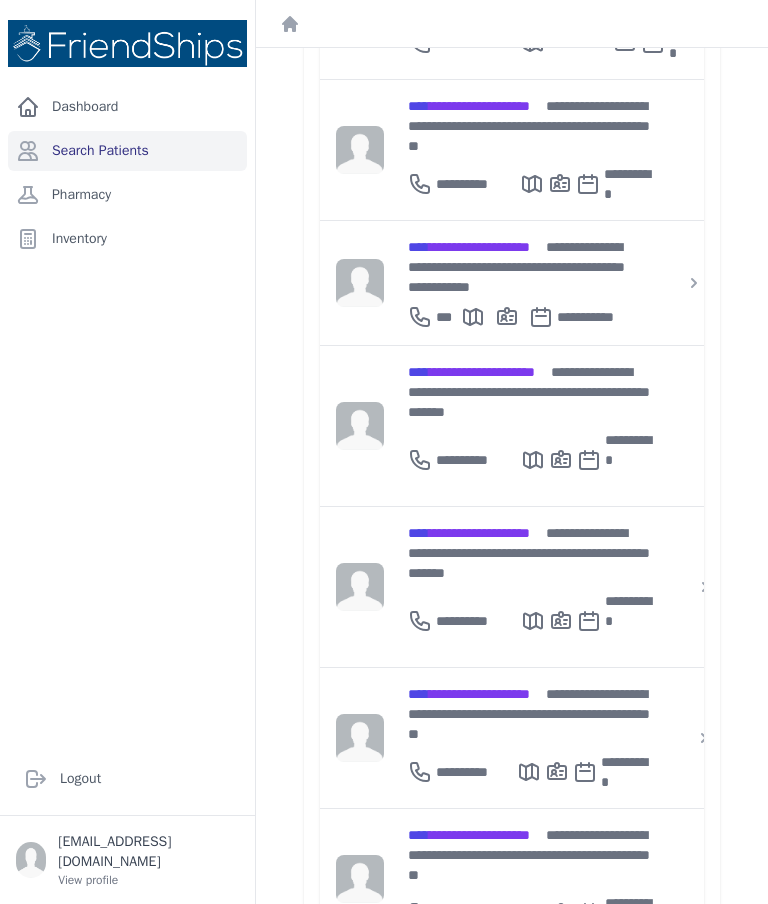 scroll, scrollTop: 1355, scrollLeft: 0, axis: vertical 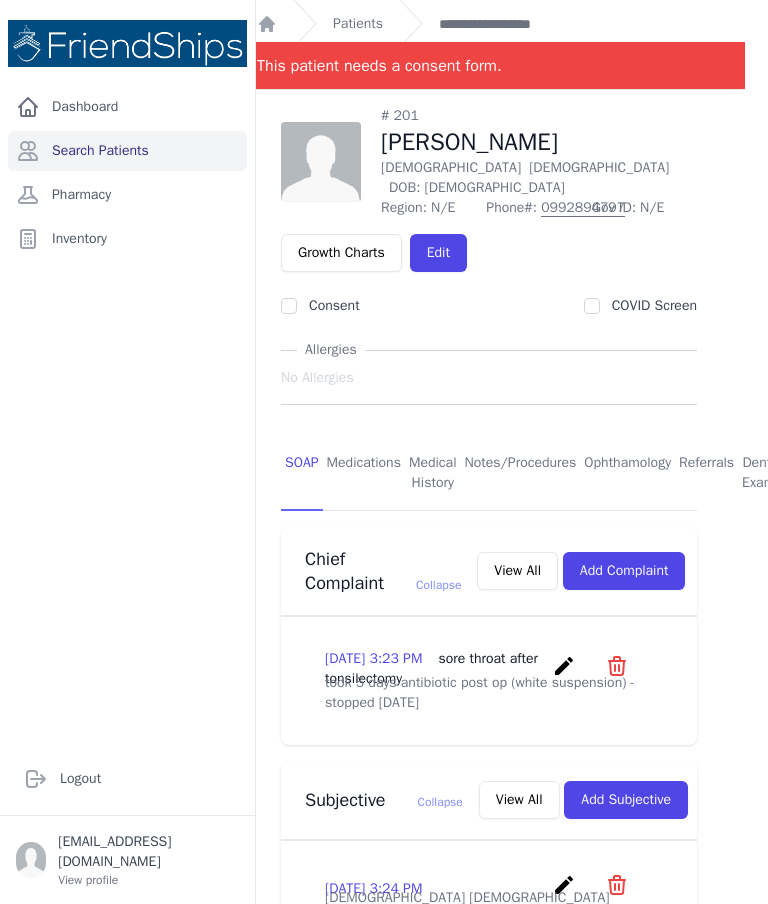 click on "Medications" at bounding box center [364, 474] 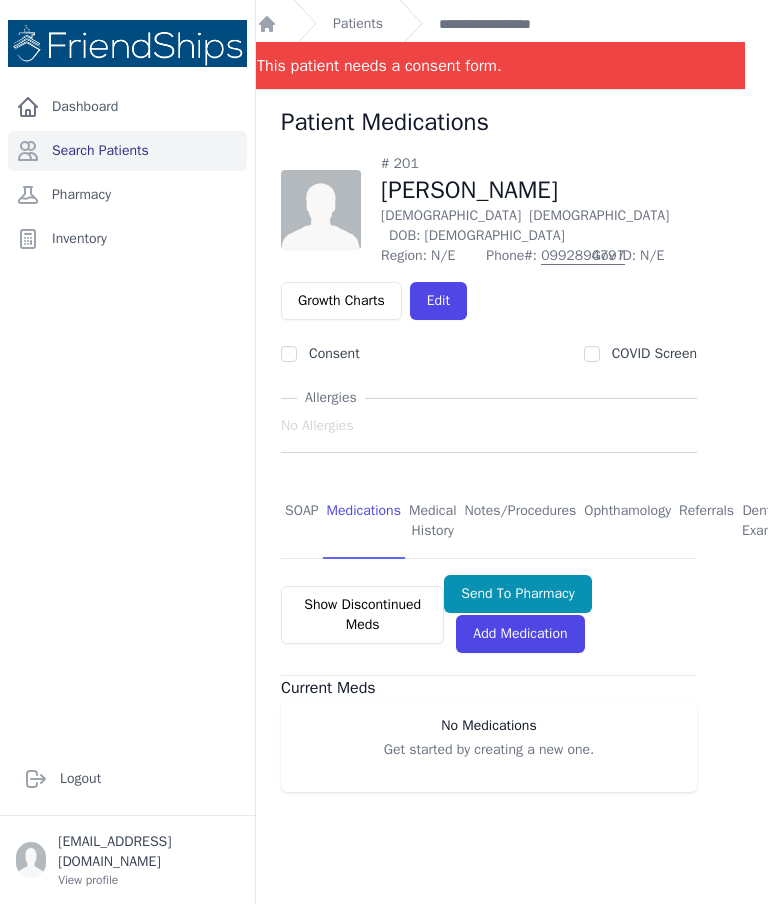 click on "SOAP" at bounding box center [302, 522] 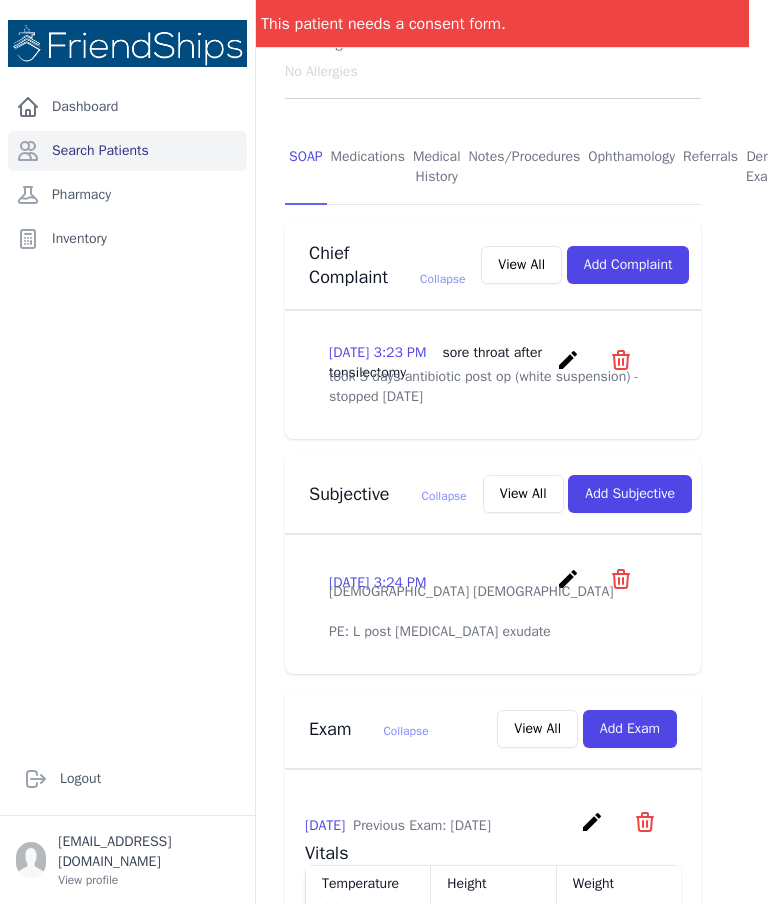 scroll, scrollTop: 363, scrollLeft: 19, axis: both 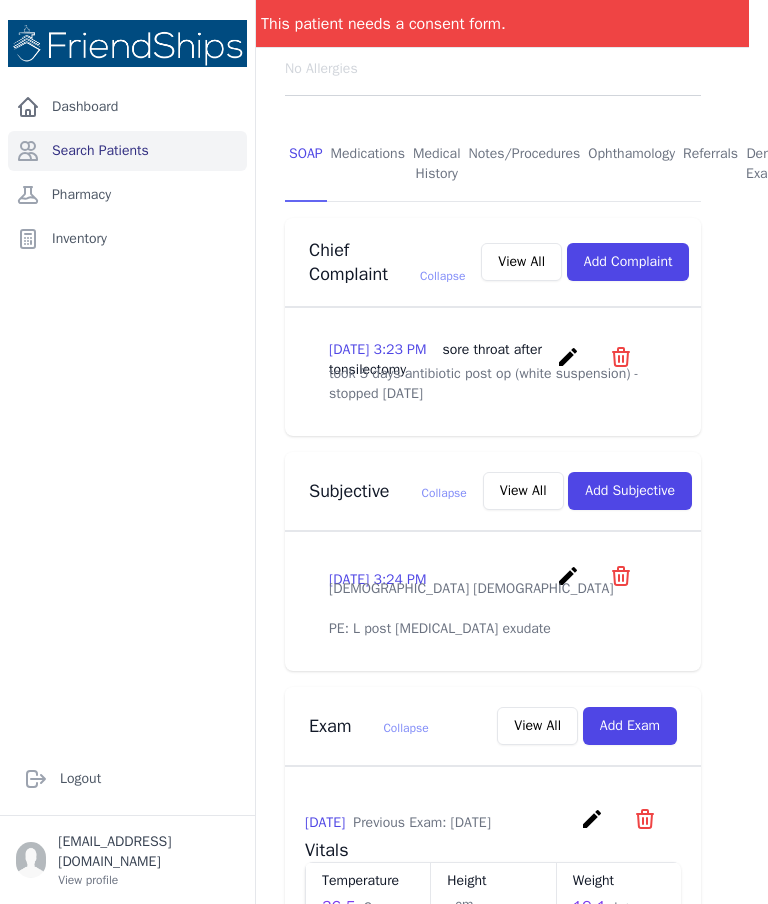 click on "View All" at bounding box center (523, 491) 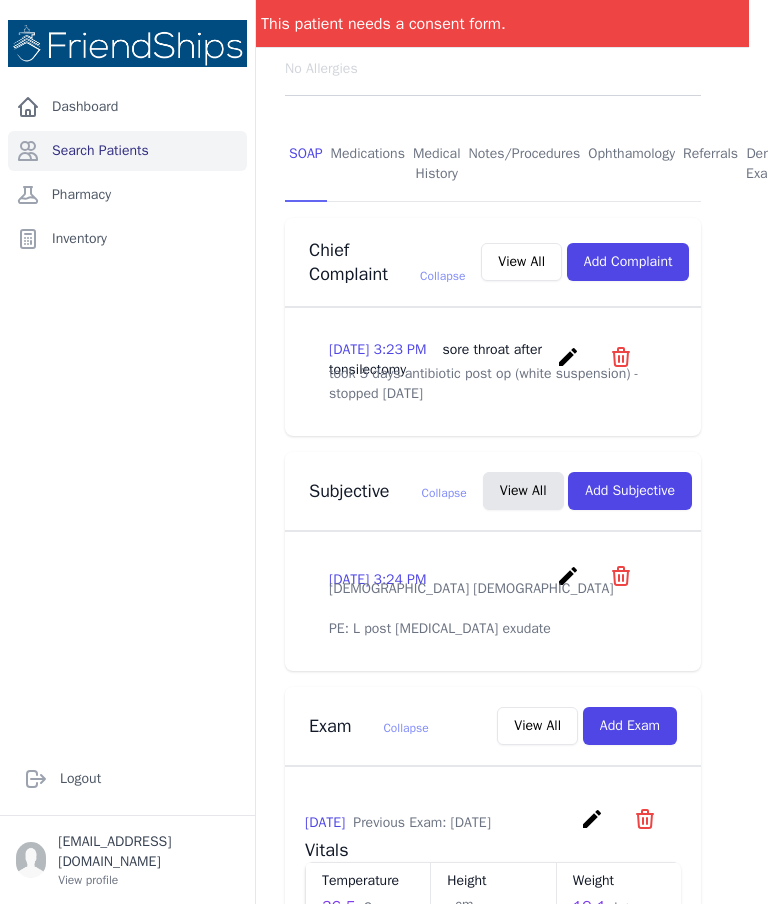 scroll, scrollTop: 0, scrollLeft: 19, axis: horizontal 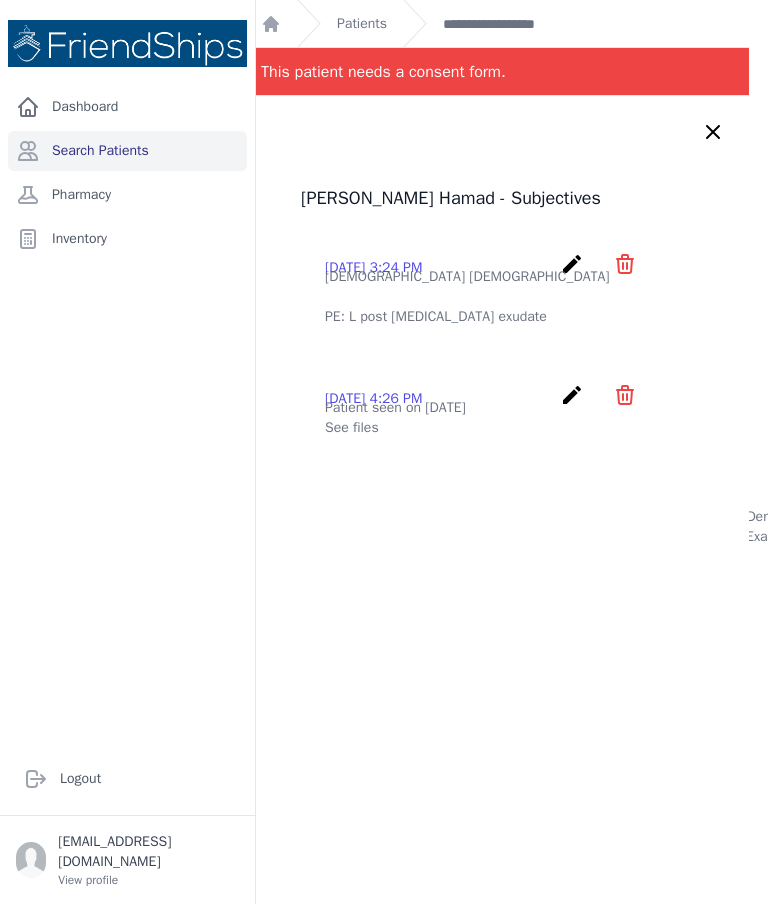 click 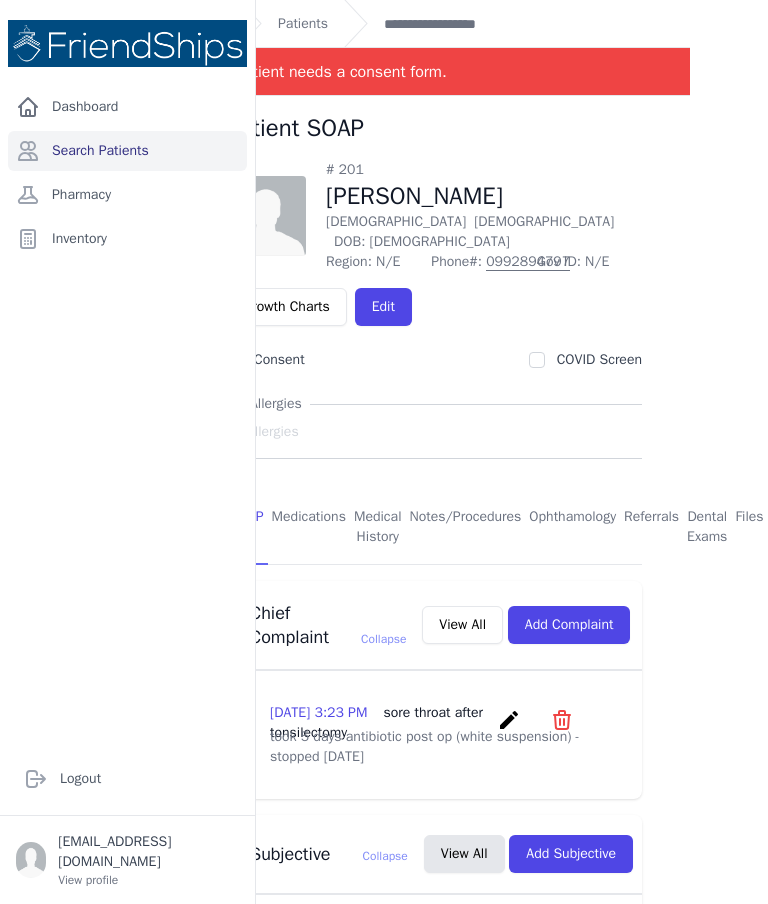 scroll, scrollTop: 0, scrollLeft: 119, axis: horizontal 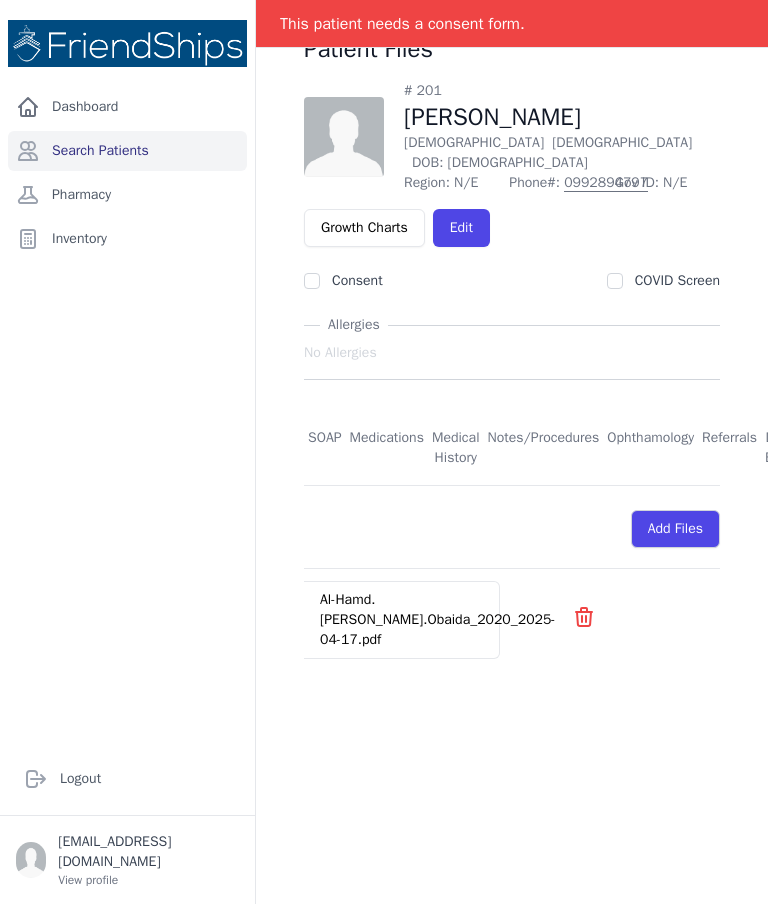 click on "Al-Hamd.Ayoub.Obaida_2020_2025-04-17.pdf" at bounding box center [438, 619] 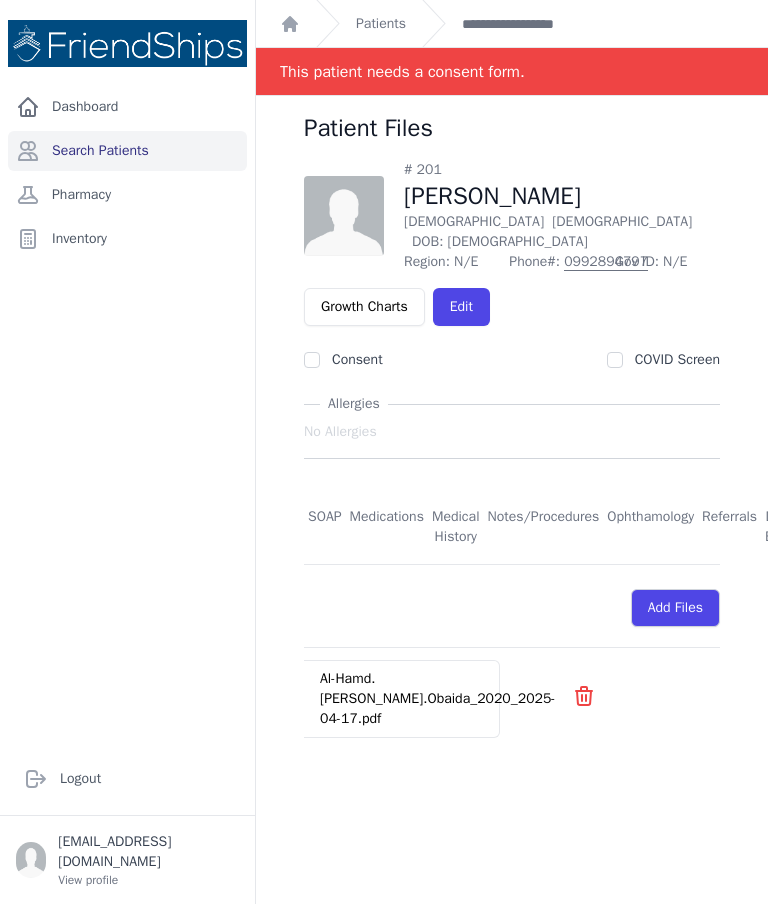 scroll, scrollTop: 0, scrollLeft: 0, axis: both 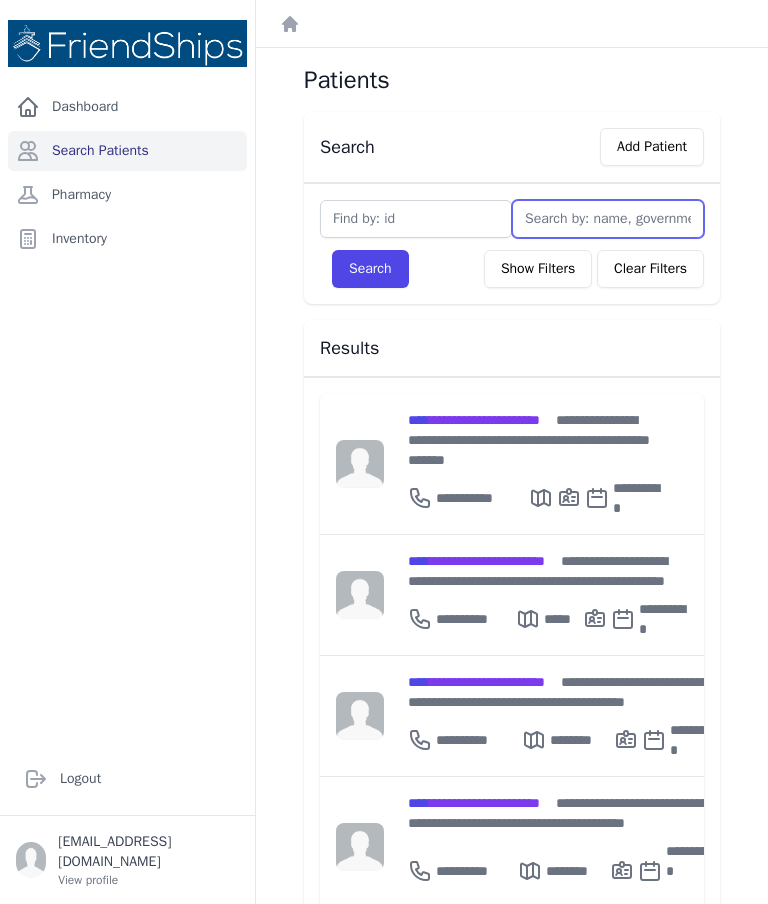 click at bounding box center [608, 219] 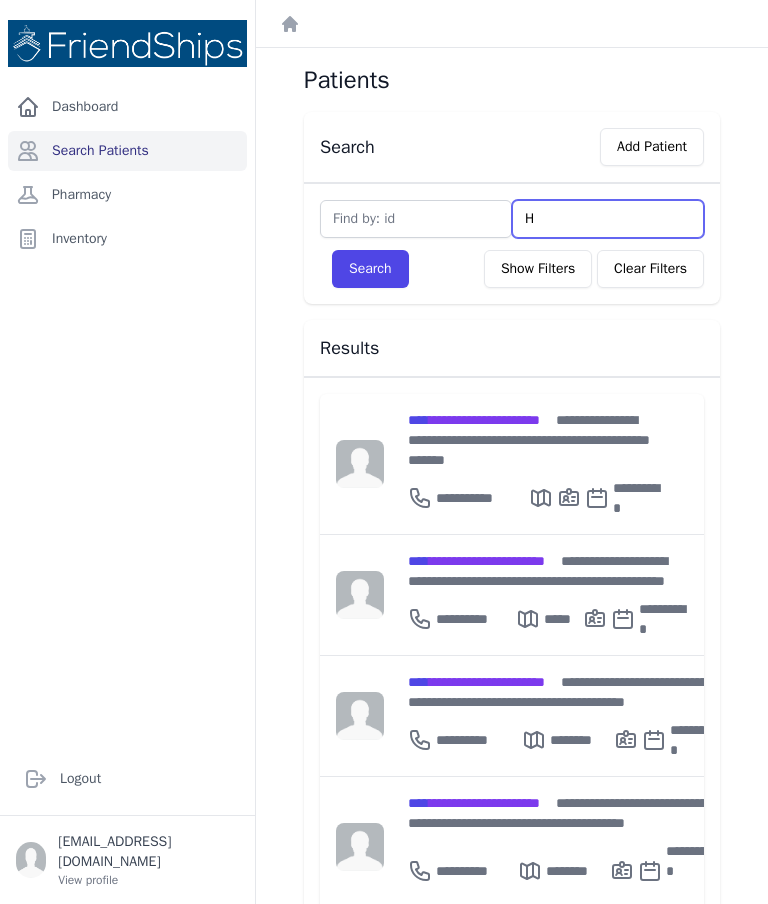 type 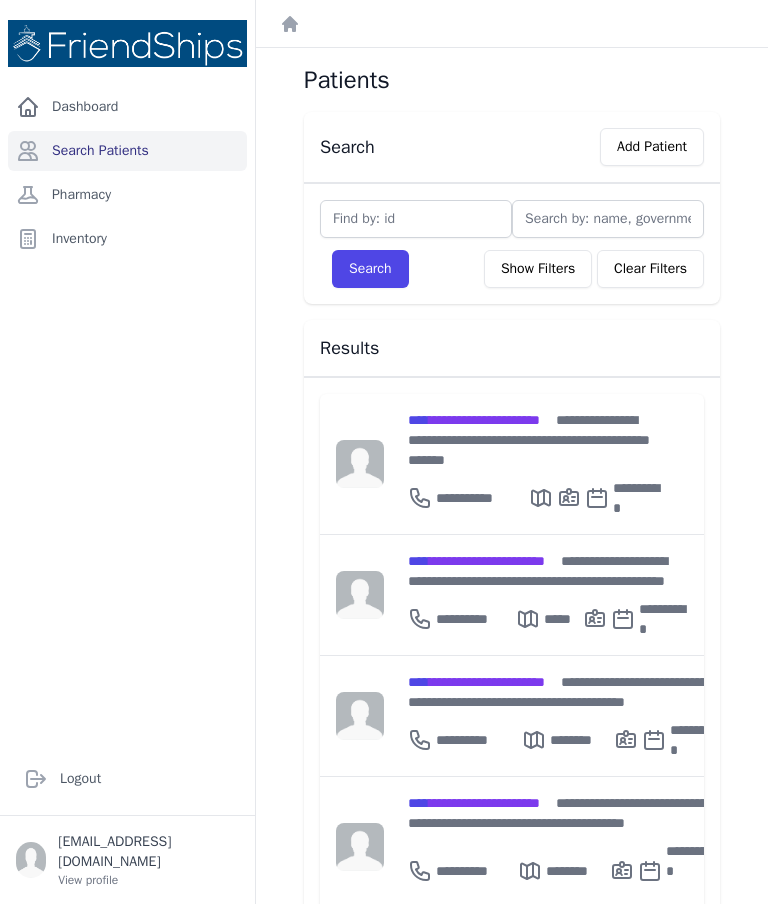 type on "F" 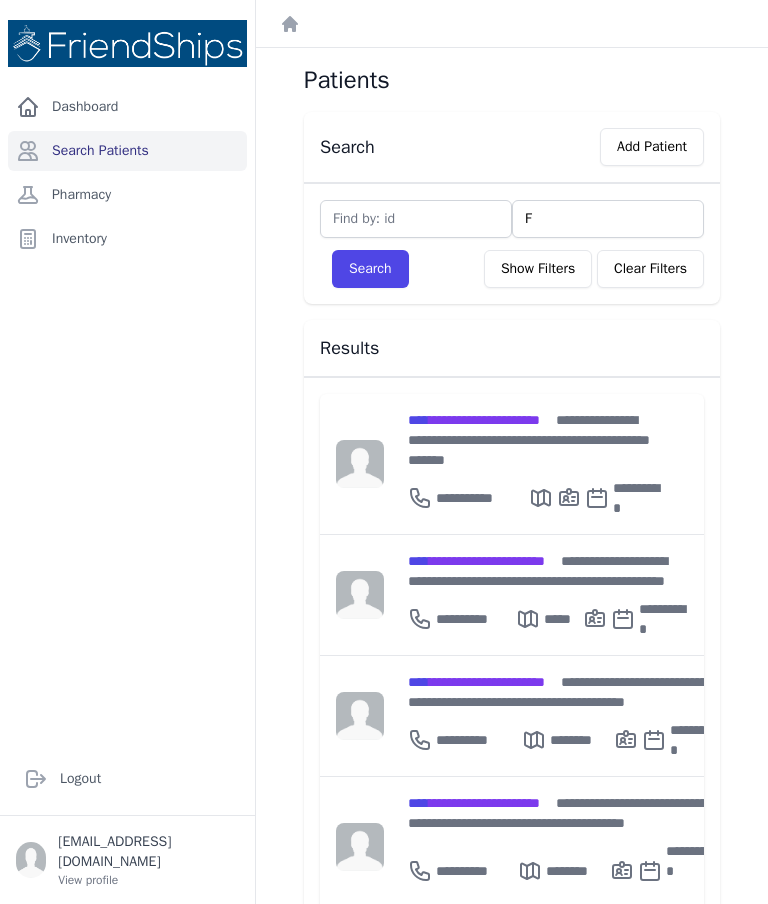 type 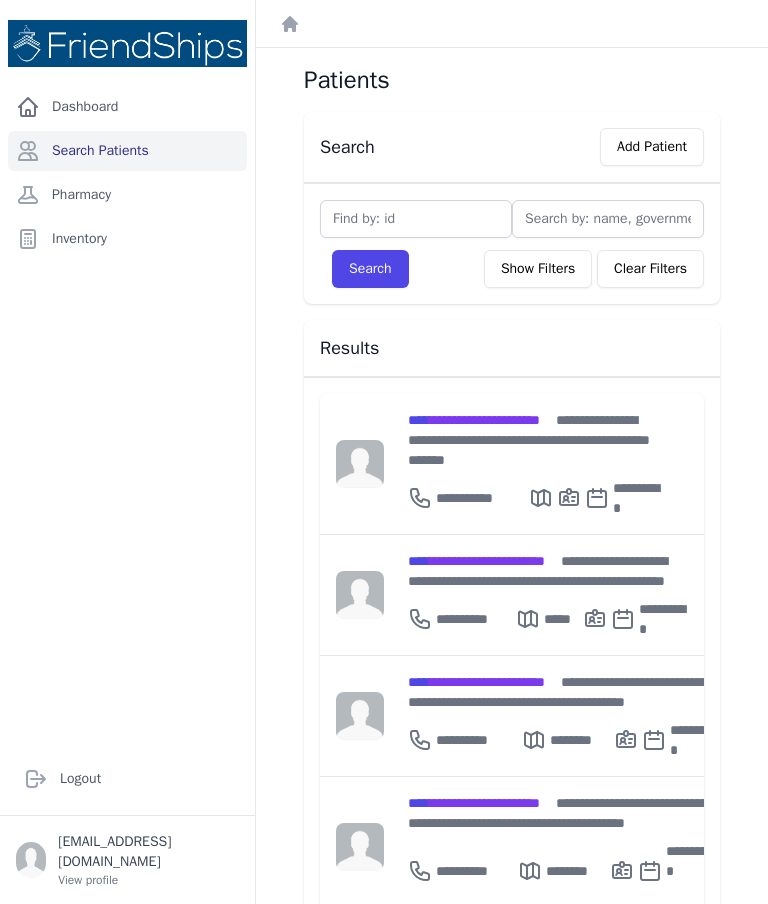 type on "H" 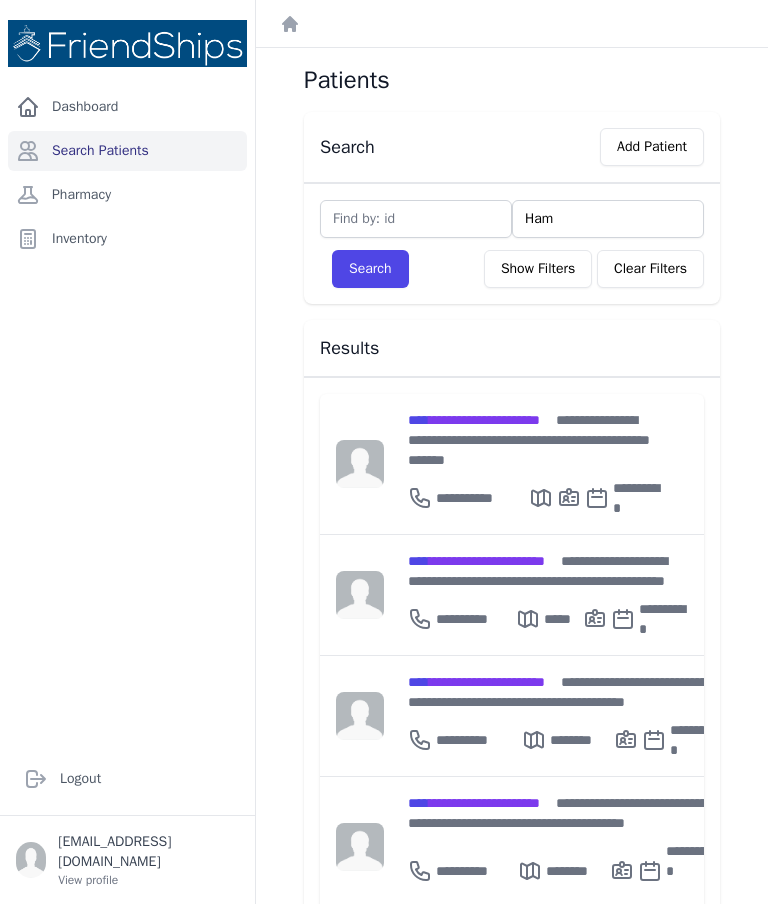 type on "Hama" 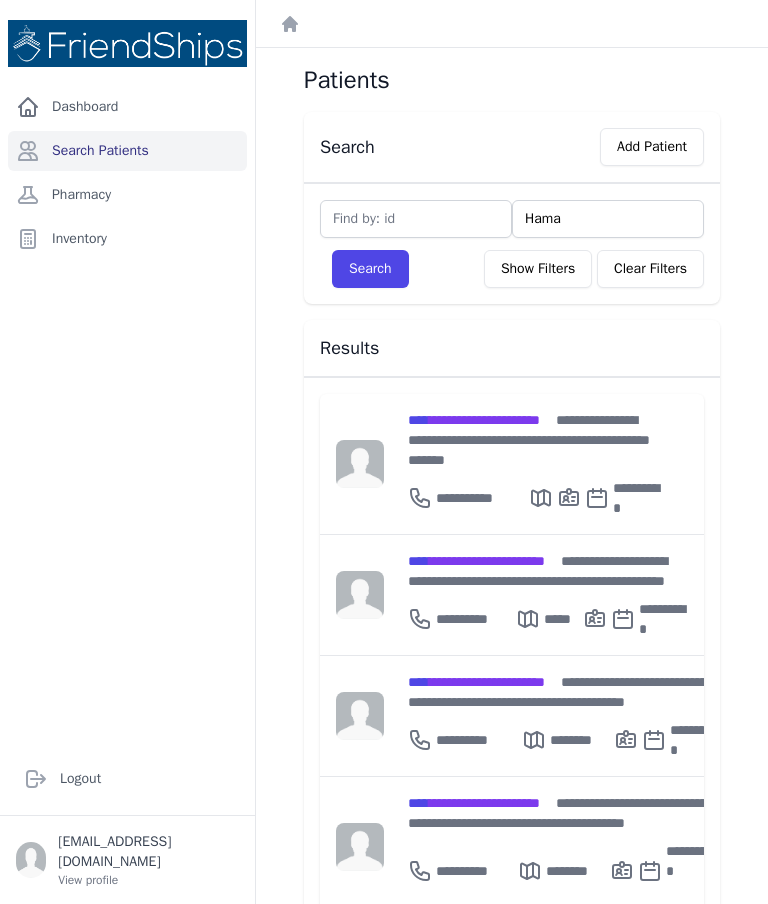 type on "Hamad" 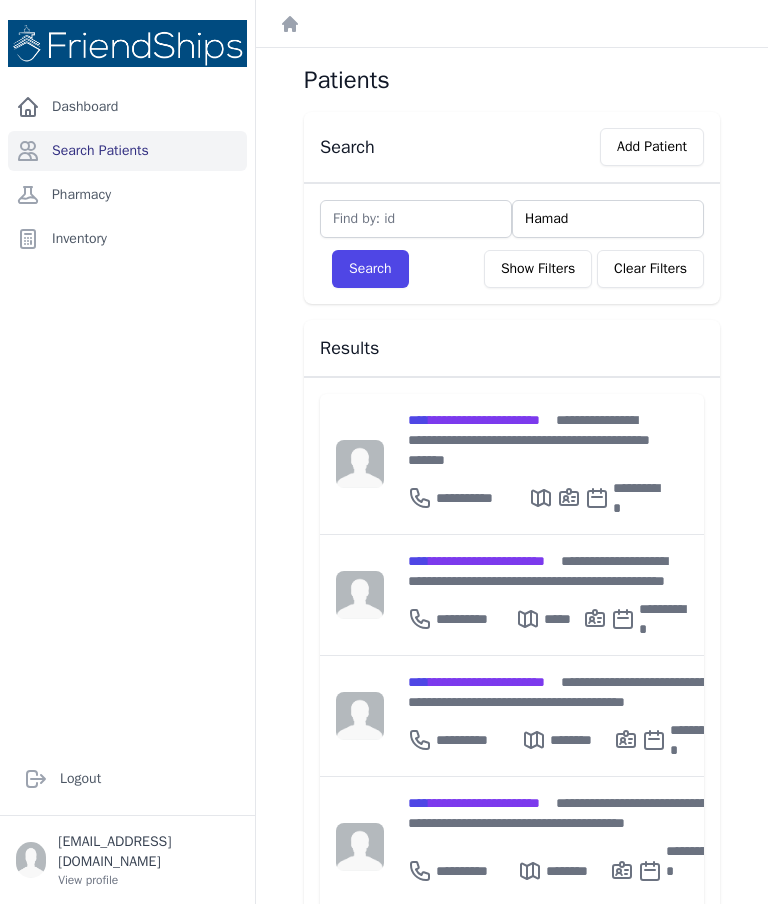 click on "Search" at bounding box center [370, 269] 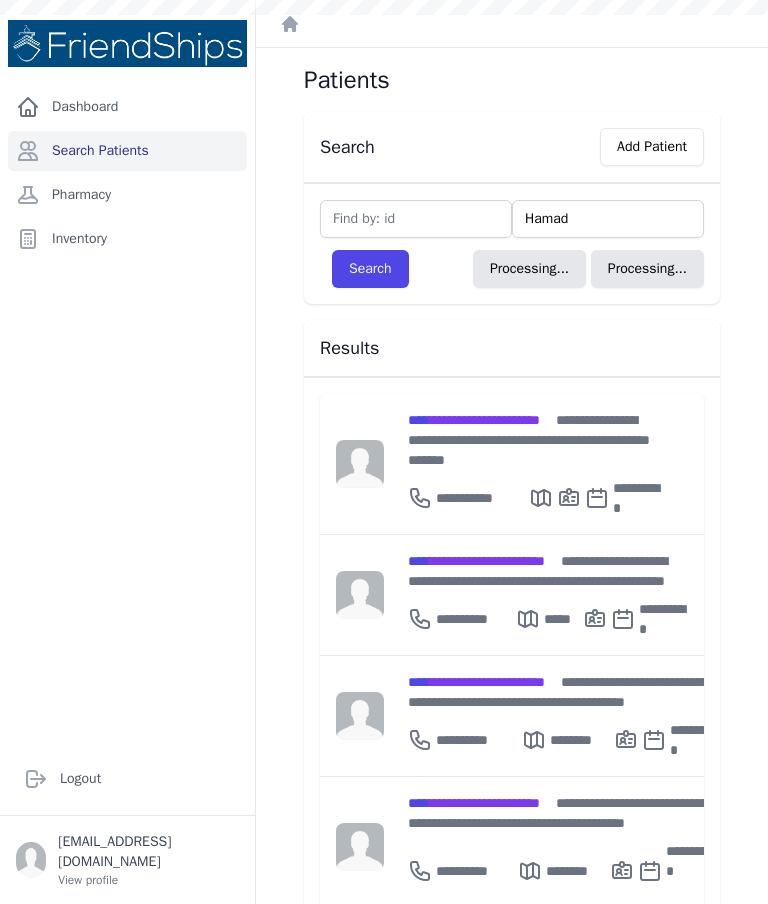 select 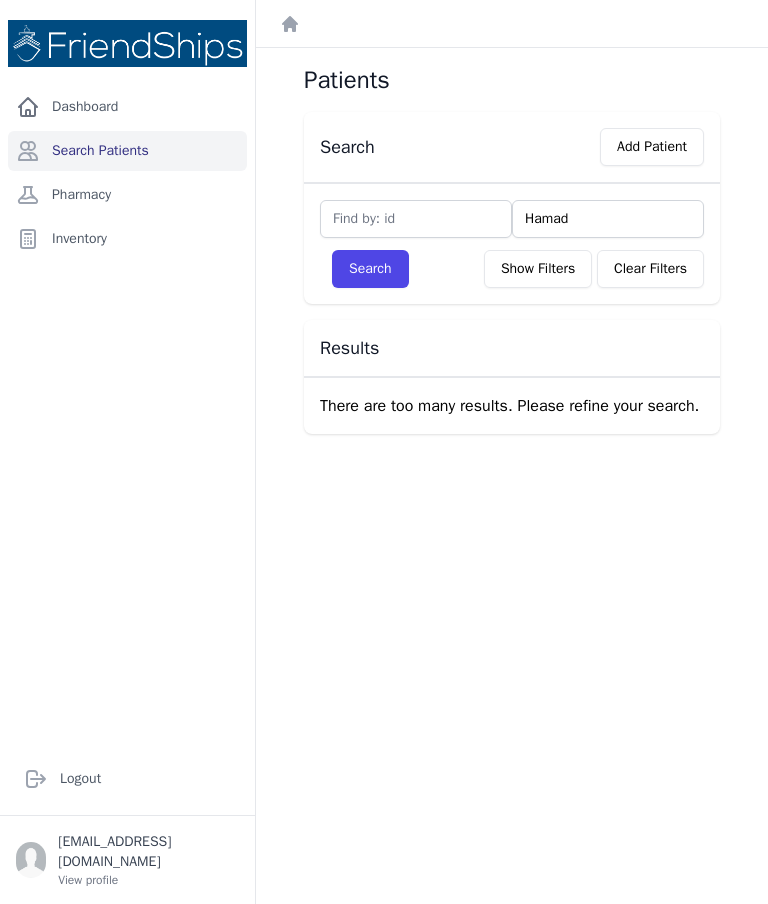 click on "Show Filters" at bounding box center [538, 269] 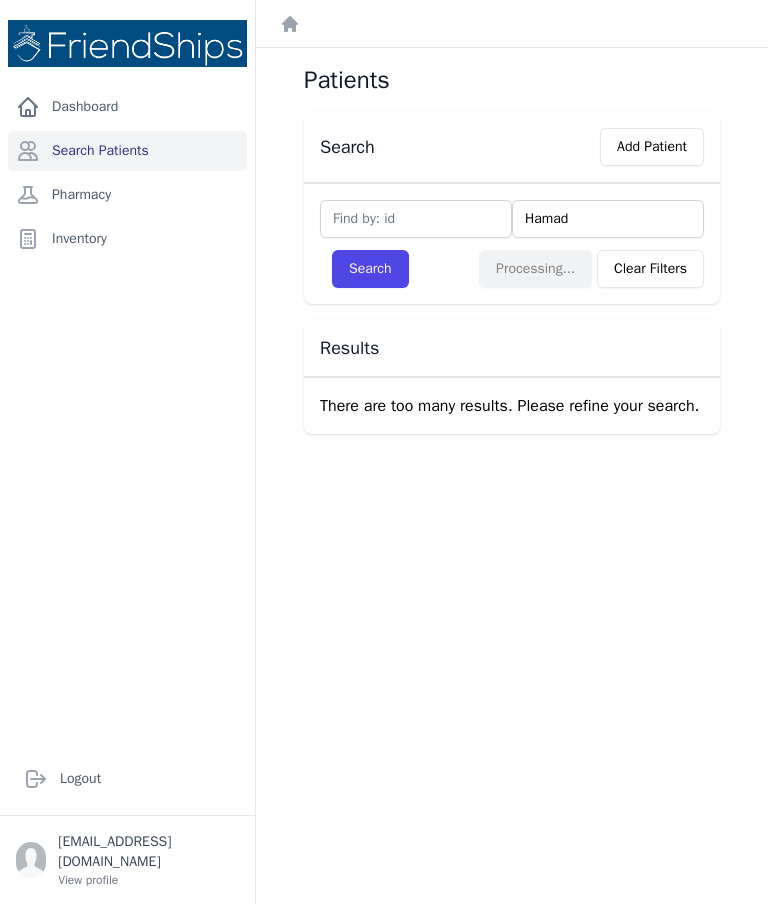 select 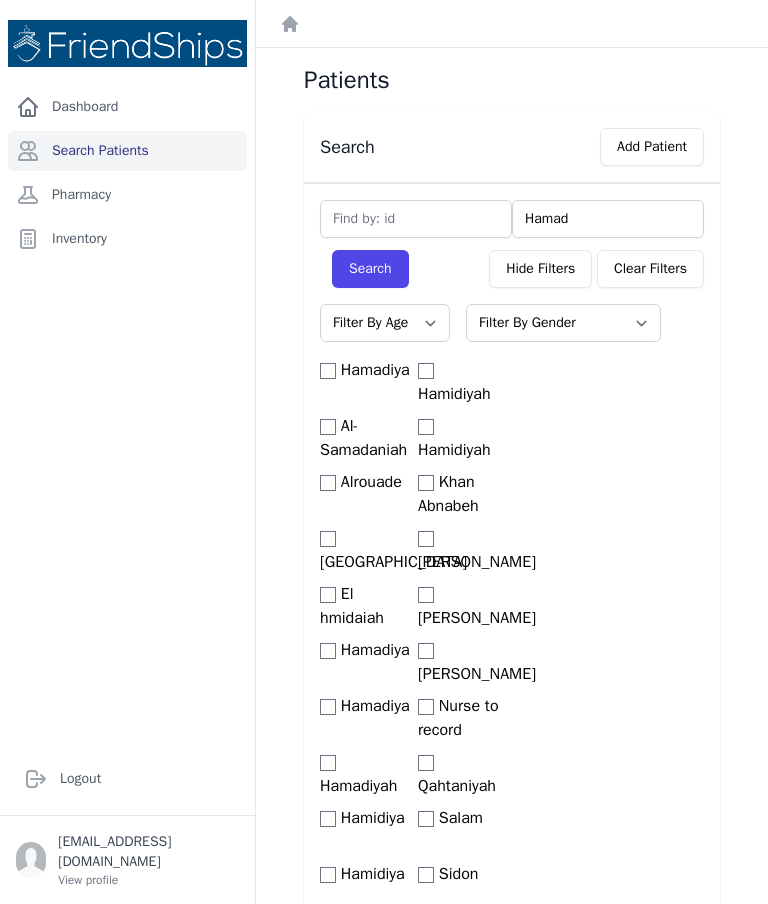 click on "Filter By Gender [DEMOGRAPHIC_DATA] [DEMOGRAPHIC_DATA]" at bounding box center (563, 323) 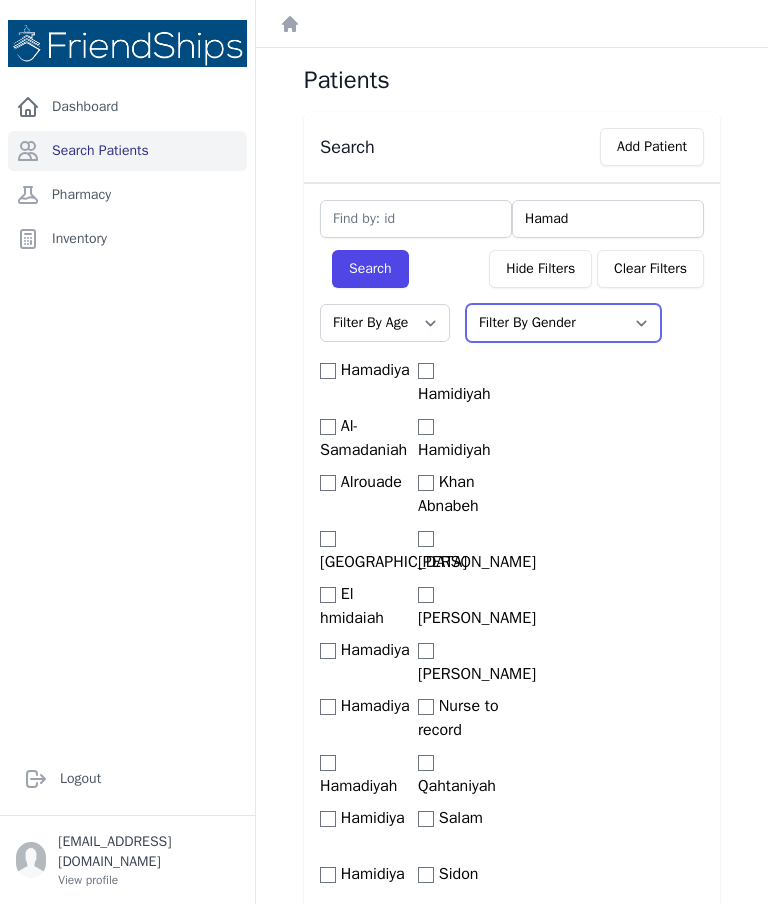 select on "female" 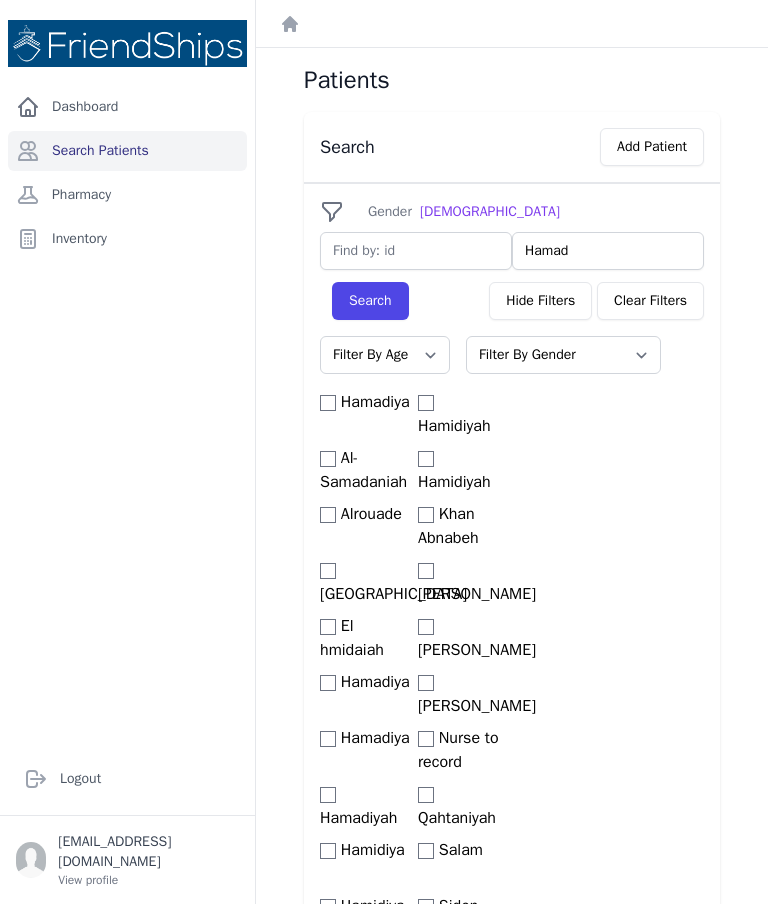 click on "Gender  Female
Hamad
Search
Hide Filters
Clear Filters
Filter By Age 0-20 21-40 41-60 60+
Filter By Gender Male Female
Hamadiya
Al-Samadaniah" at bounding box center (512, 570) 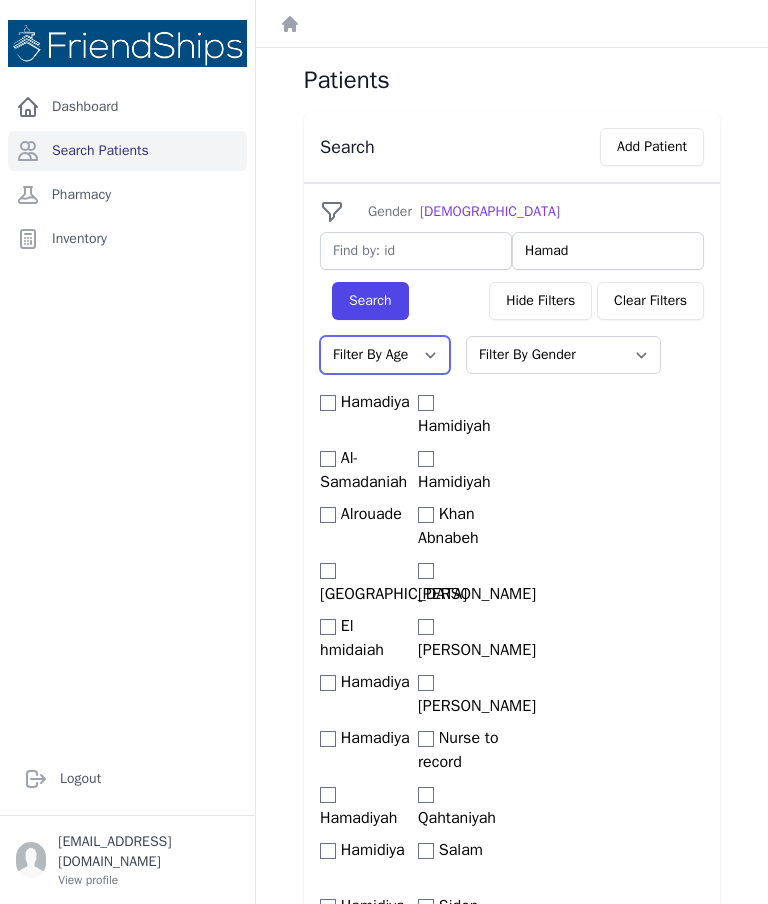 click on "Filter By Age [DEMOGRAPHIC_DATA] 21-40 41-60 60+" at bounding box center (385, 355) 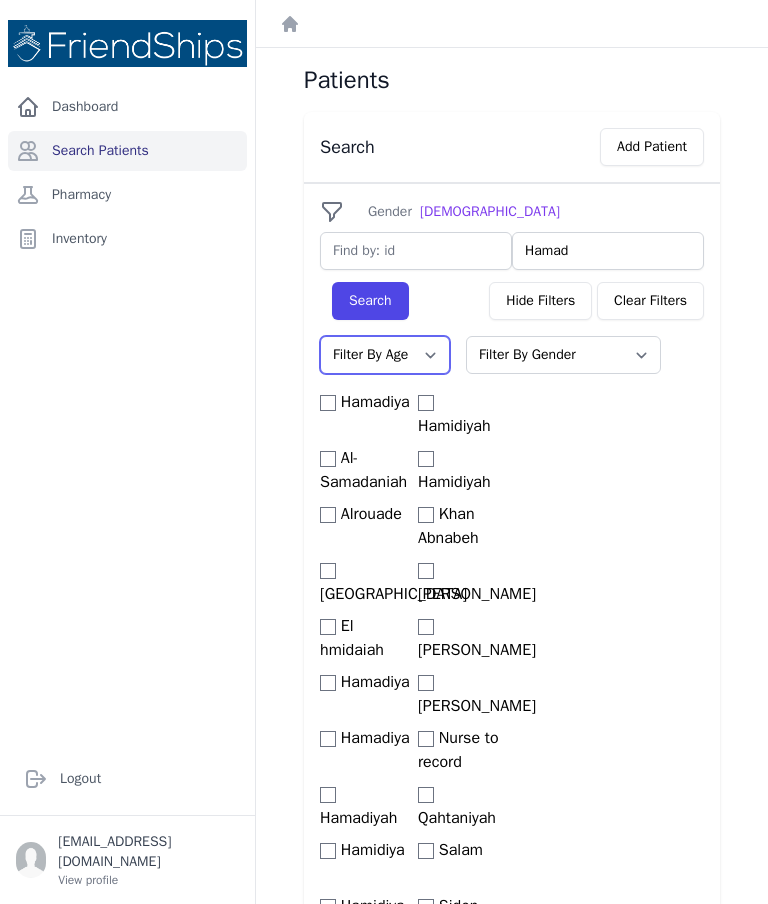 select on "41-60" 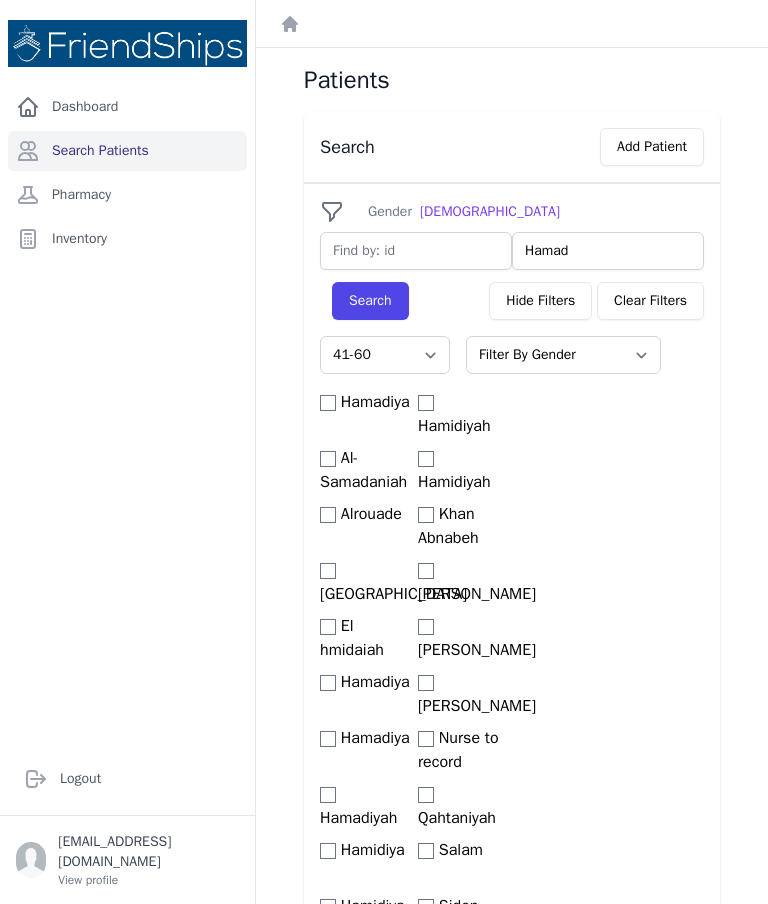 click on "Search" at bounding box center [370, 301] 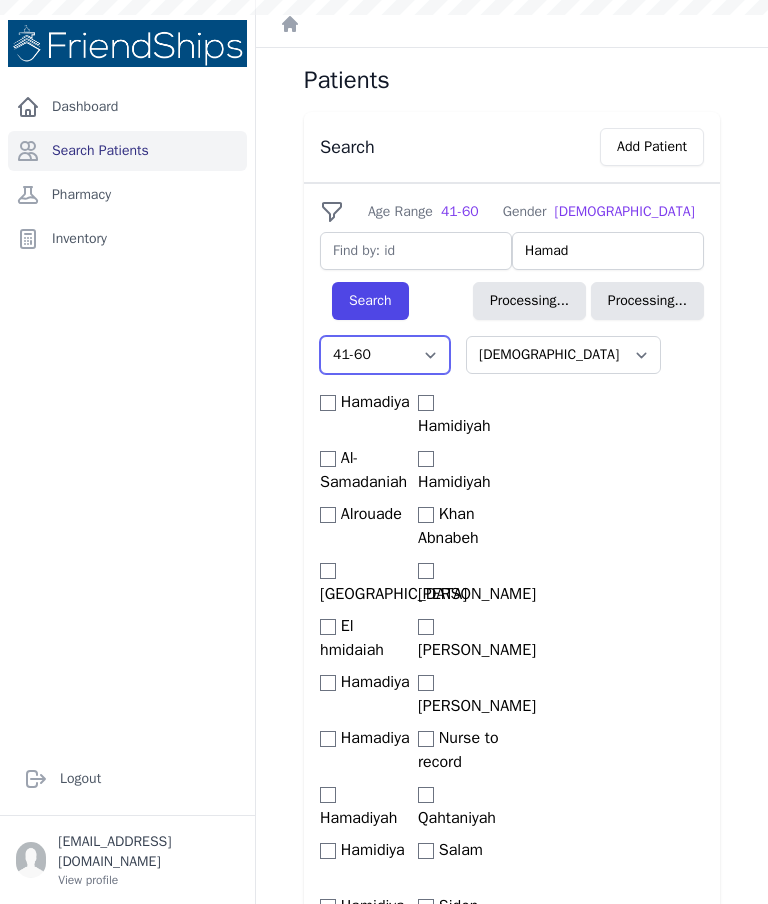 select on "female" 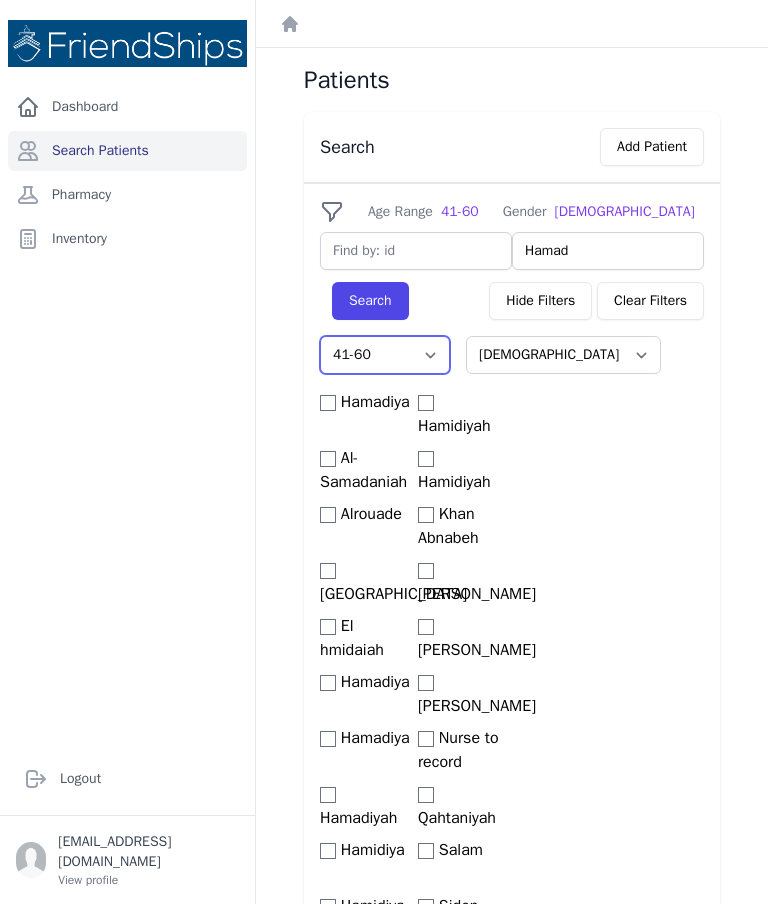 scroll, scrollTop: 0, scrollLeft: 0, axis: both 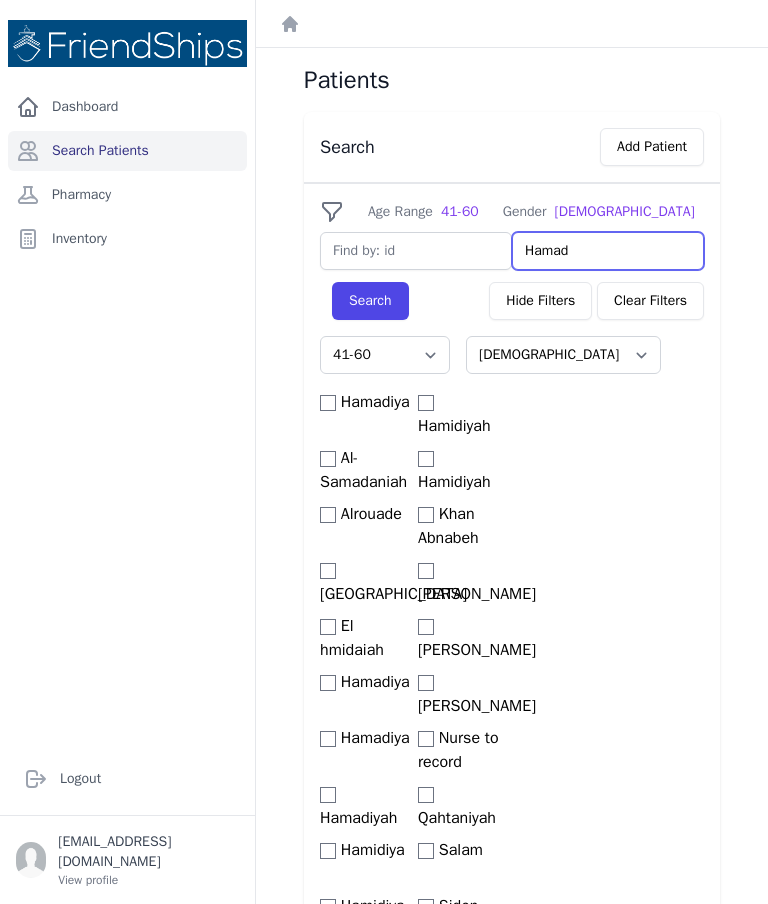 click on "Hamad" at bounding box center (608, 251) 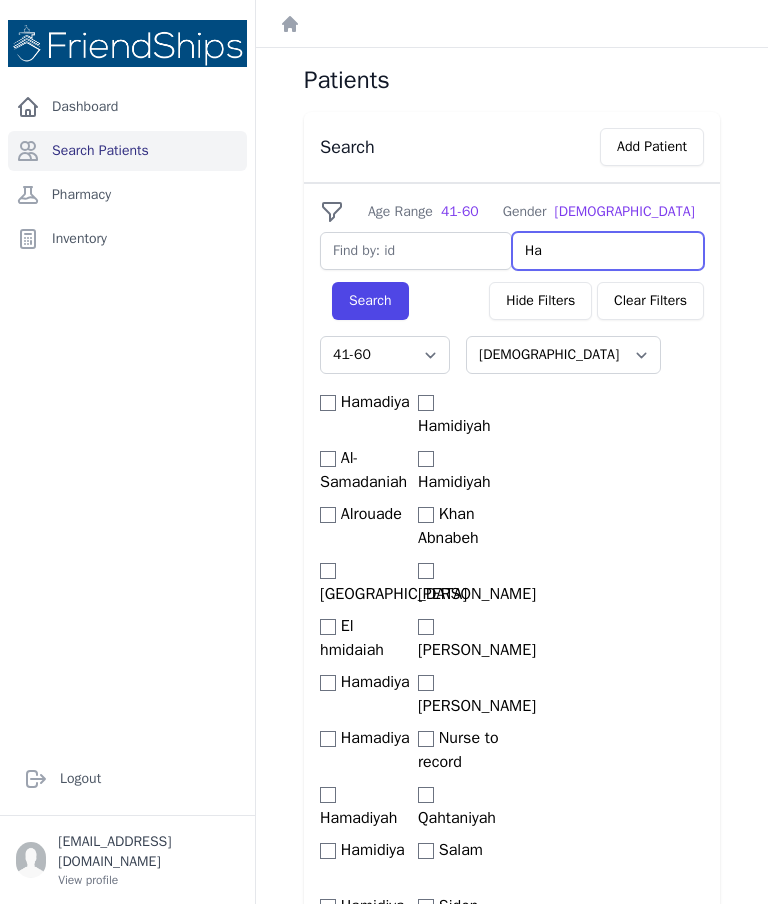type on "H" 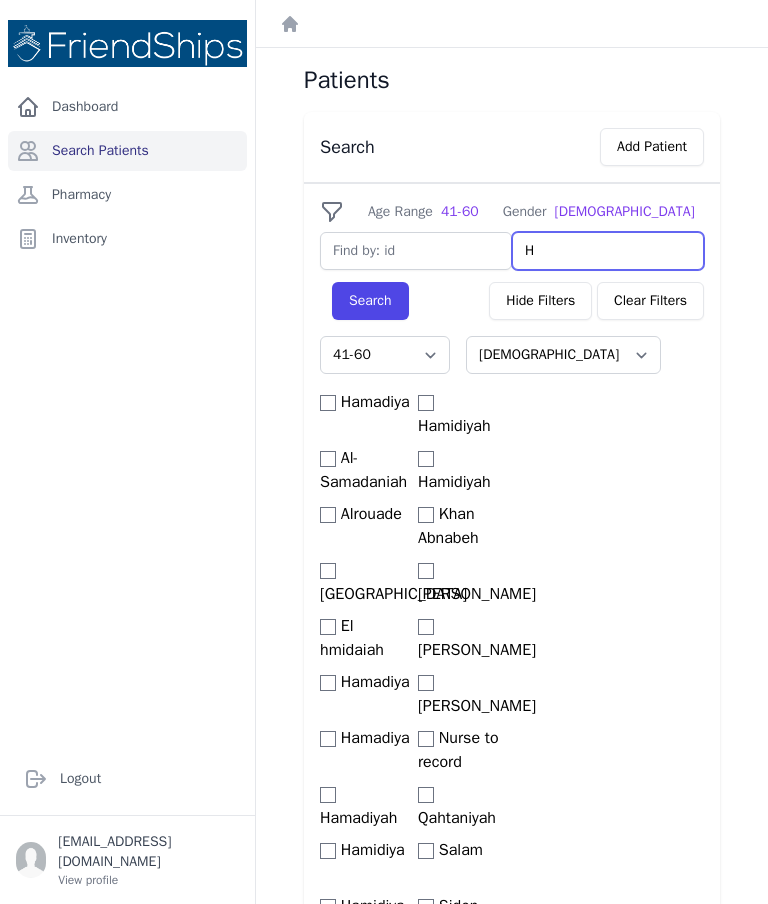 type 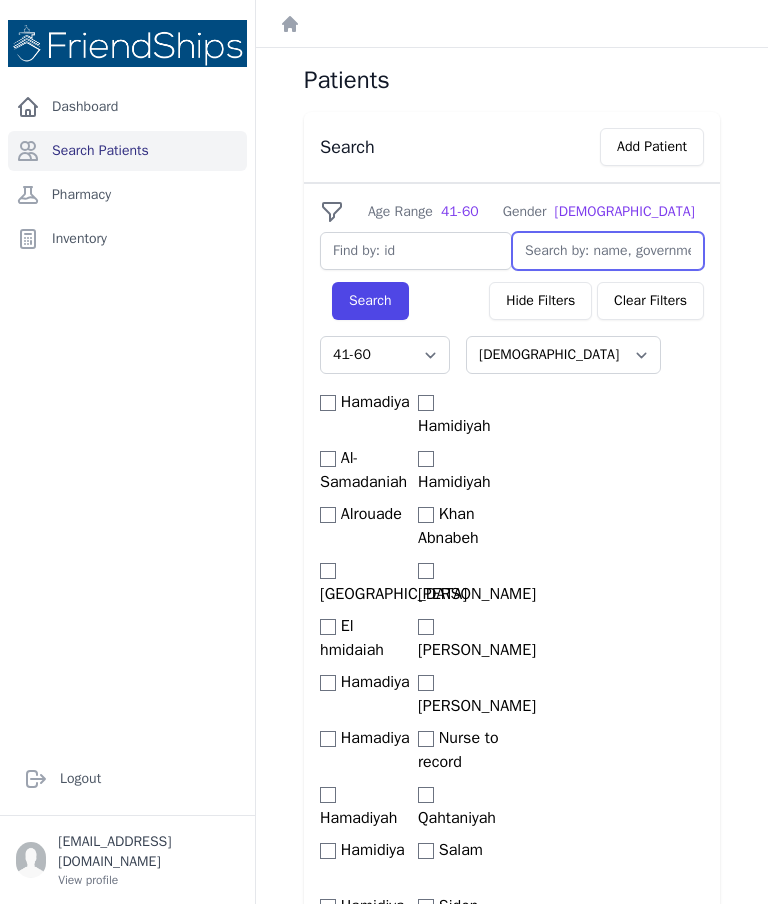 select on "41-60" 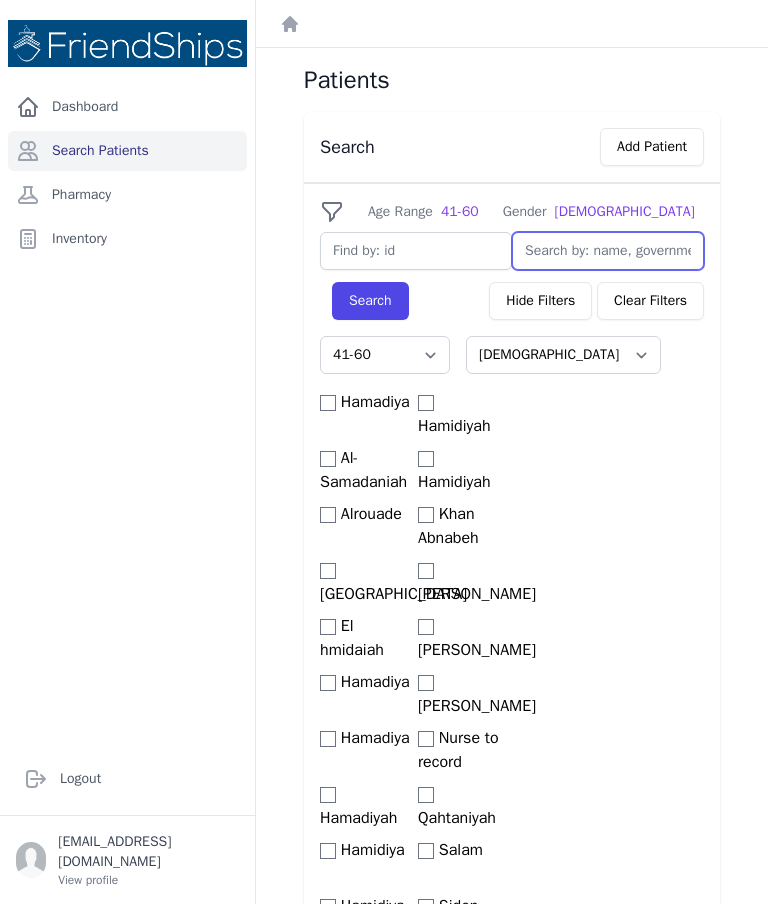 select on "41-60" 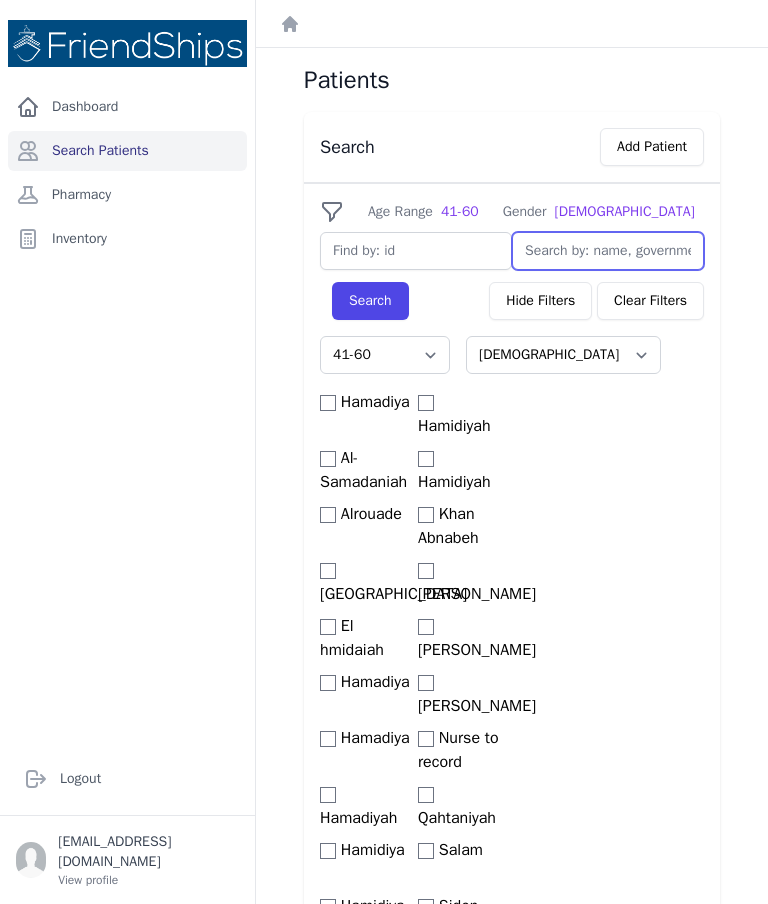 select on "41-60" 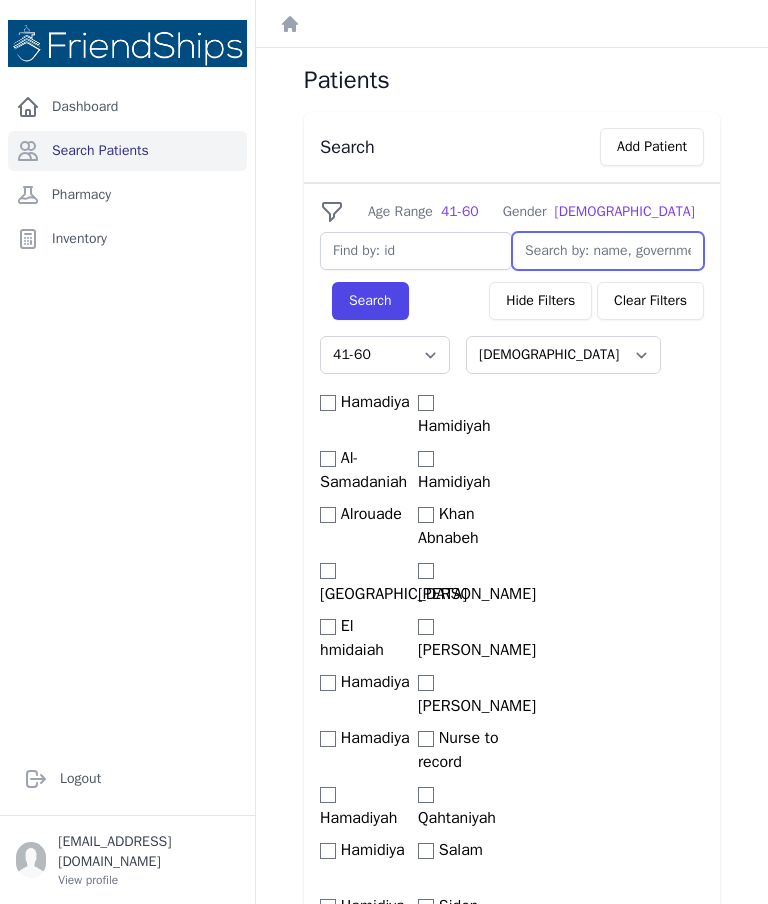 select on "41-60" 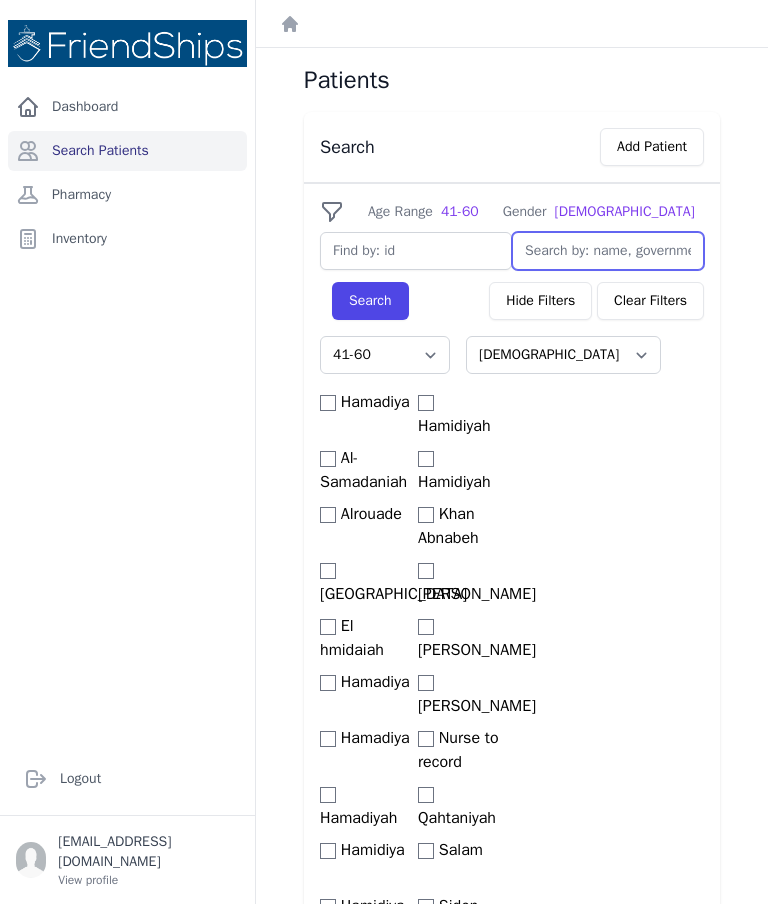 select on "41-60" 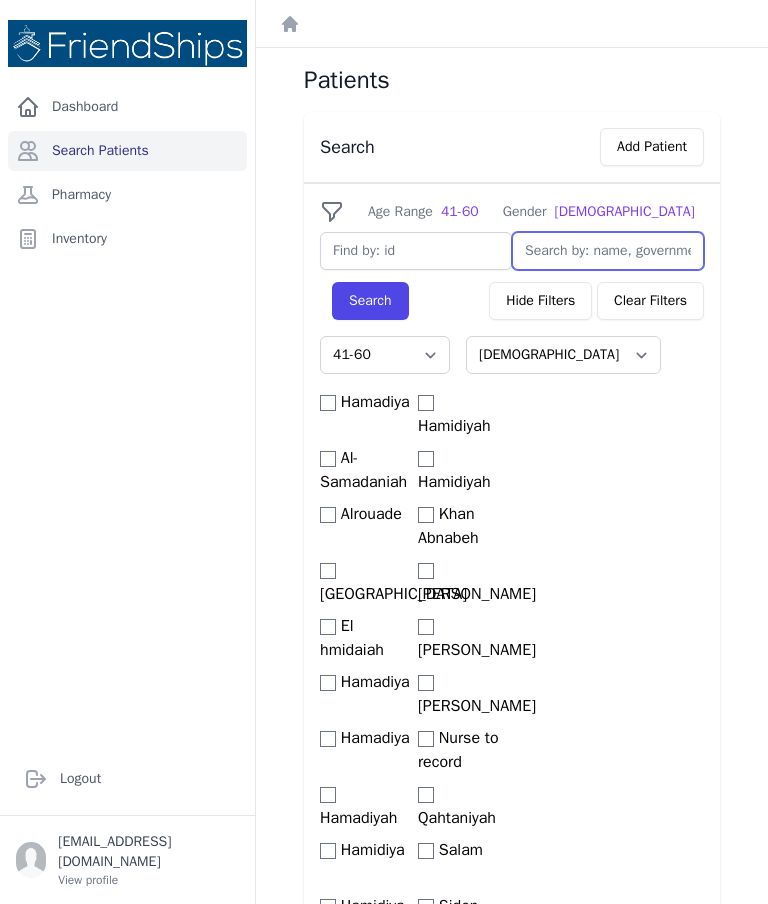 type on "A" 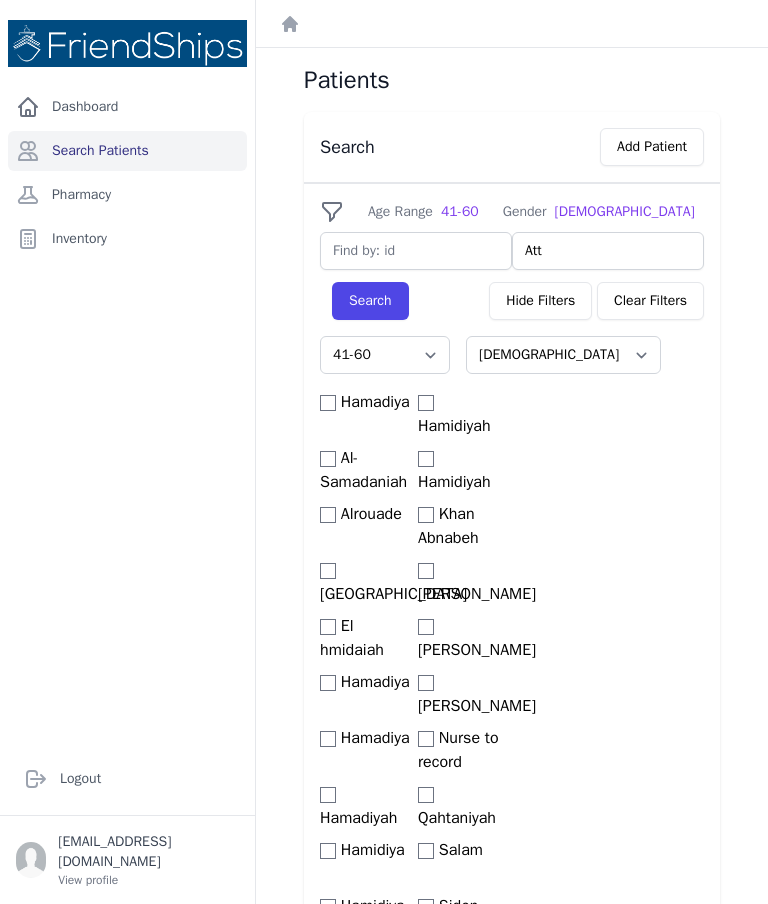 type on "Atta" 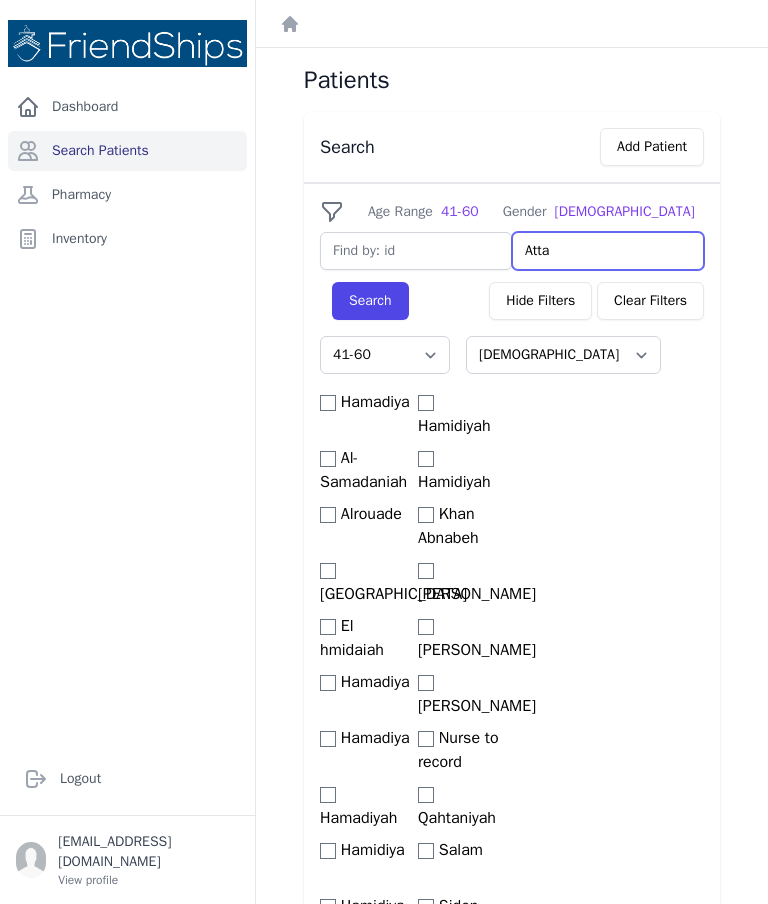 select on "41-60" 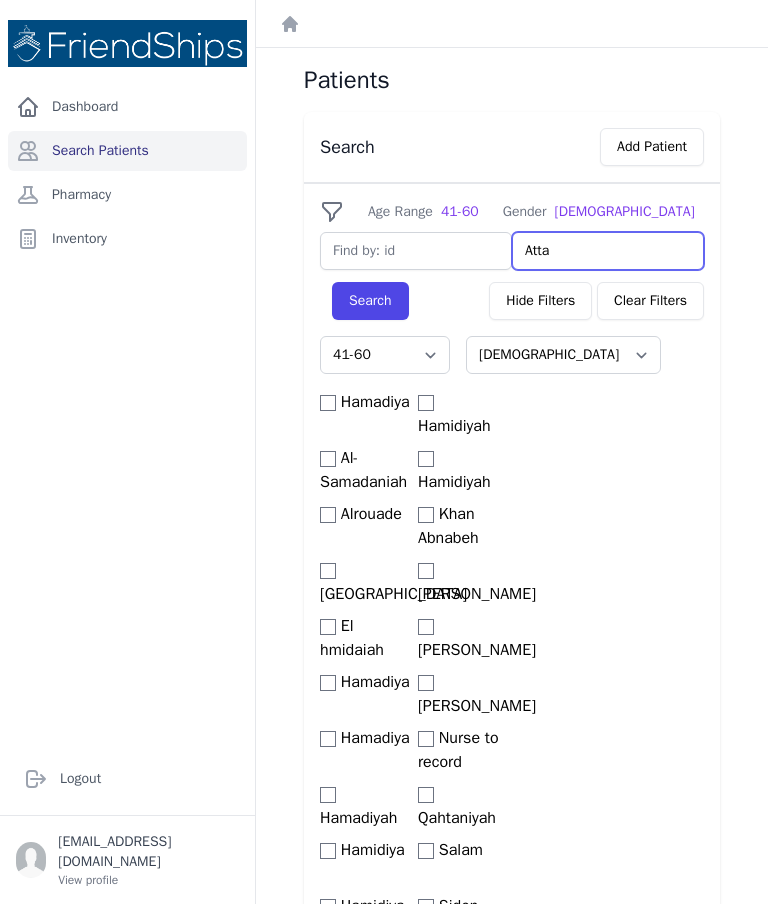 type on "Attal" 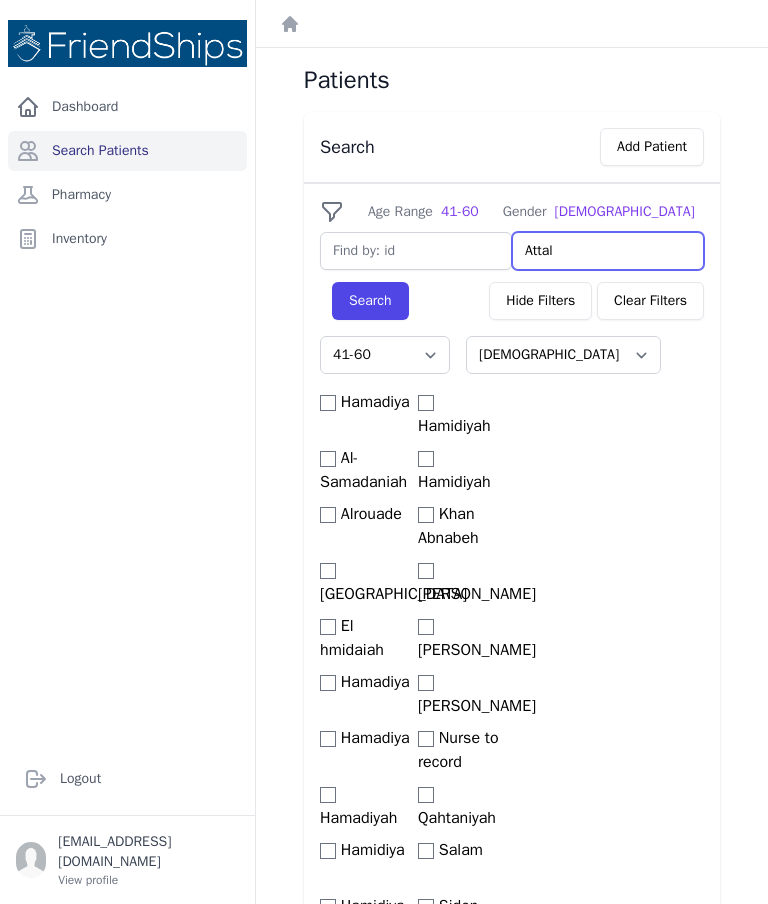 select on "41-60" 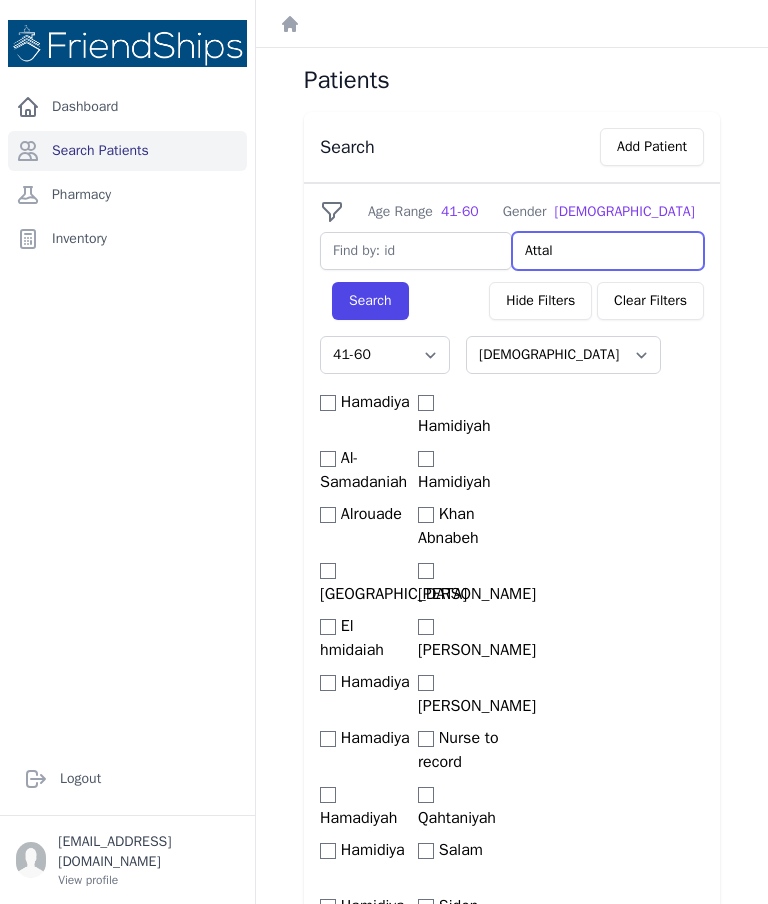 select on "41-60" 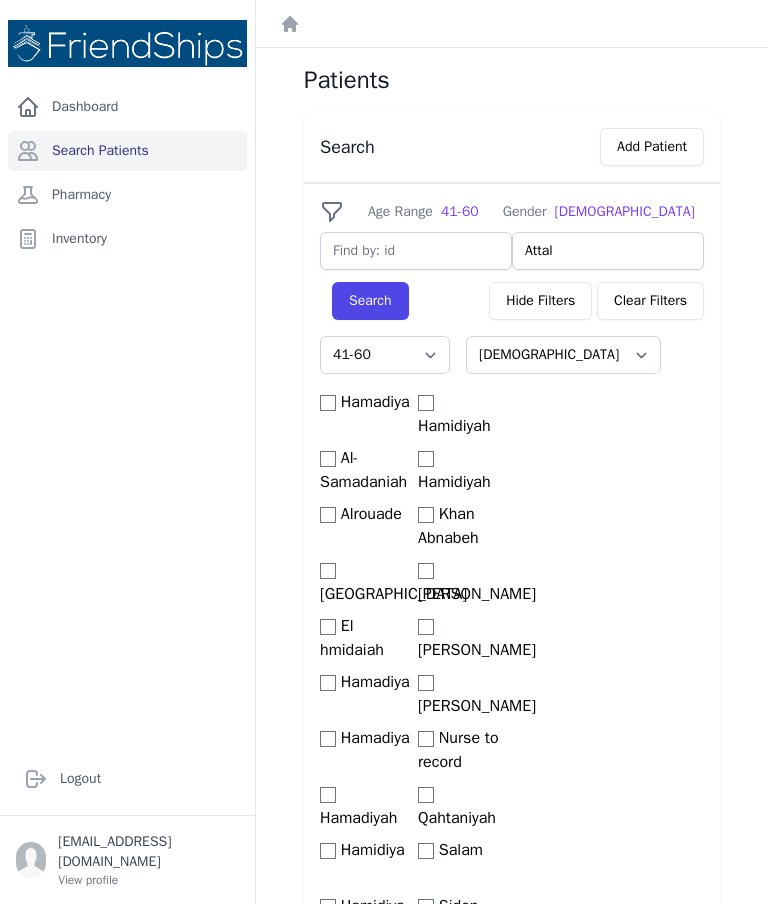 type on "Attala" 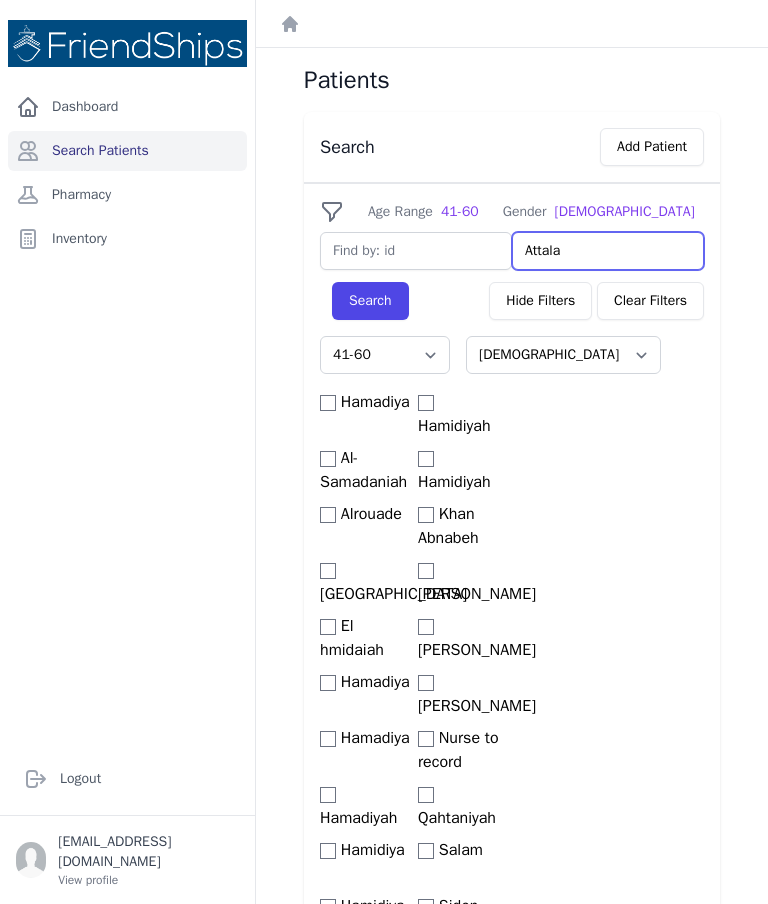 select on "41-60" 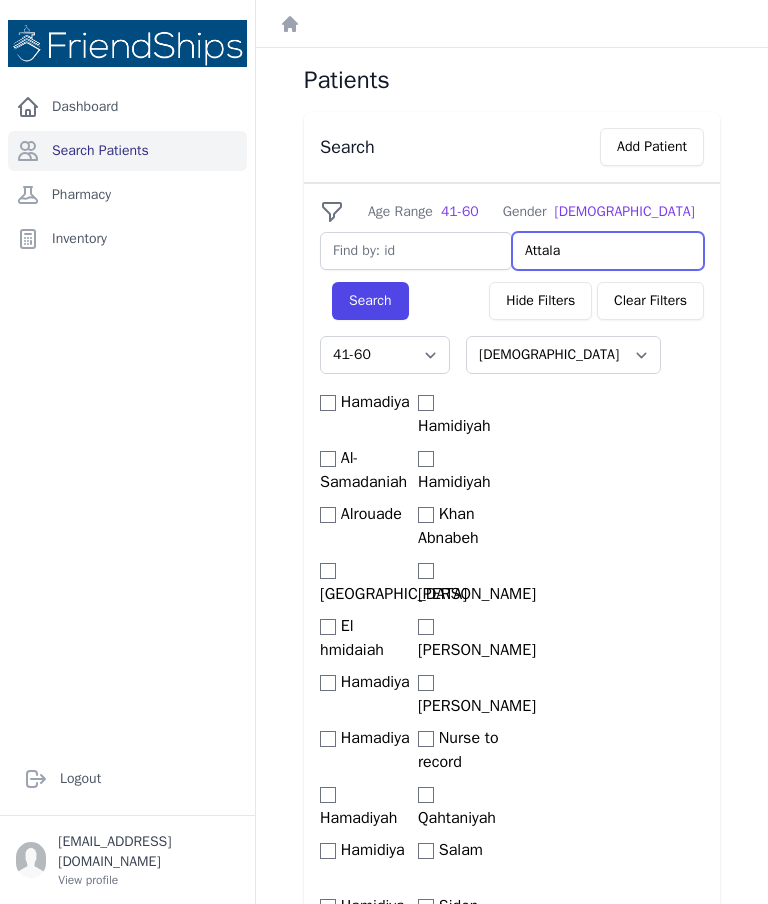 select on "41-60" 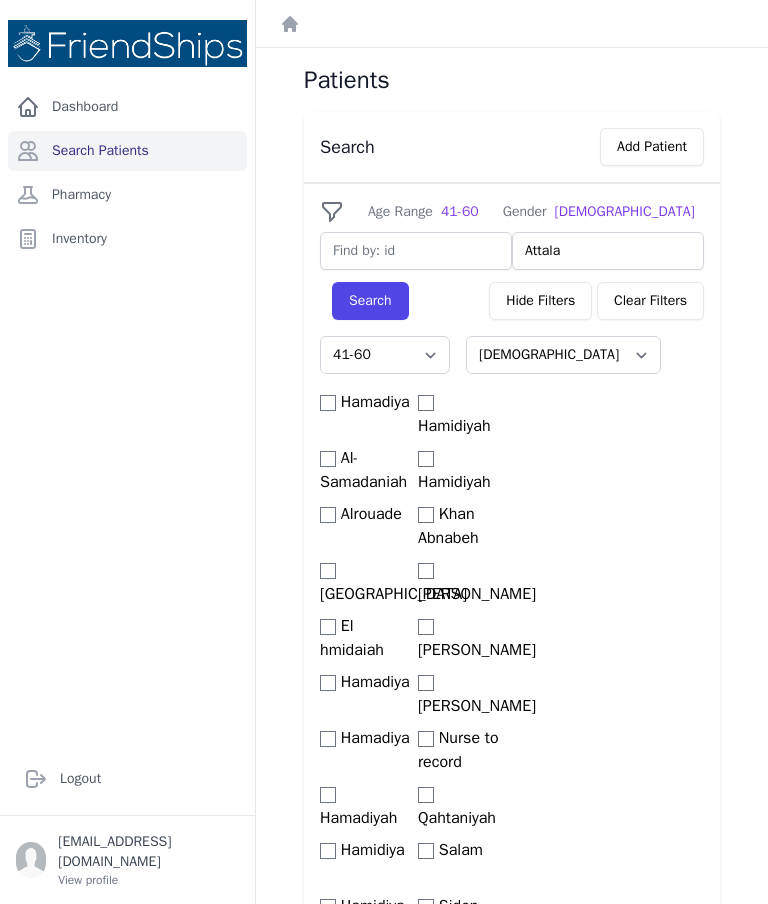 type on "Attalah" 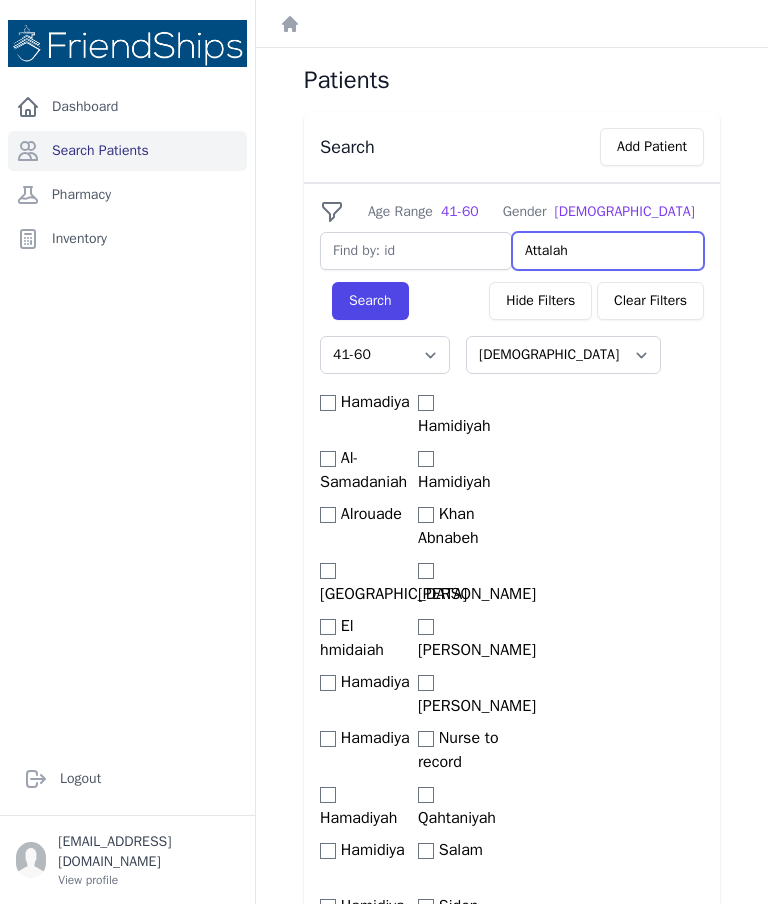 select on "41-60" 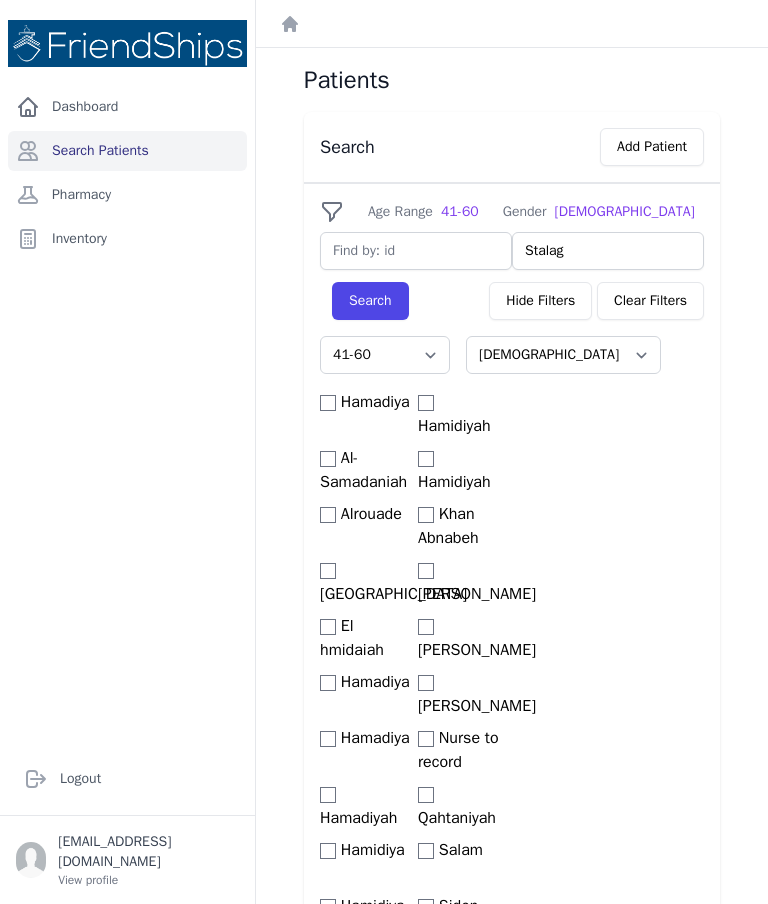 type on "Stalag" 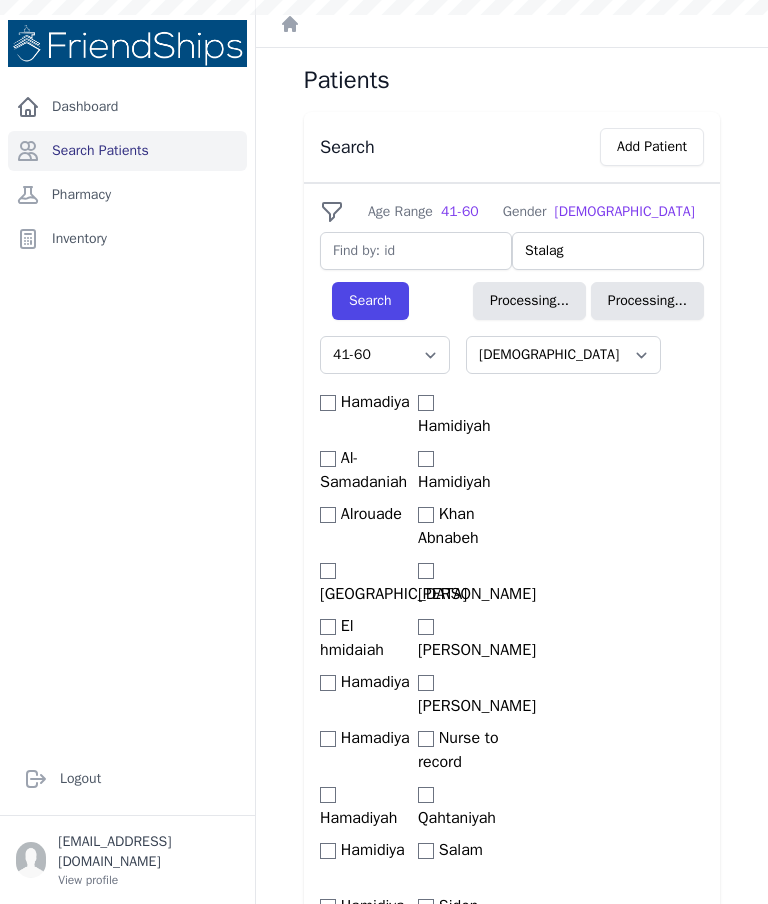 select on "female" 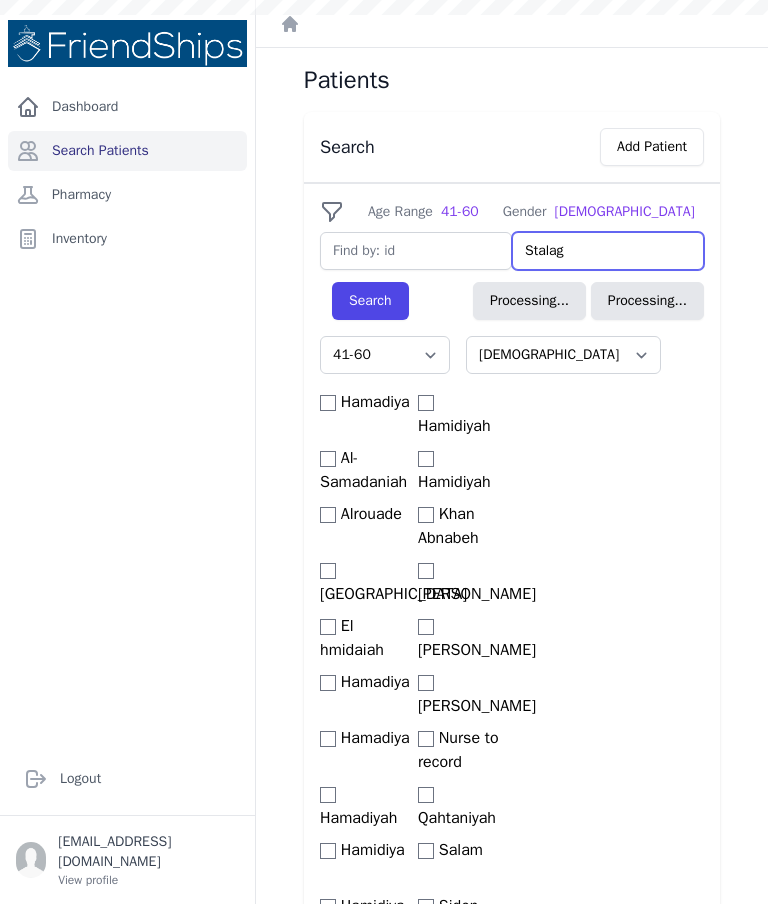 click on "Stalag" at bounding box center [608, 251] 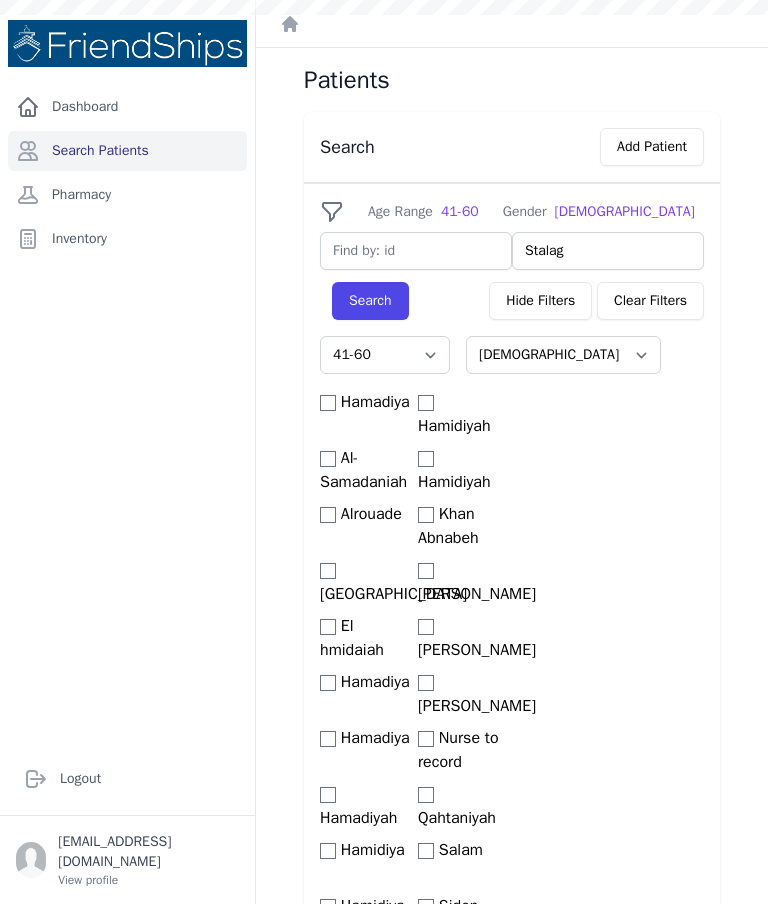 click on "Stalag" at bounding box center (608, 251) 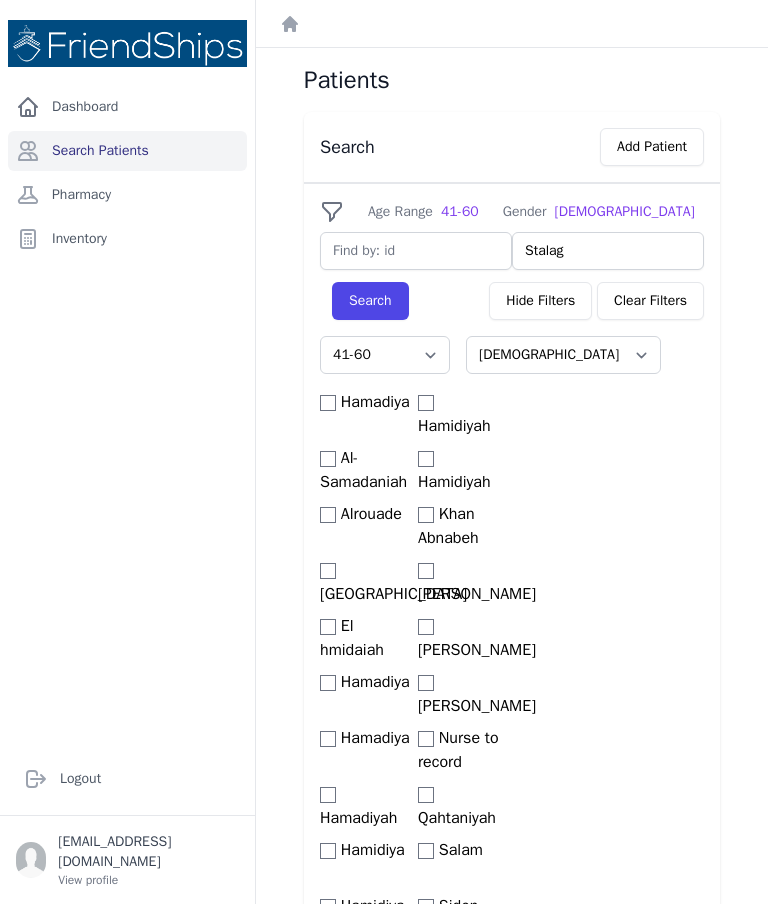 click on "Stalag" at bounding box center (608, 251) 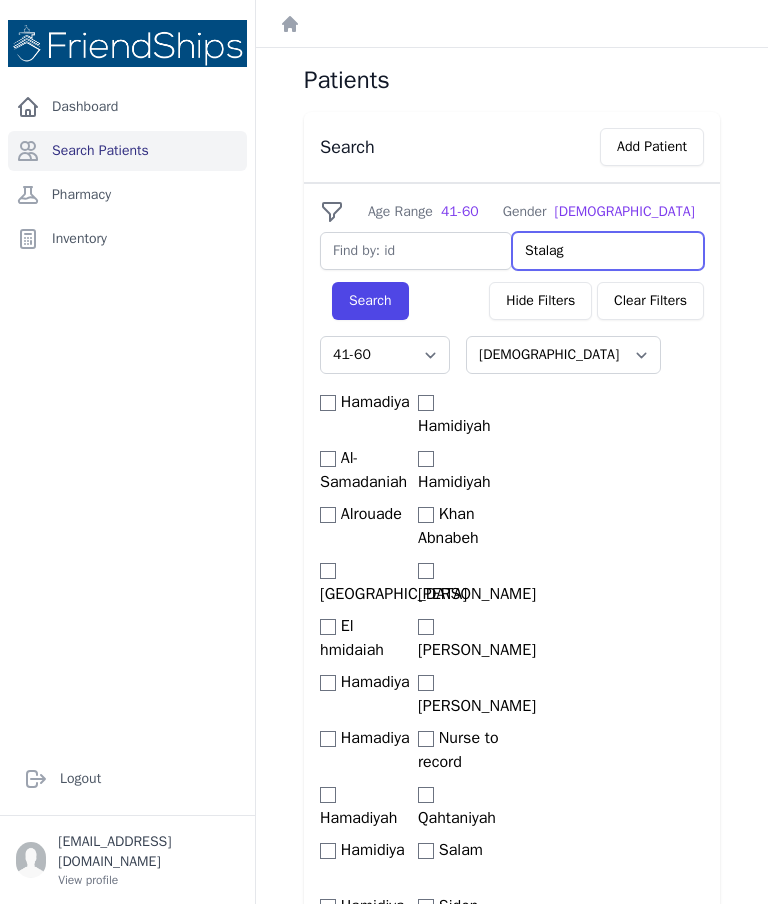 click on "Stalag" at bounding box center [608, 251] 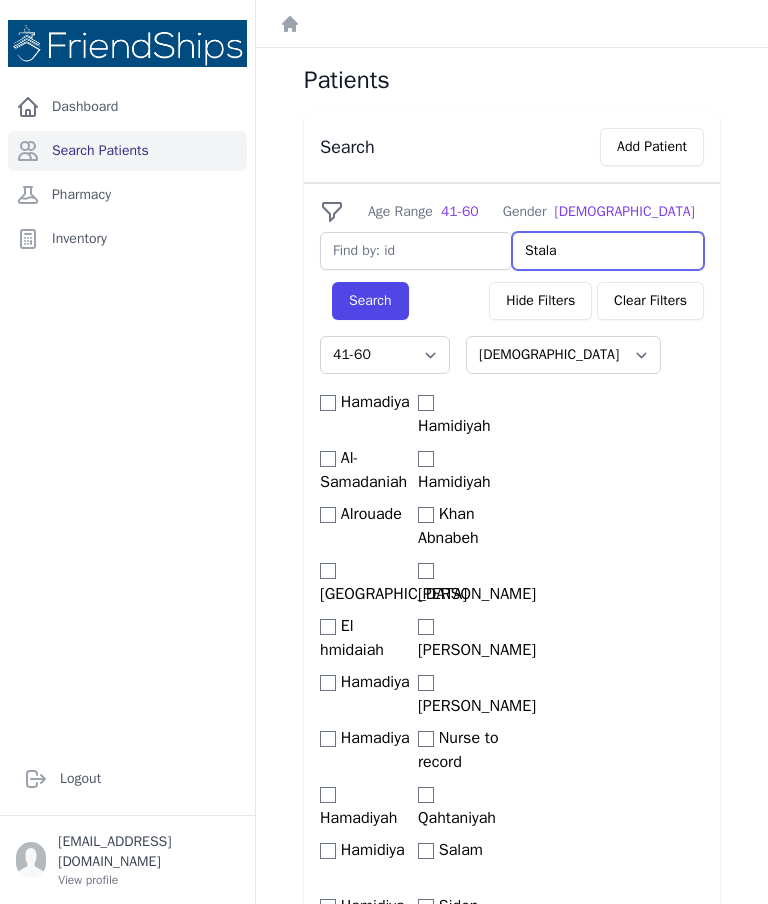 type on "Stal" 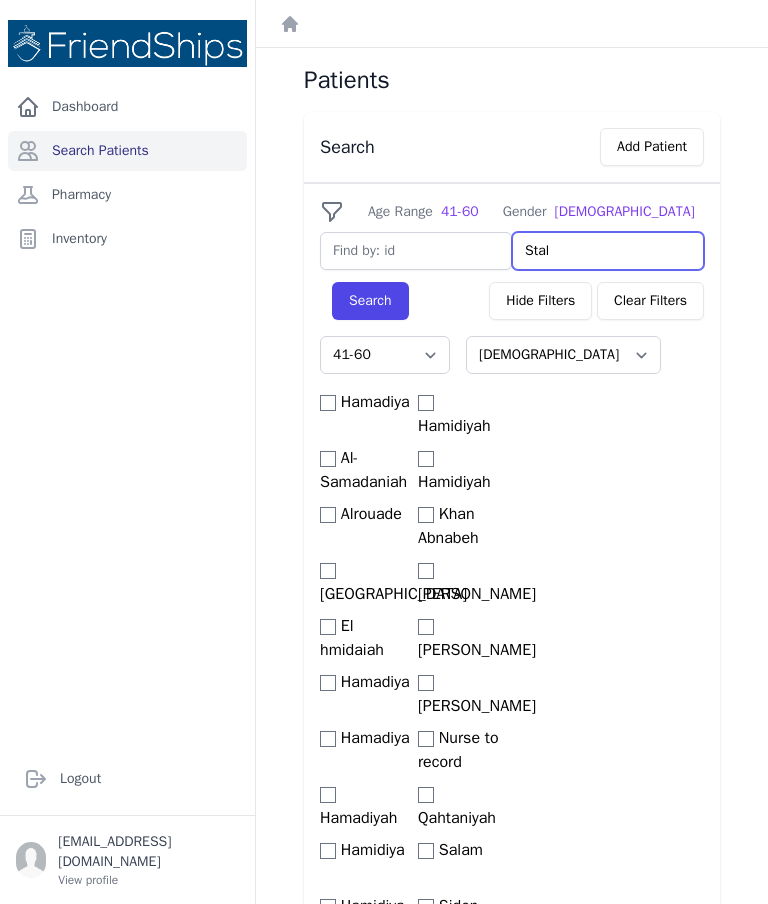 select on "41-60" 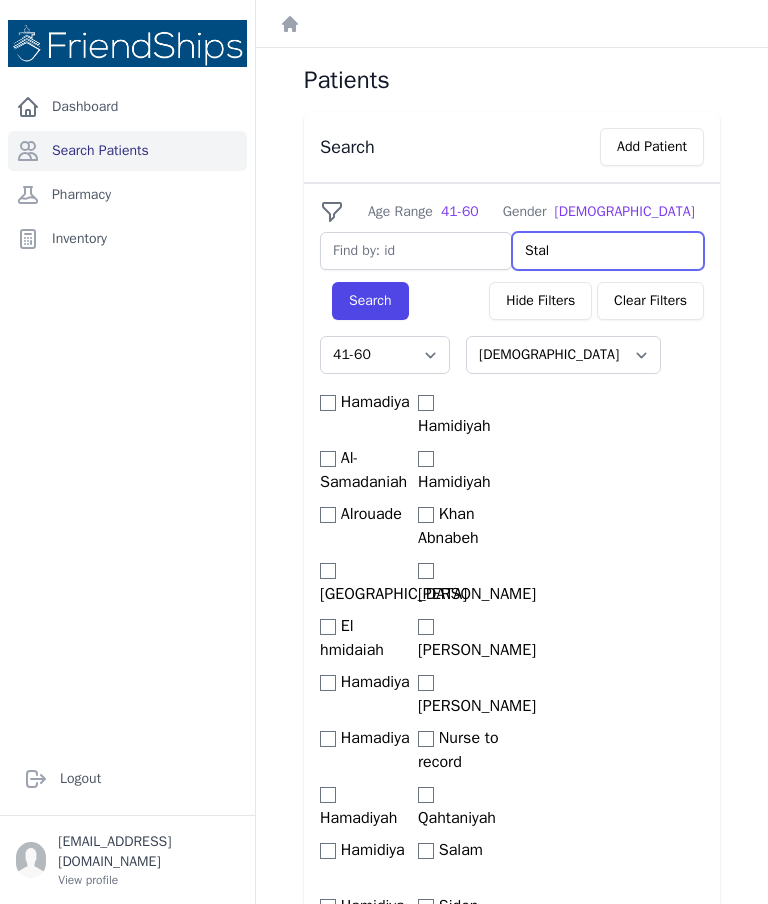 type on "Sta" 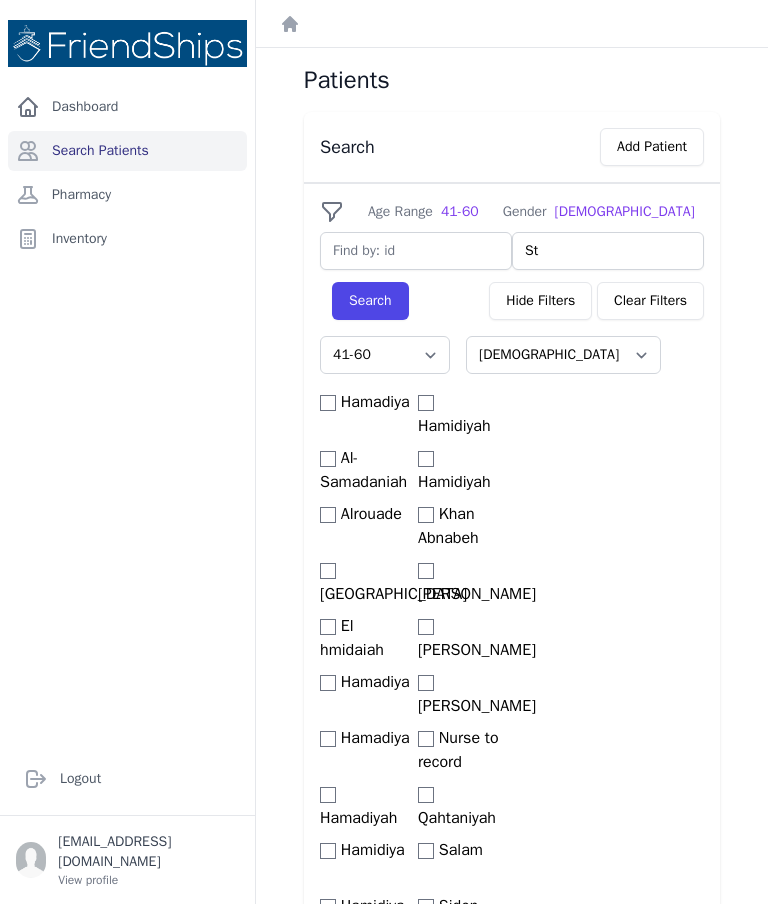 type on "S" 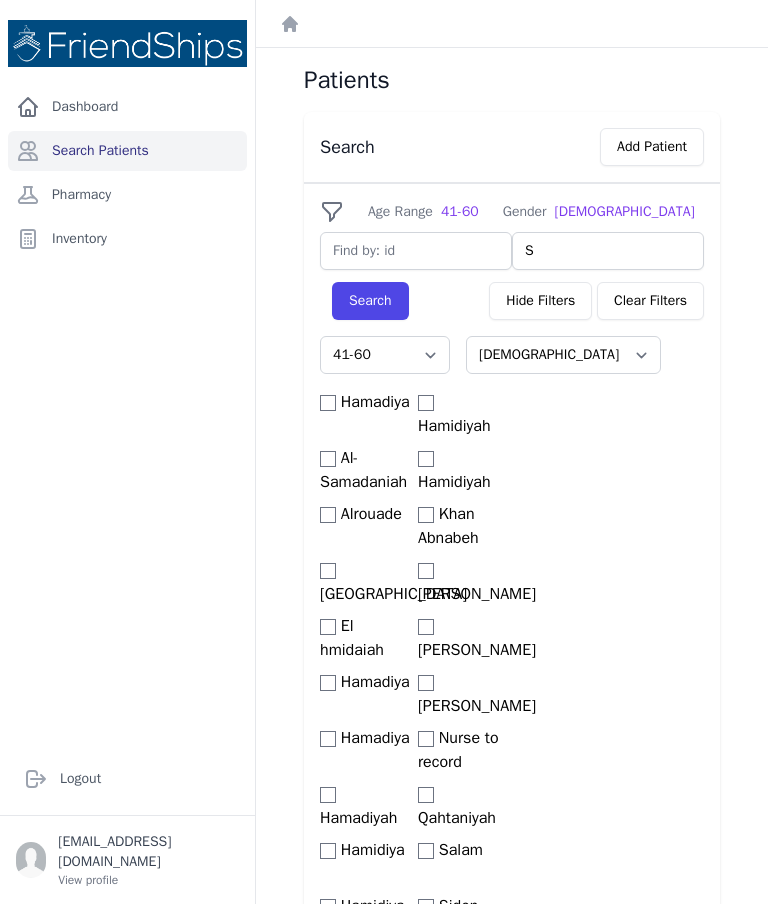 type 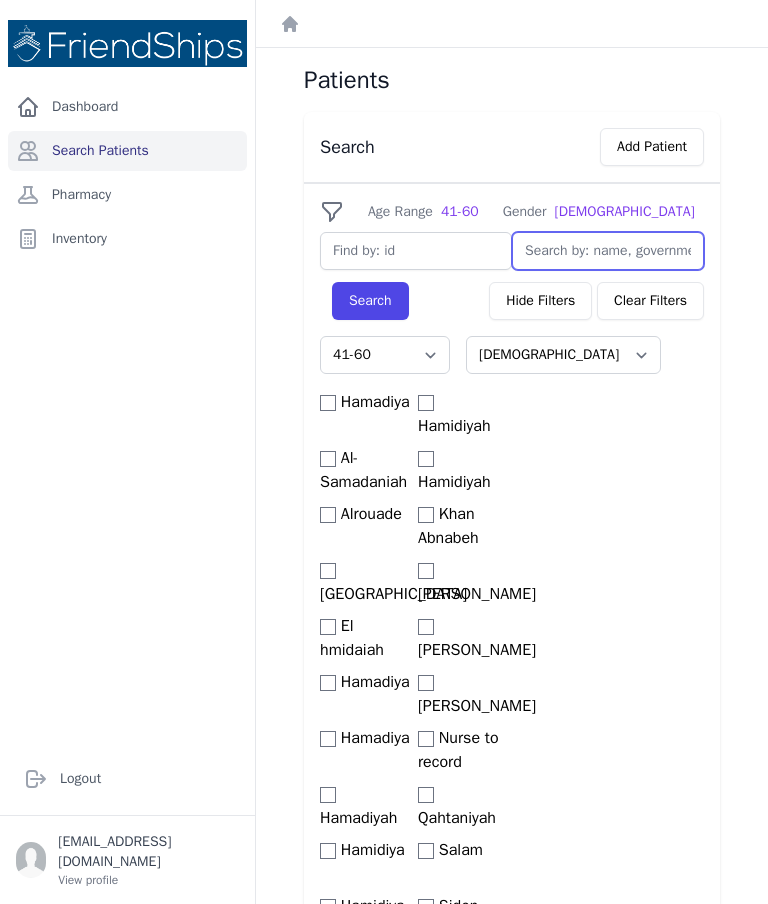 select on "41-60" 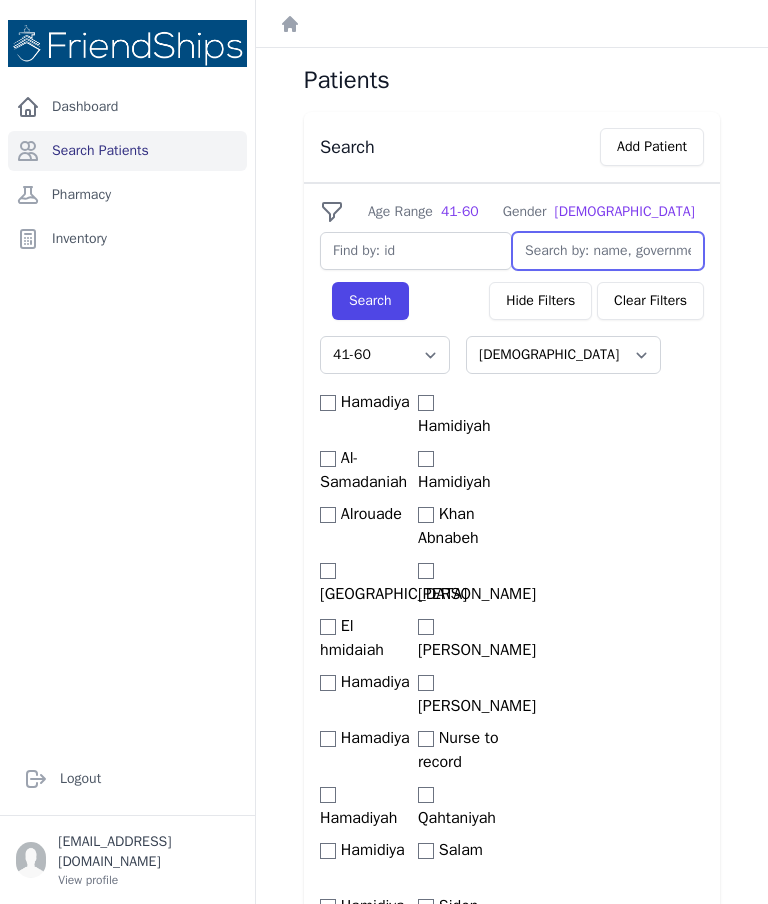 select on "41-60" 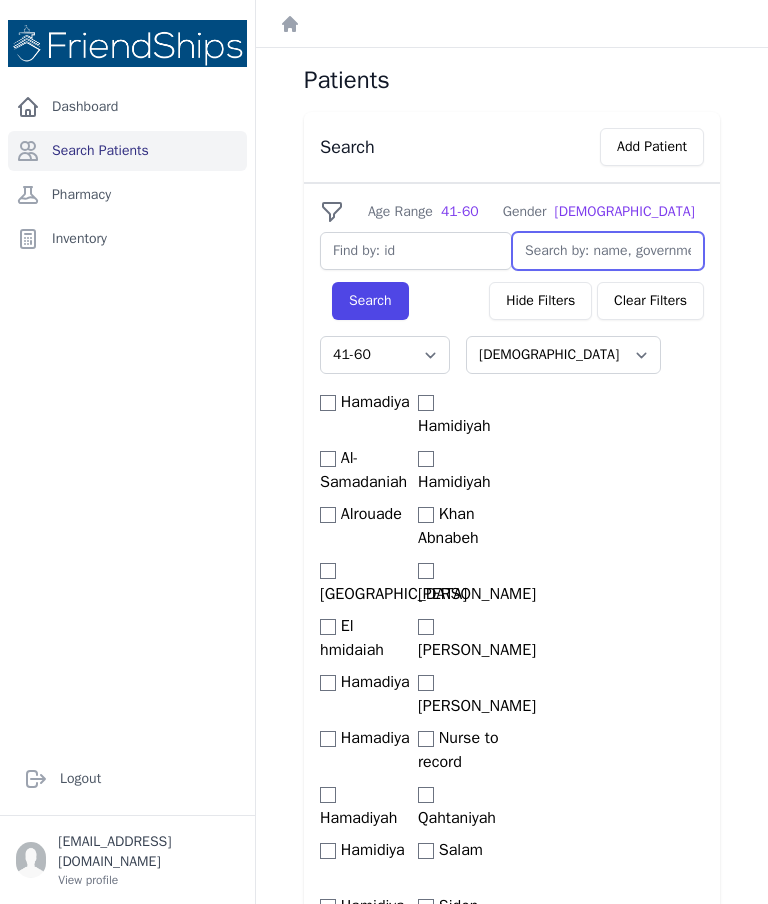 select on "41-60" 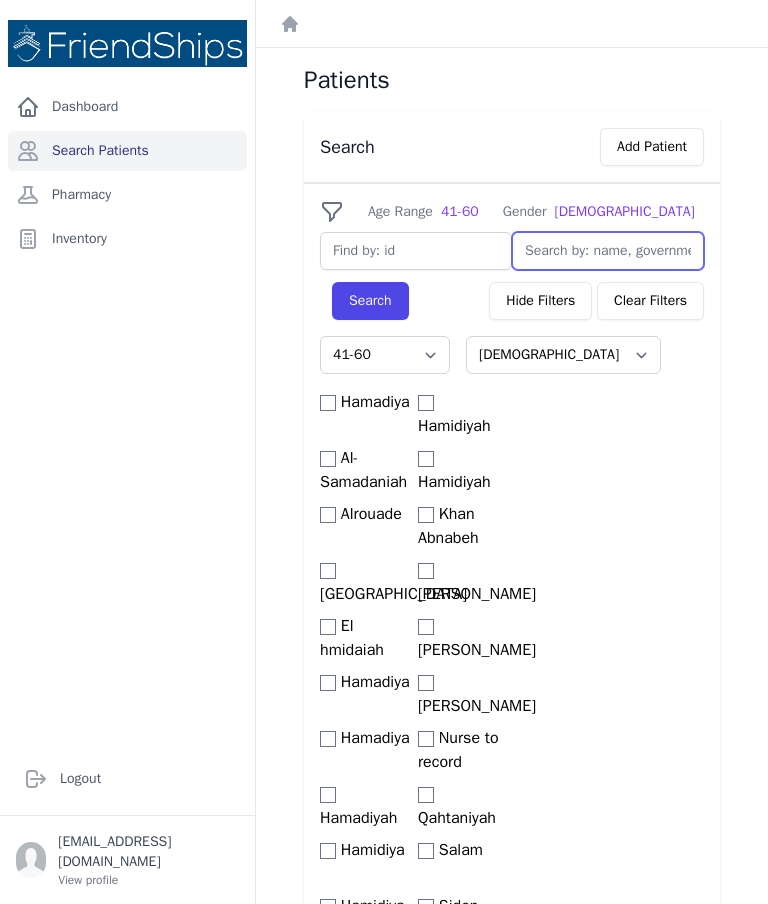 type on "a" 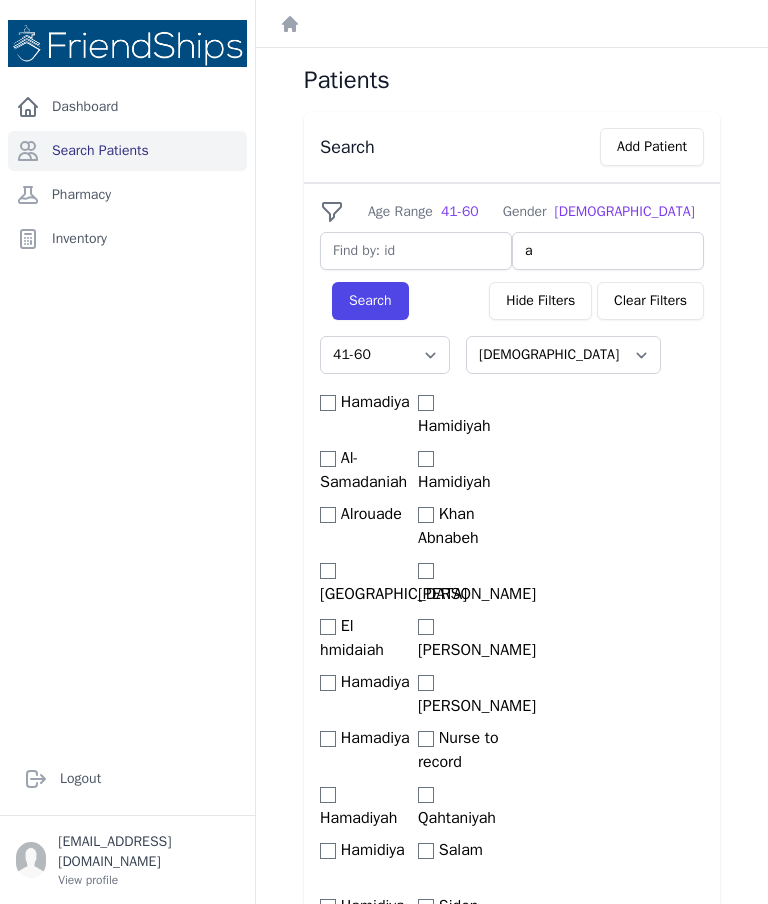 type on "at" 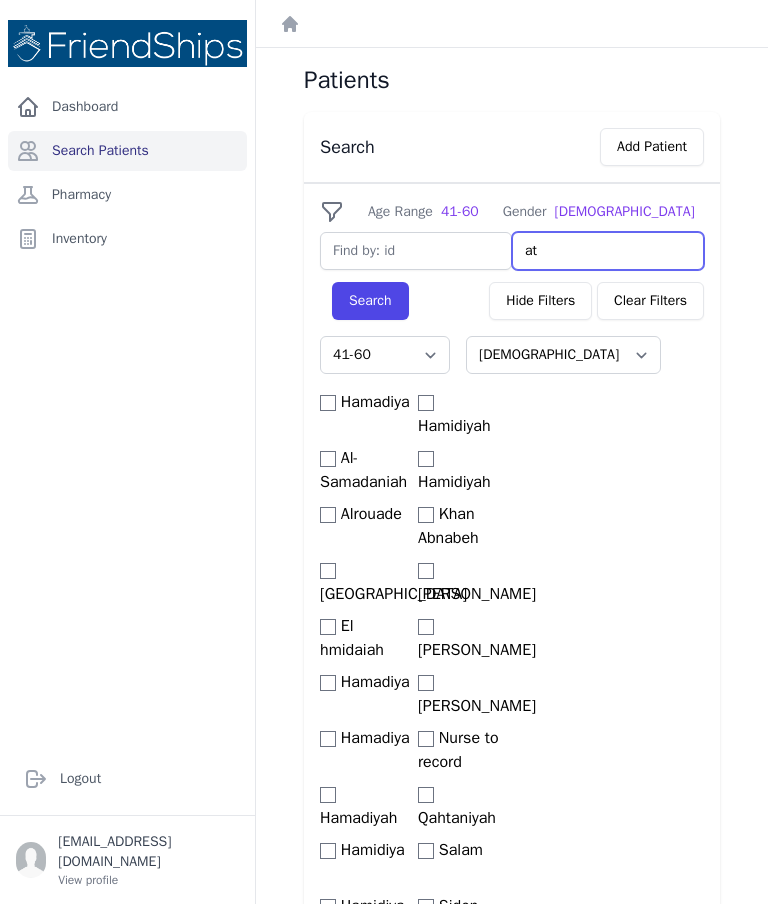 select on "41-60" 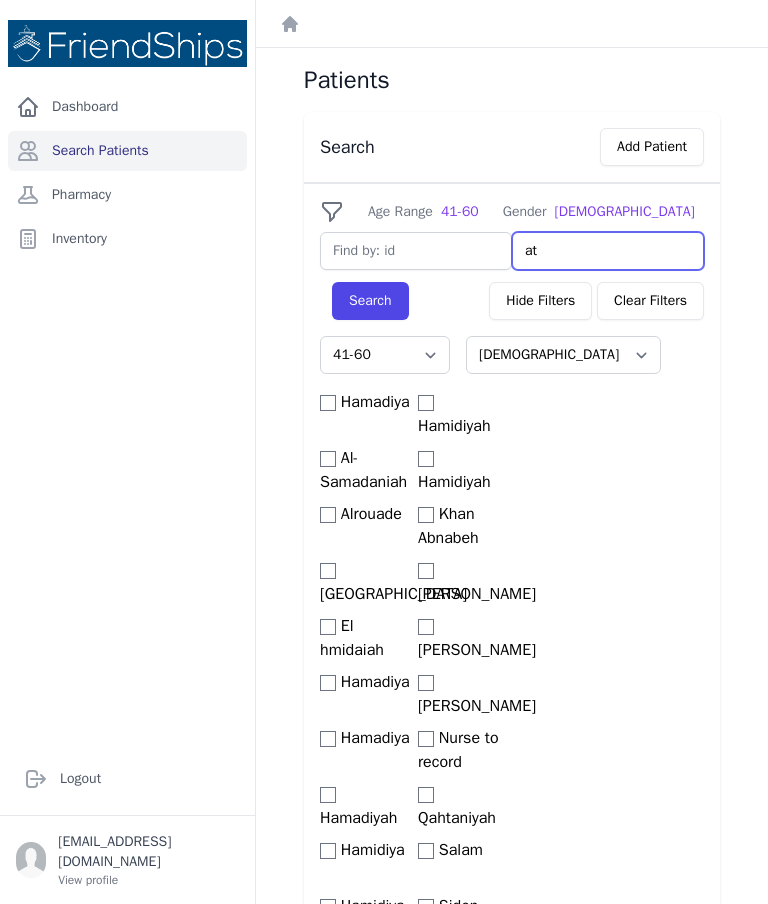 type on "att" 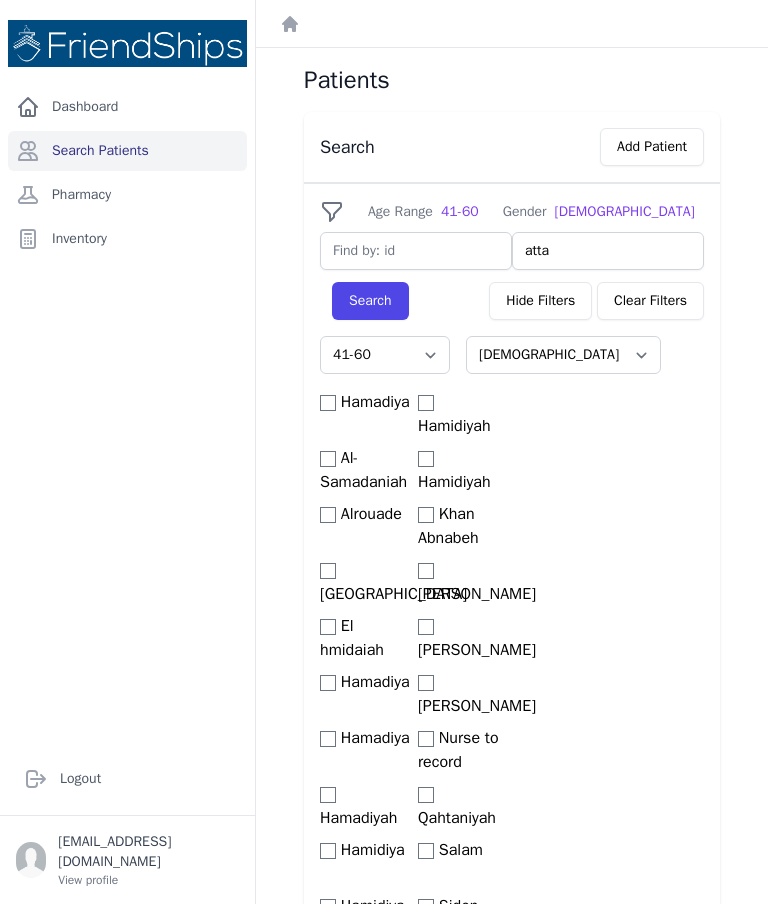 type on "attal" 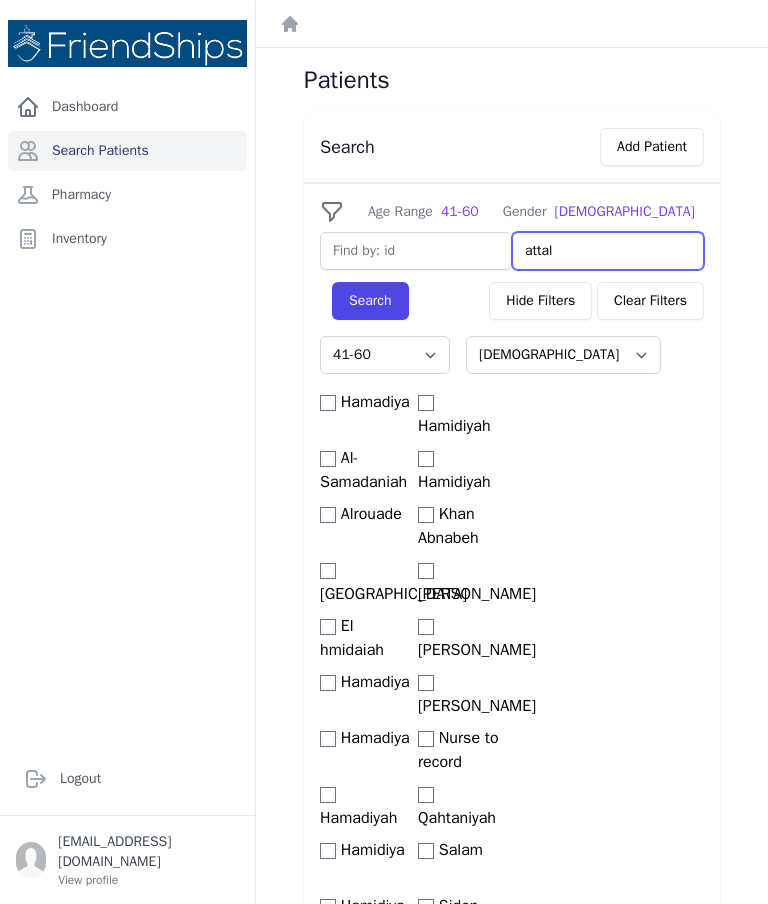select on "41-60" 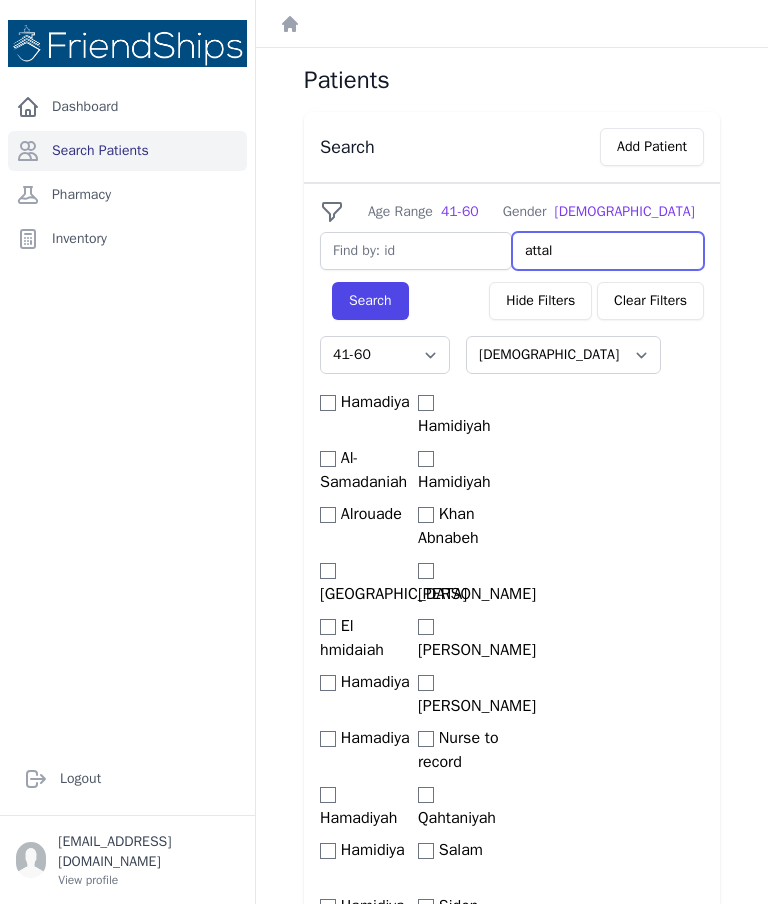 select on "41-60" 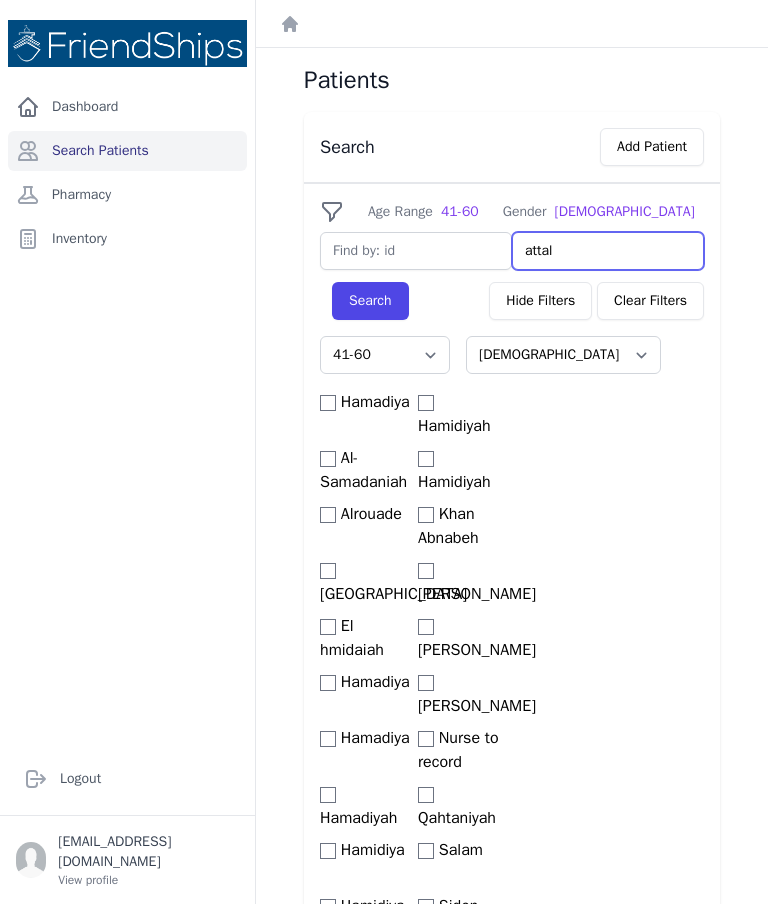 select on "41-60" 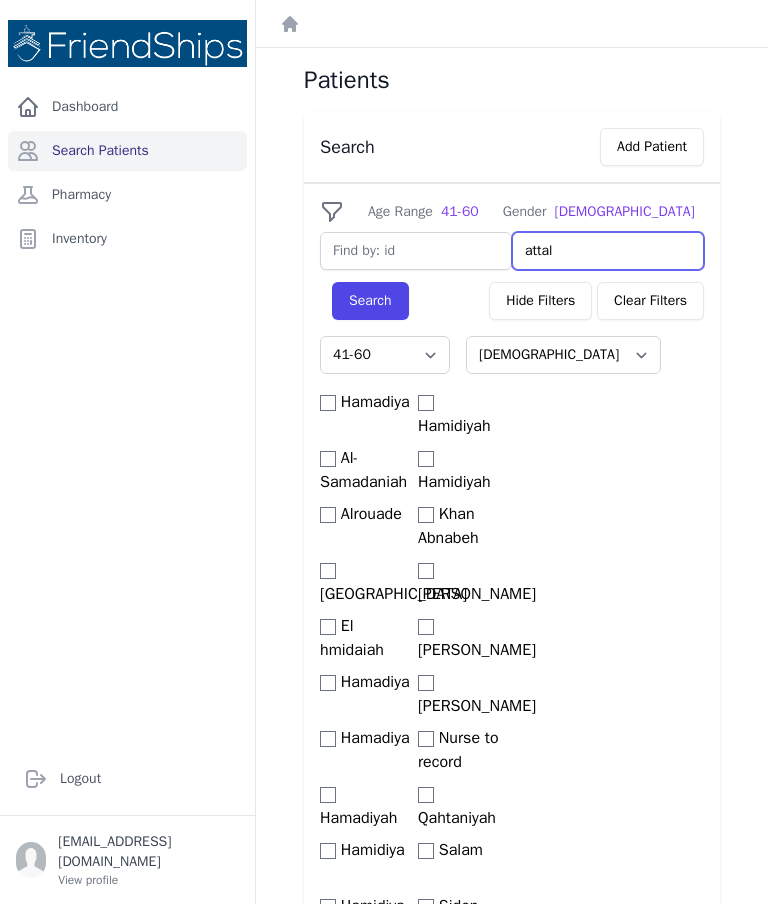 type on "attala" 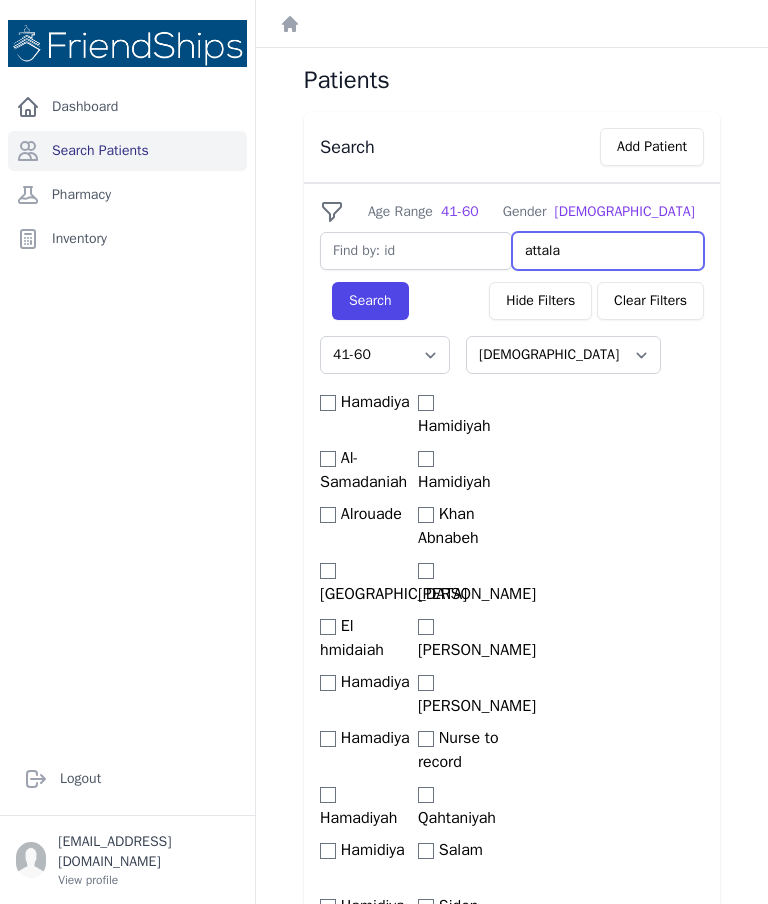 select on "41-60" 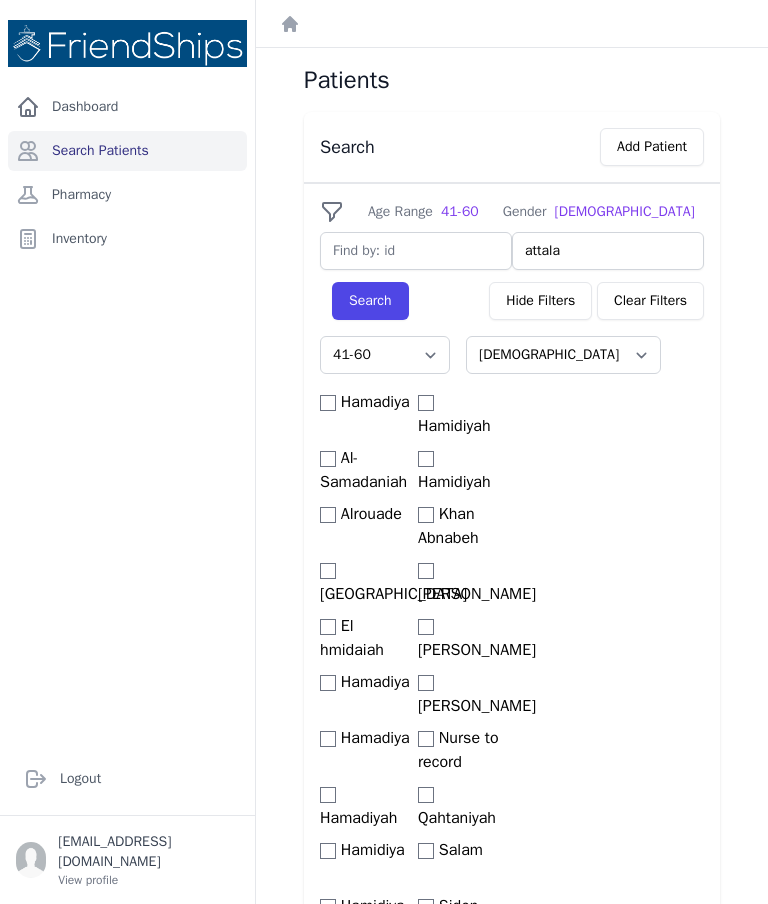 type on "attalah" 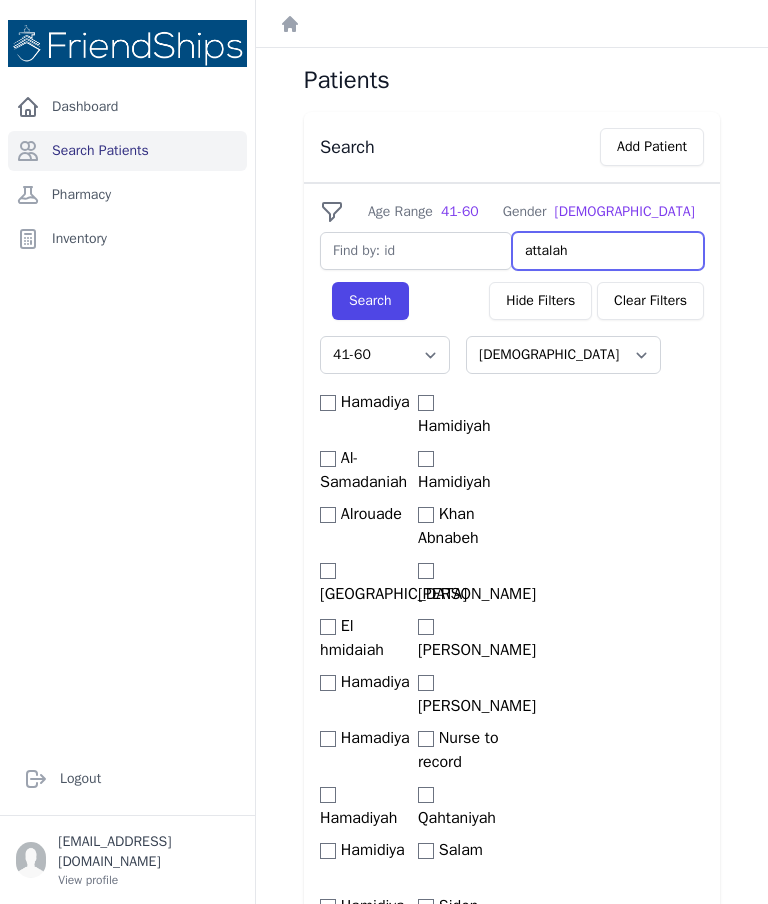select on "41-60" 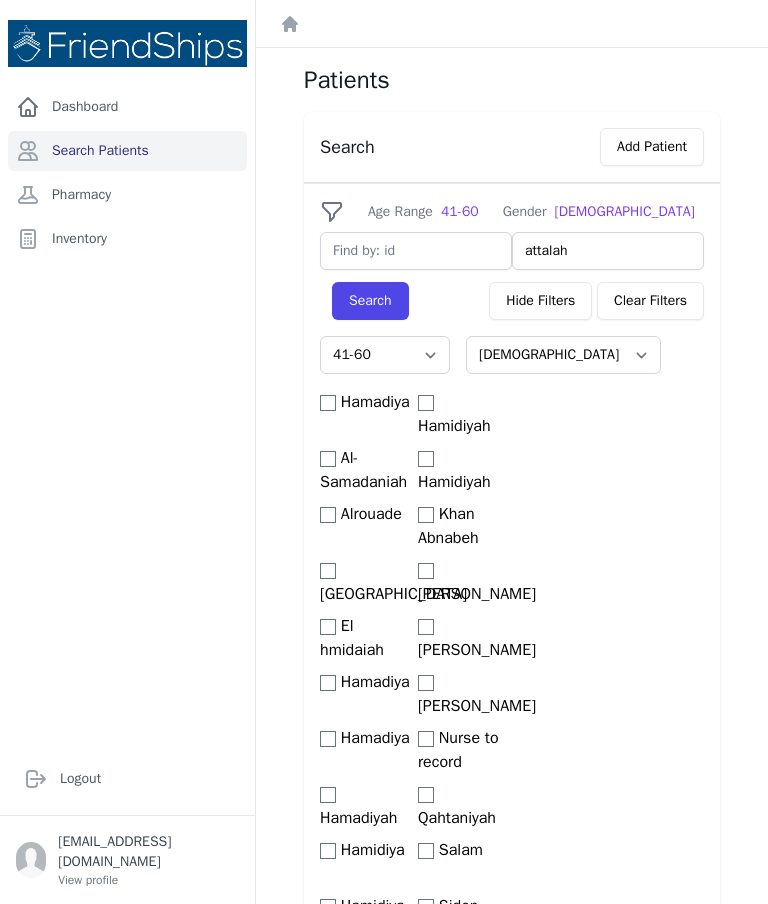 type on "Attalah" 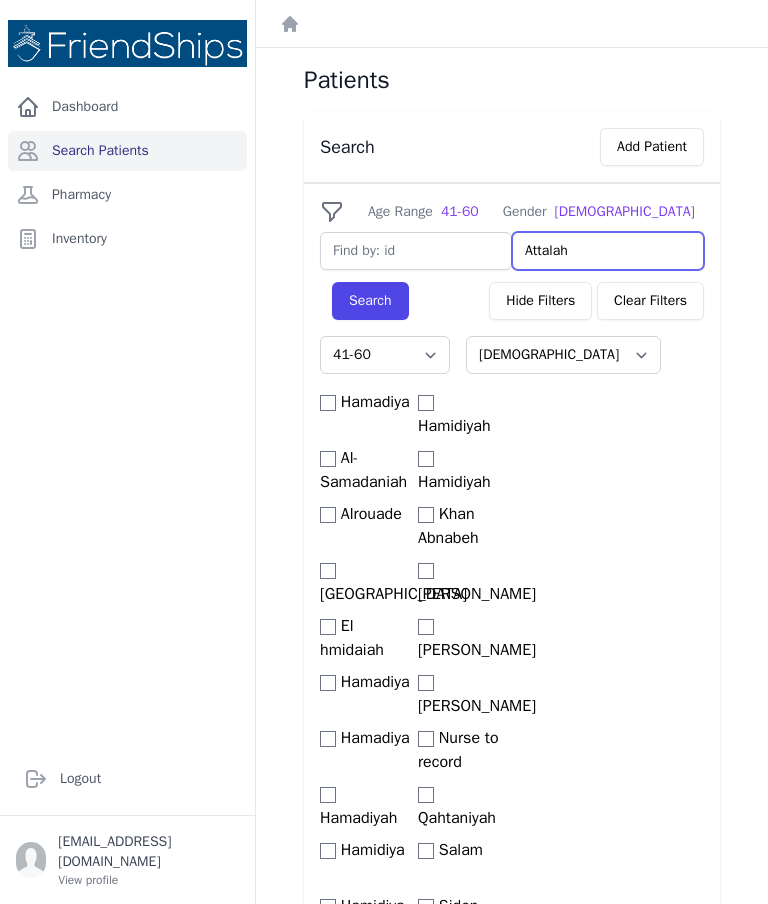 select on "41-60" 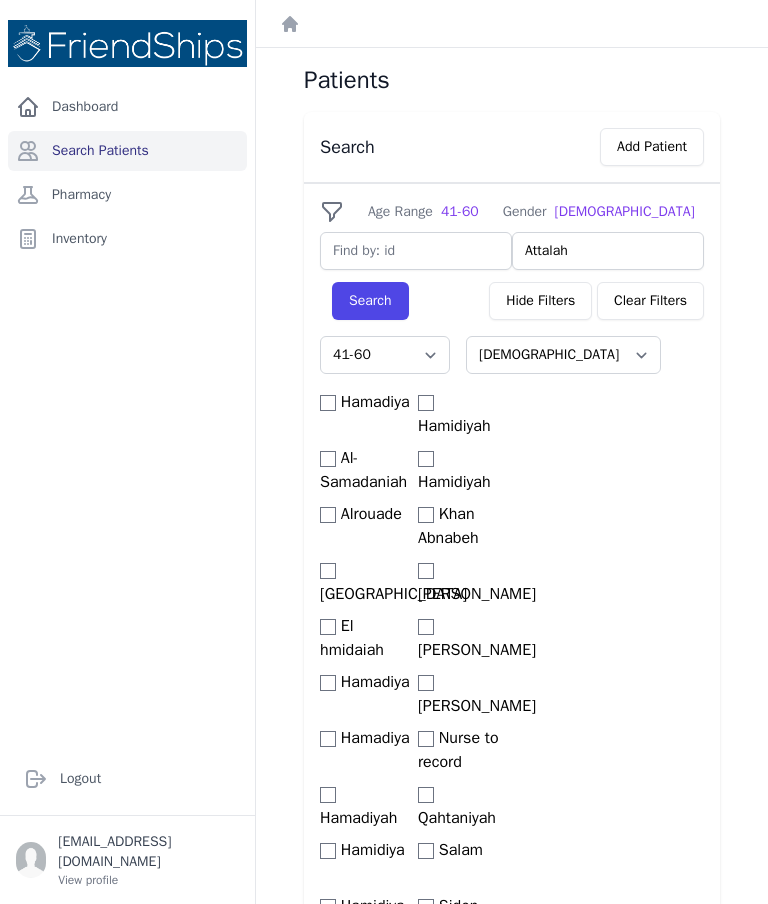 click on "Search" at bounding box center (370, 301) 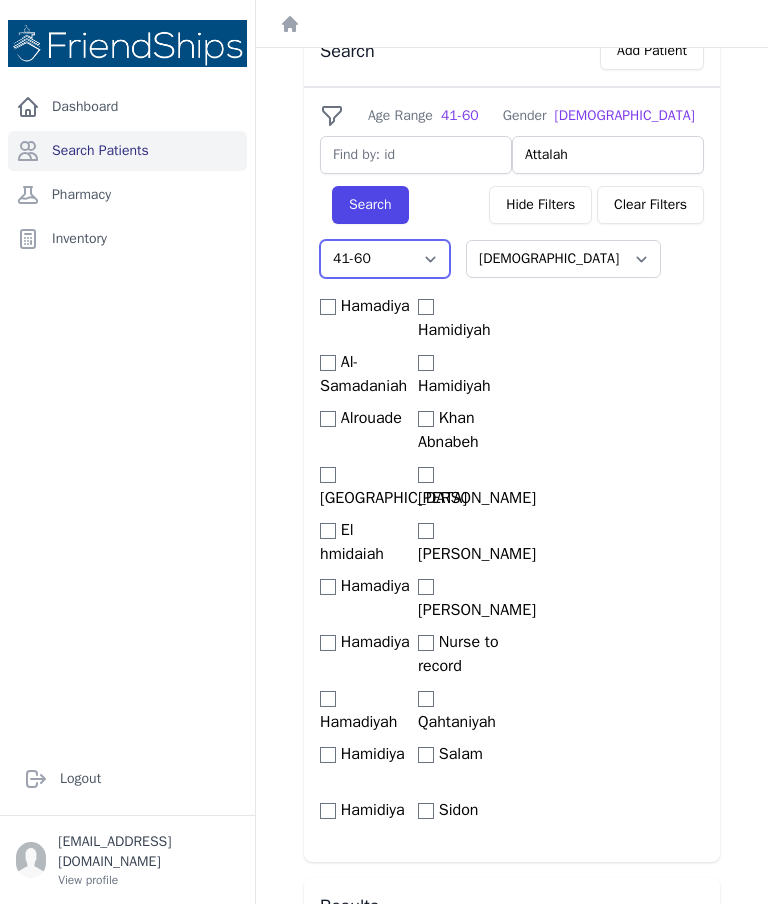 scroll, scrollTop: 92, scrollLeft: 0, axis: vertical 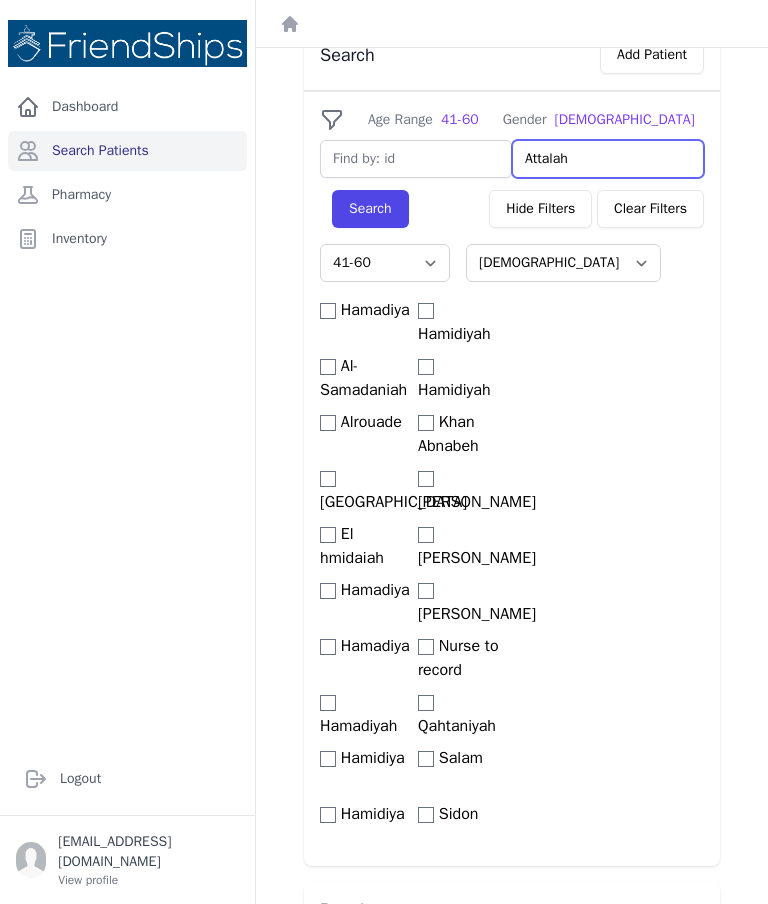 click on "Attalah" at bounding box center [608, 159] 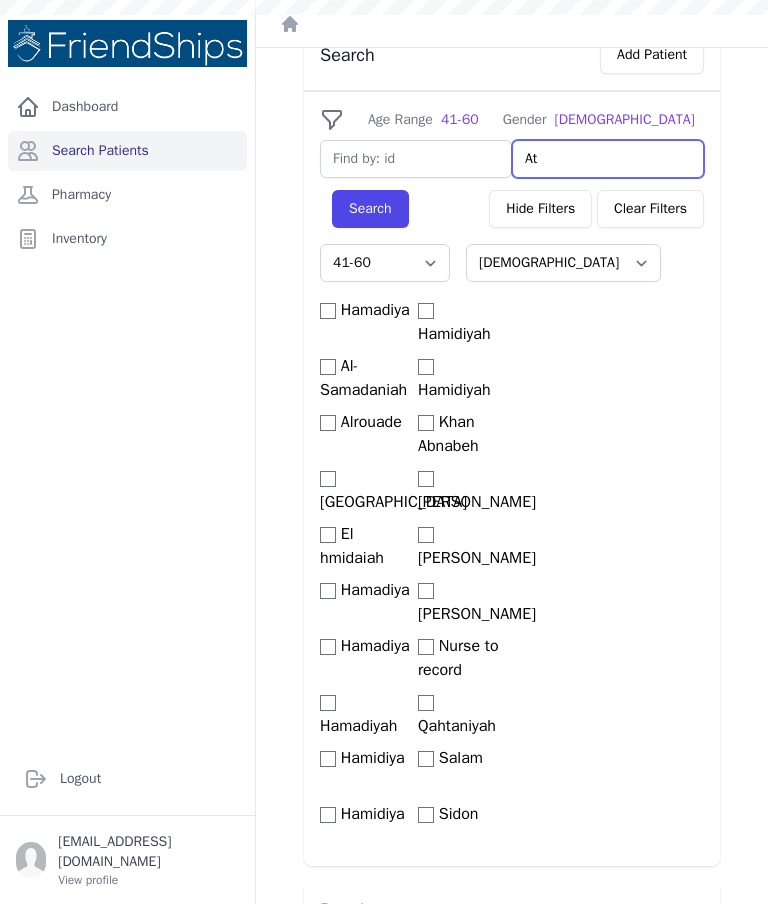 type on "A" 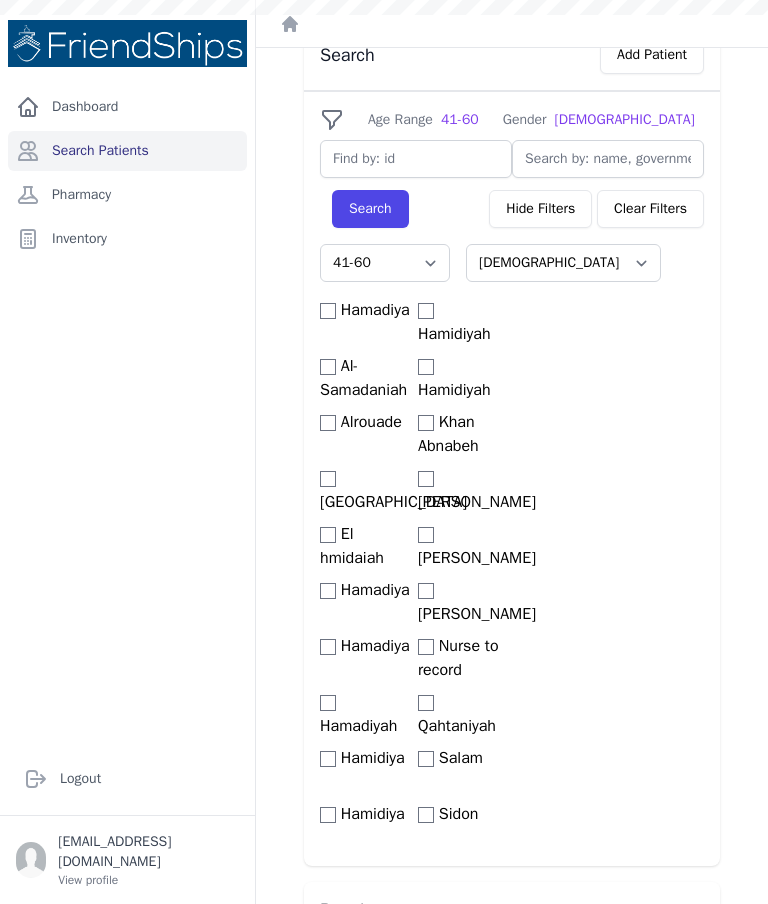 click on "Clear Filters" at bounding box center (650, 209) 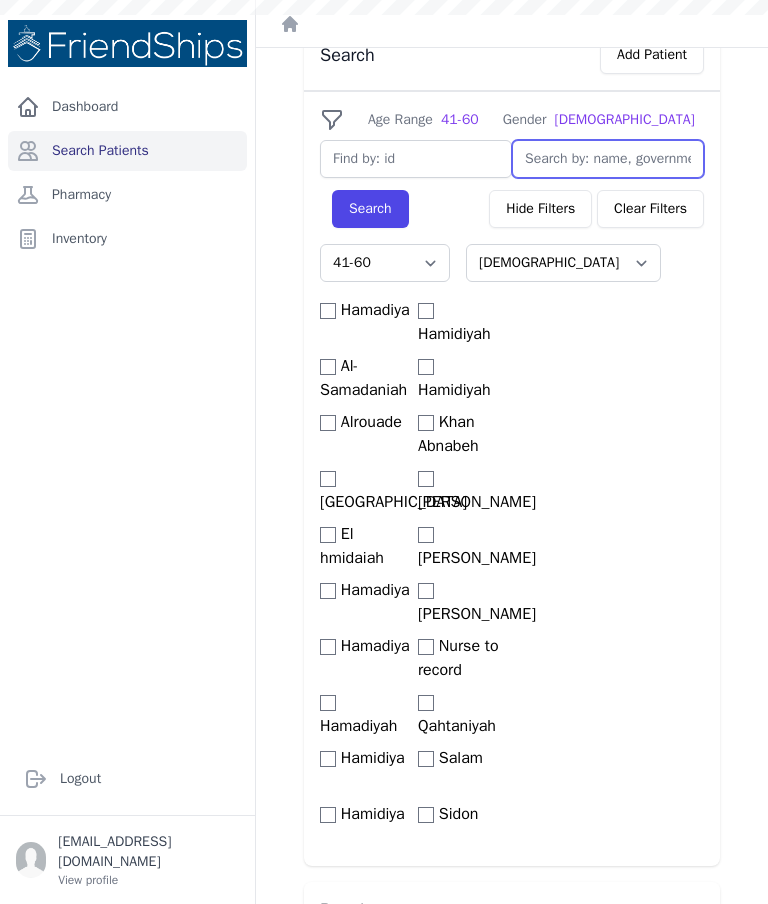 click at bounding box center [608, 159] 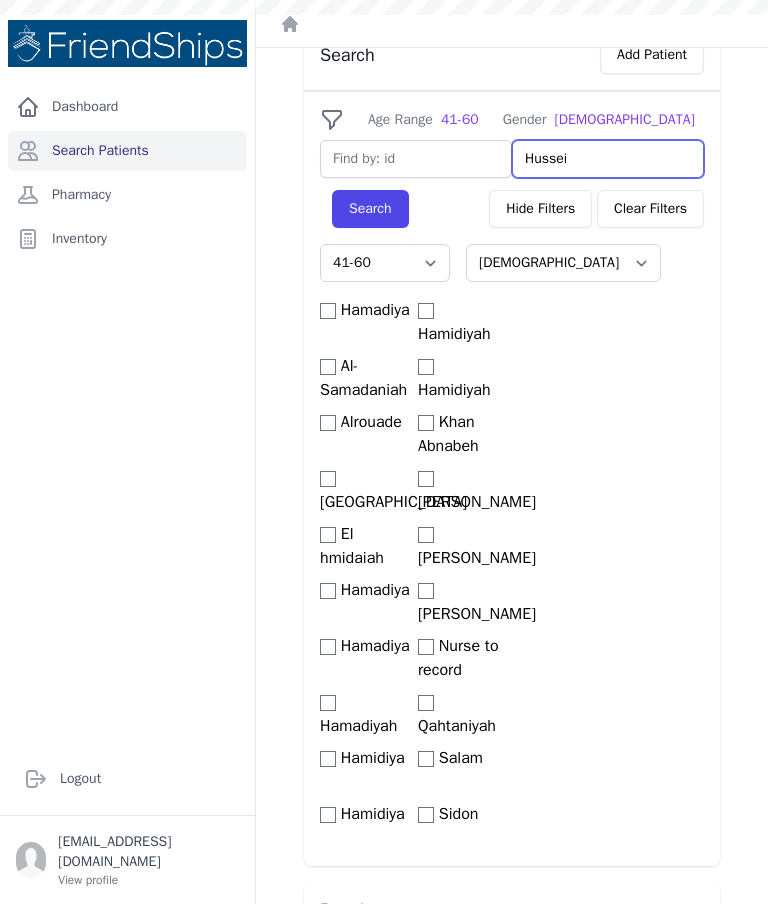 type on "Hussein" 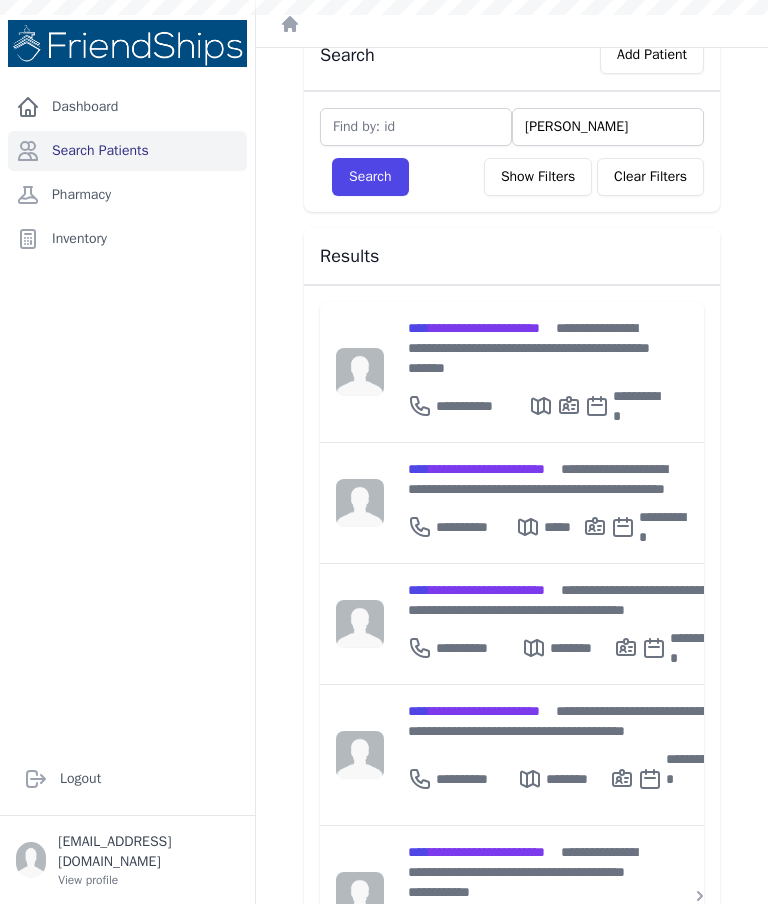 click on "Hussein
Search
Show Filters
Clear Filters
Filter By Age 0-20 21-40 41-60 60+
Filter By Gender Male Female
Hamadiya
Al-Samadaniah
Alrouade" at bounding box center (512, 151) 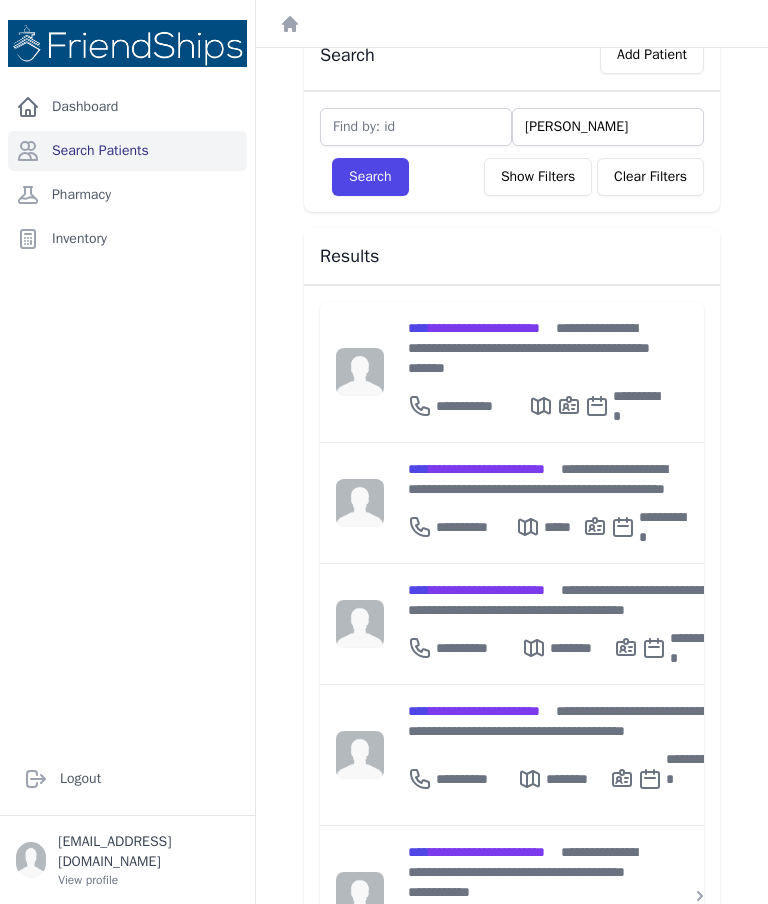 click on "Search" at bounding box center [370, 177] 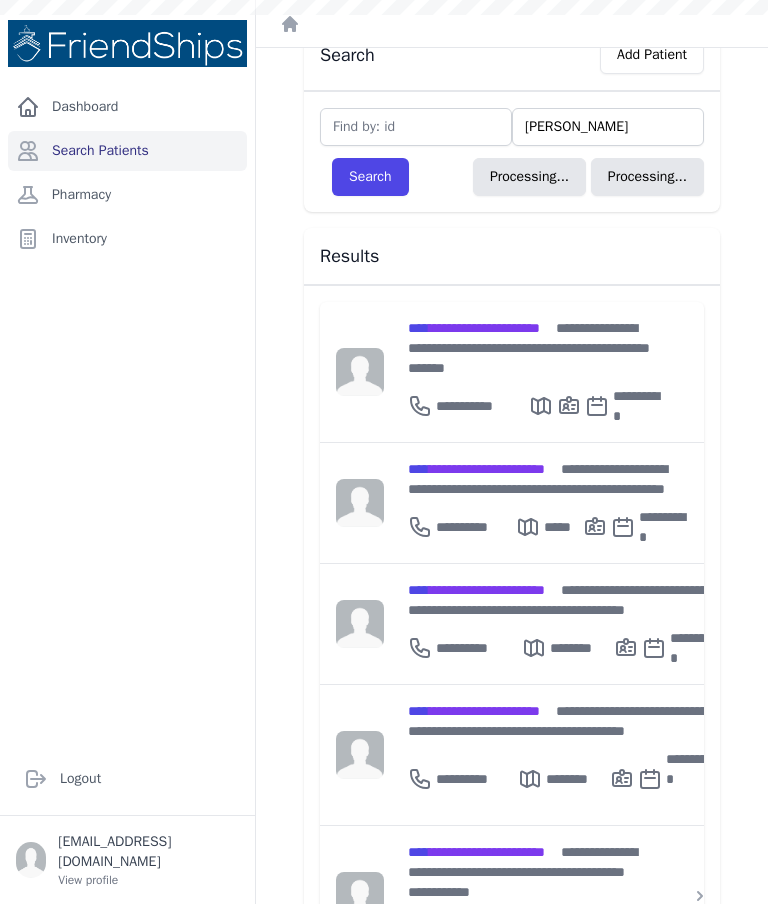 scroll, scrollTop: 48, scrollLeft: 0, axis: vertical 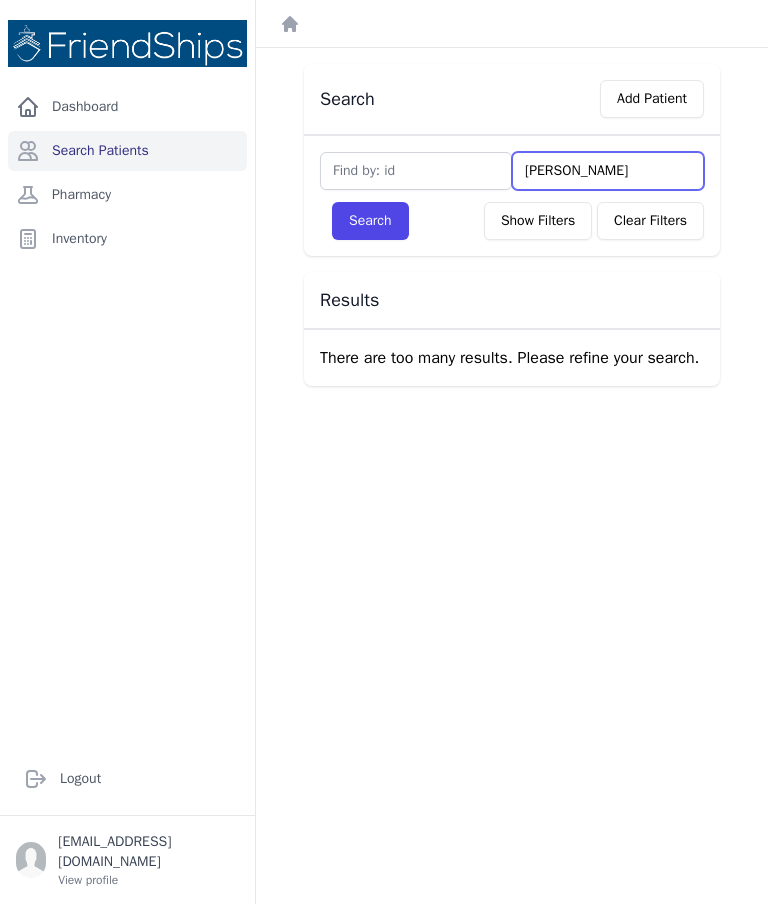 click on "Hussein" at bounding box center [608, 171] 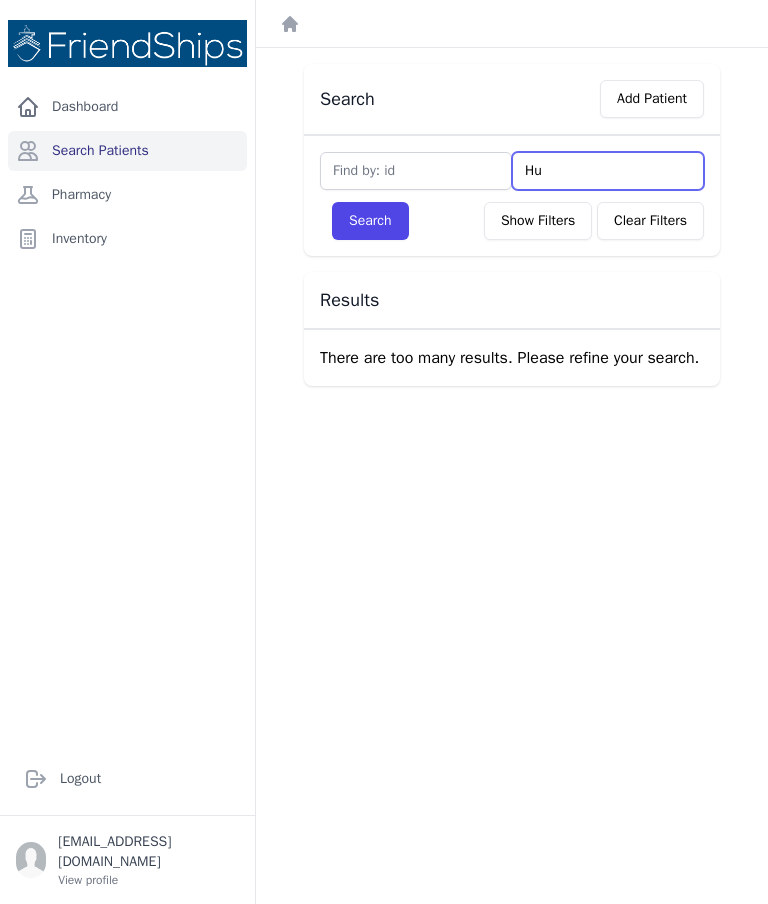 type on "H" 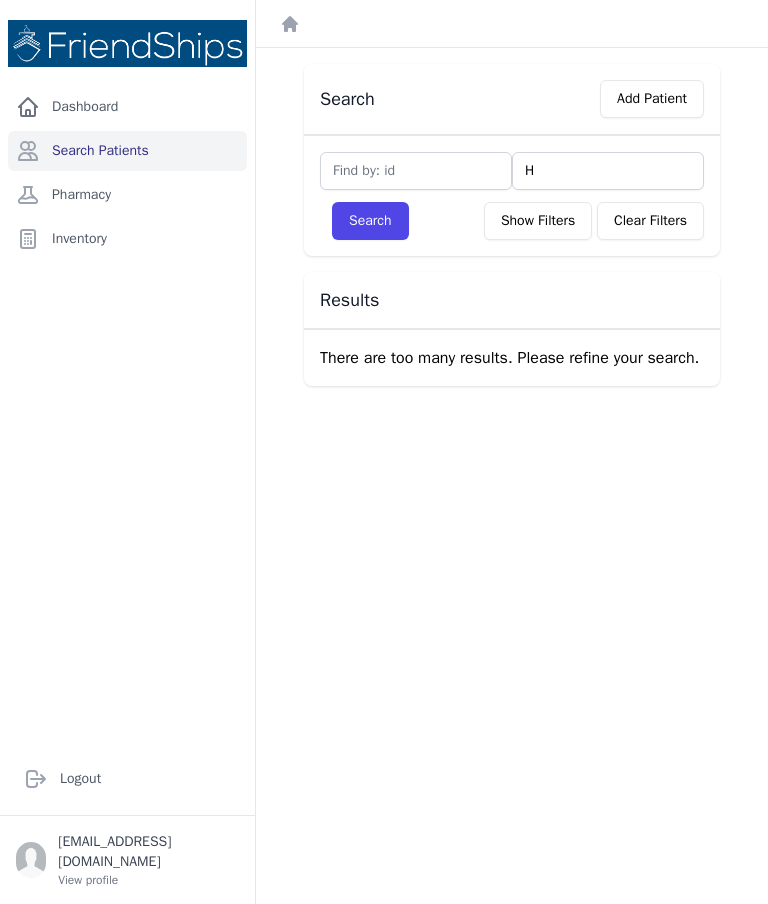 type 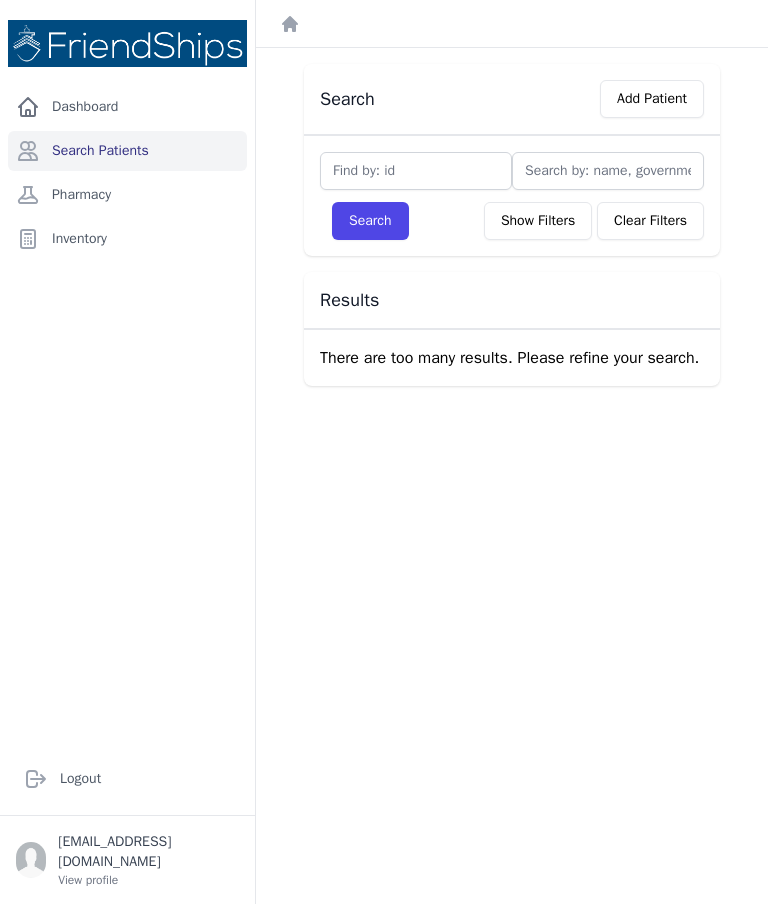 click at bounding box center (608, 171) 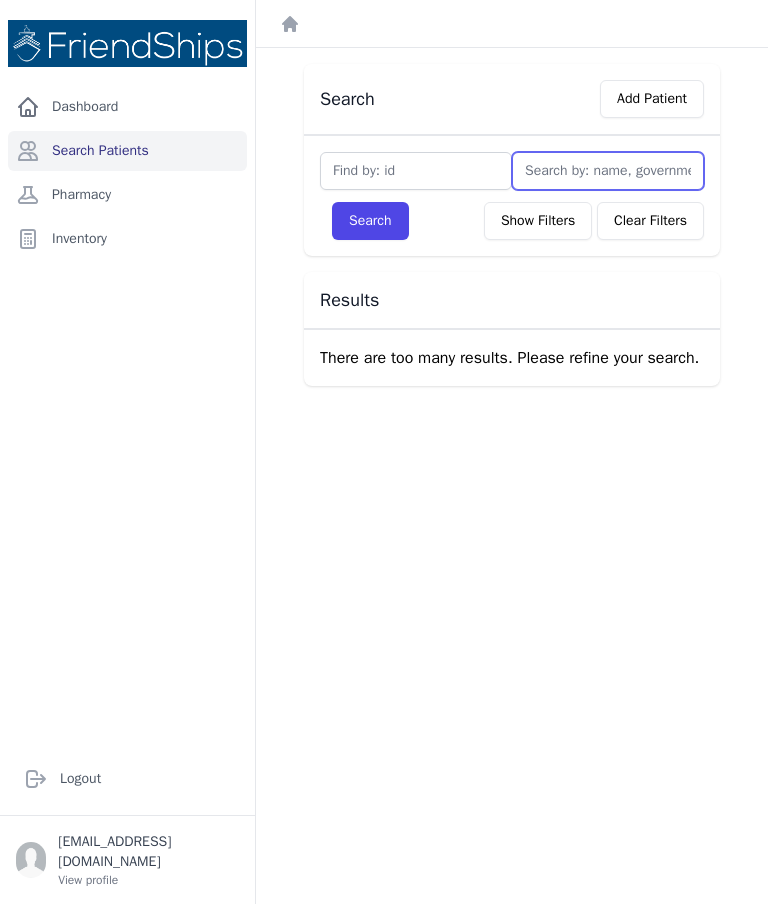 click at bounding box center [608, 171] 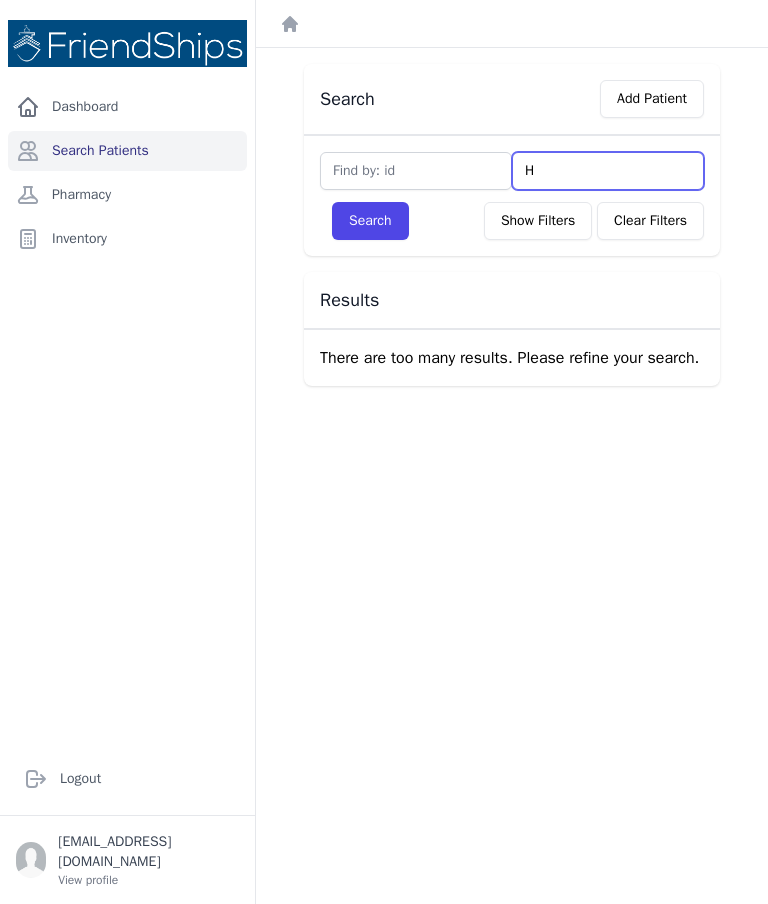 type on "Ha" 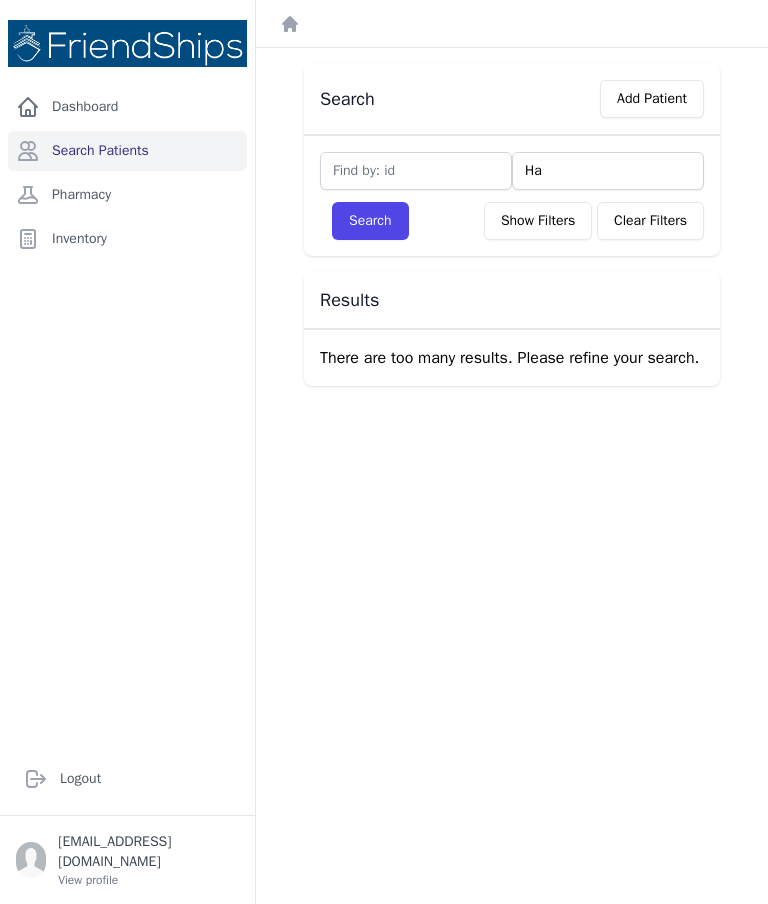 type on "Ham" 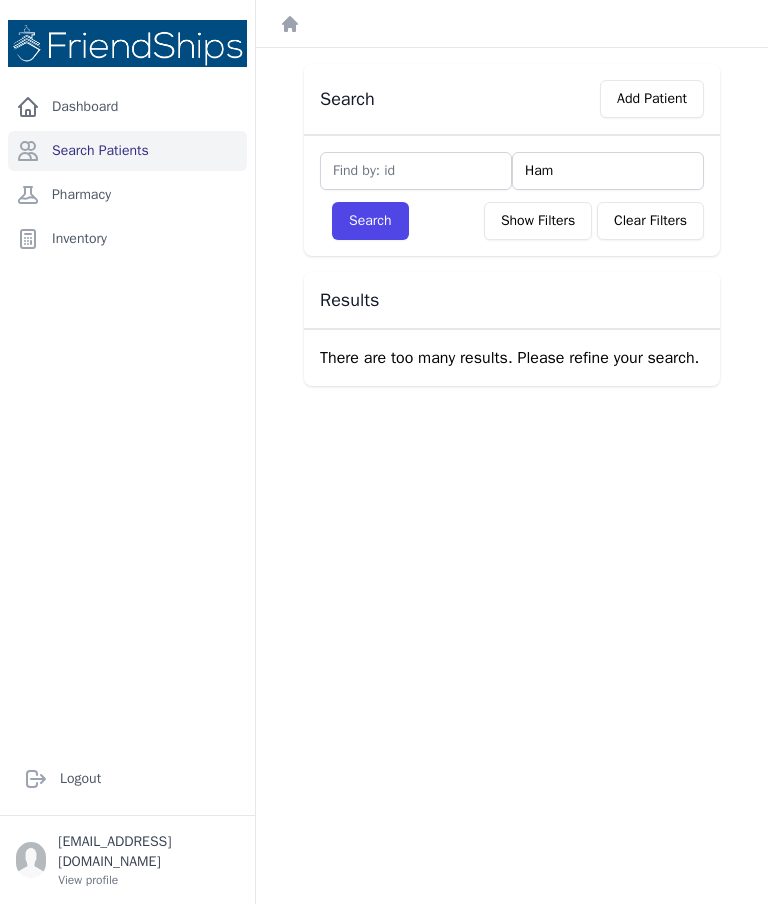 type on "Hama" 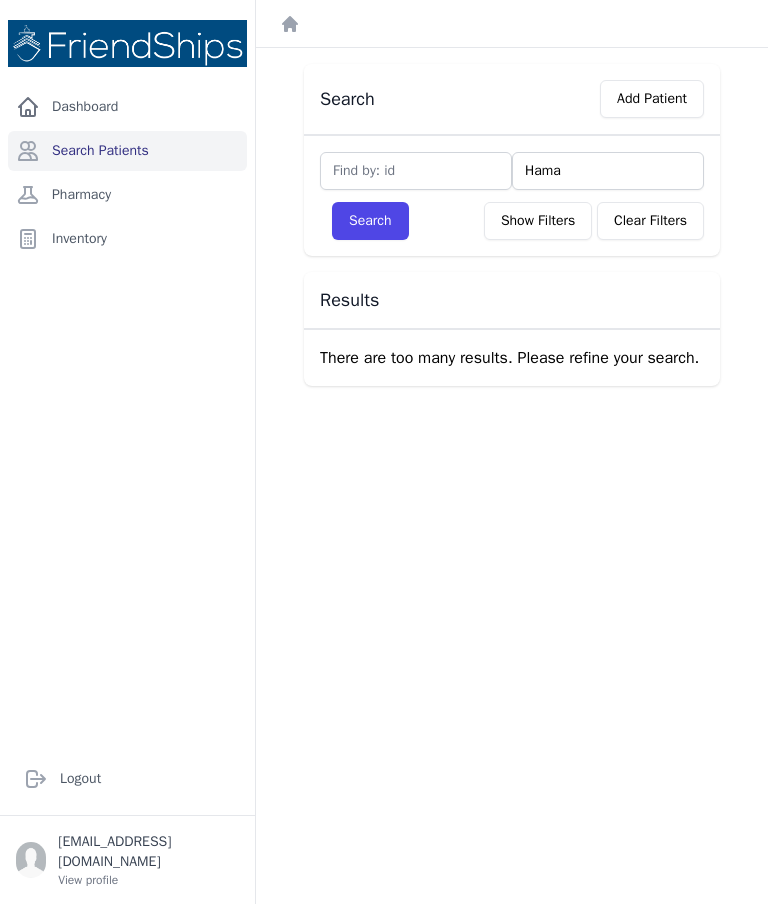 type on "Hamad" 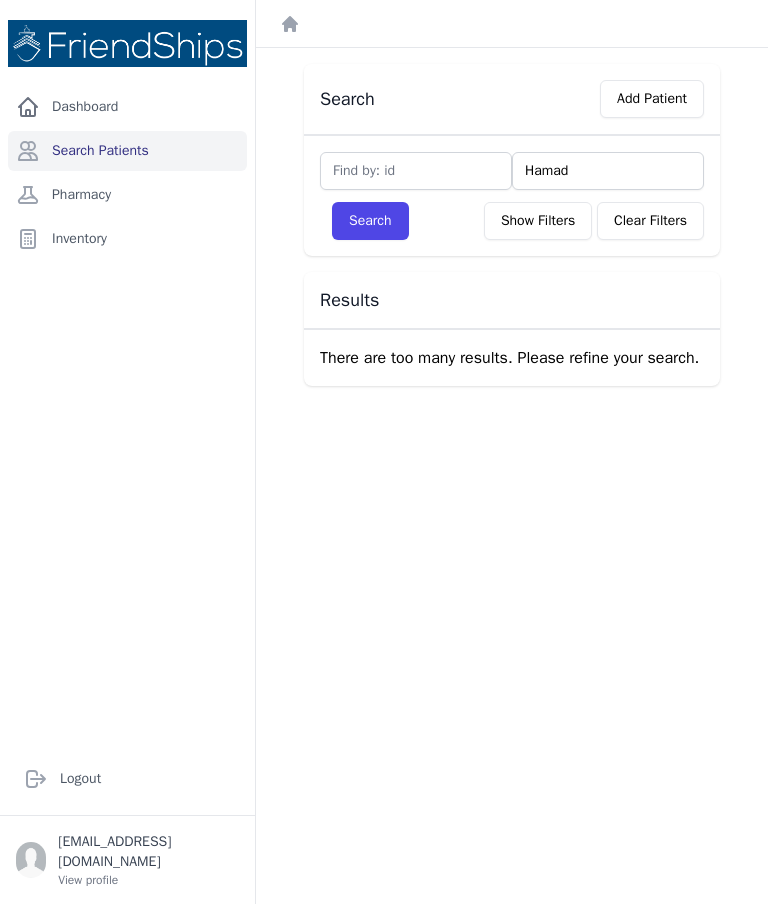 click on "Search" at bounding box center [370, 221] 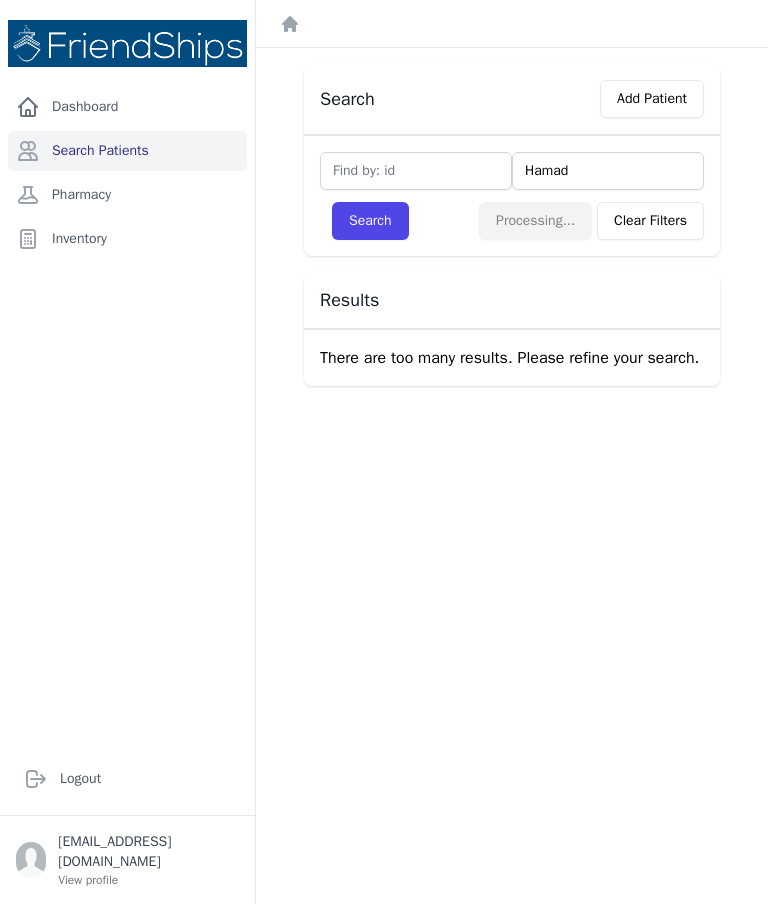 select 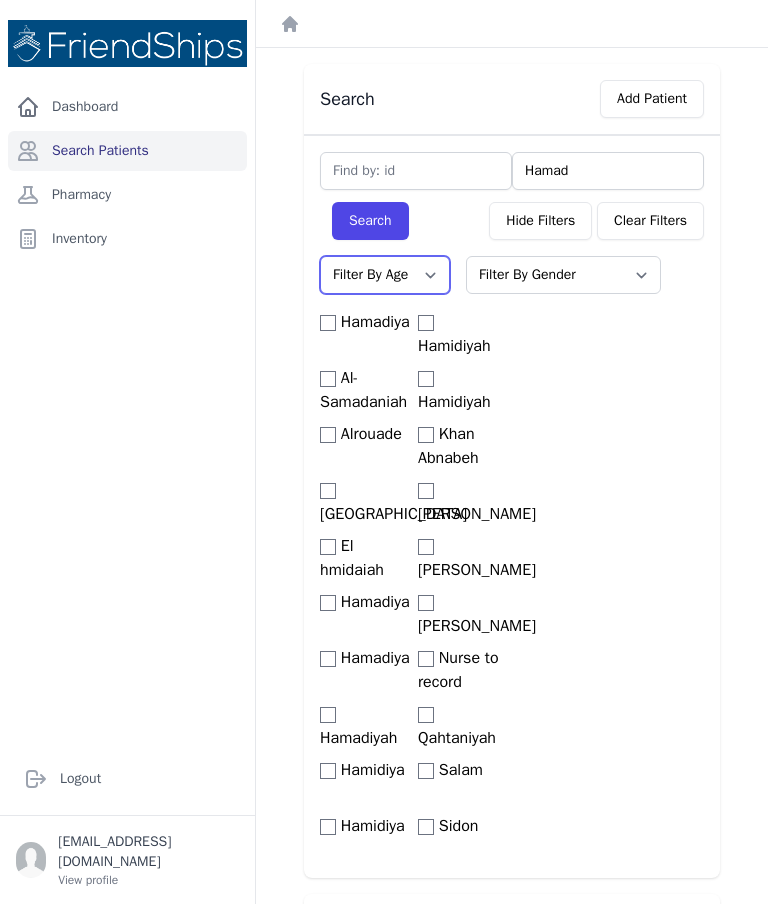 click on "Filter By Age 0-20 21-40 41-60 60+" at bounding box center [385, 275] 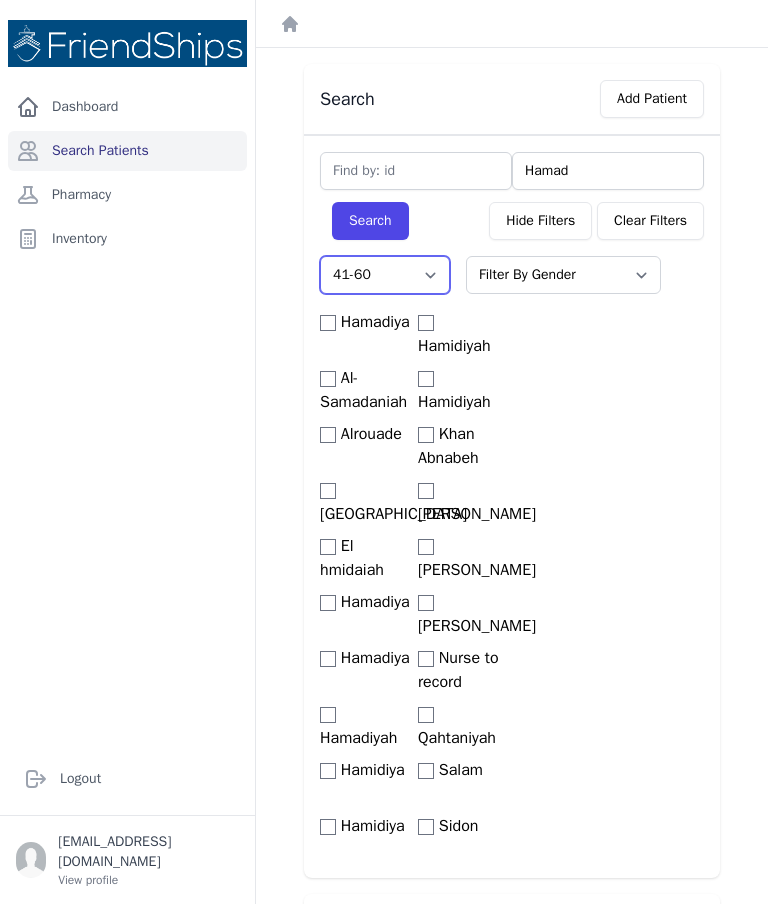 select 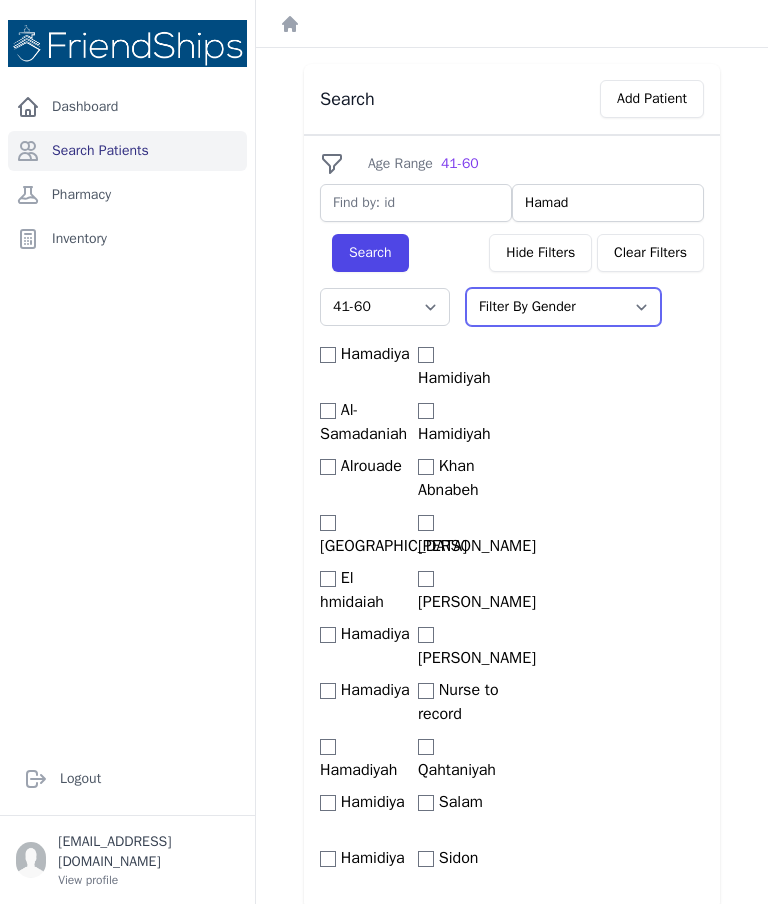 click on "Filter By Gender Male Female" at bounding box center (563, 307) 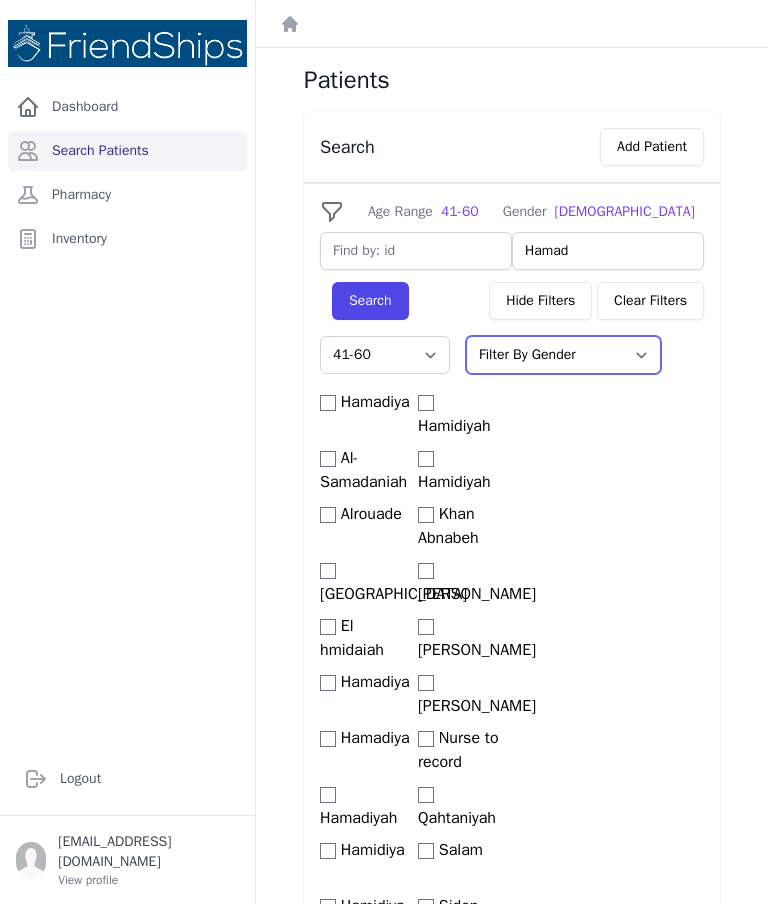 scroll, scrollTop: 0, scrollLeft: 0, axis: both 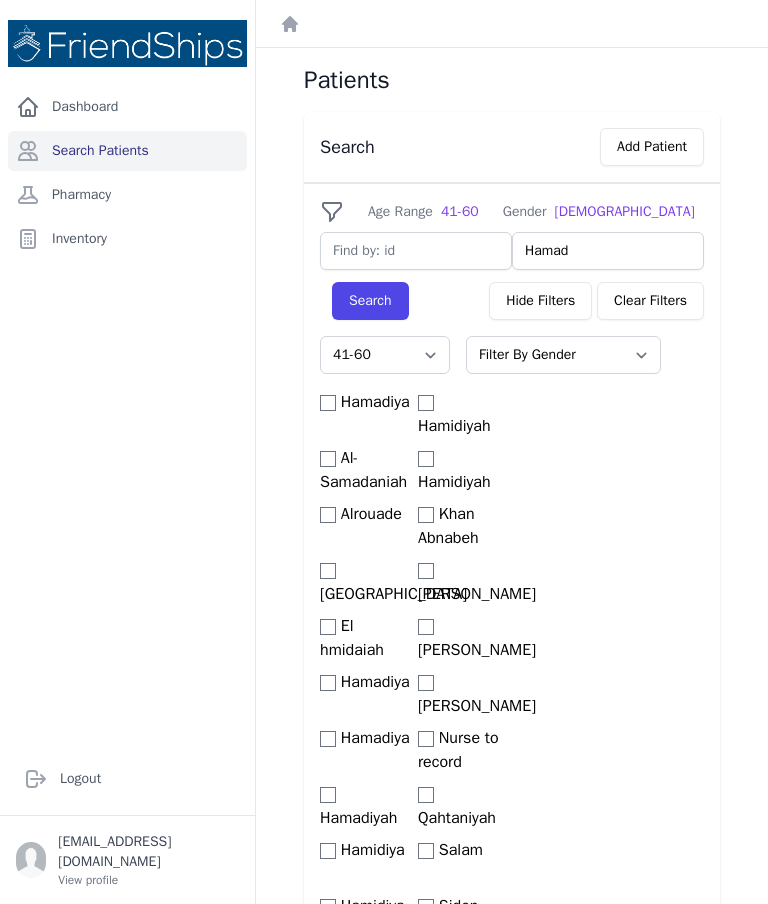 click on "Search" at bounding box center [370, 301] 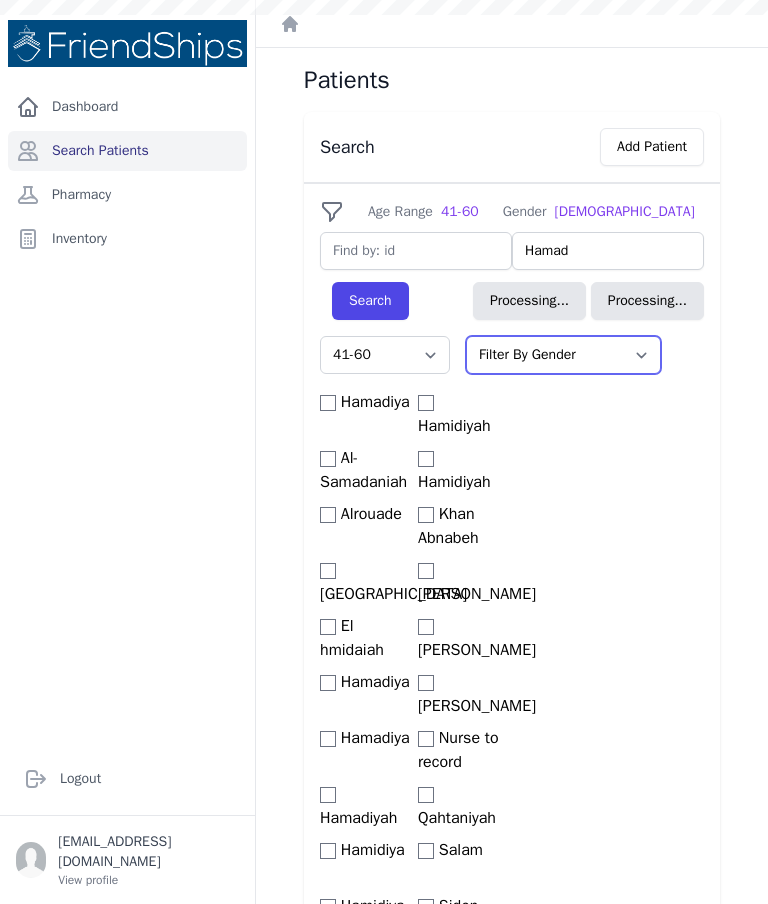 select on "41-60" 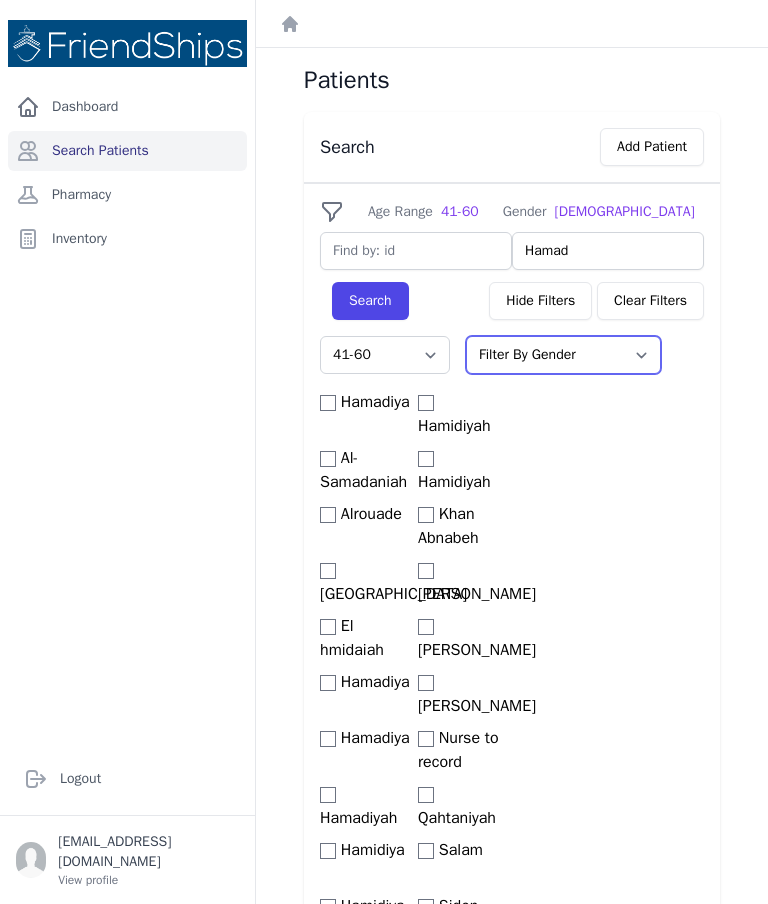 scroll, scrollTop: 0, scrollLeft: 0, axis: both 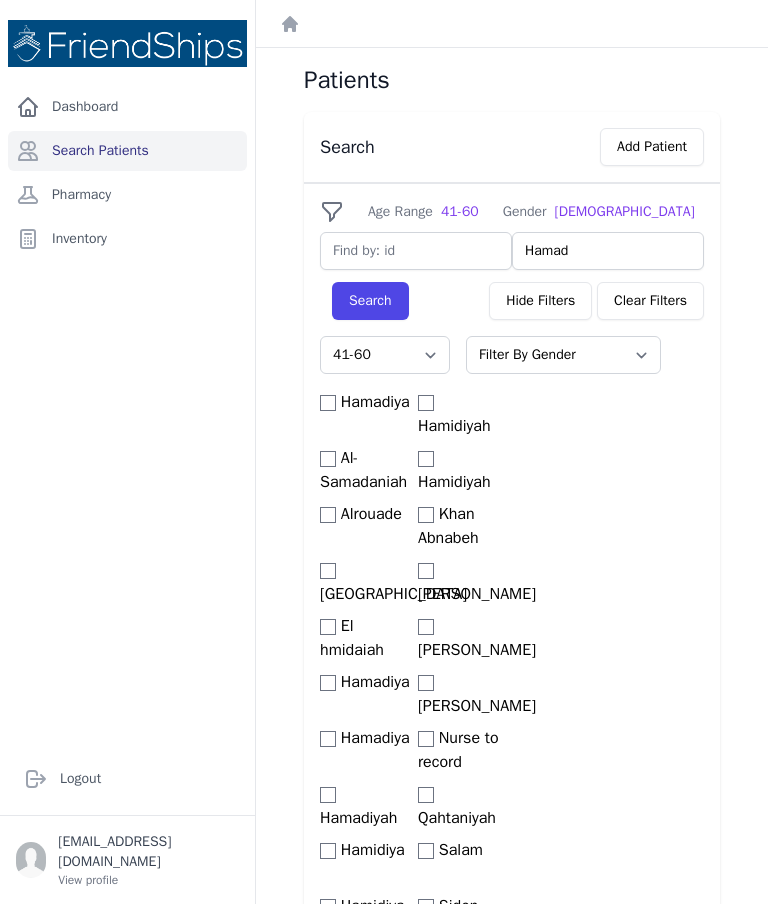 click on "Hamad" at bounding box center [608, 251] 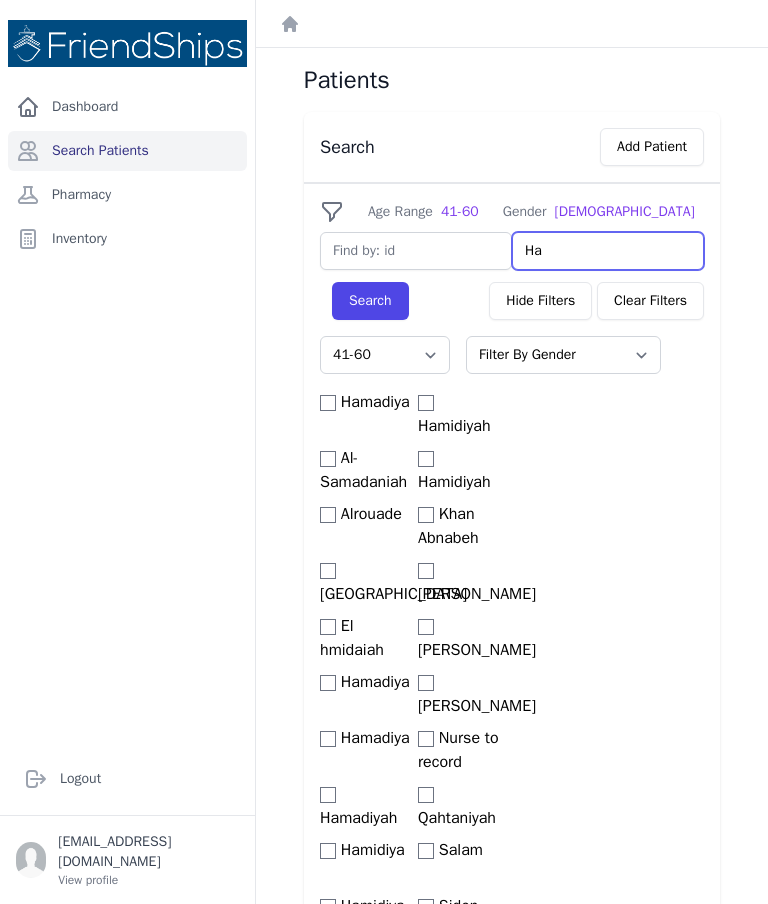 type on "H" 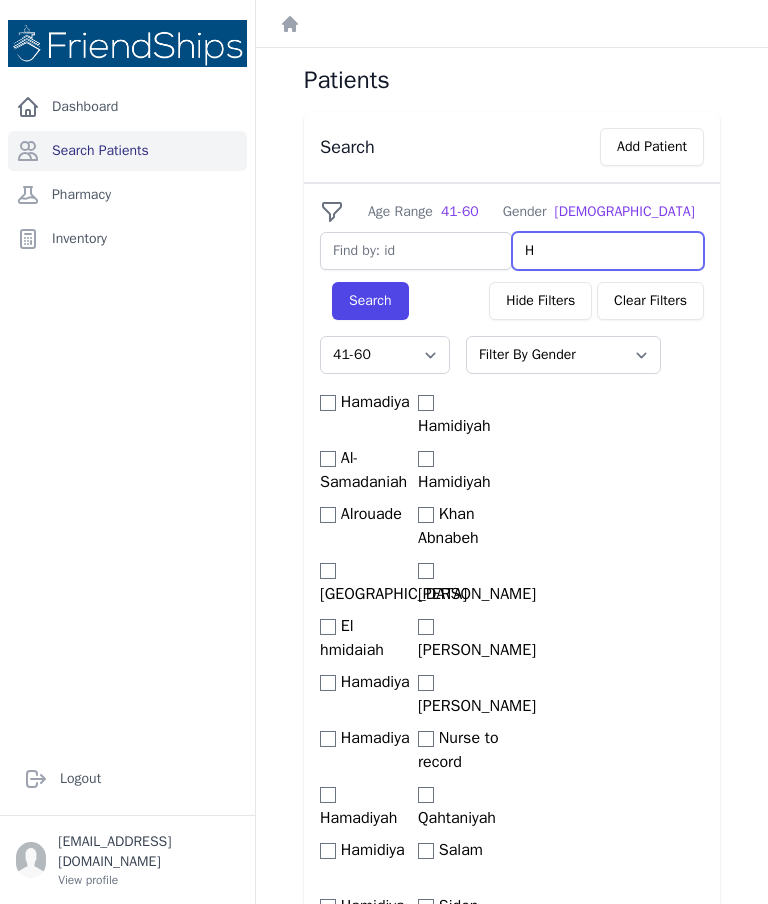 select on "41-60" 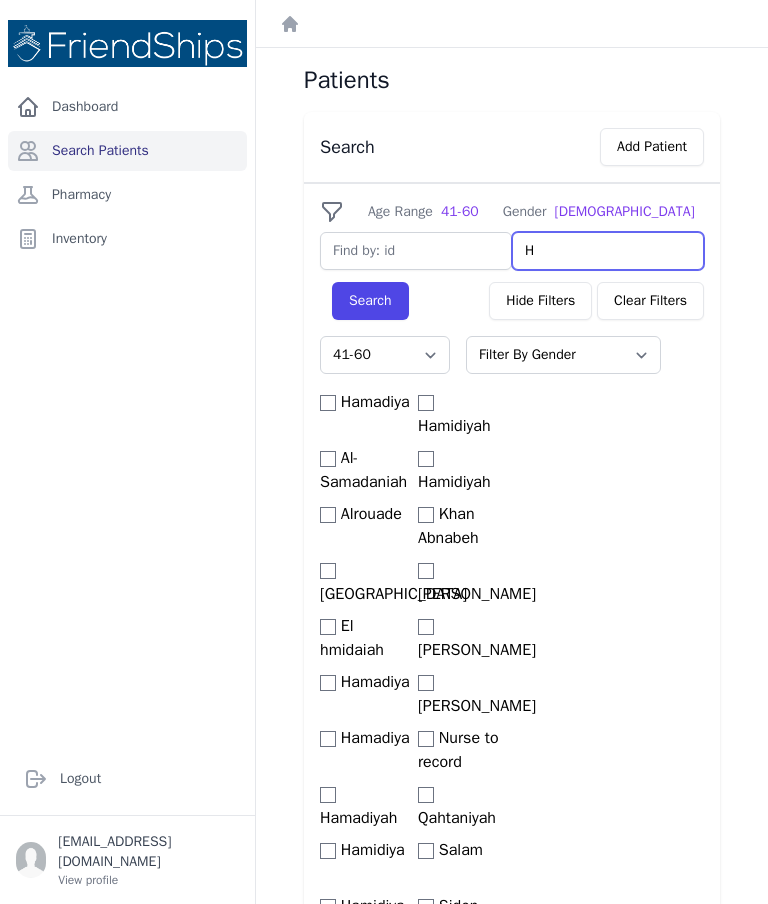 type 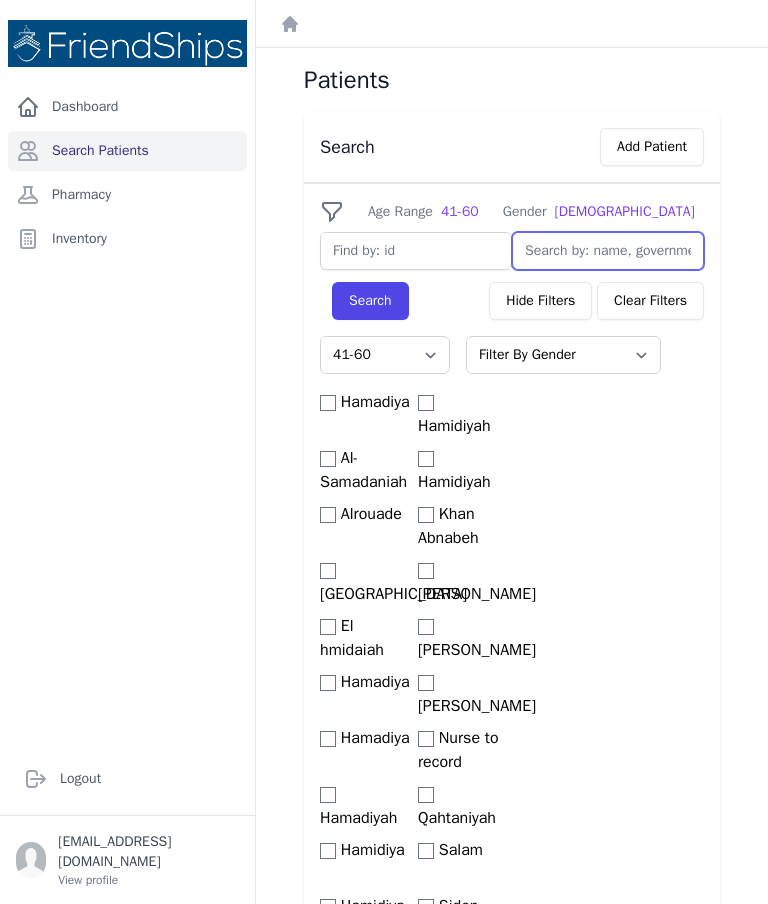 select on "41-60" 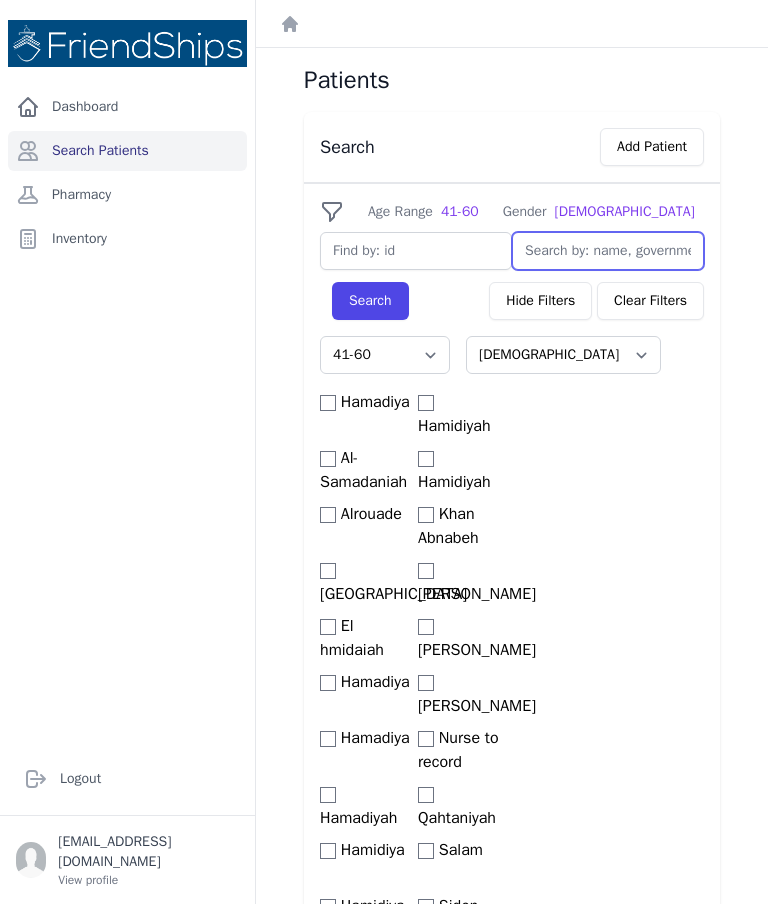 select on "41-60" 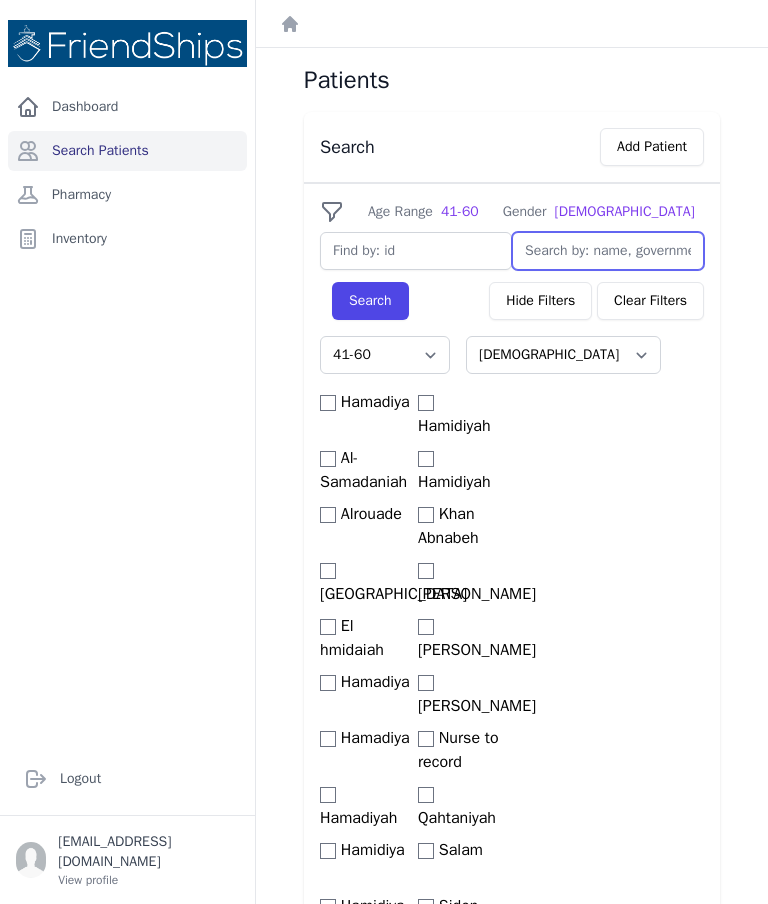 select on "41-60" 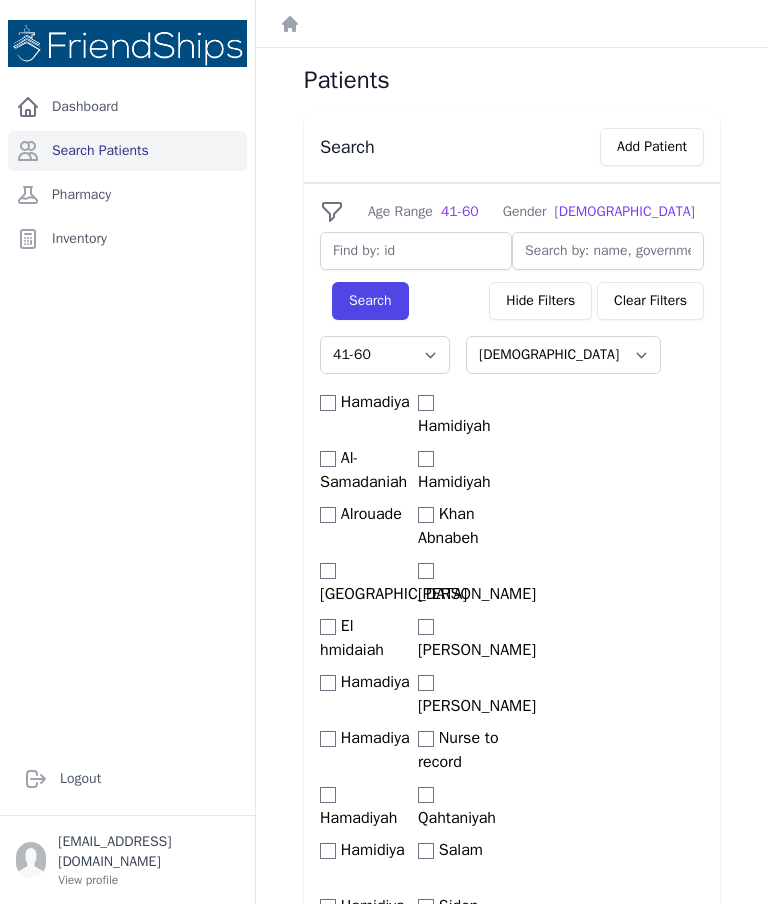 click on "Clear Filters" at bounding box center (650, 301) 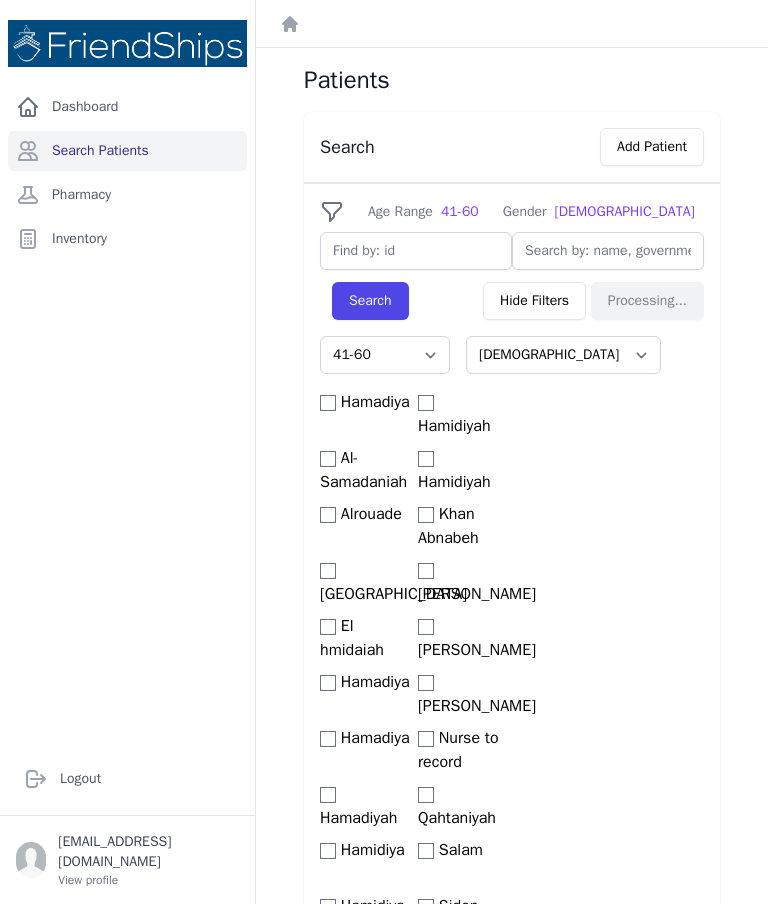 select 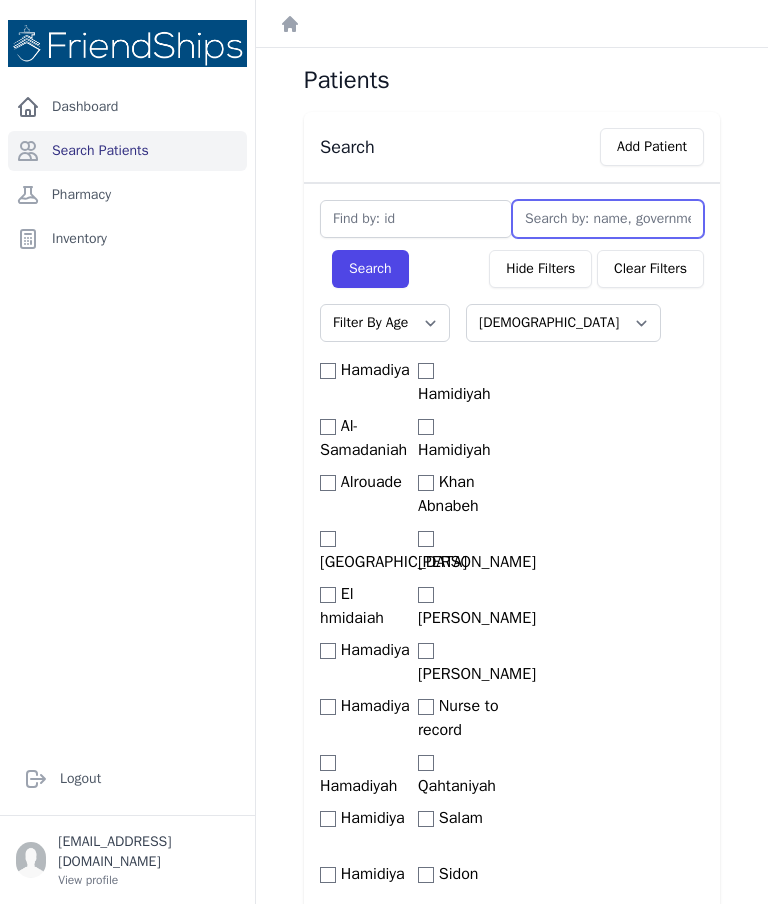 click at bounding box center (608, 219) 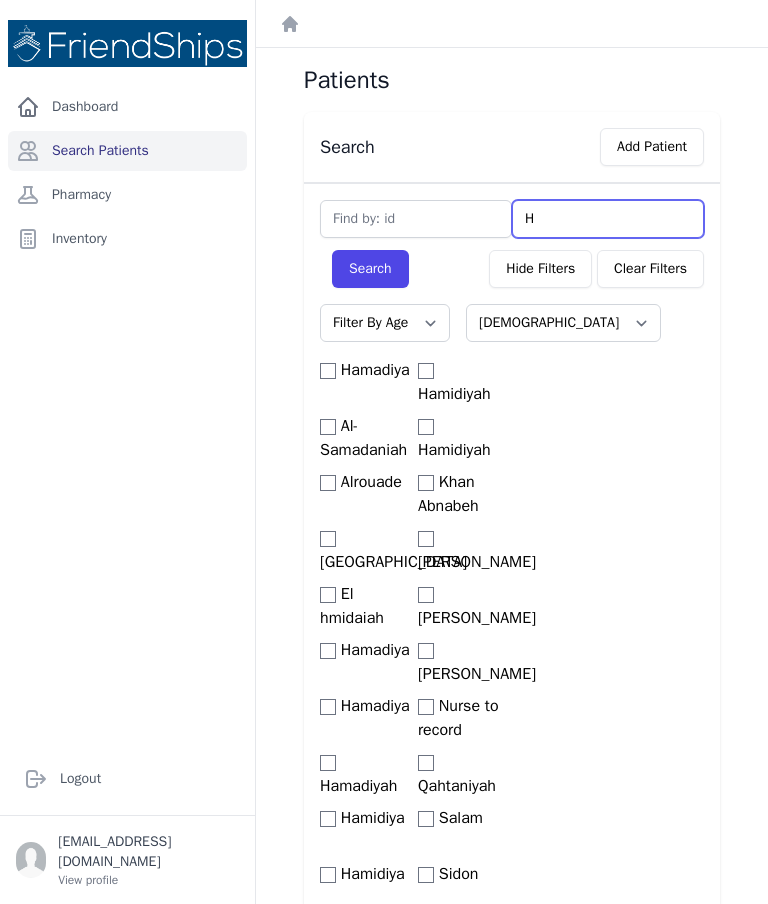 type on "Hu" 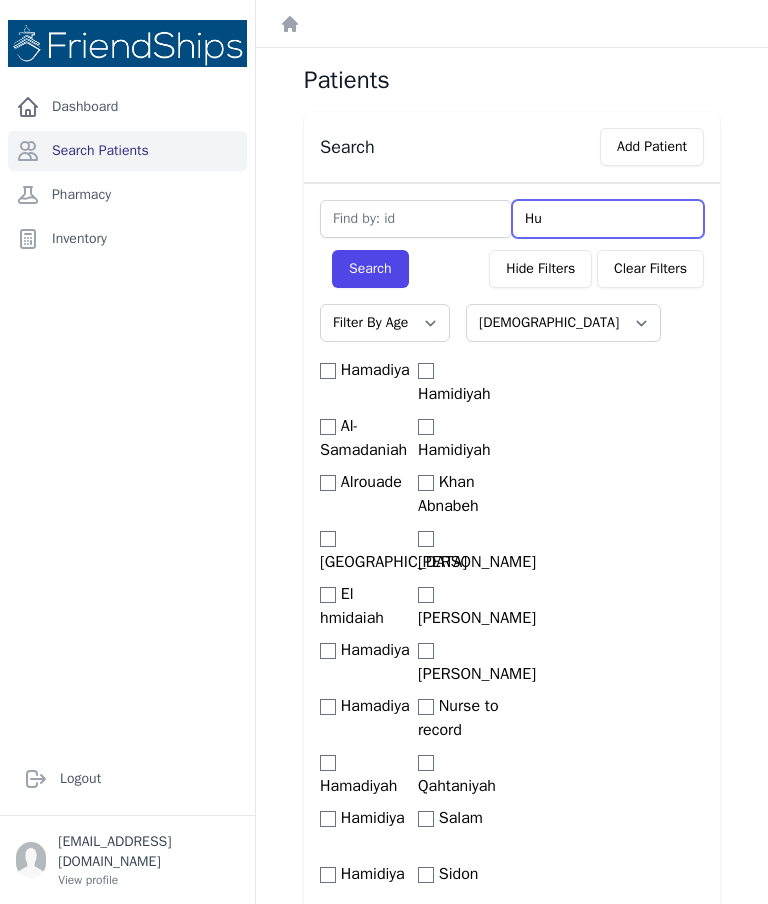 select 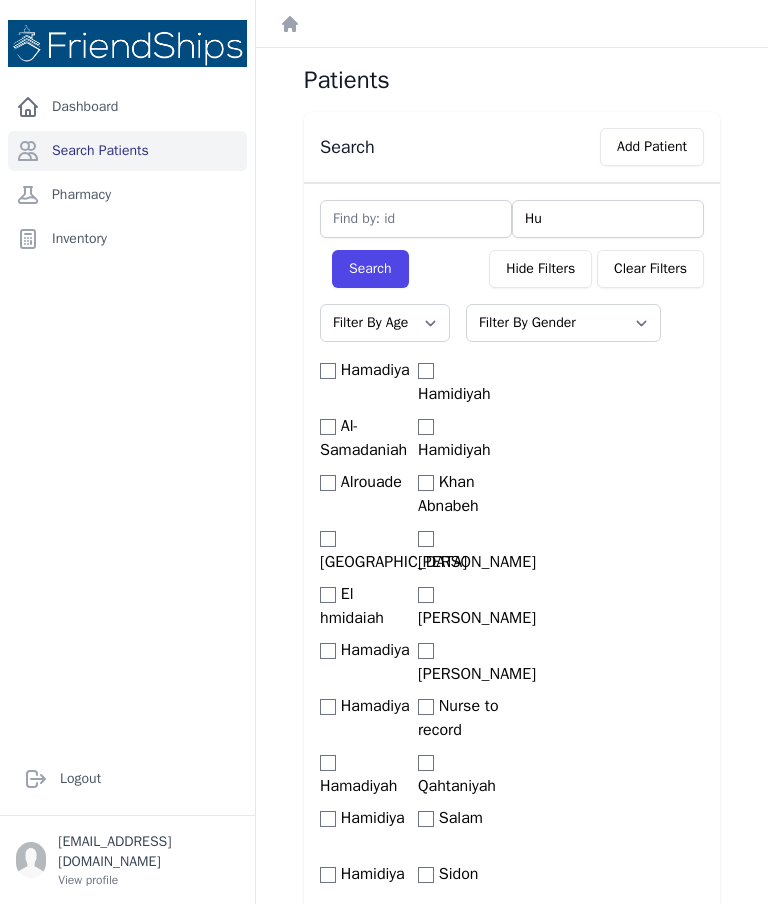 type on "Hus" 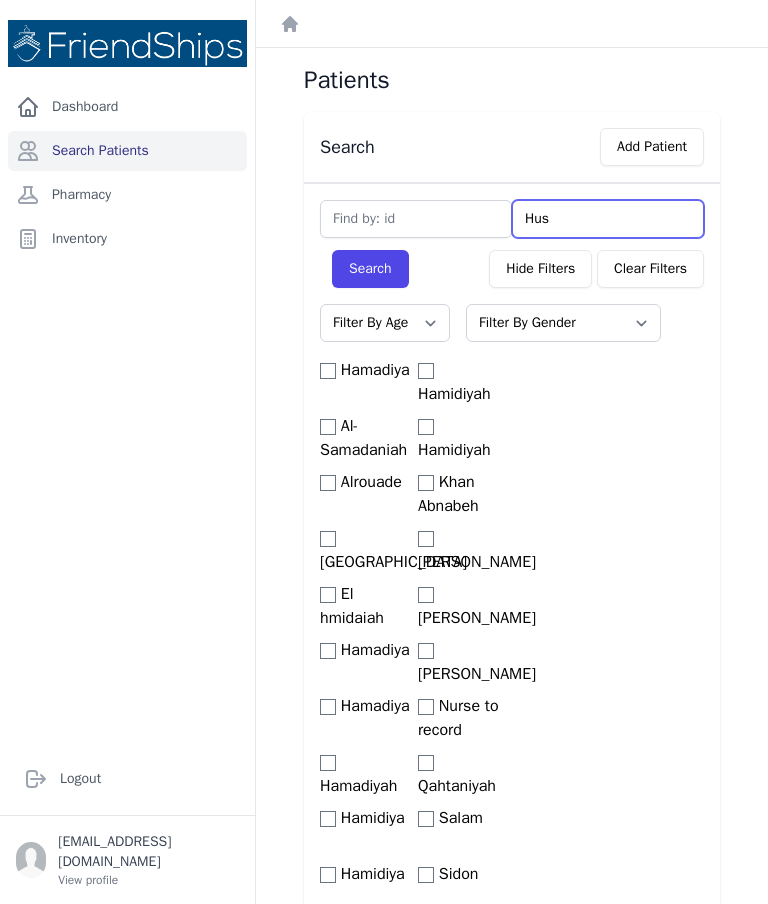 select 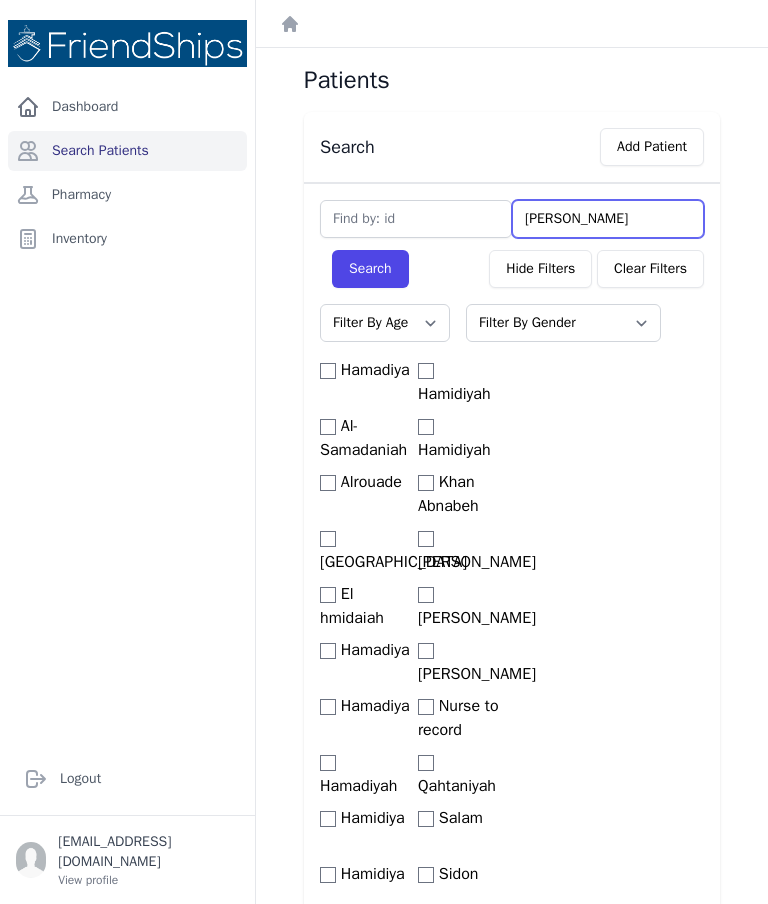 select 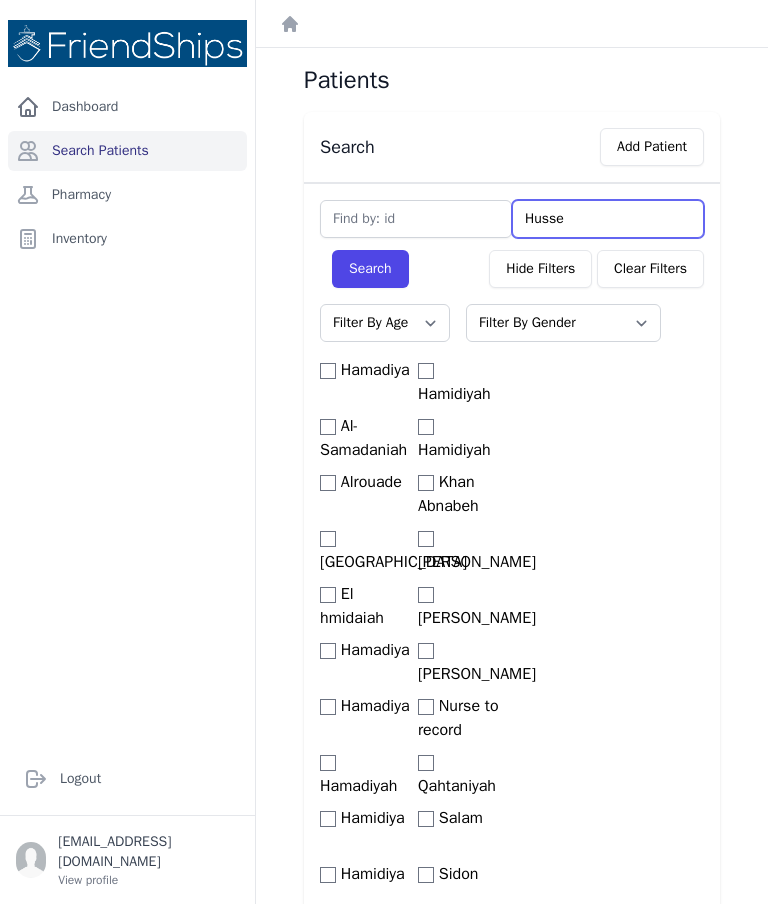 select 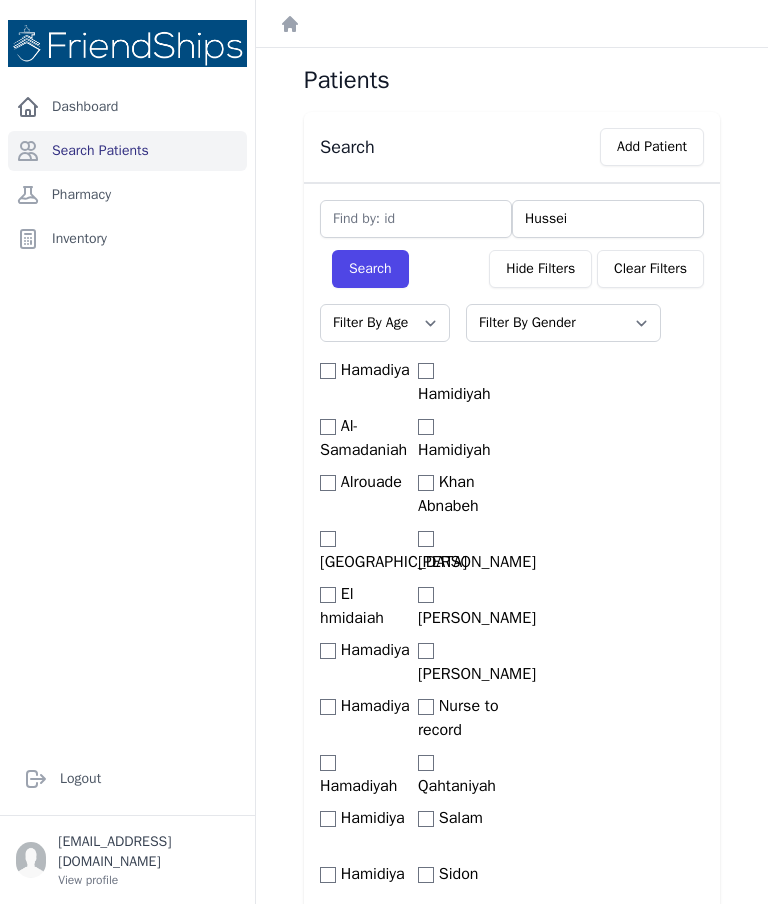 type on "Hussein" 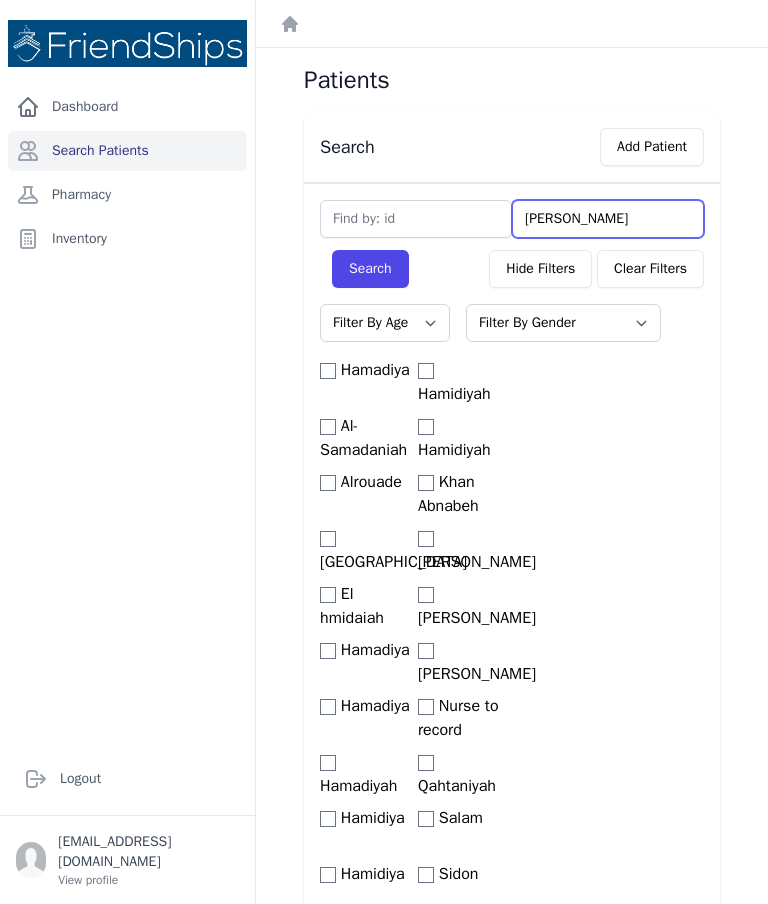 select 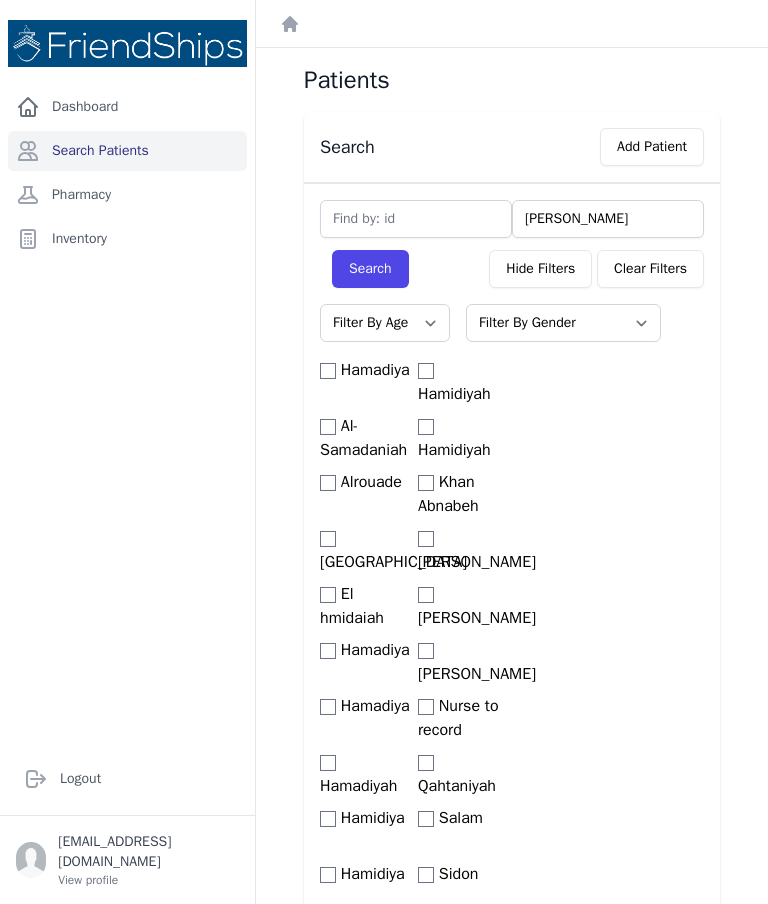 scroll, scrollTop: 0, scrollLeft: 0, axis: both 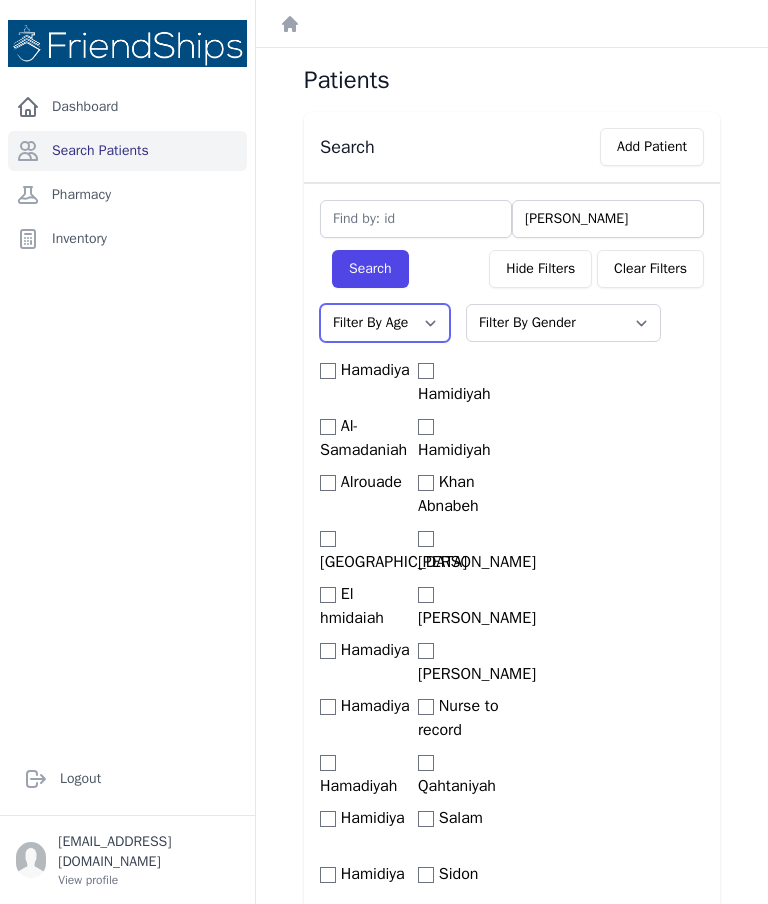 select on "60+" 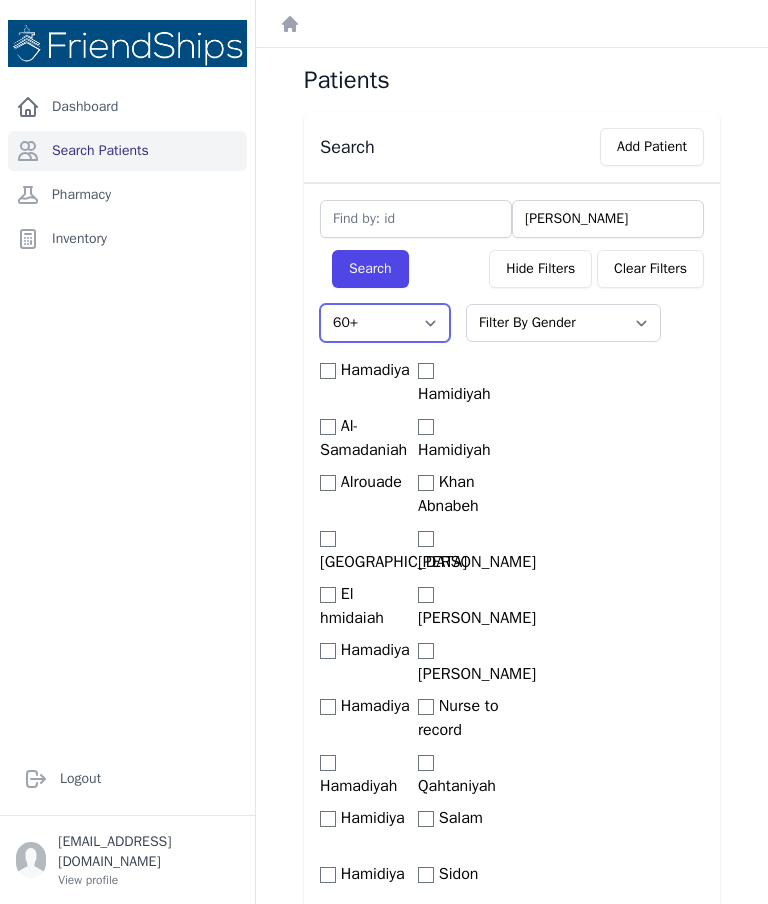 select 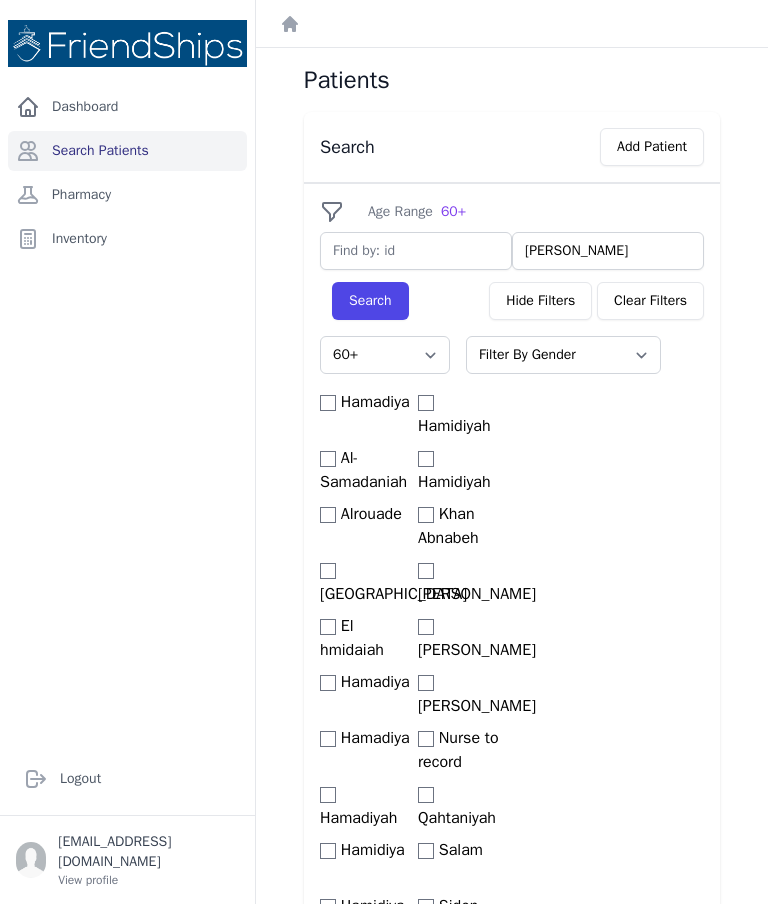 click on "Search" at bounding box center (370, 301) 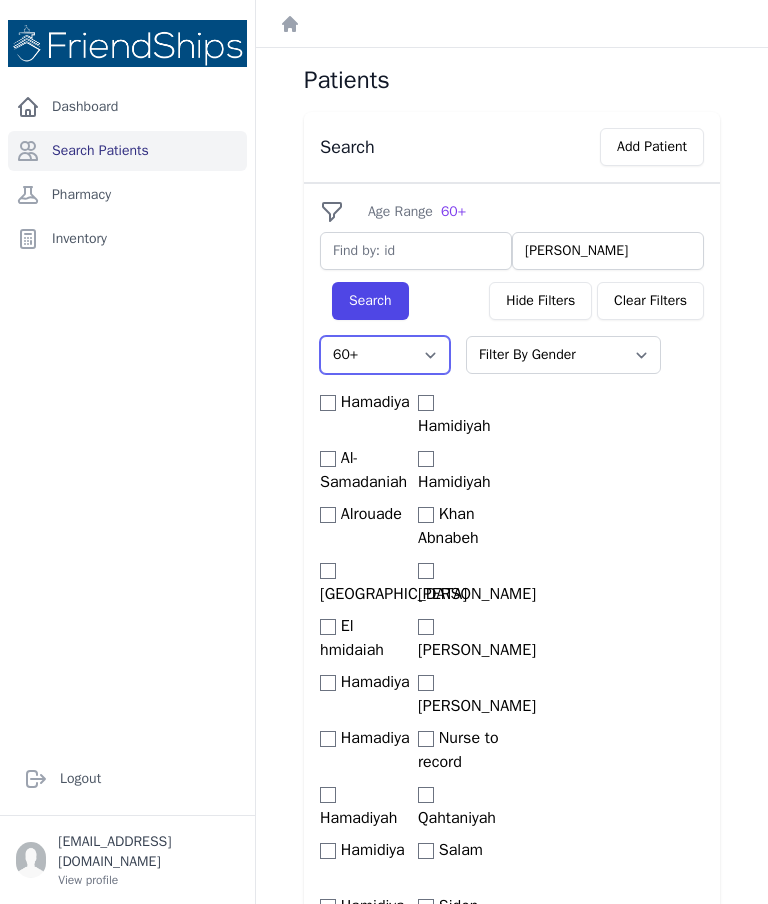 scroll, scrollTop: 0, scrollLeft: 0, axis: both 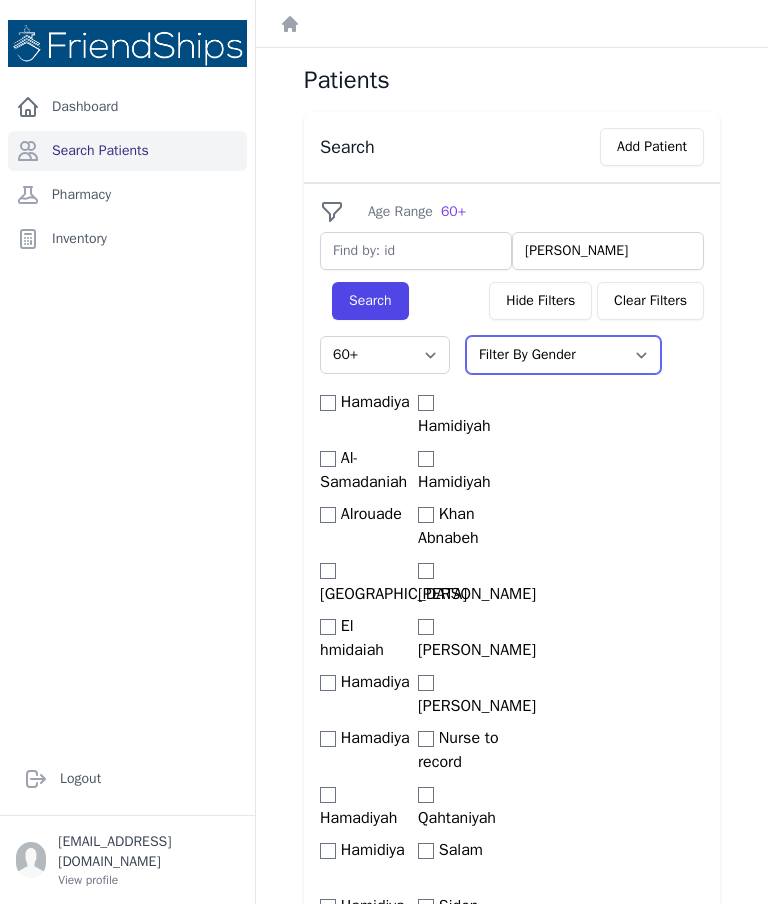 click on "Filter By Gender Male Female" at bounding box center [563, 355] 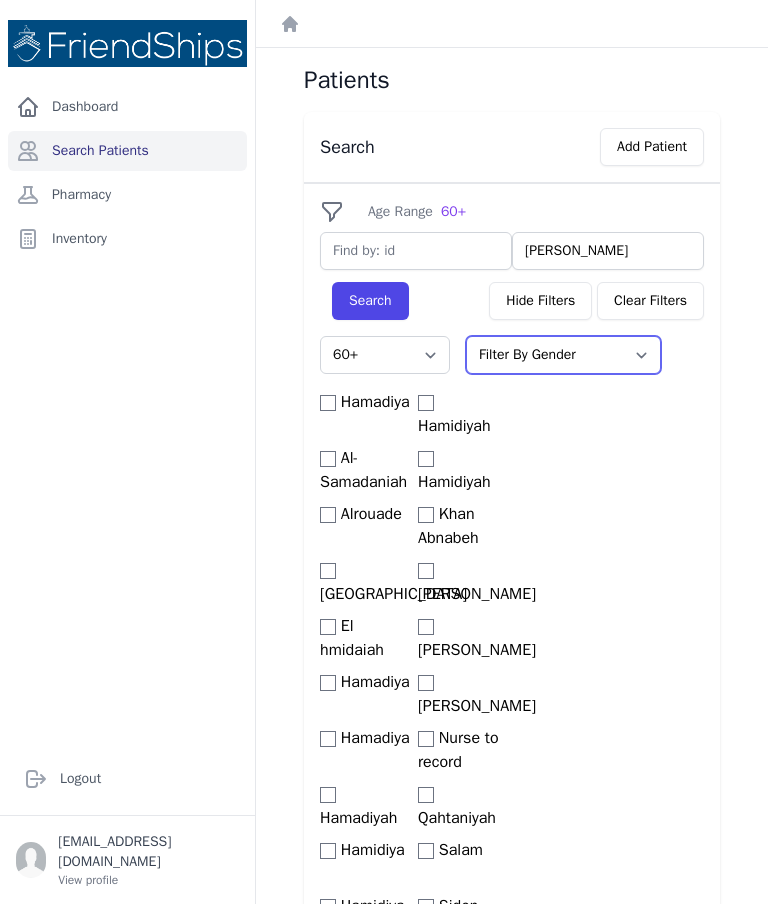 select on "[DEMOGRAPHIC_DATA]" 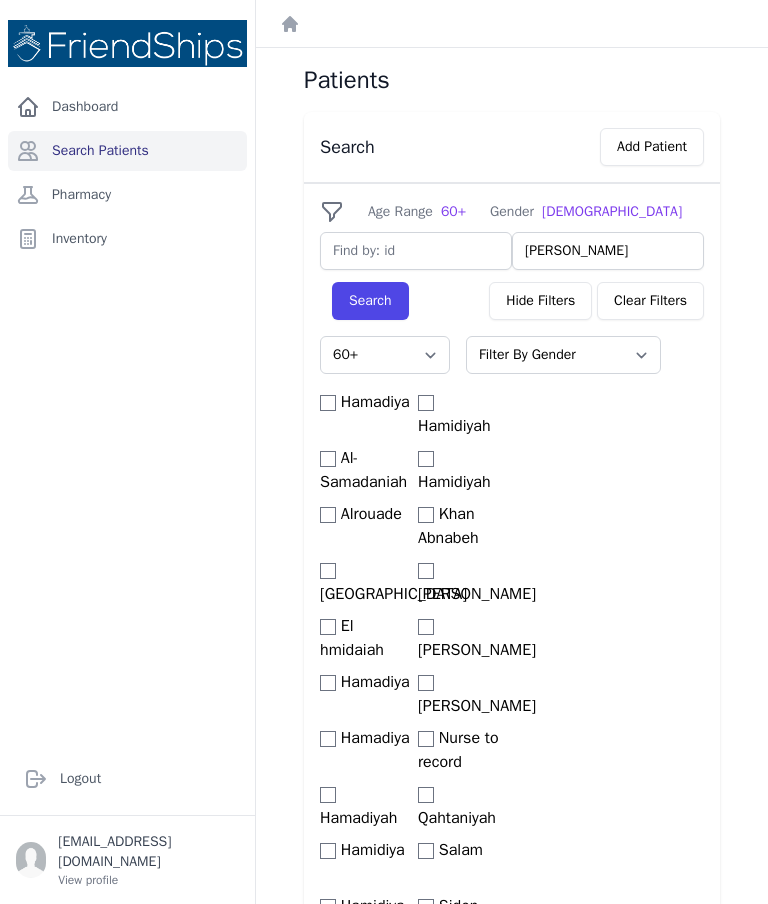 click on "Search" at bounding box center [370, 301] 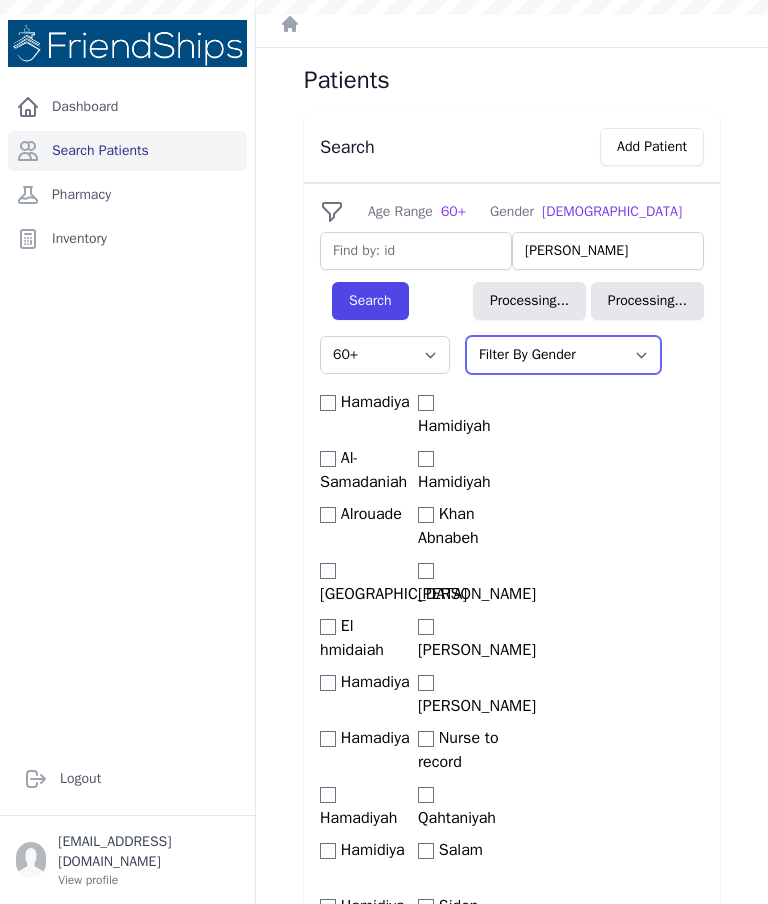 select on "60+" 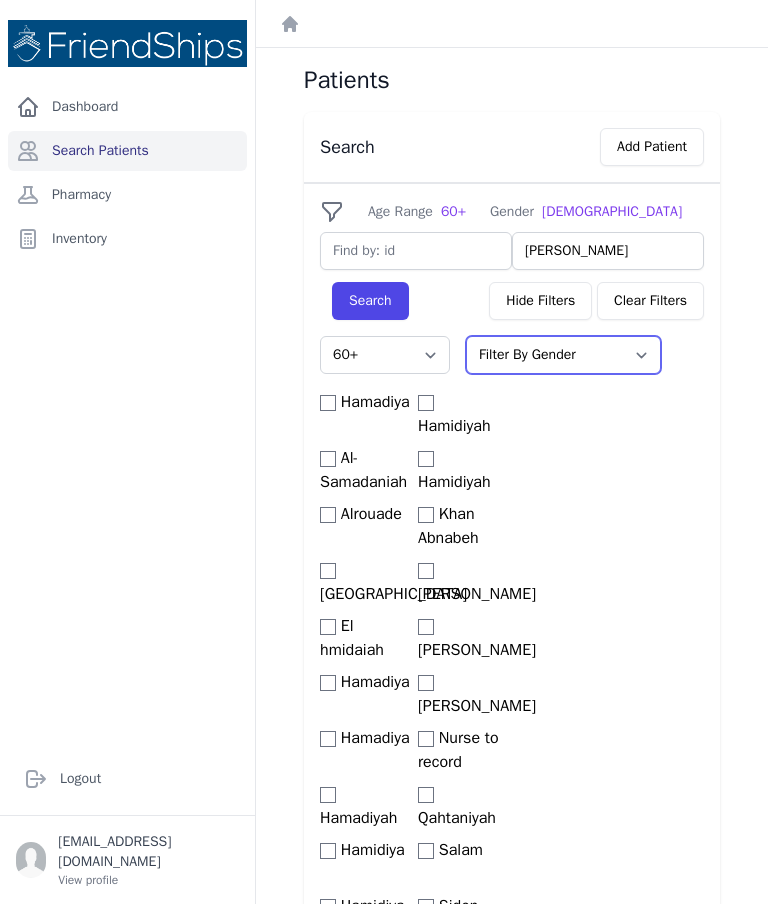 scroll, scrollTop: 0, scrollLeft: 0, axis: both 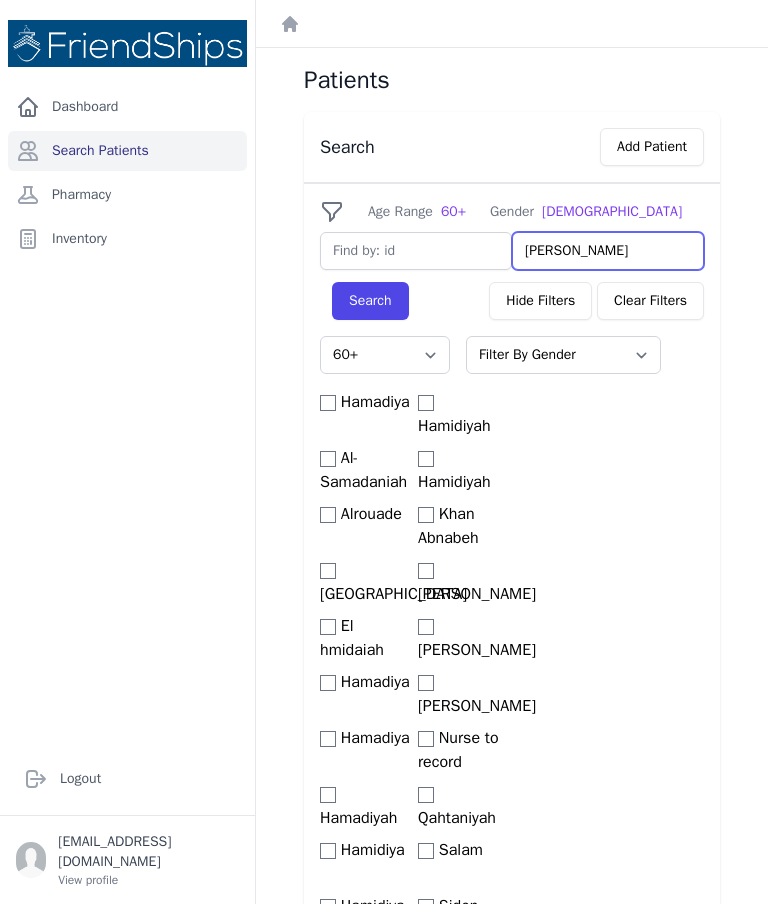 click on "Hussein" at bounding box center [608, 251] 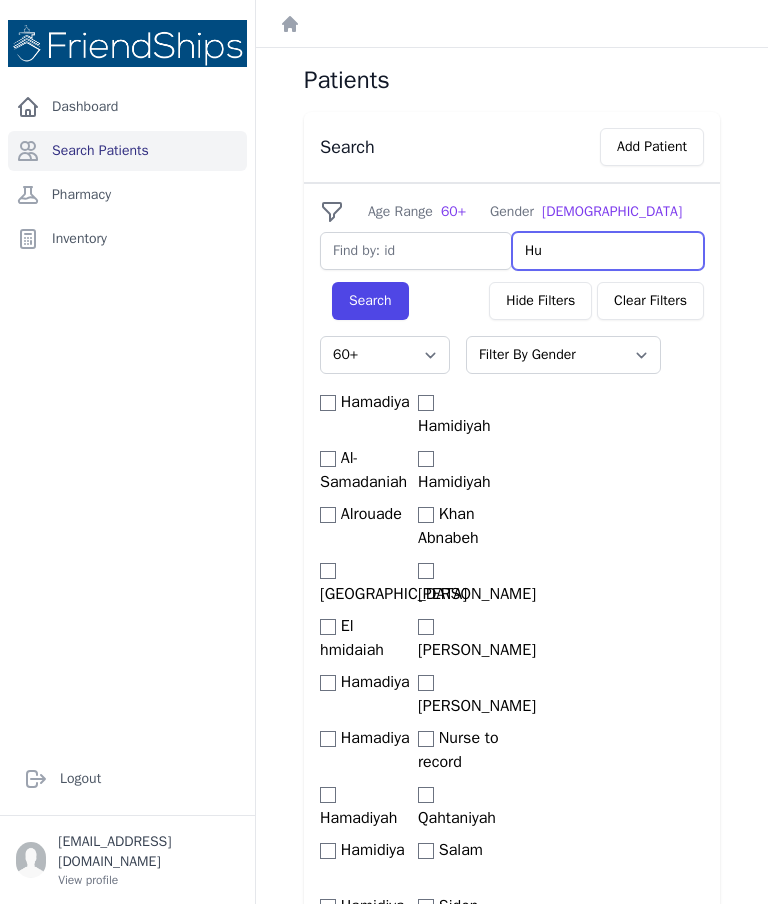 type on "H" 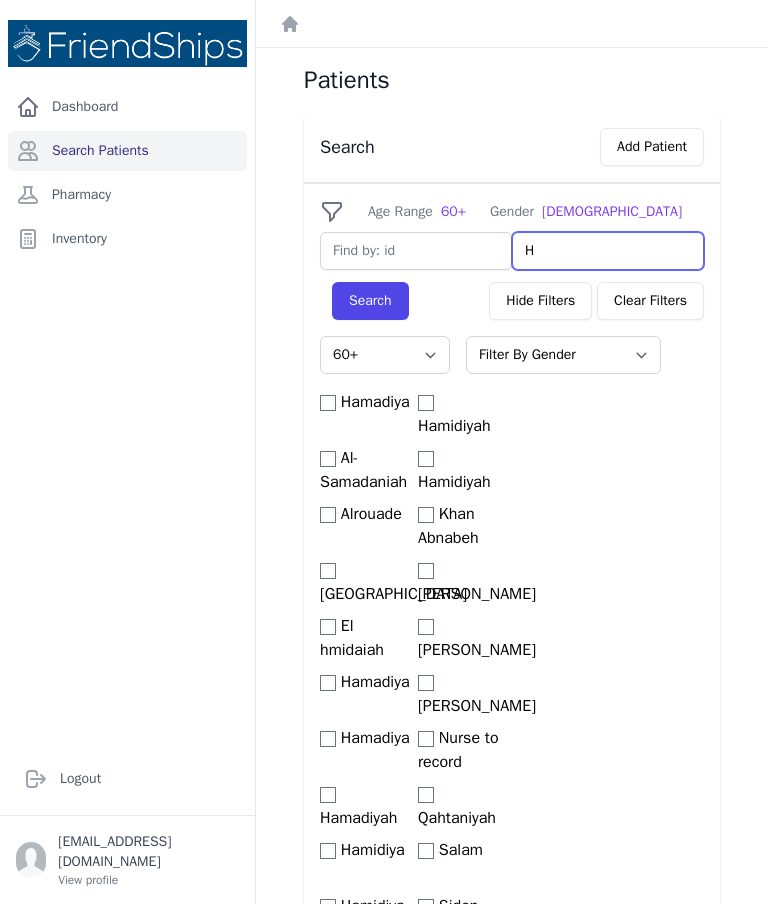 type 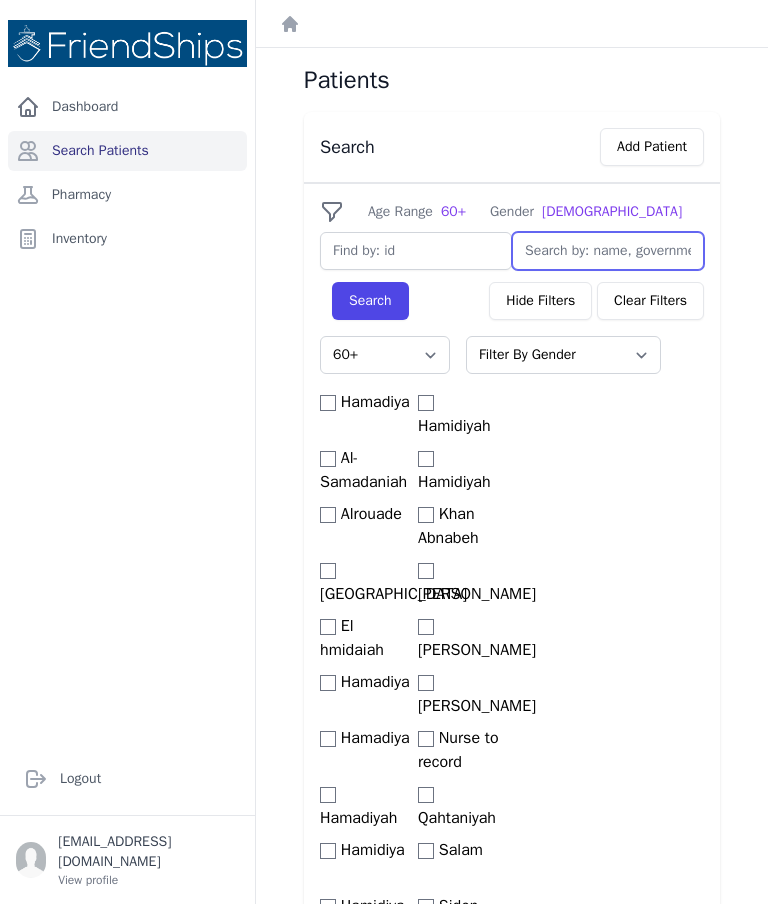 select on "60+" 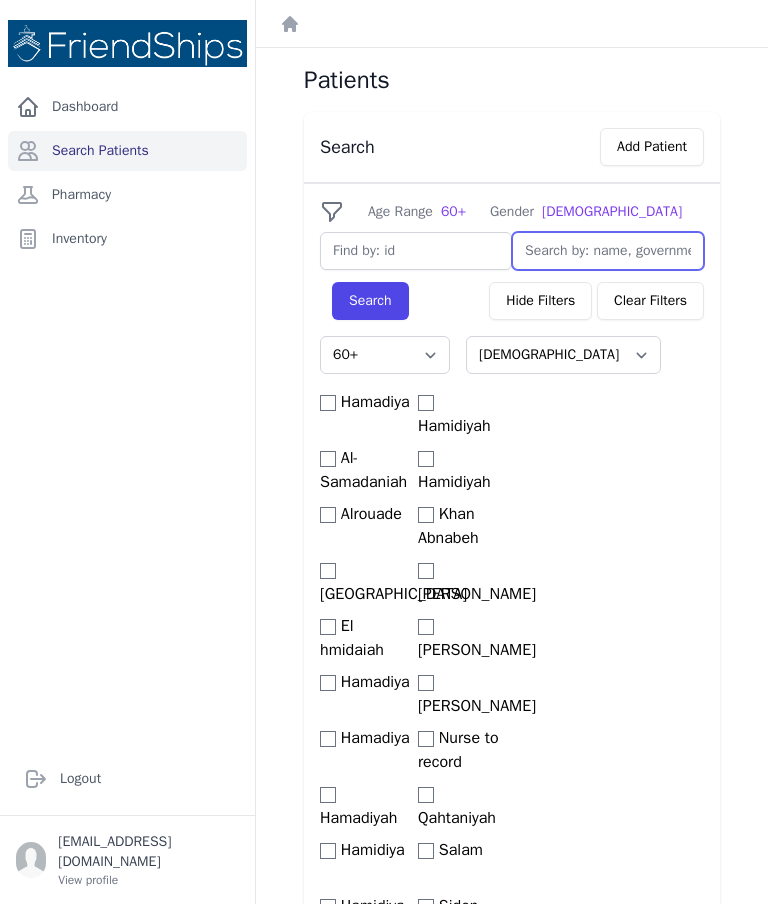 select on "60+" 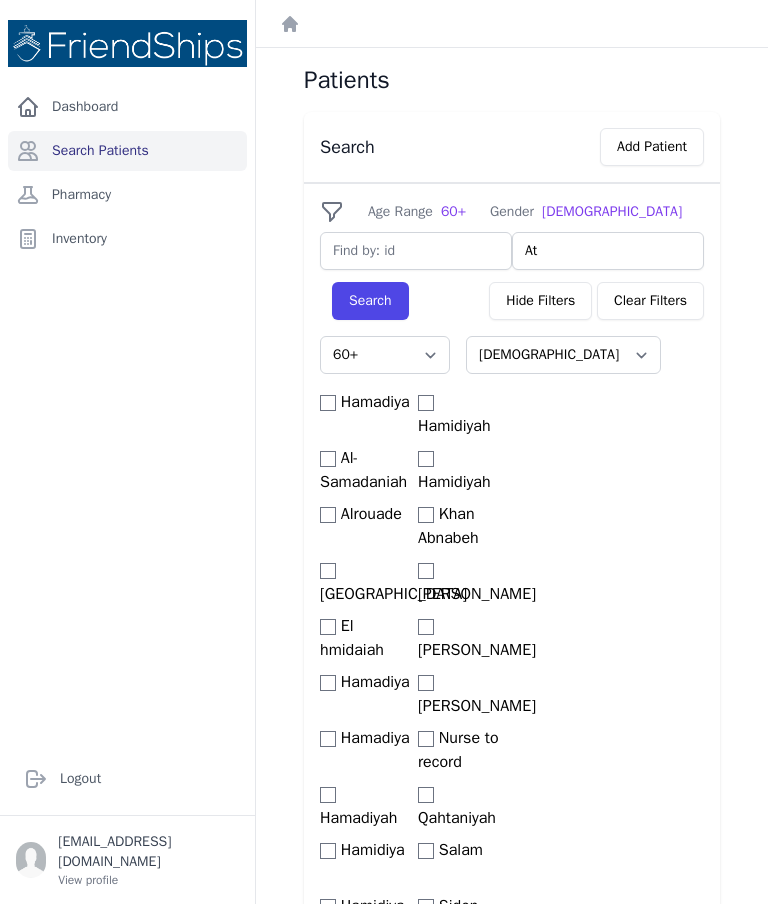 type on "Att" 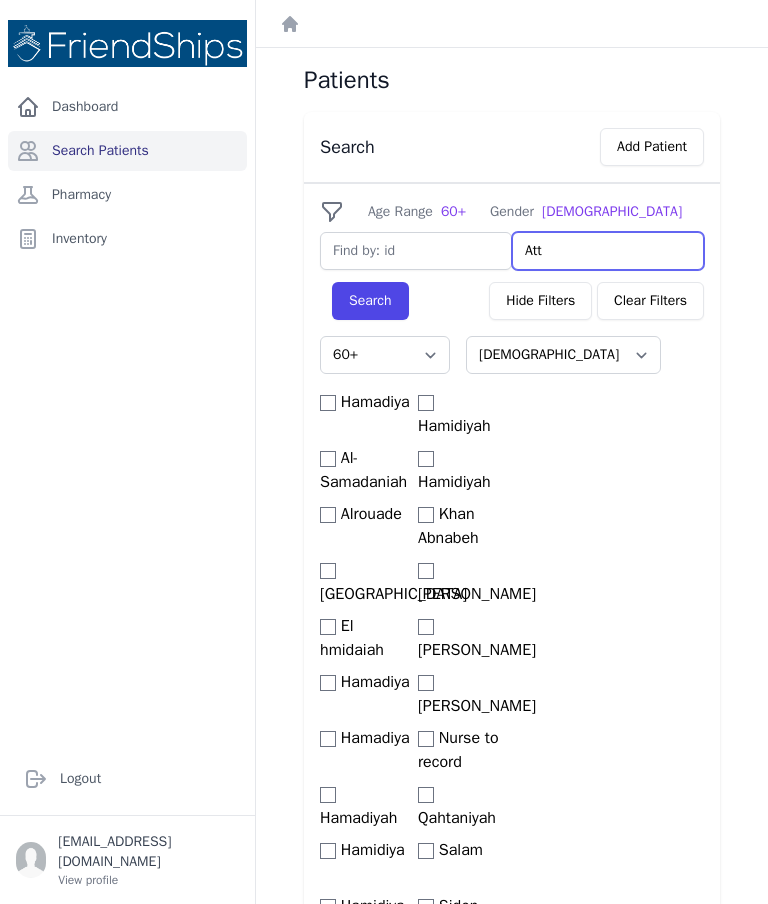 select on "60+" 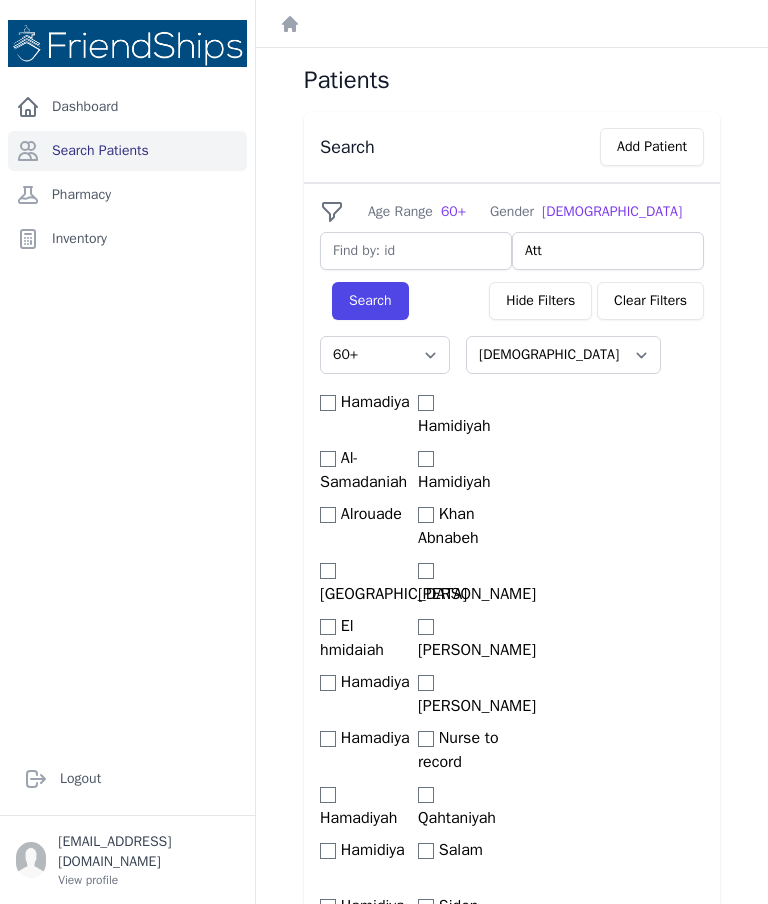 type on "Atta" 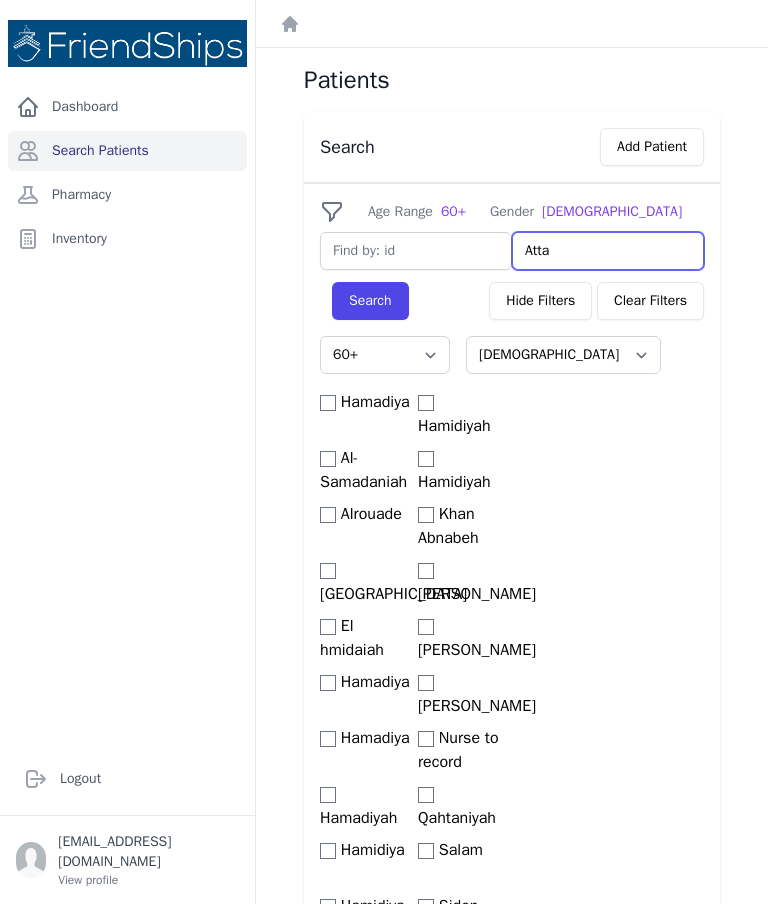 select on "60+" 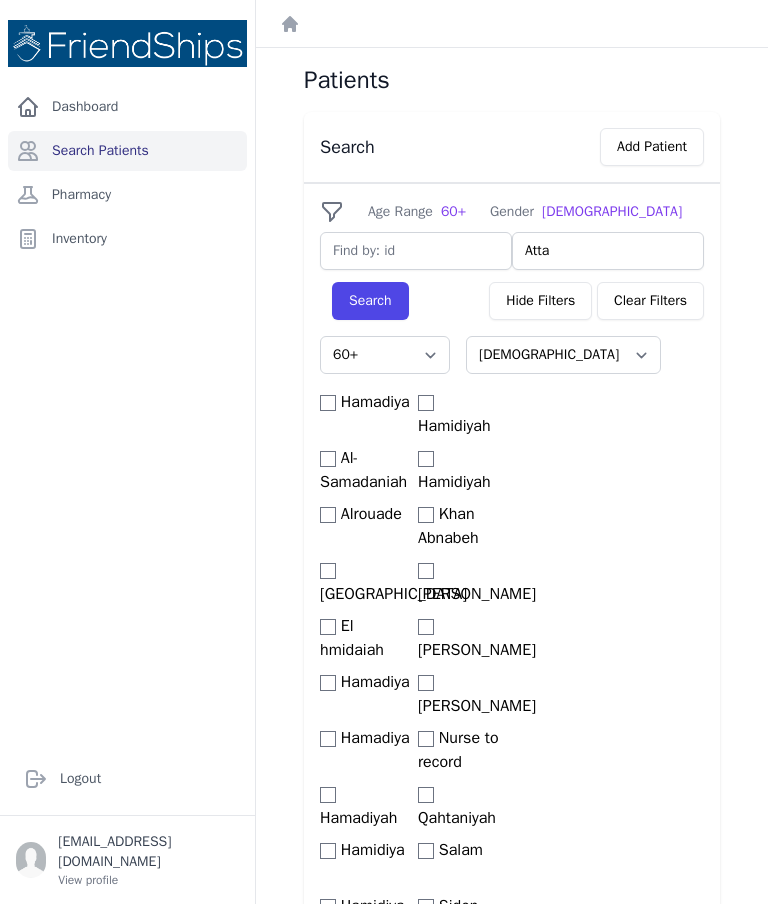 type on "attalah" 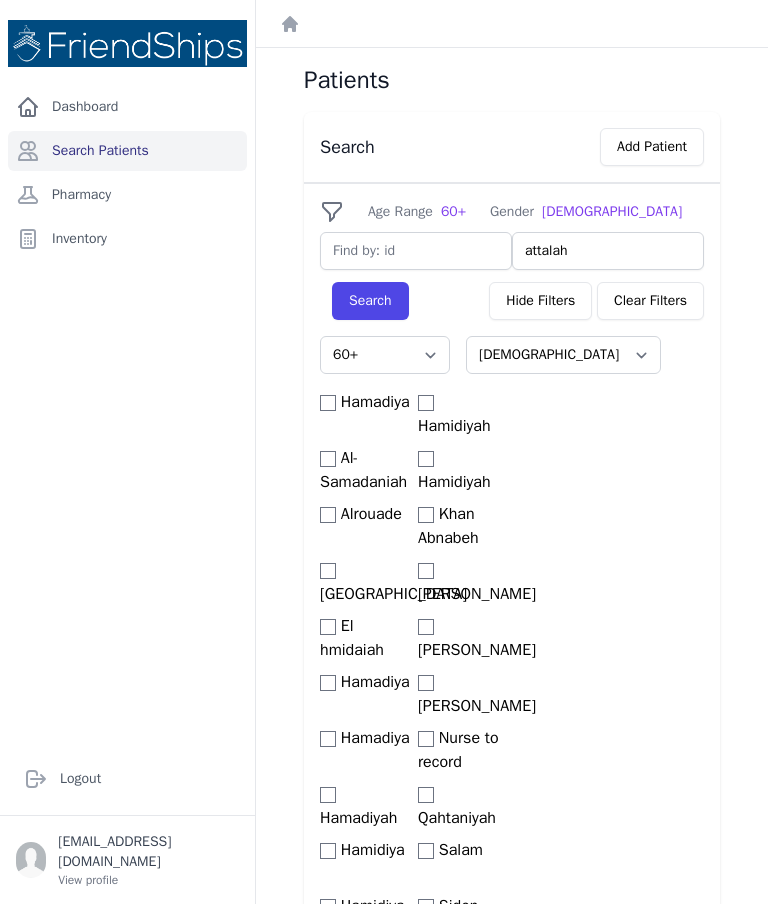 select on "60+" 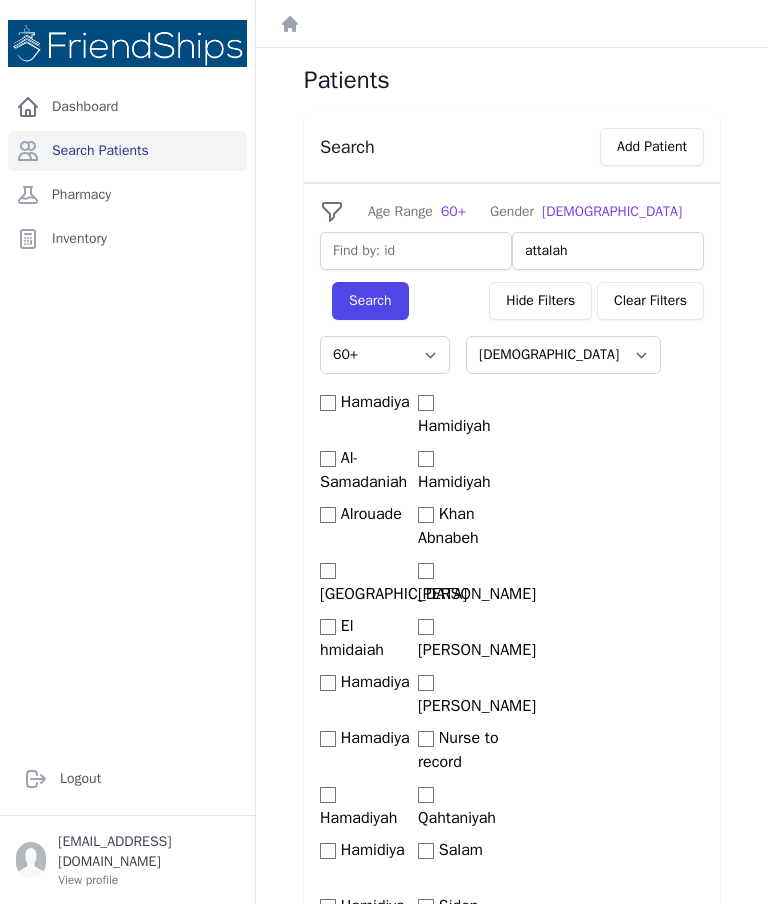 click on "Search" at bounding box center [370, 301] 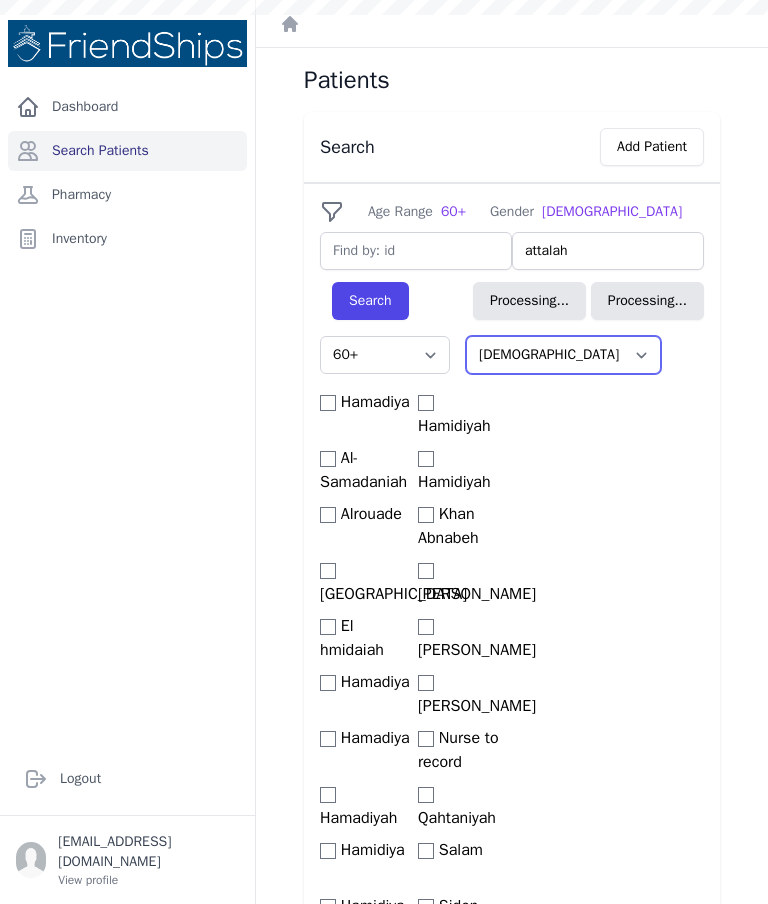select on "60+" 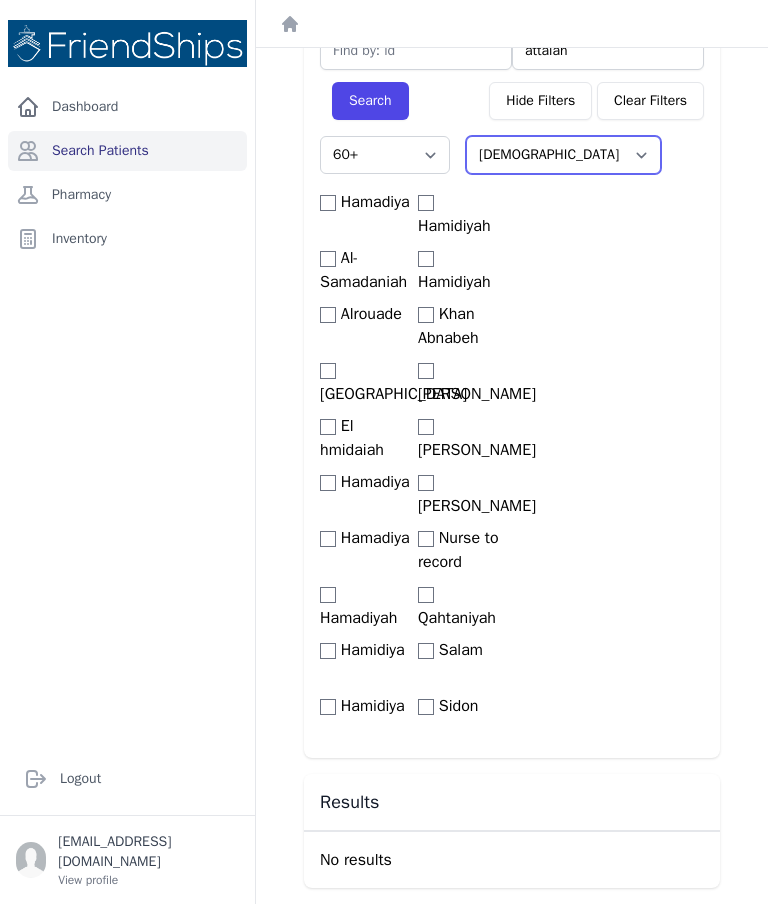 scroll, scrollTop: 59, scrollLeft: 0, axis: vertical 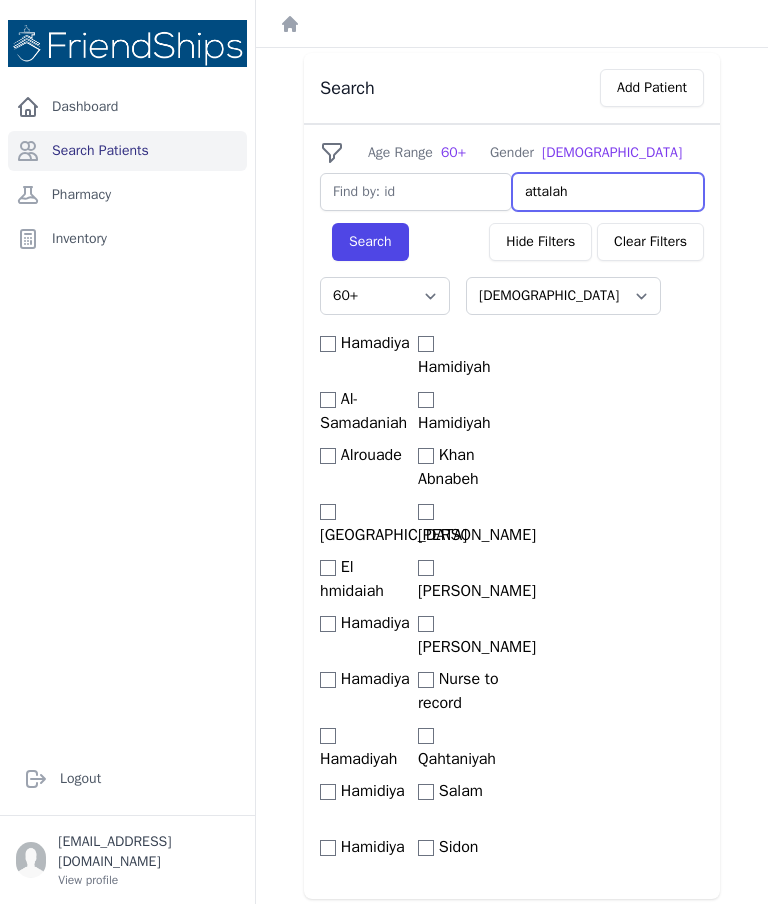 click on "attalah" at bounding box center (608, 192) 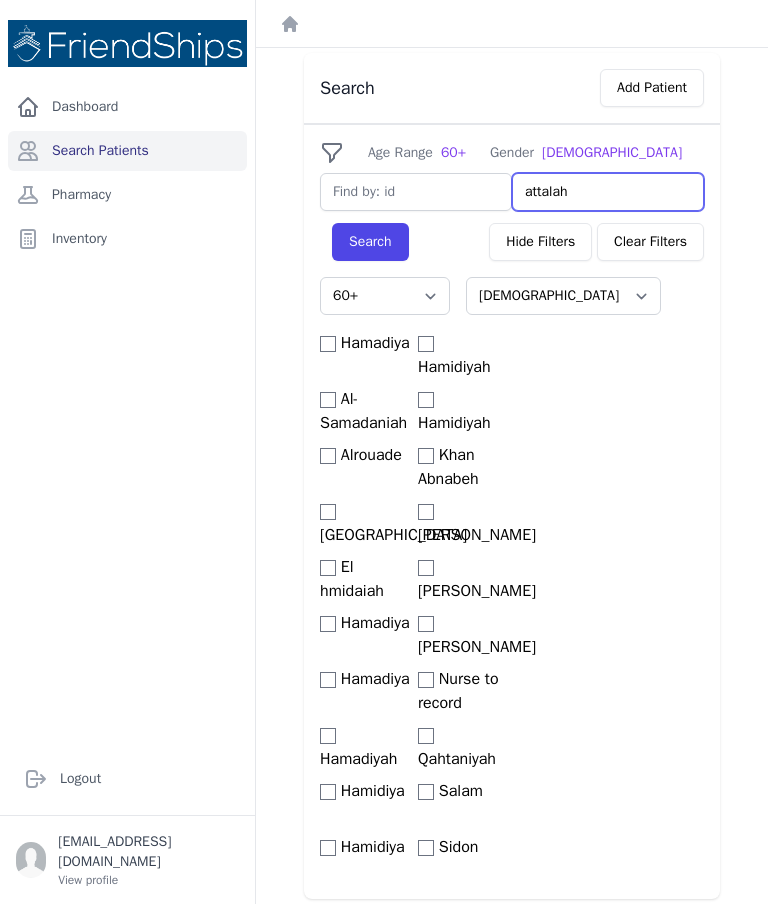 type on "Attalah" 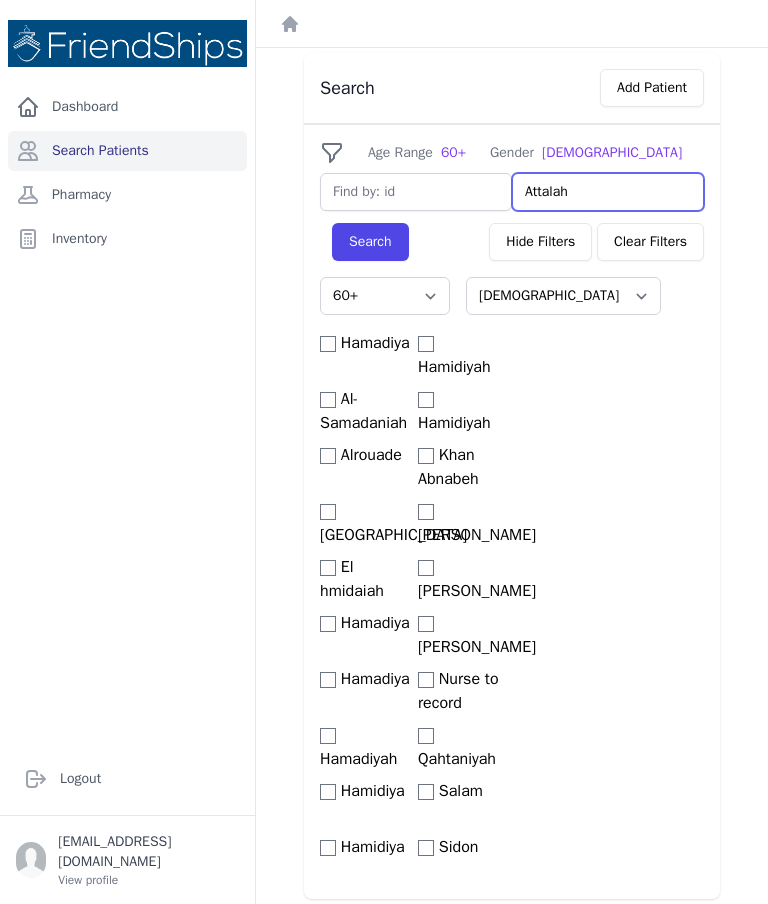 select on "60+" 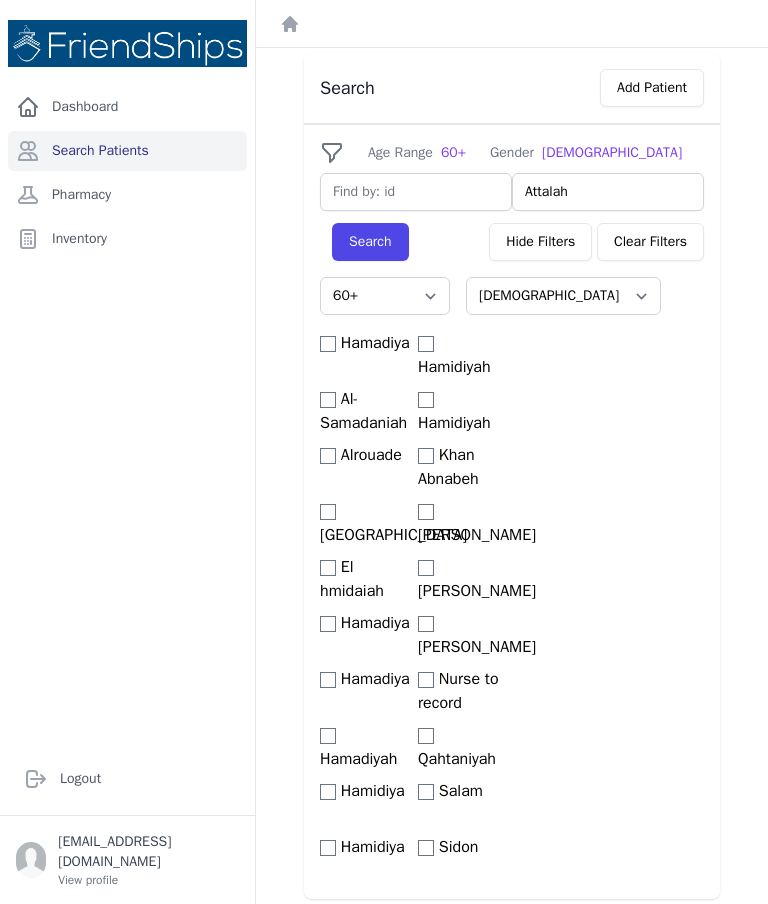 click on "Search" at bounding box center [370, 242] 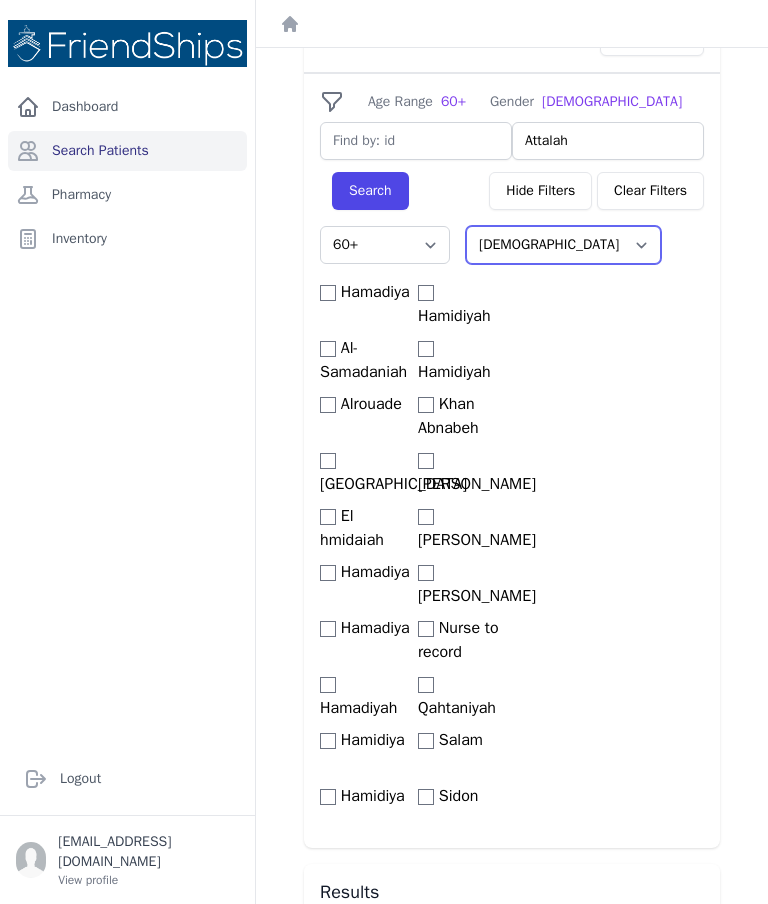 scroll, scrollTop: 97, scrollLeft: 0, axis: vertical 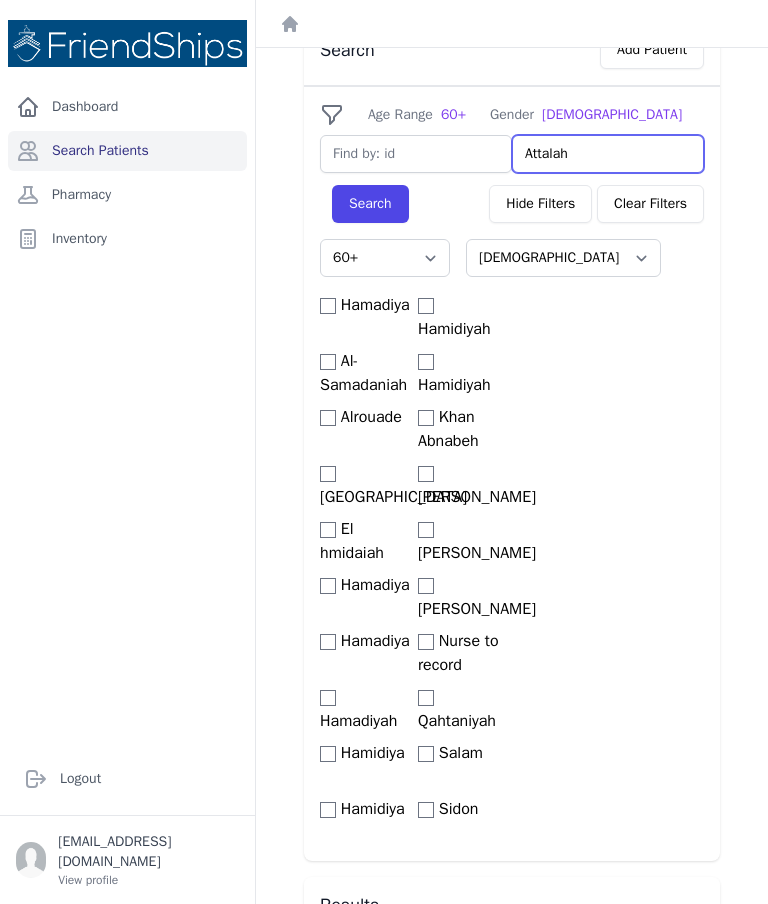 click on "Attalah" at bounding box center (608, 154) 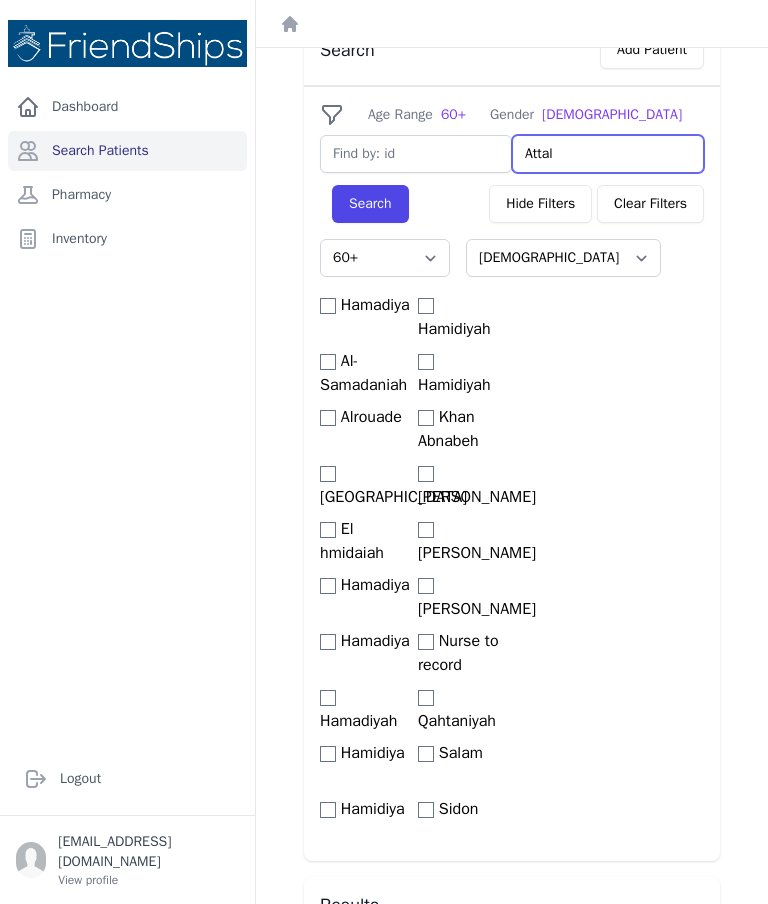 type on "Atta" 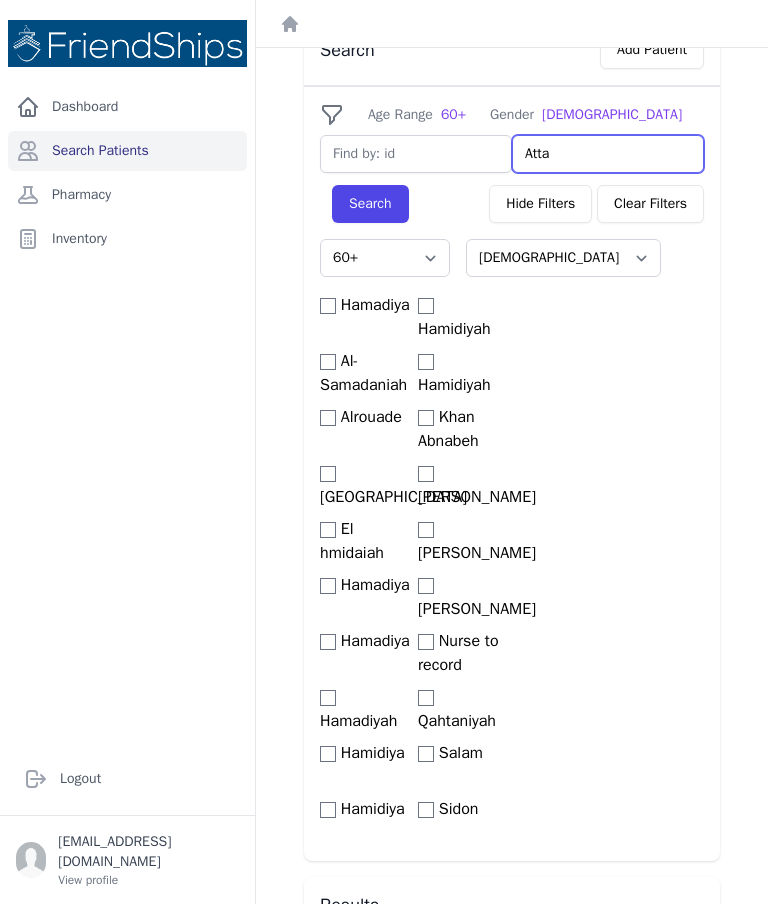 select on "60+" 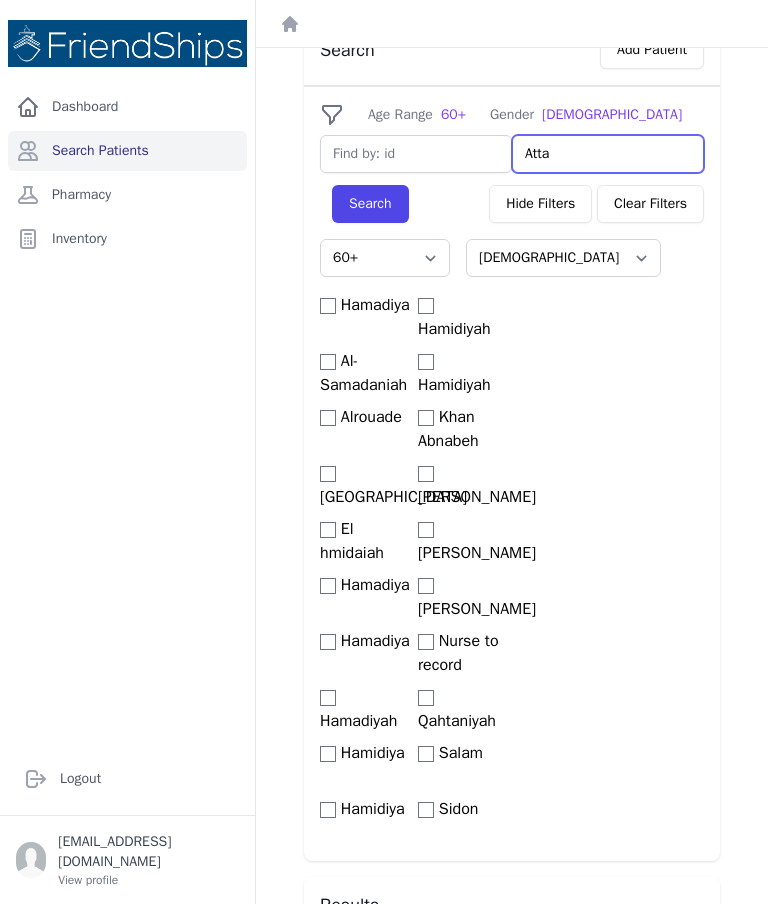 type on "Att" 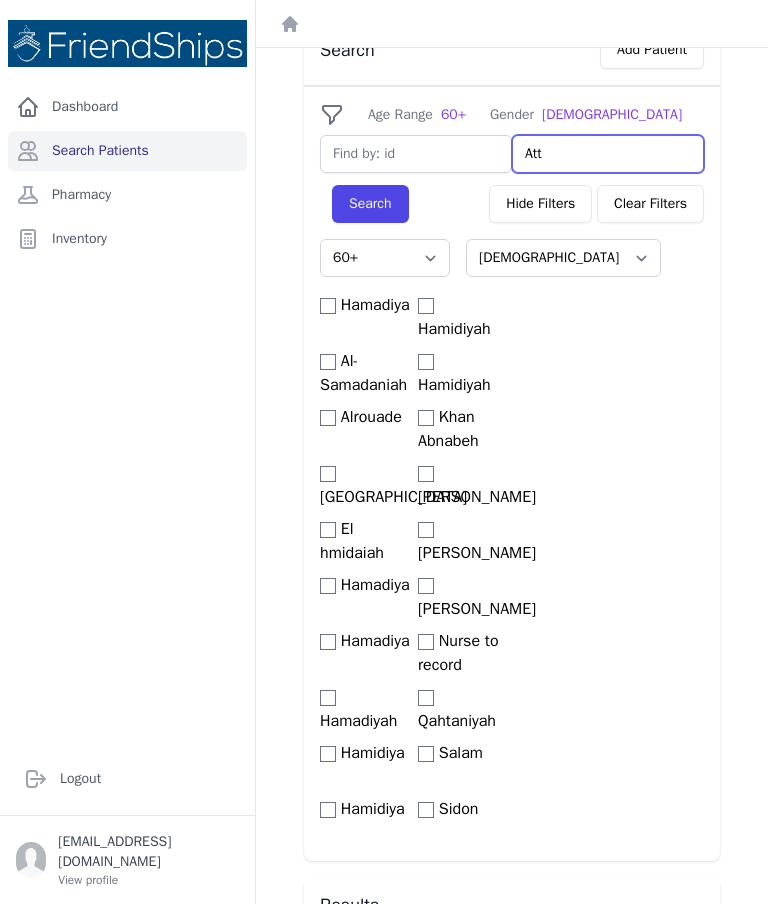 select on "60+" 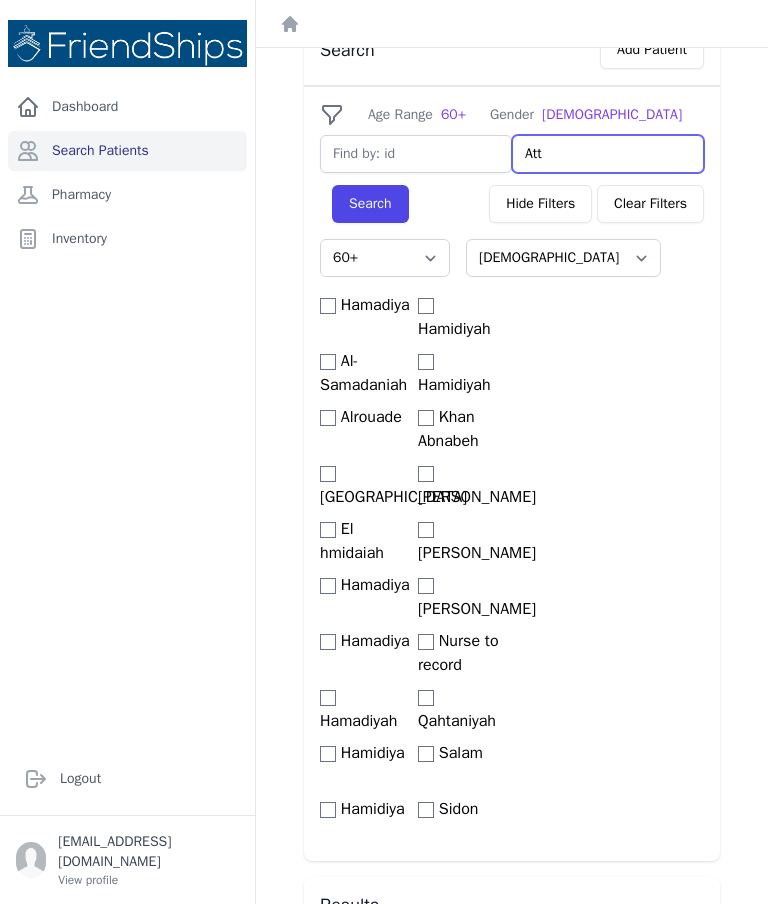 type on "At" 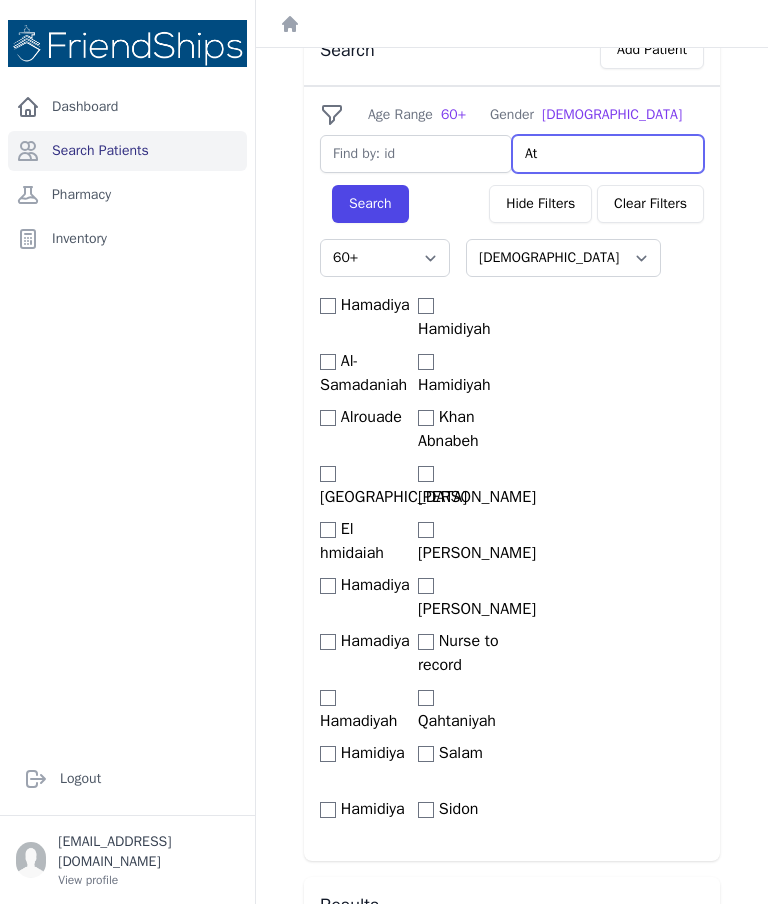 select on "60+" 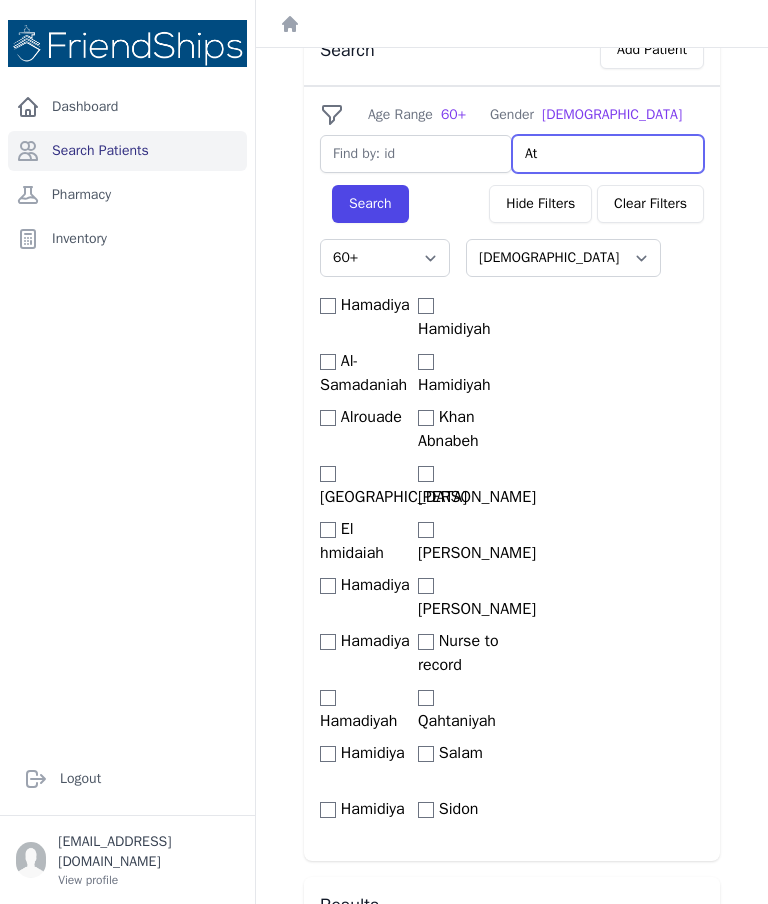 select on "60+" 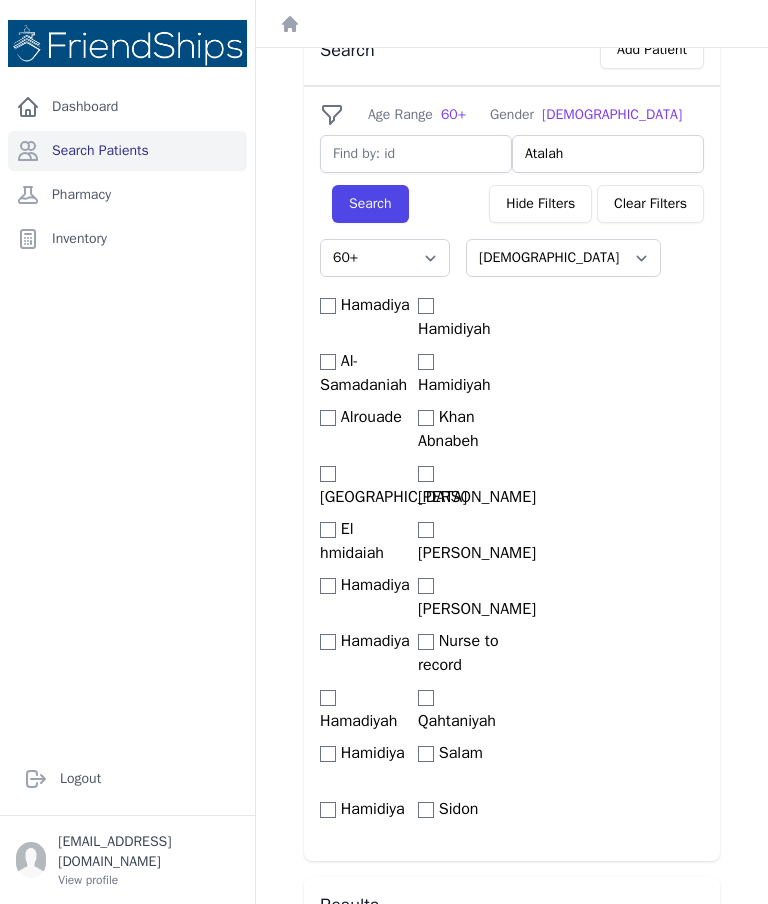 click on "Search" at bounding box center [370, 204] 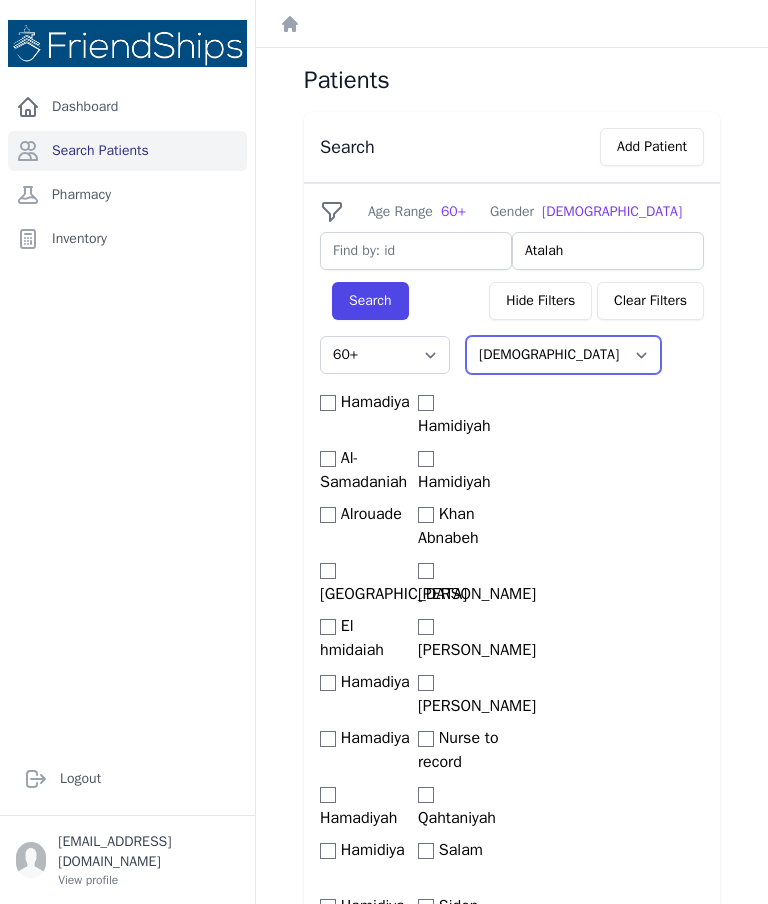 scroll, scrollTop: 0, scrollLeft: 0, axis: both 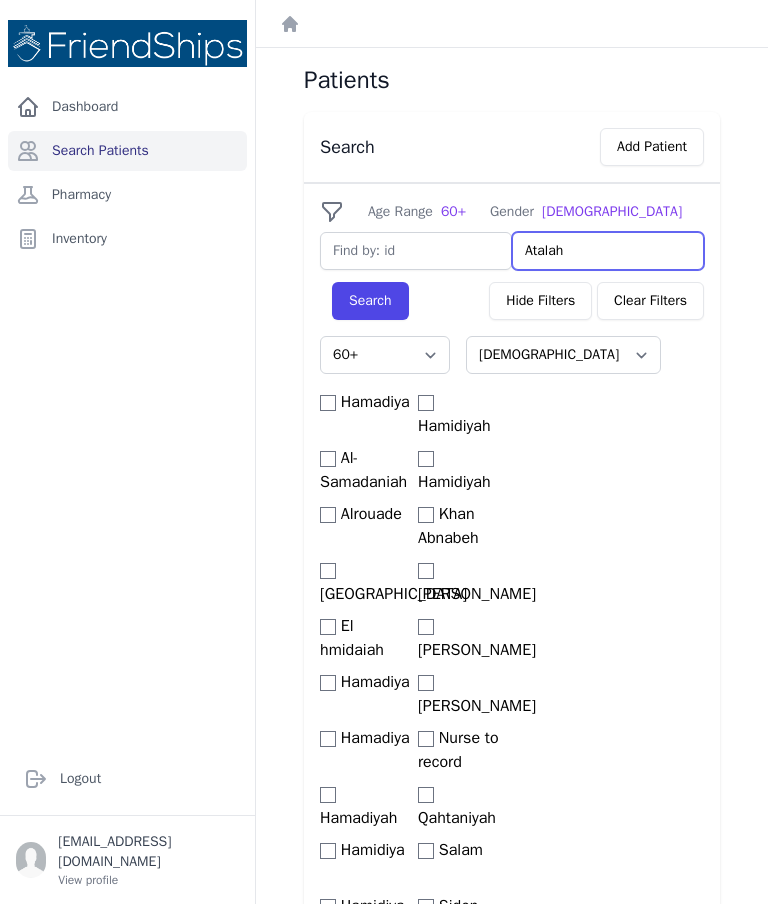 click on "Atalah" at bounding box center [608, 251] 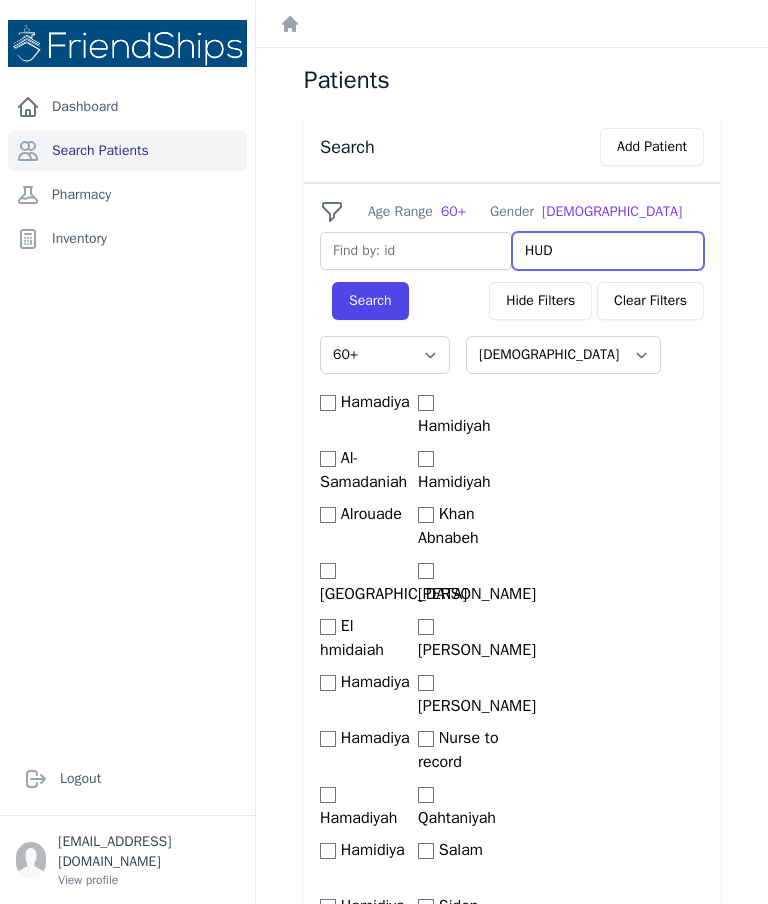 click on "HUD" at bounding box center (608, 251) 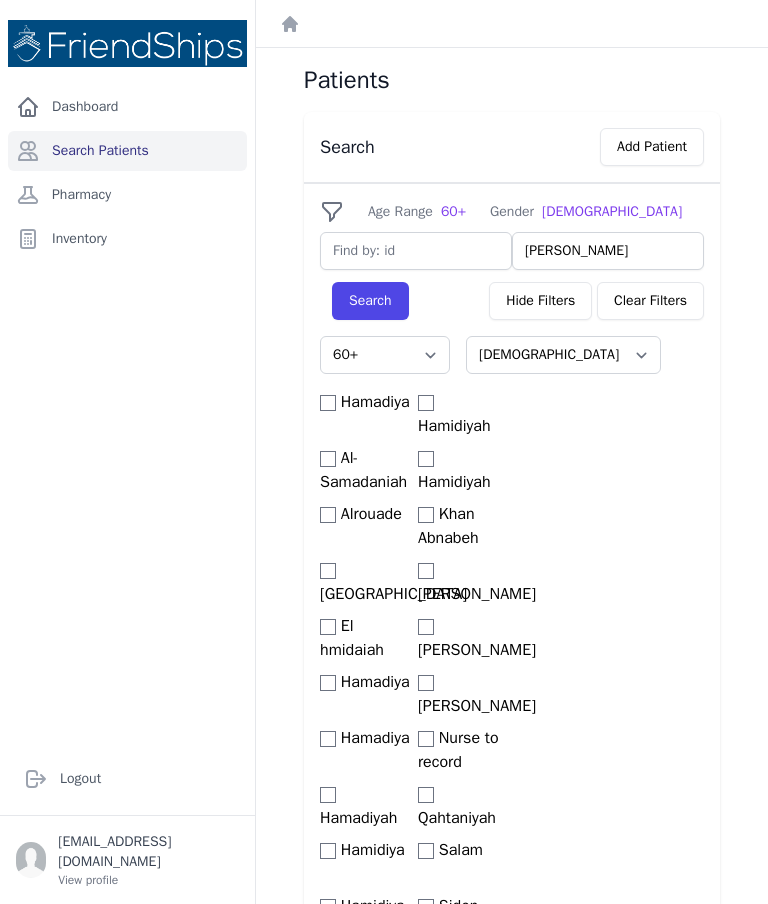 click on "Search" at bounding box center [370, 301] 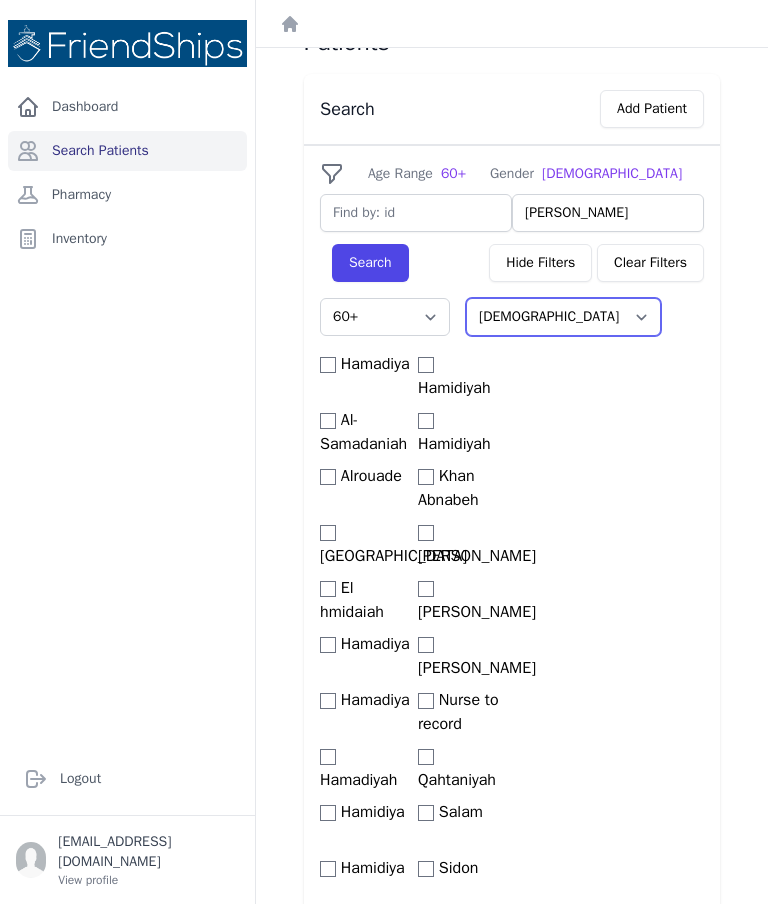 scroll, scrollTop: 37, scrollLeft: 0, axis: vertical 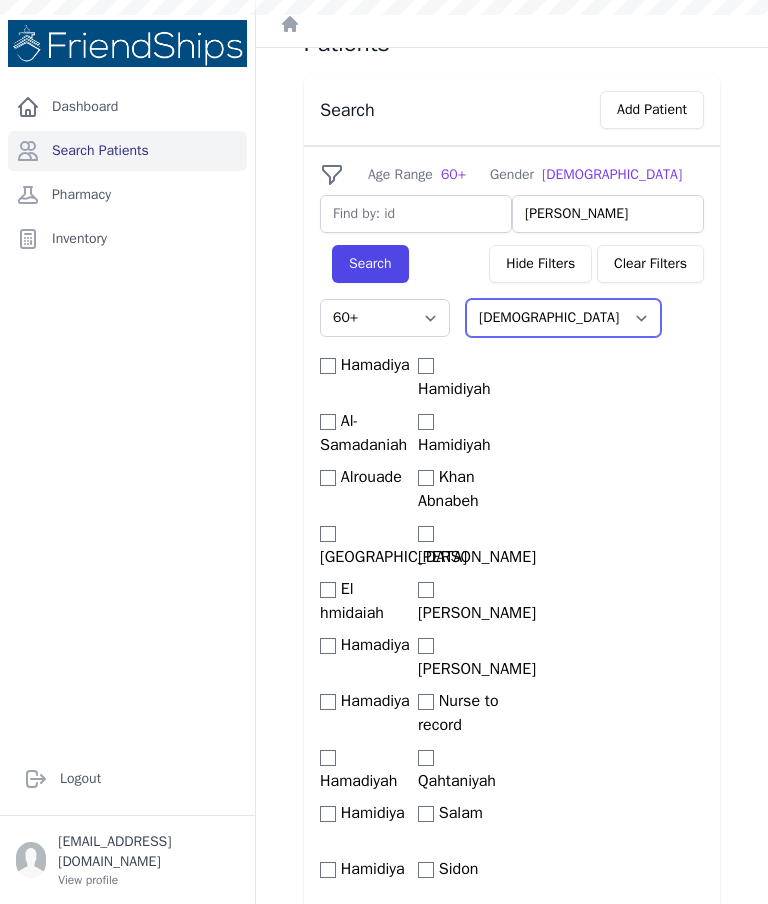 click on "Filter By Gender Male Female" at bounding box center (563, 318) 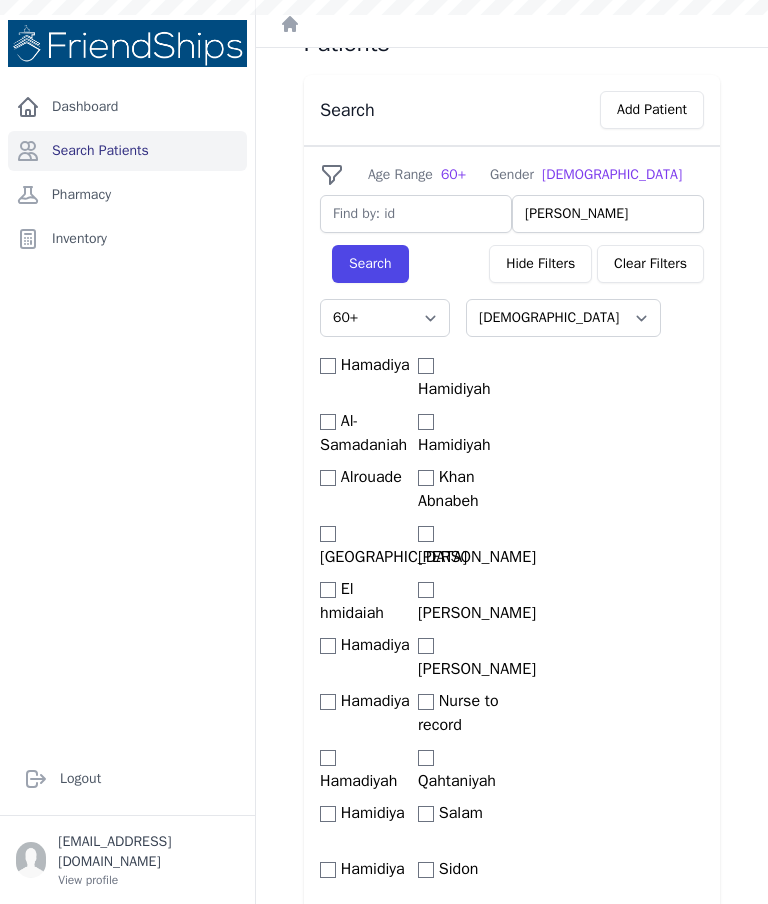 click on "Search" at bounding box center (370, 264) 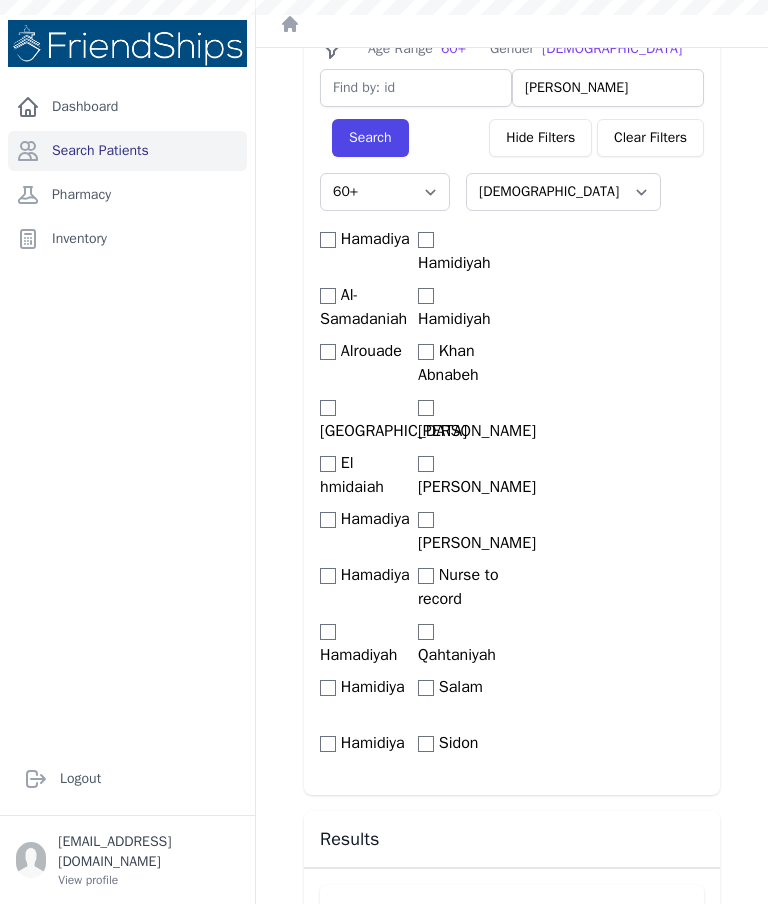scroll, scrollTop: 169, scrollLeft: 0, axis: vertical 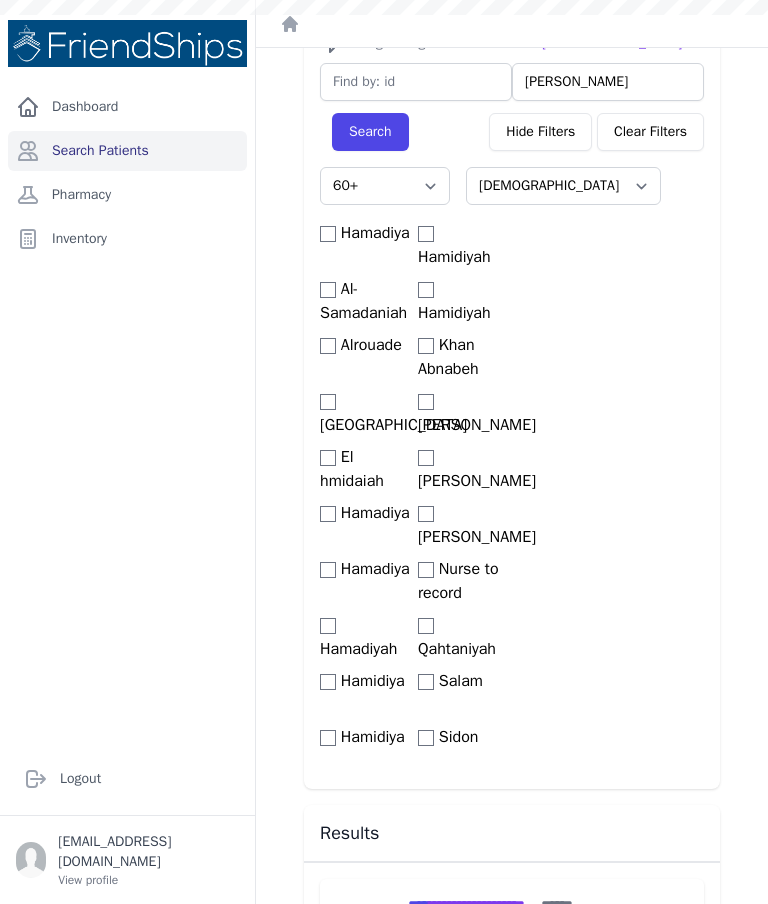 click on "Search" at bounding box center [370, 132] 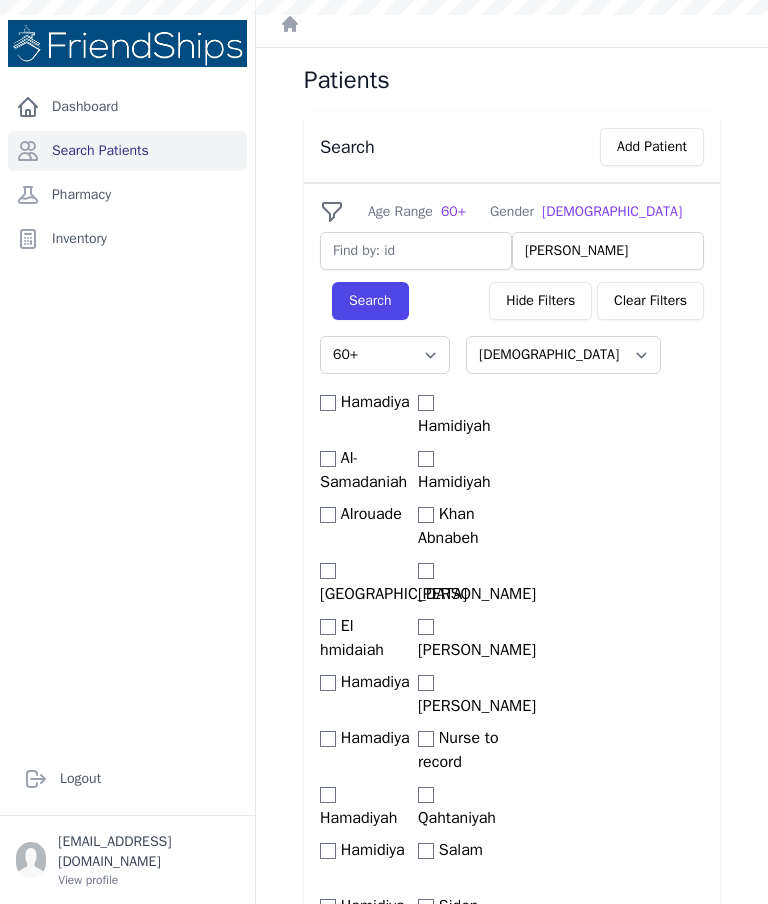 scroll, scrollTop: 0, scrollLeft: 0, axis: both 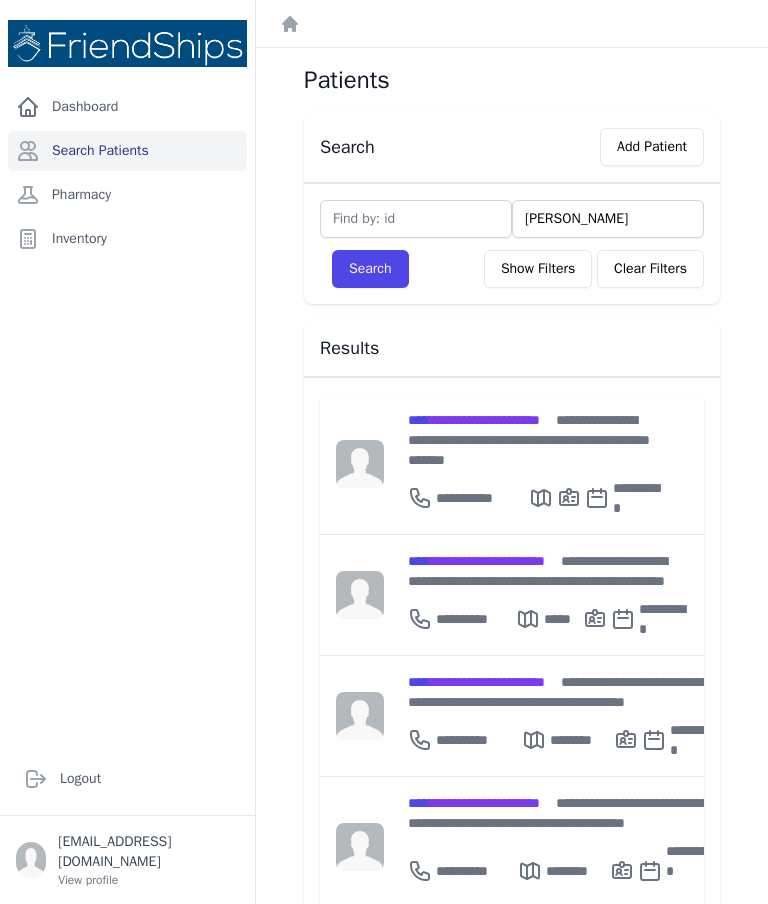 click on "Search" at bounding box center [370, 269] 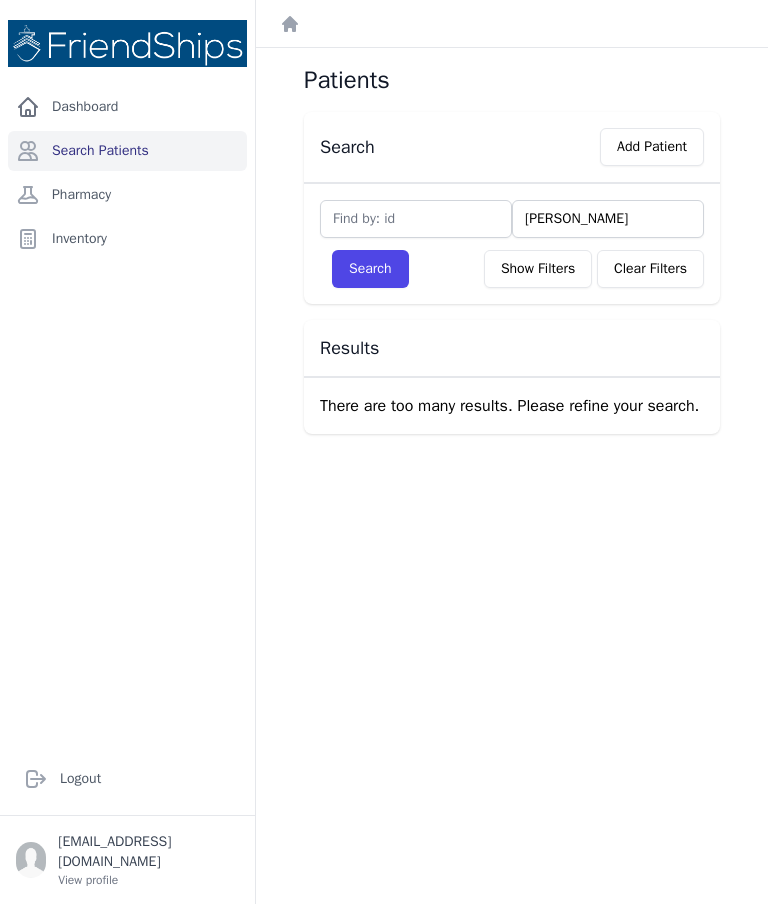 click on "Show Filters" at bounding box center [538, 269] 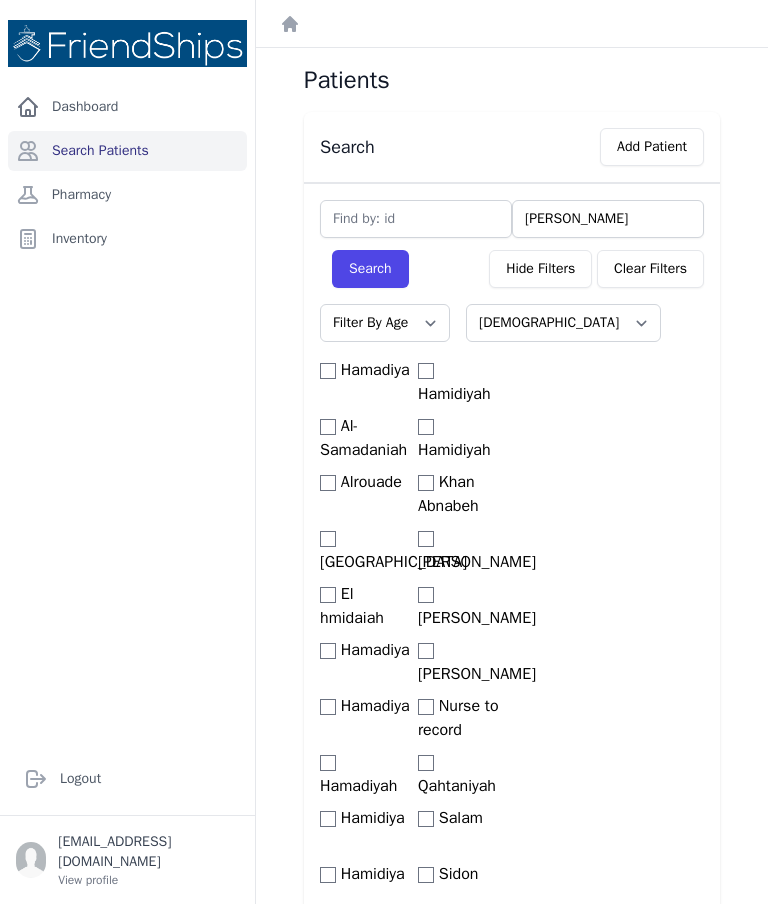 click on "Filter By Age 0-20 21-40 41-60 60+" at bounding box center [385, 323] 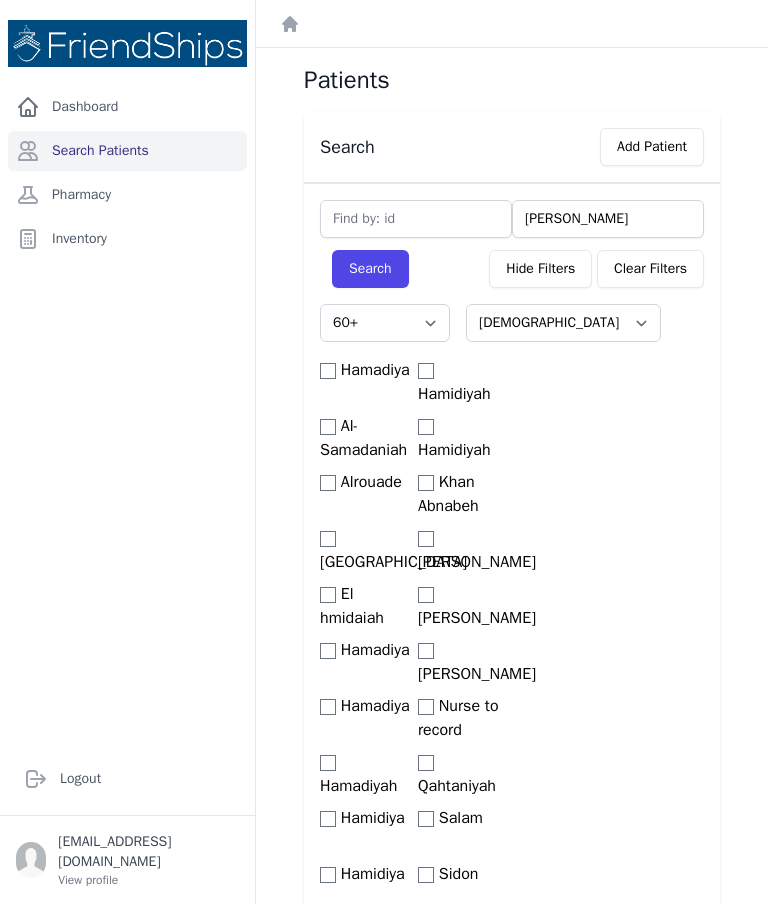 click on "Search" at bounding box center [370, 269] 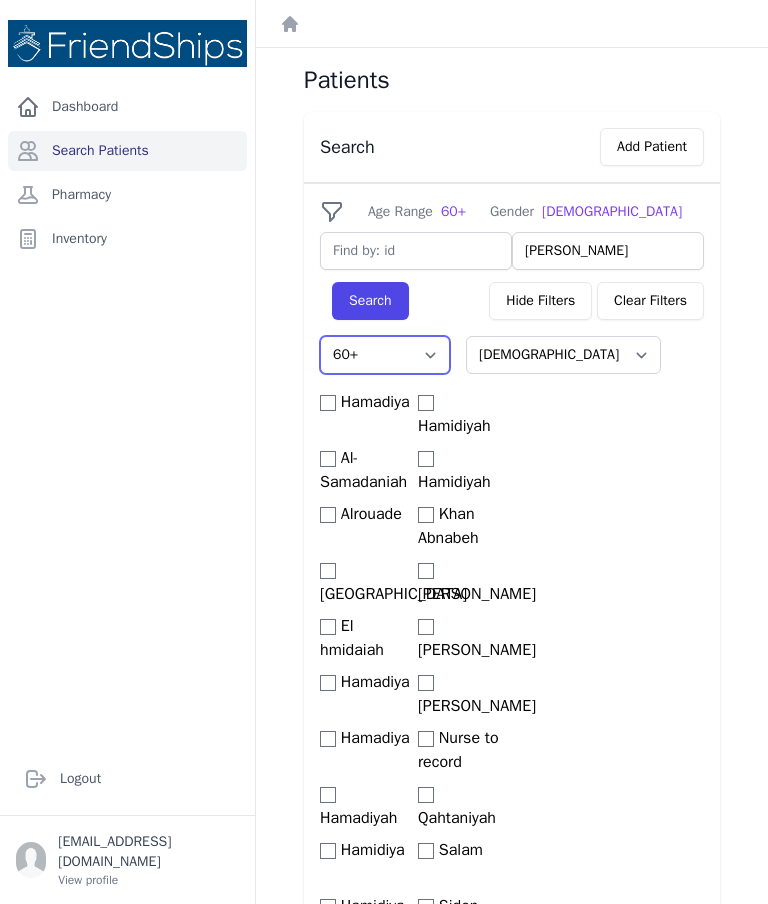 scroll, scrollTop: -1, scrollLeft: 0, axis: vertical 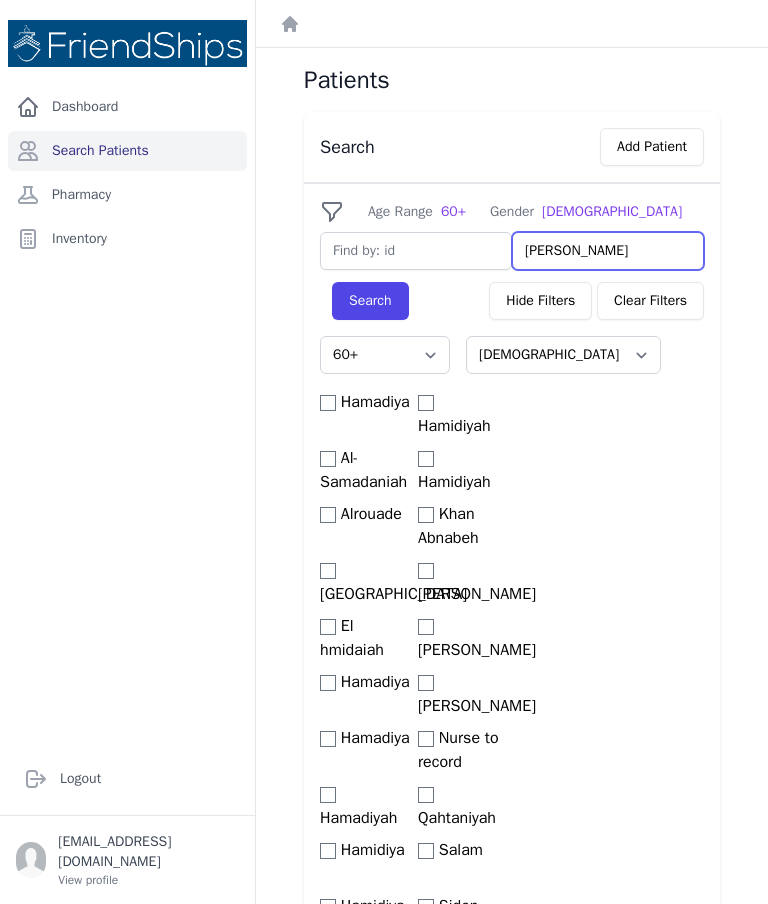 click on "Hussein" at bounding box center [608, 251] 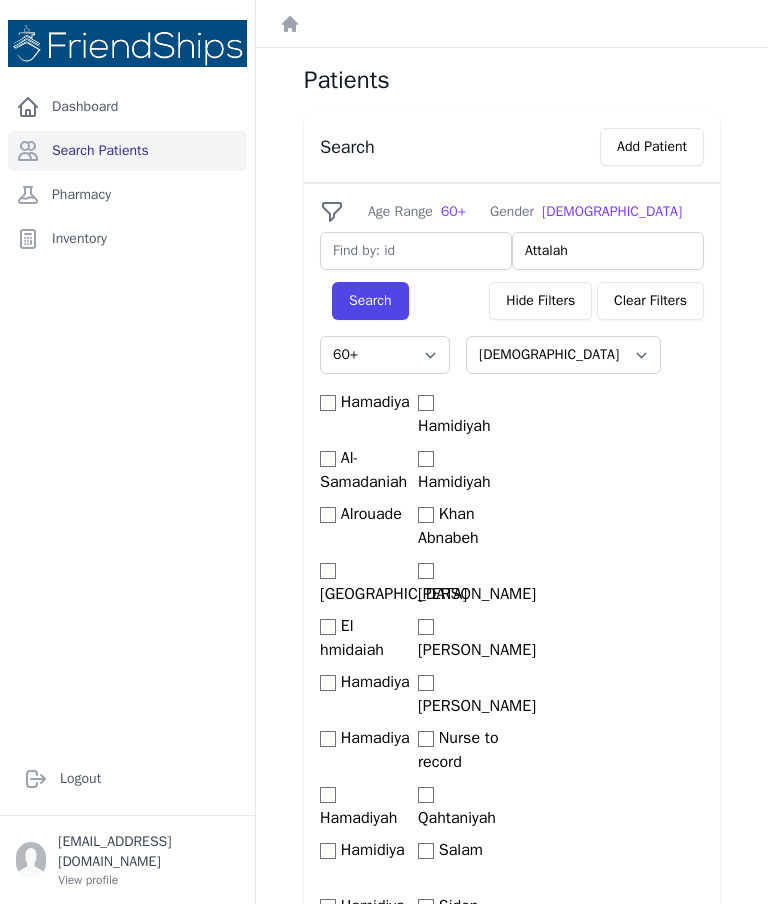 click on "Search" at bounding box center (370, 301) 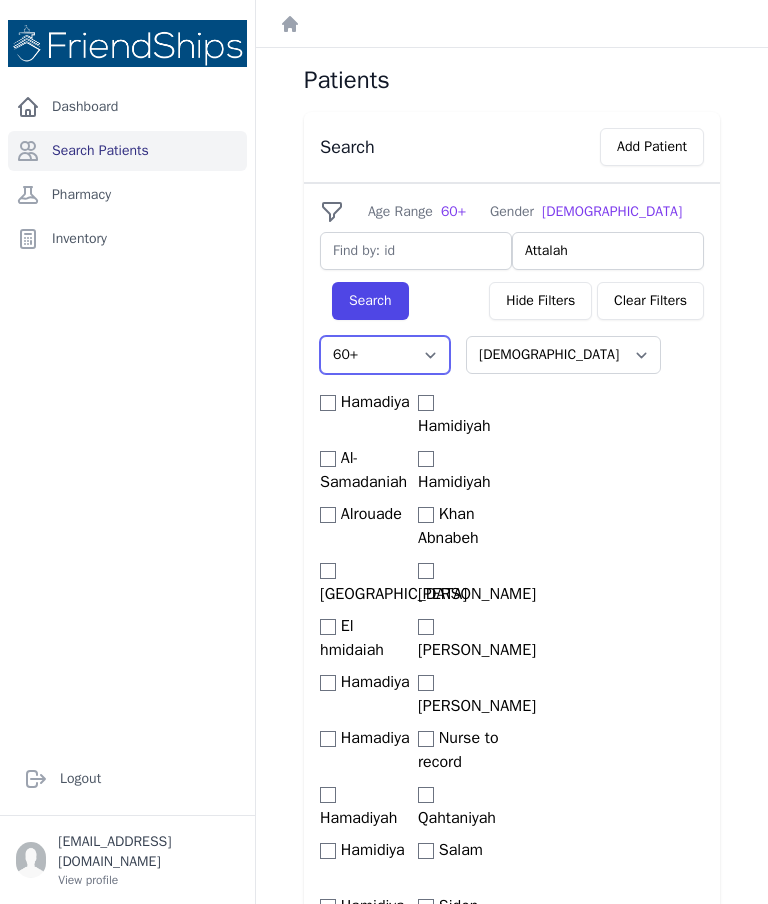 scroll, scrollTop: -1, scrollLeft: 0, axis: vertical 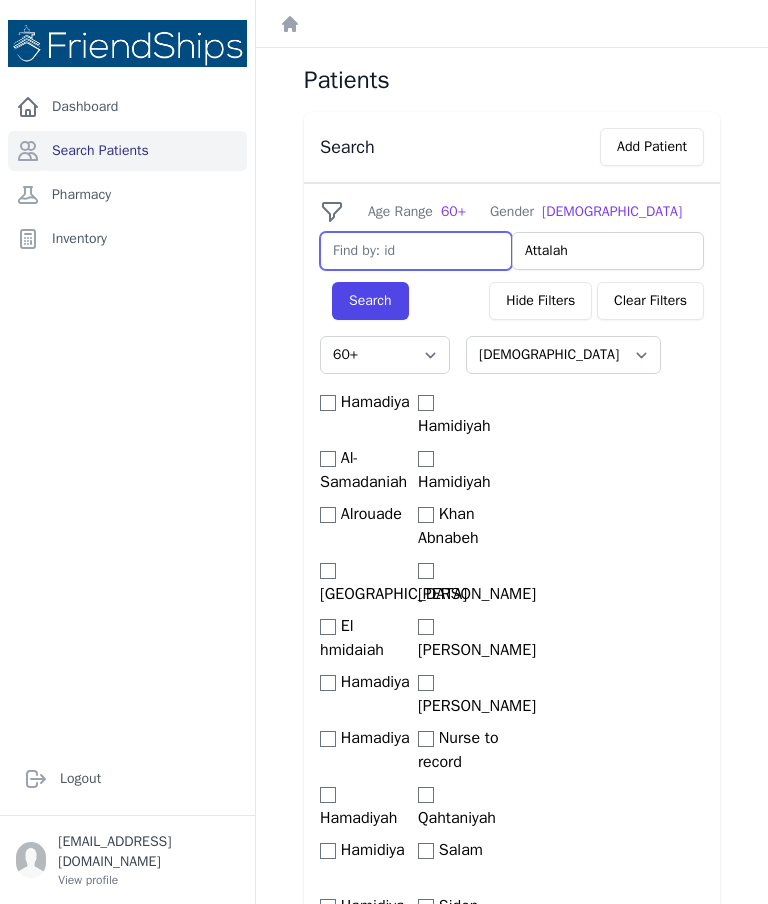 click at bounding box center (416, 251) 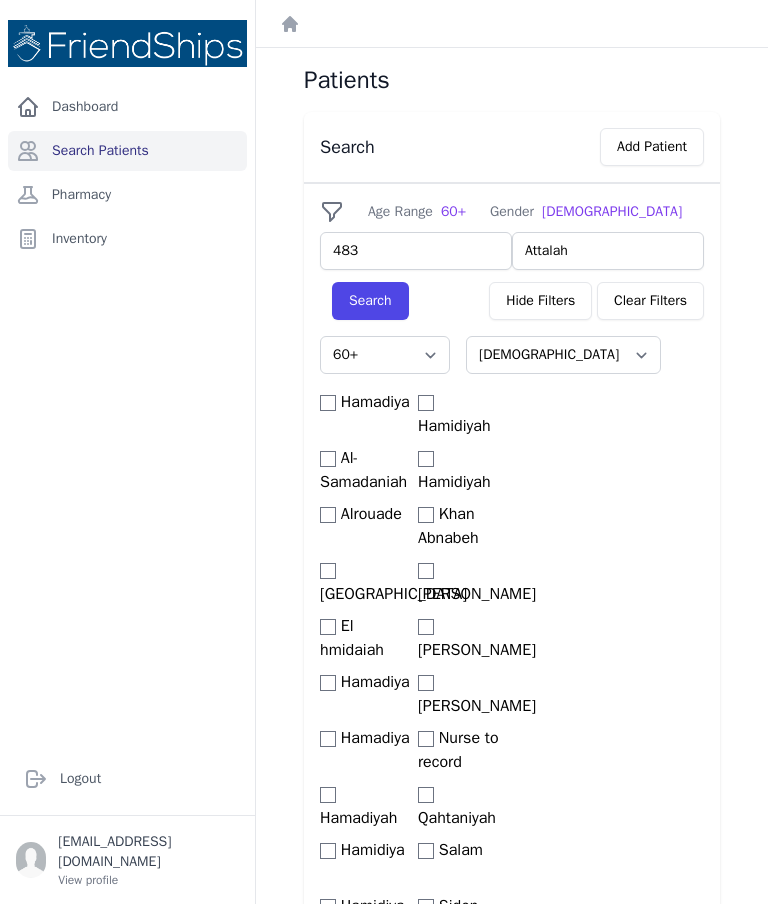 click on "Search" at bounding box center [370, 301] 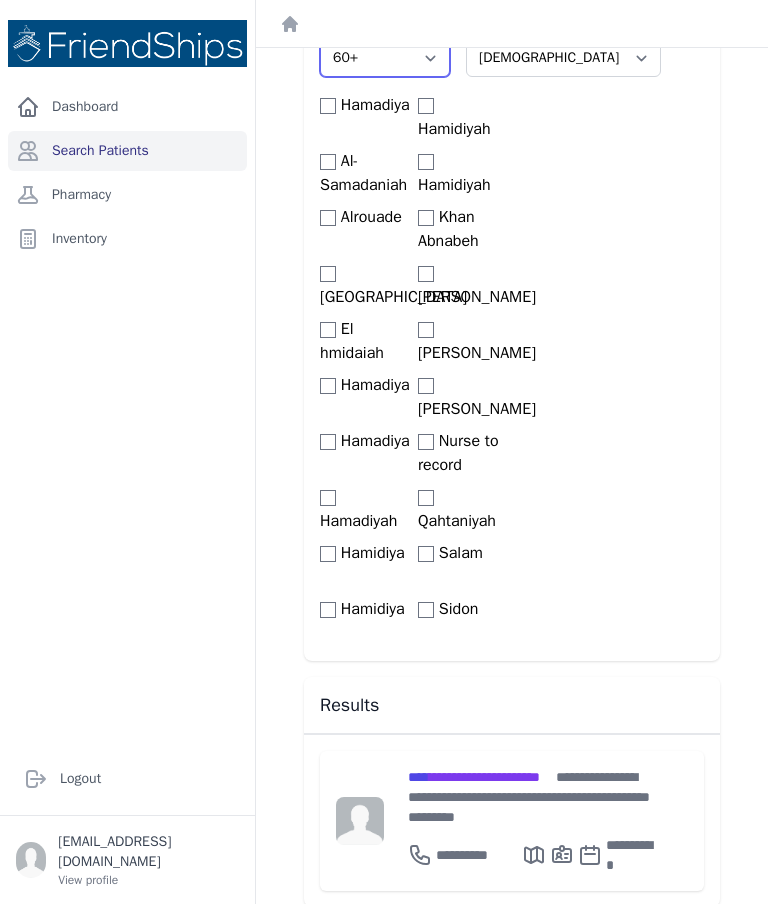 scroll, scrollTop: 296, scrollLeft: 0, axis: vertical 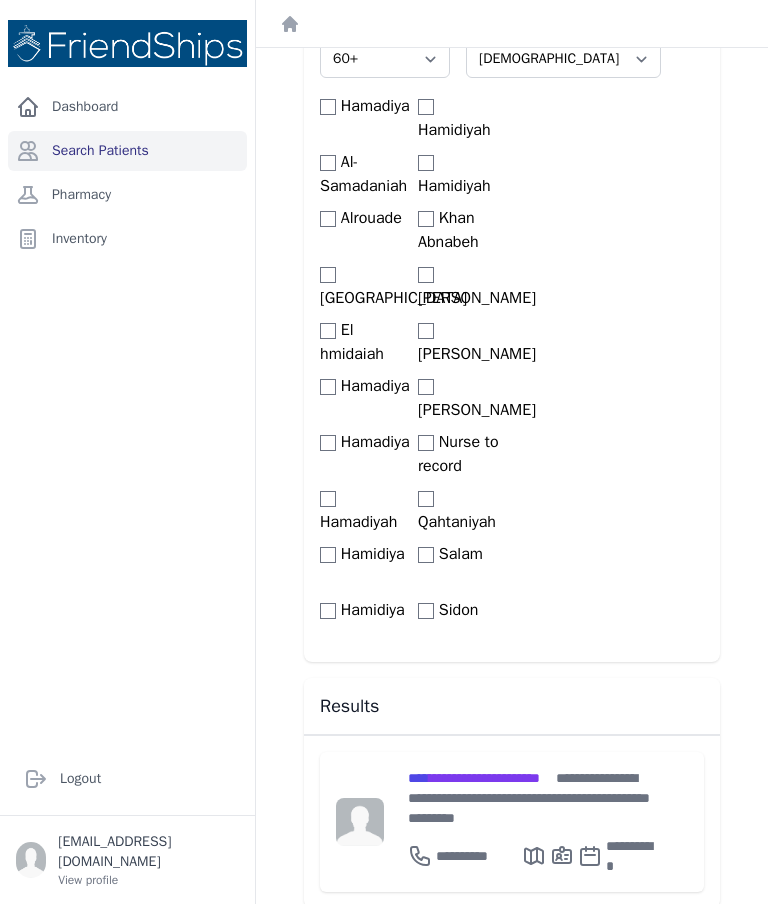 click on "**********" at bounding box center [474, 778] 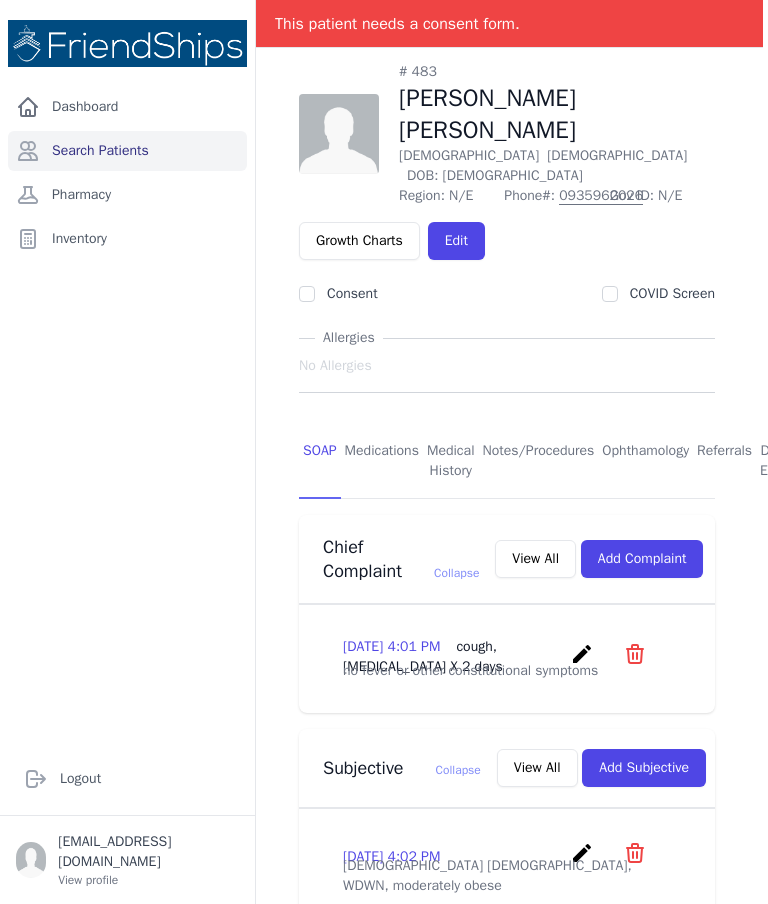 scroll, scrollTop: 48, scrollLeft: 7, axis: both 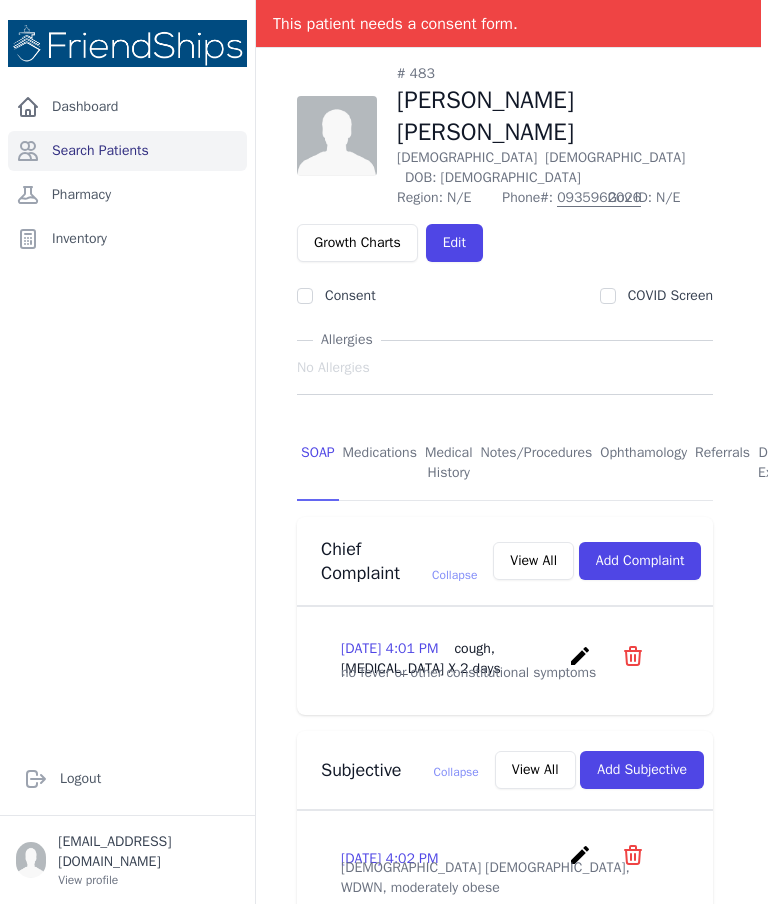 click on "Add Subjective" at bounding box center [642, 770] 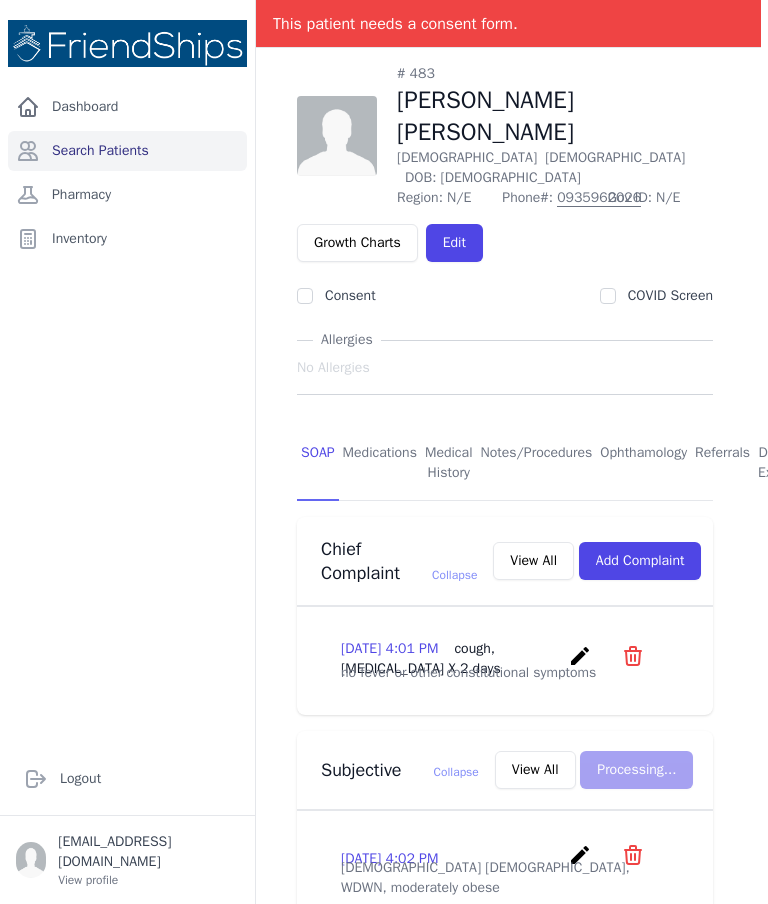 scroll, scrollTop: 0, scrollLeft: 7, axis: horizontal 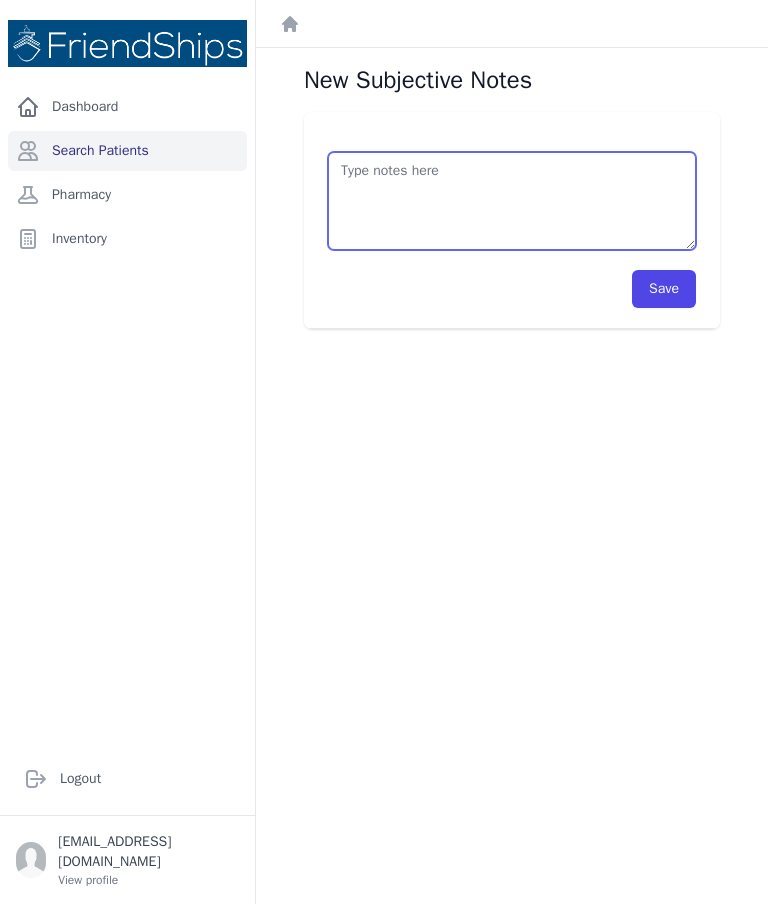 click at bounding box center [512, 201] 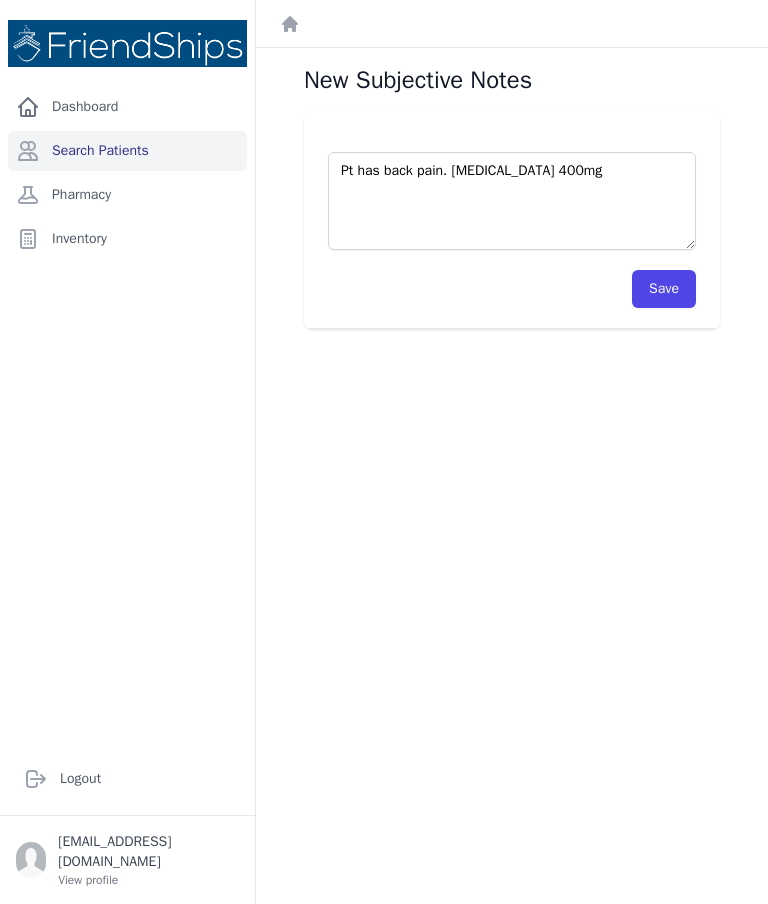 click on "Save" at bounding box center (664, 289) 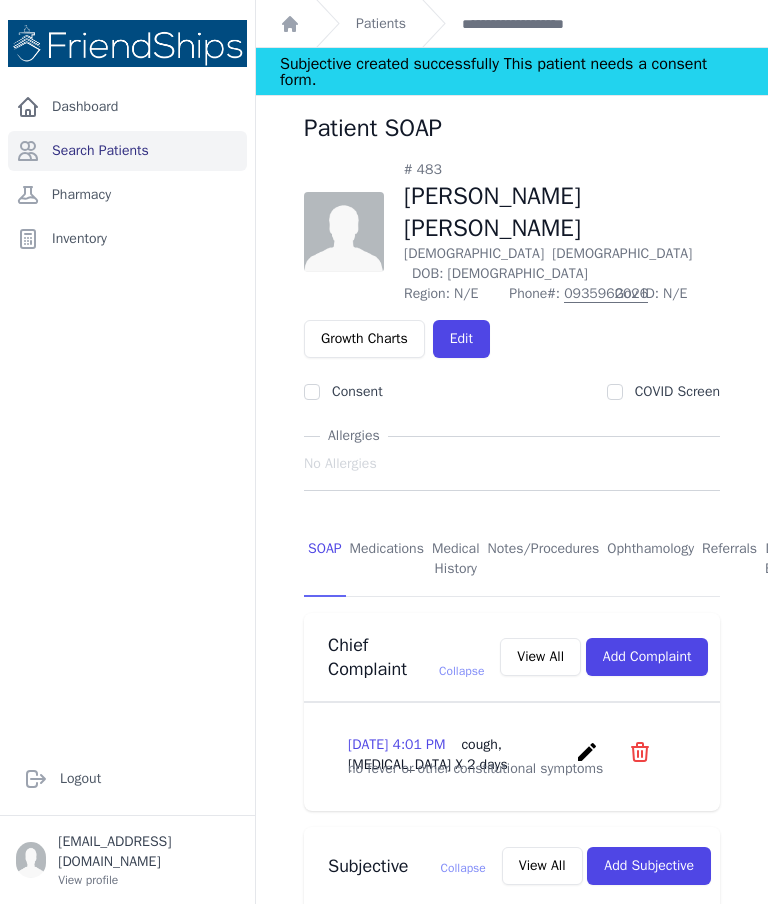 click on "Medications" at bounding box center [387, 560] 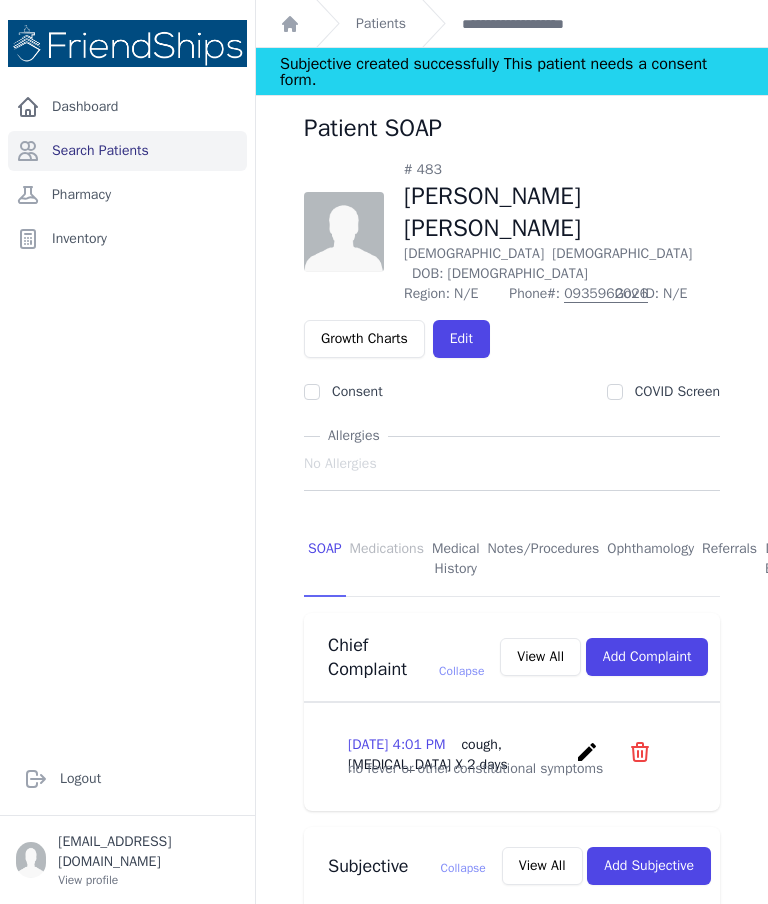 click on "Medications" at bounding box center [387, 560] 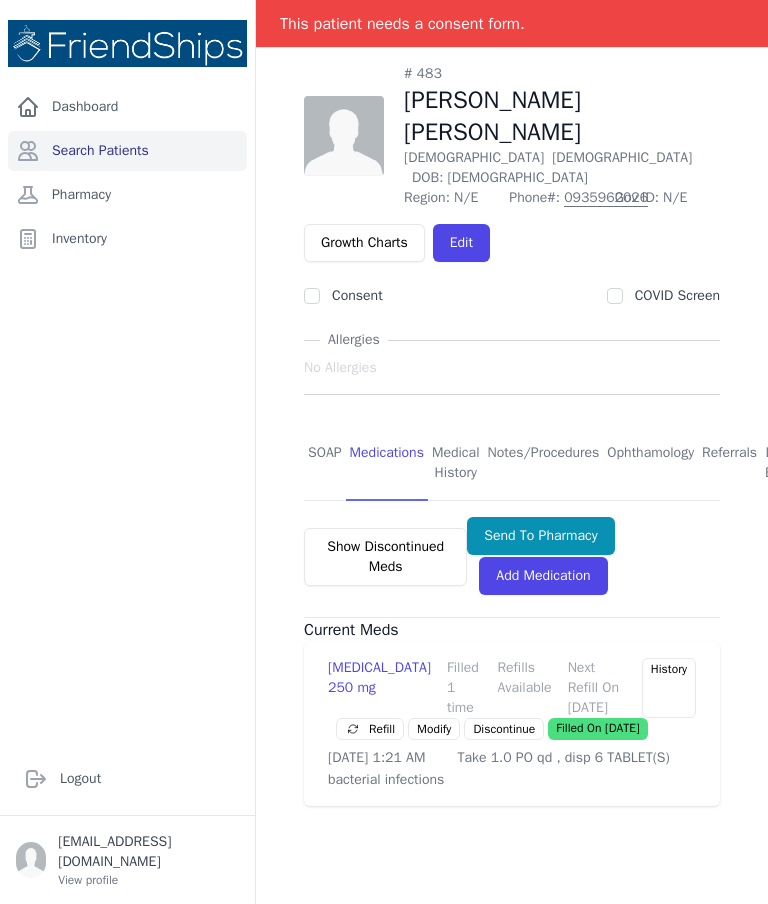 scroll, scrollTop: 96, scrollLeft: 0, axis: vertical 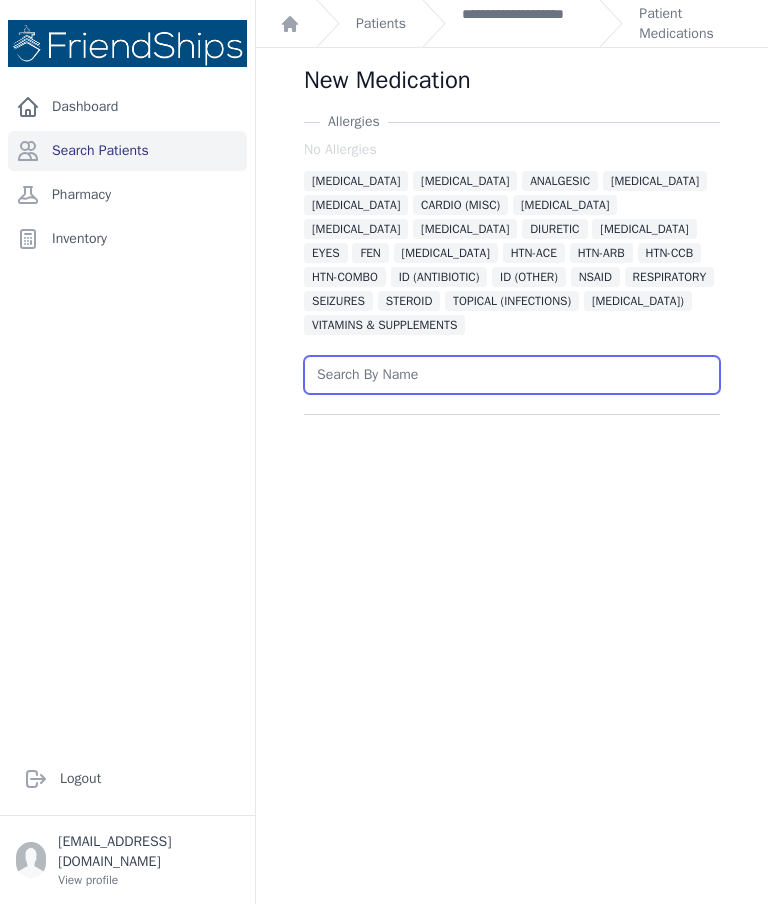 click at bounding box center [512, 375] 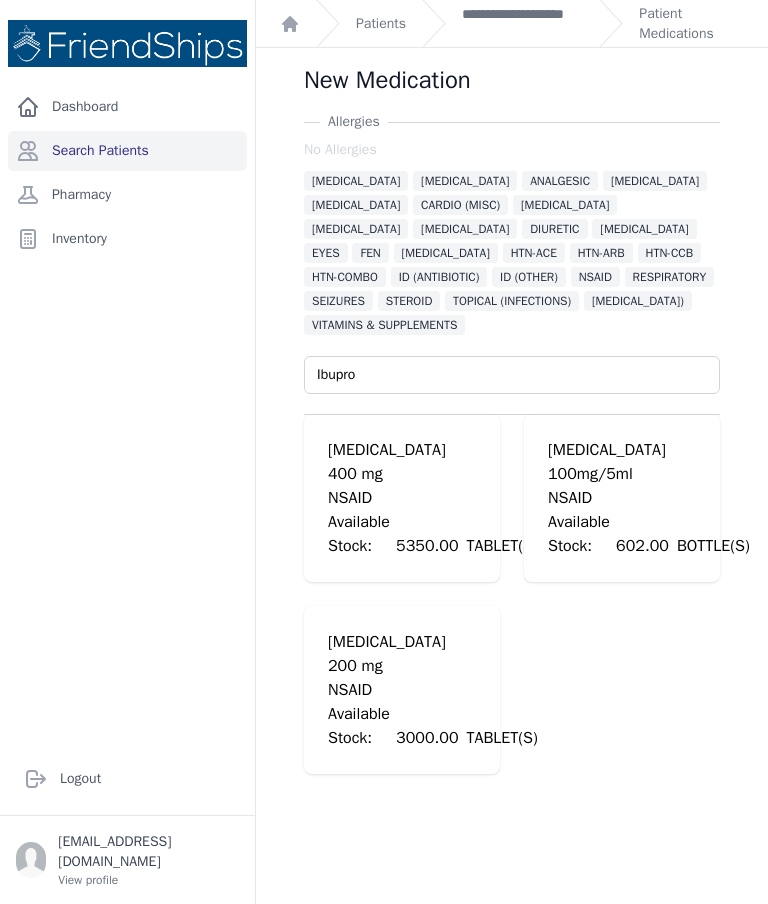 click on "Ibuprofen" at bounding box center [433, 450] 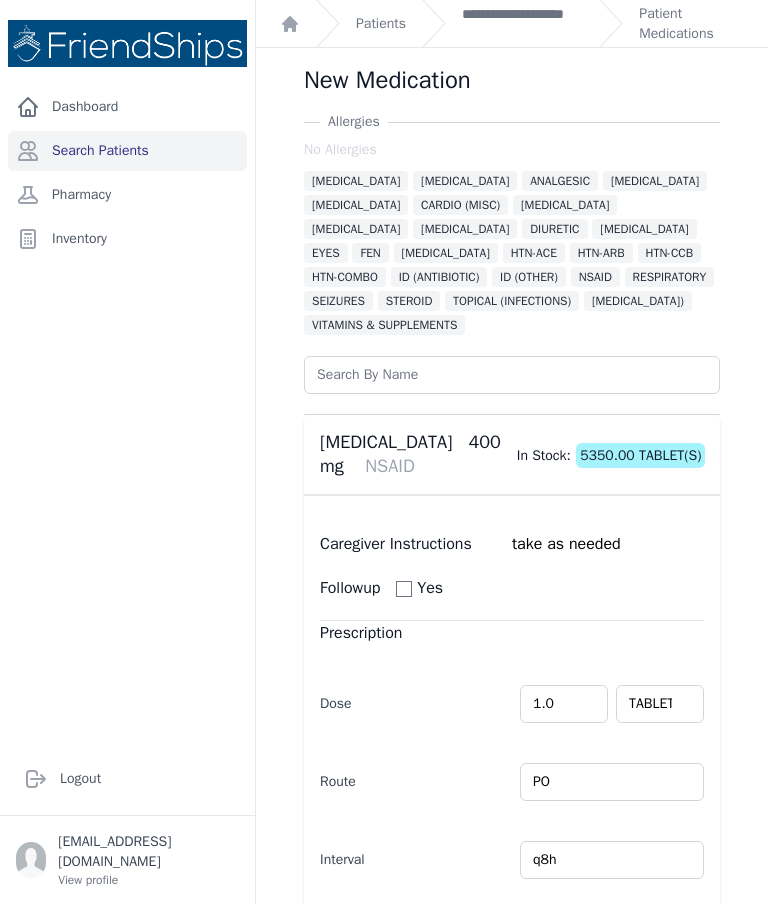 scroll, scrollTop: 534, scrollLeft: 0, axis: vertical 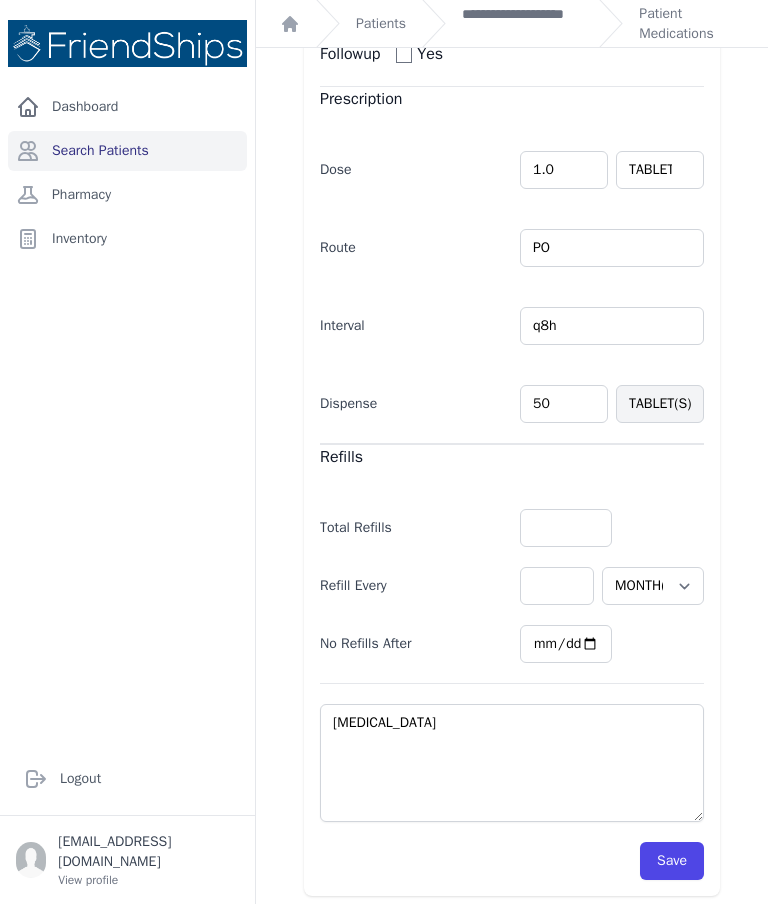 click on "50" at bounding box center [564, 404] 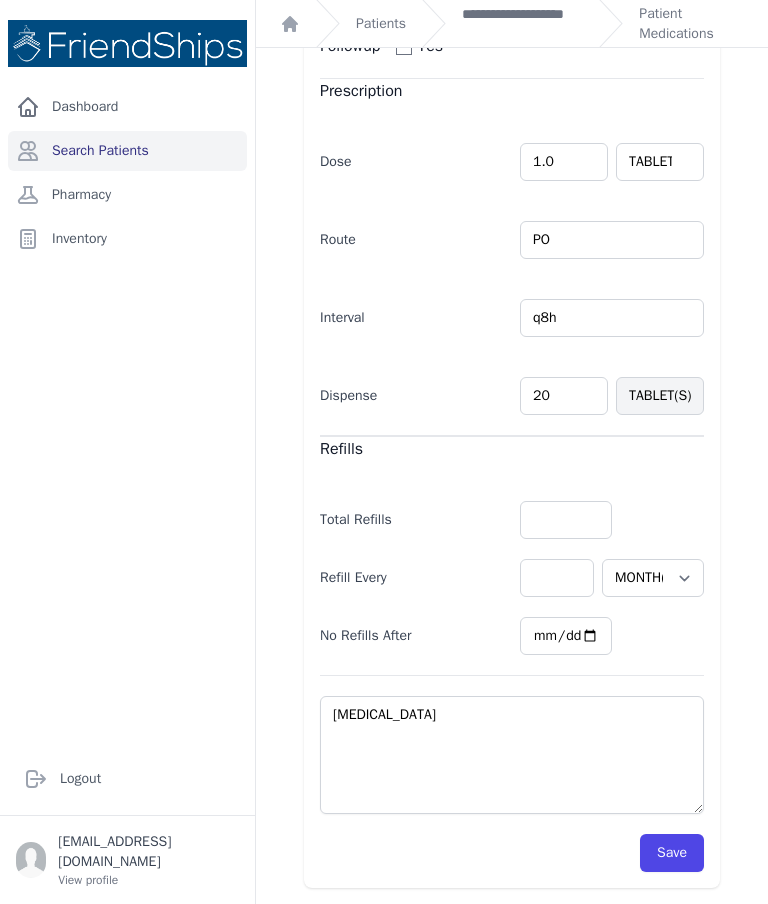 scroll, scrollTop: 610, scrollLeft: 0, axis: vertical 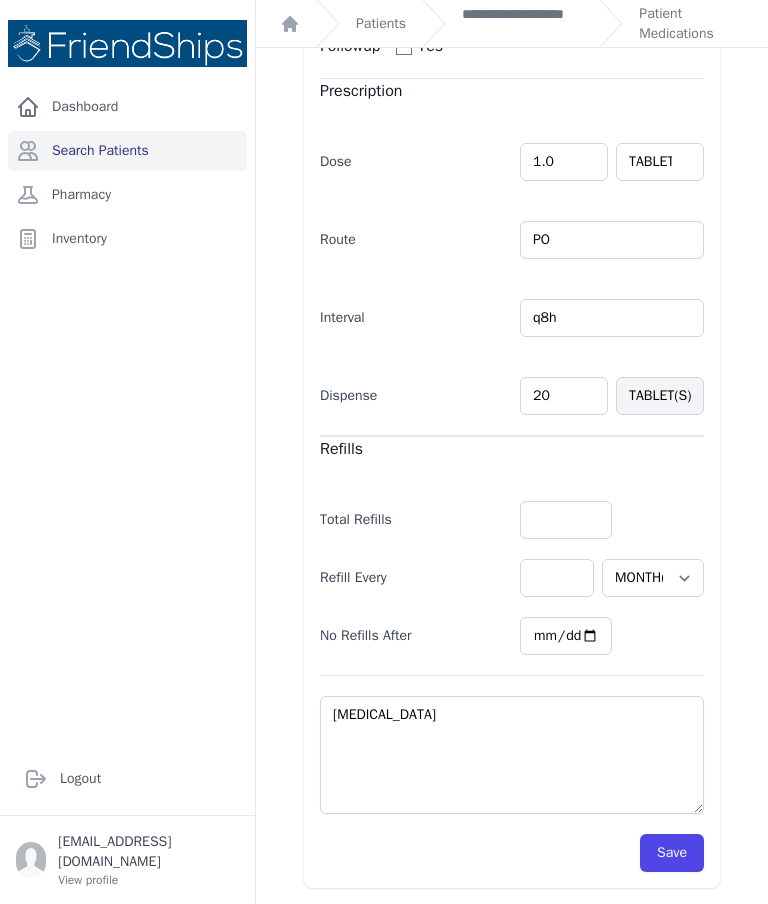 click on "Allergies
No Allergies
ALLERGIES
ALPHA 1 BLOCKER
ANALGESIC
ANTICOAGULANT
BETA BLOCKER
CARDIO (MISC)
CHOLESTEROL
DIABETES
DIAPER RASH
DIURETIC
ENDOCRINE
EYES
FEN
GASTRO
HTN-ACE
HTN-ARB
HTN-CCB
HTN-COMBO
ID (ANTIBIOTIC)
ID (OTHER)
NSAID
RESPIRATORY
SEIZURES
STEROID
TOPICAL (INFECTIONS)
TOPICAL (STEROID)" at bounding box center (512, 229) 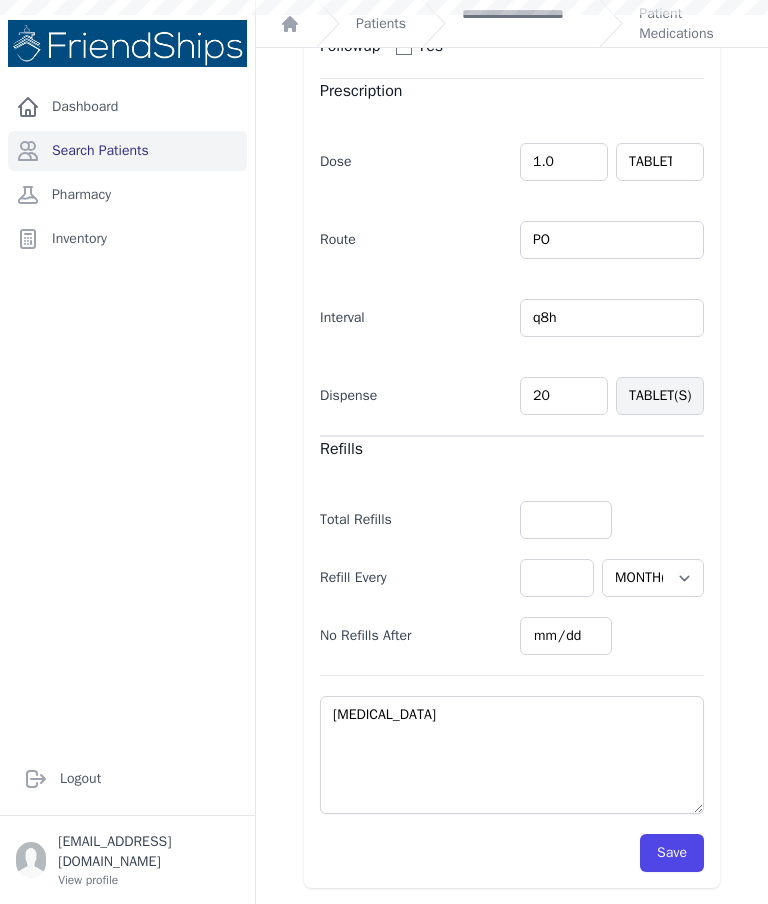 scroll, scrollTop: 0, scrollLeft: 0, axis: both 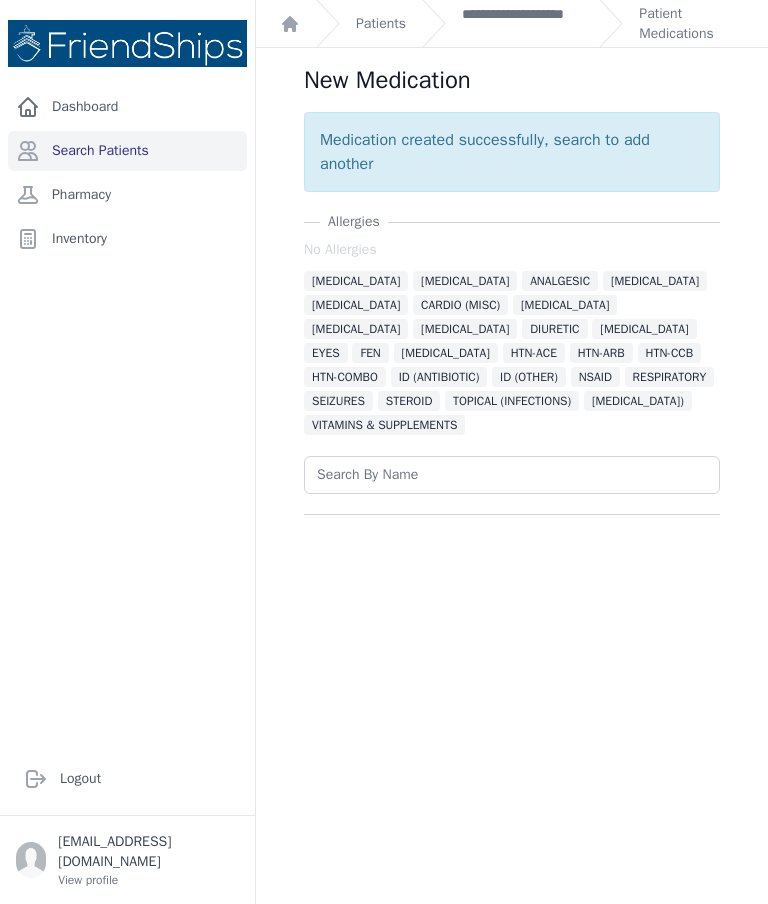 click on "**********" at bounding box center (522, 24) 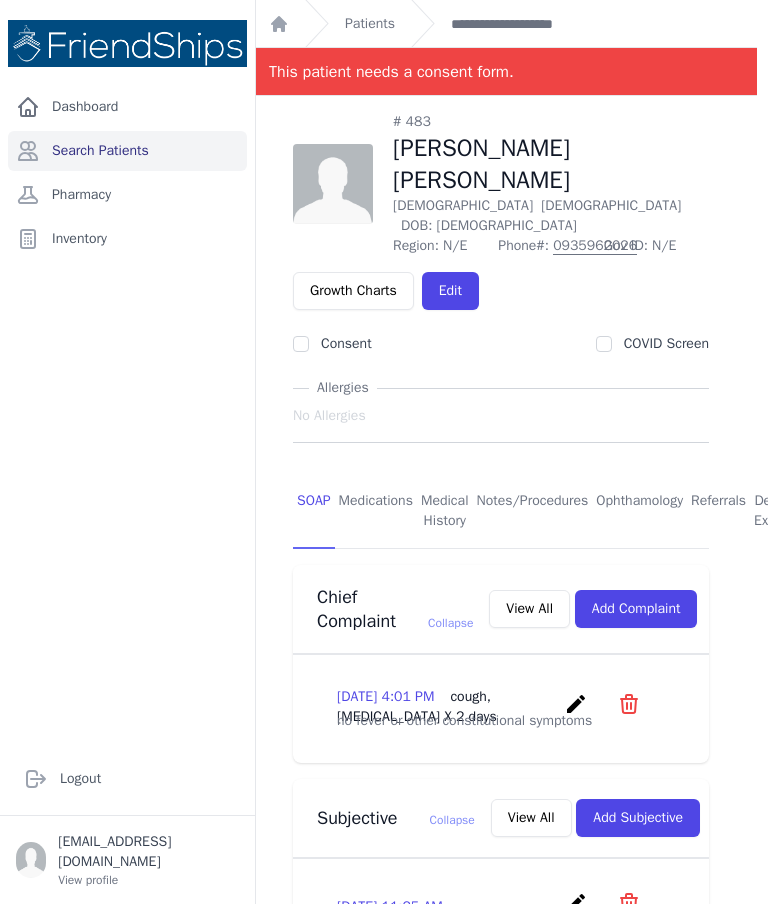 scroll, scrollTop: 0, scrollLeft: 11, axis: horizontal 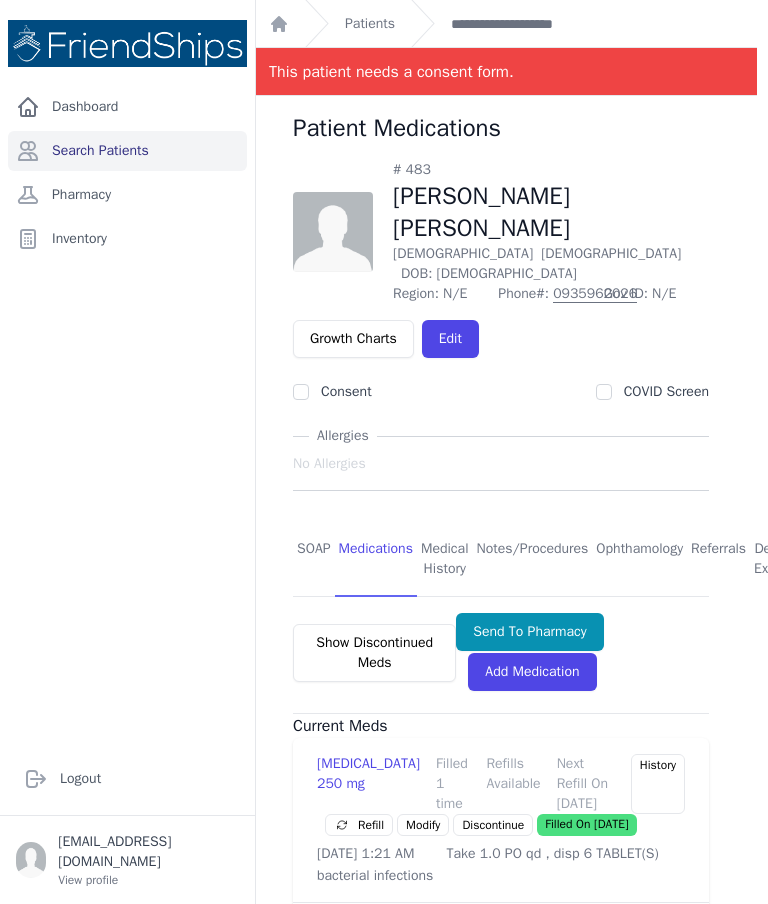 click on "Send To Pharmacy" at bounding box center [529, 632] 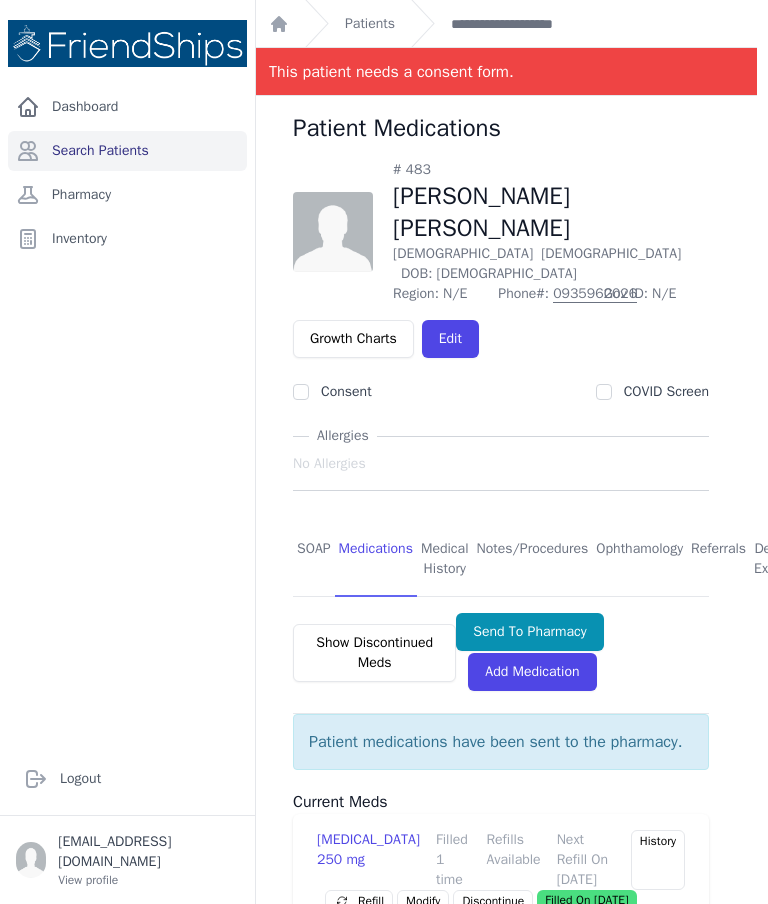 click on "Pharmacy" at bounding box center (127, 195) 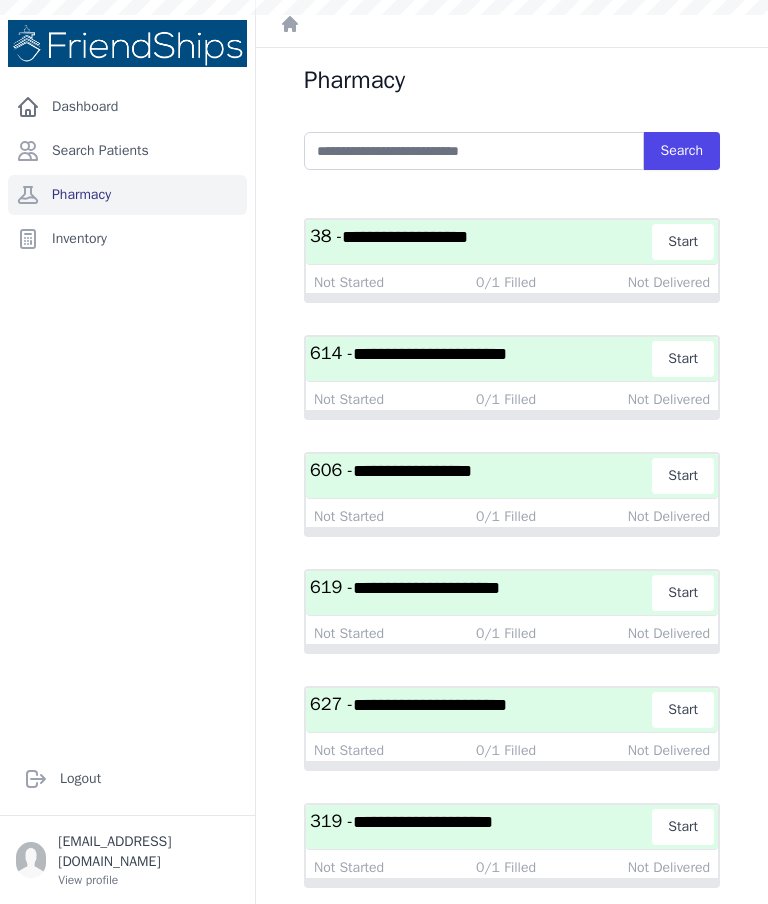 scroll, scrollTop: 0, scrollLeft: 0, axis: both 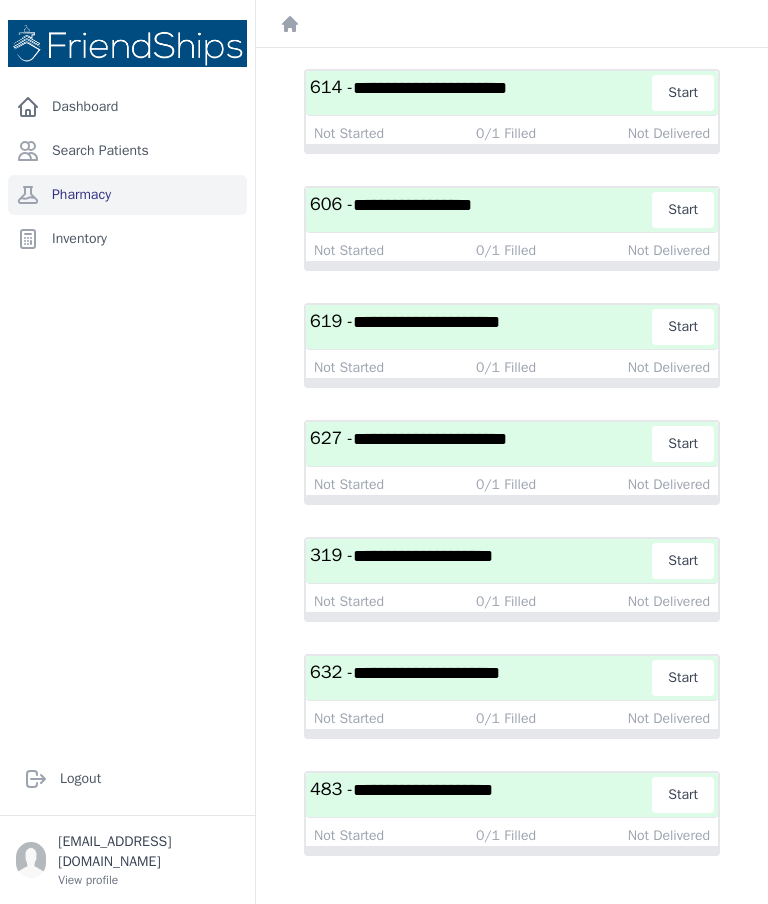 click on "**********" at bounding box center [423, 790] 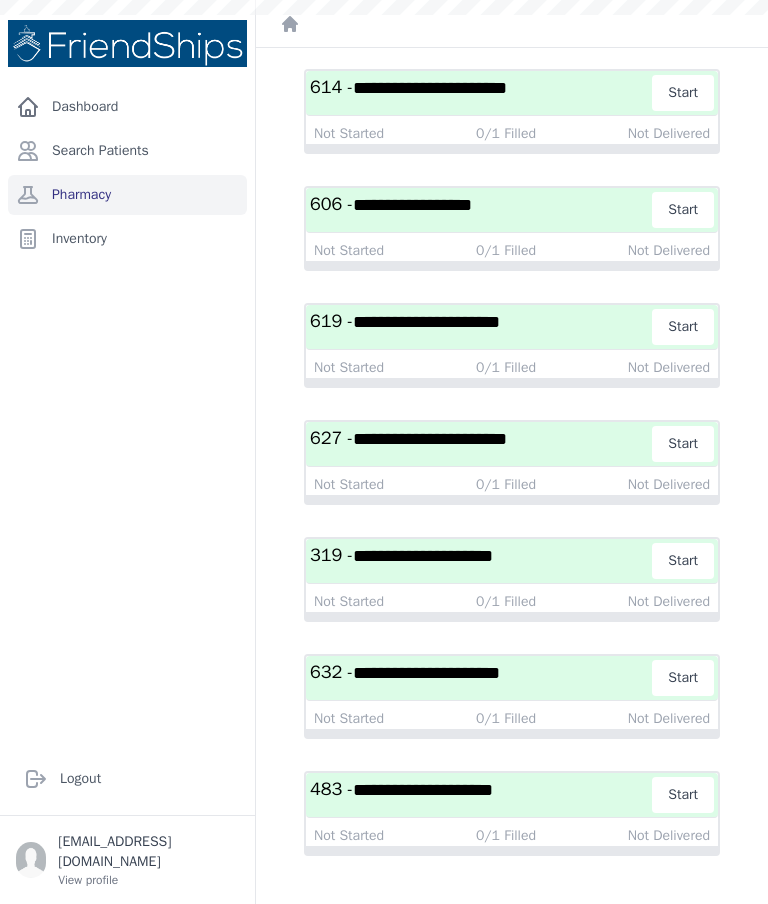 click on "**********" at bounding box center (423, 790) 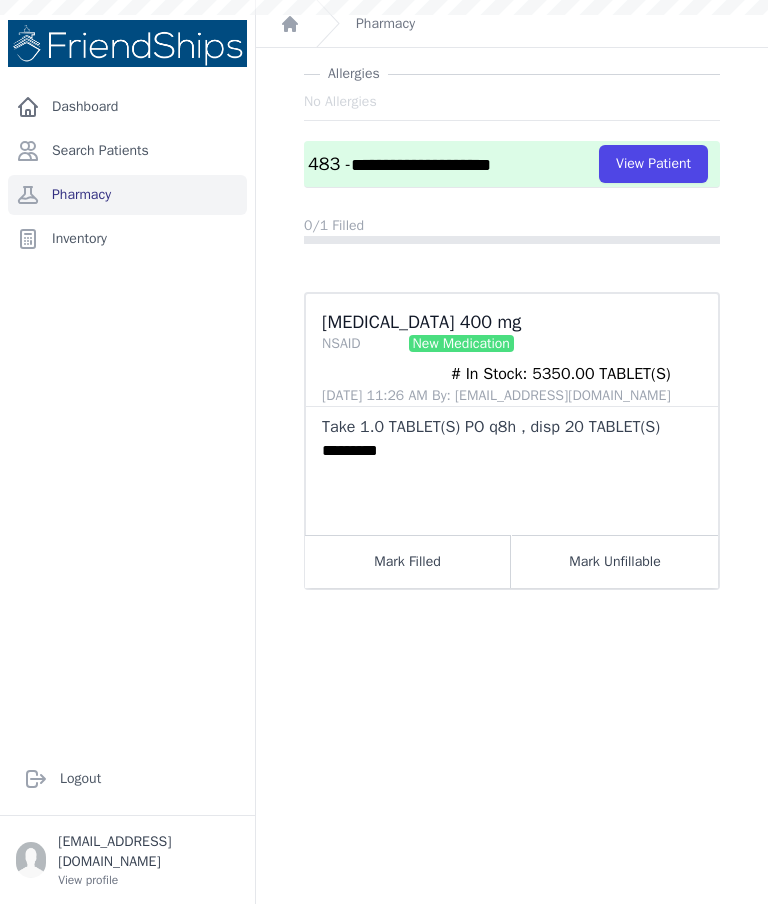 scroll, scrollTop: 48, scrollLeft: 0, axis: vertical 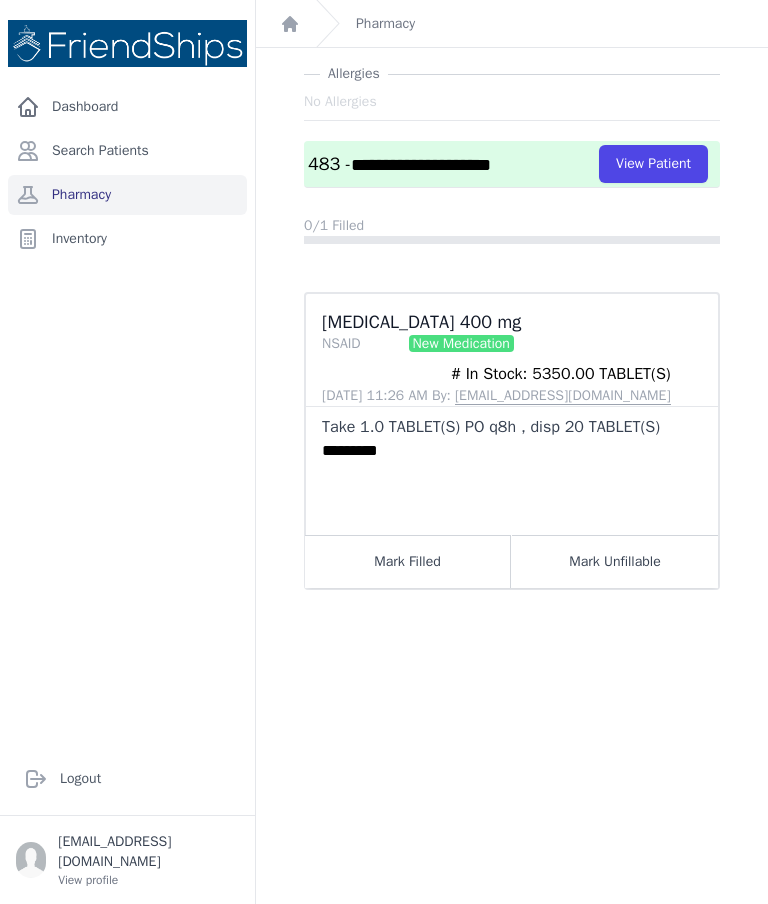 click on "Mark Filled" at bounding box center [408, 561] 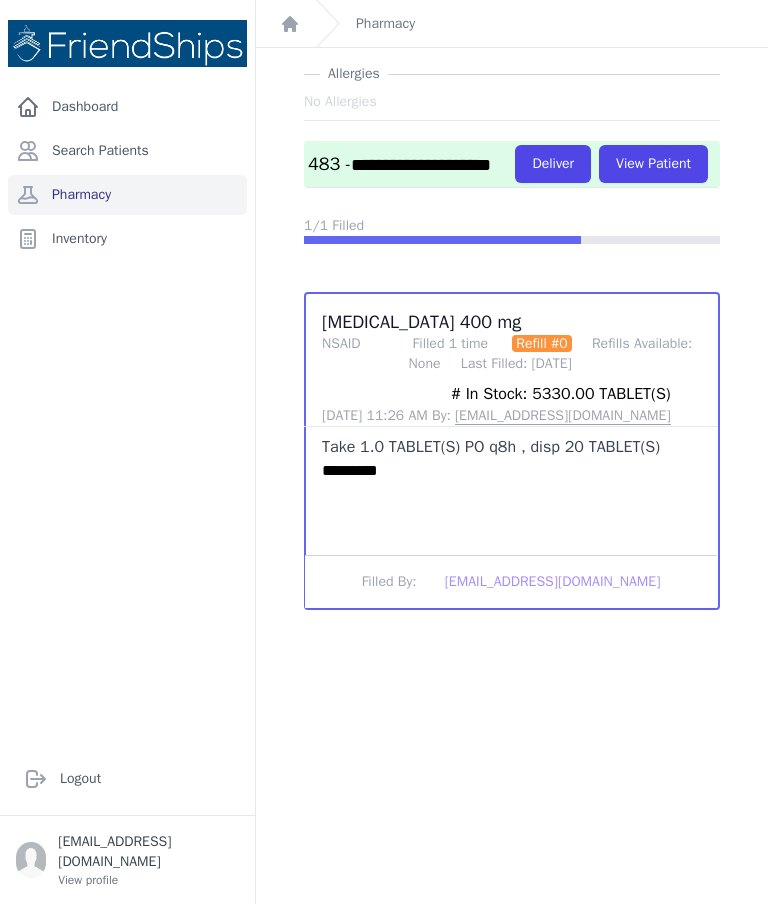 click on "Deliver" at bounding box center [553, 164] 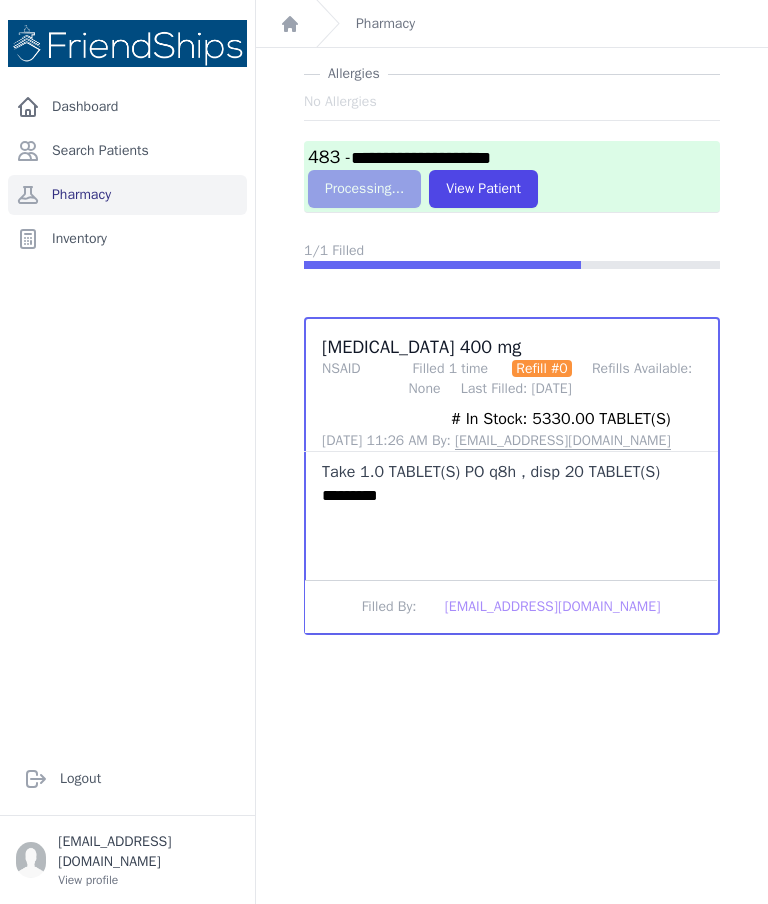 scroll, scrollTop: 0, scrollLeft: 0, axis: both 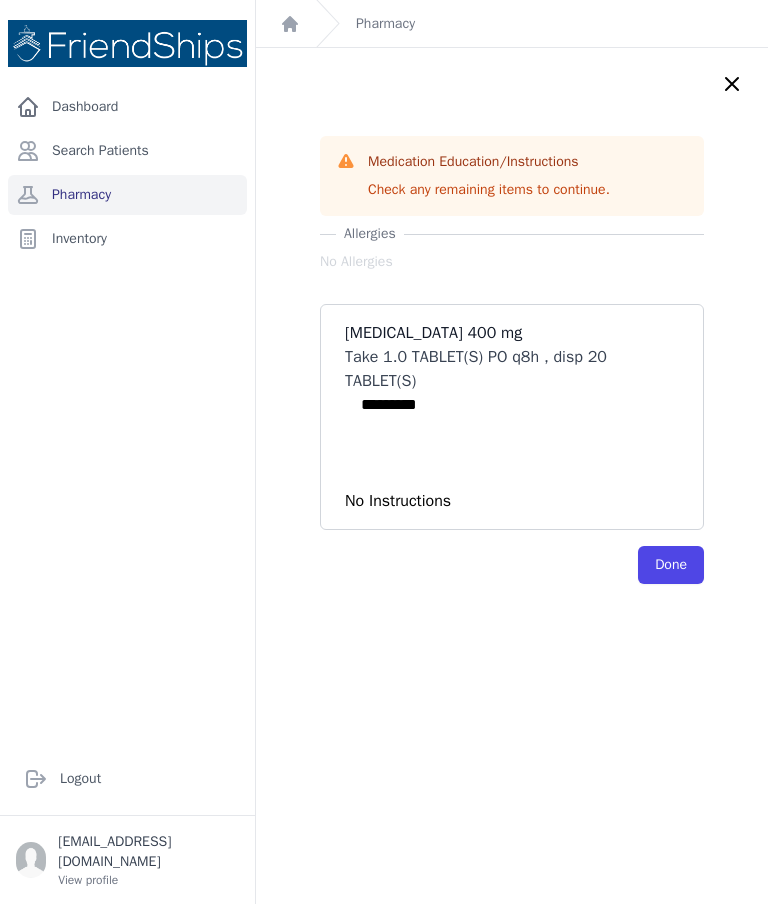 click on "Medication Education/Instructions
Check any remaining items to continue.
Allergies
No Allergies
Ibuprofen 400 mg
Take
1.0
TABLET(S)
PO
q8h
, disp
20
TABLET(S)
*********
No Instructions
Done" at bounding box center [512, 500] 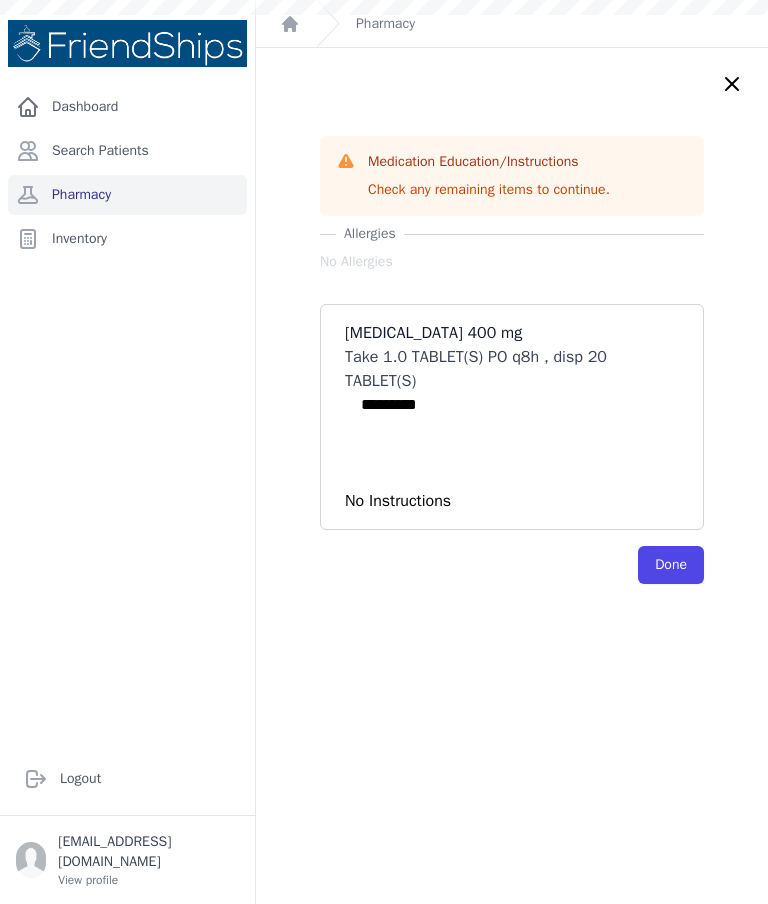 click 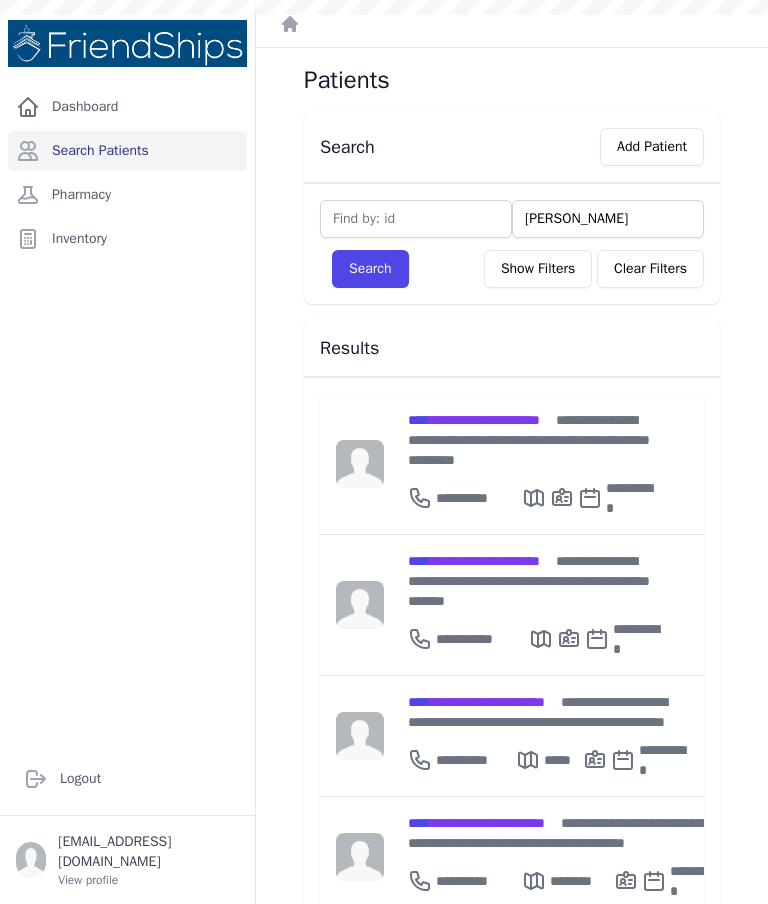 scroll, scrollTop: 0, scrollLeft: 0, axis: both 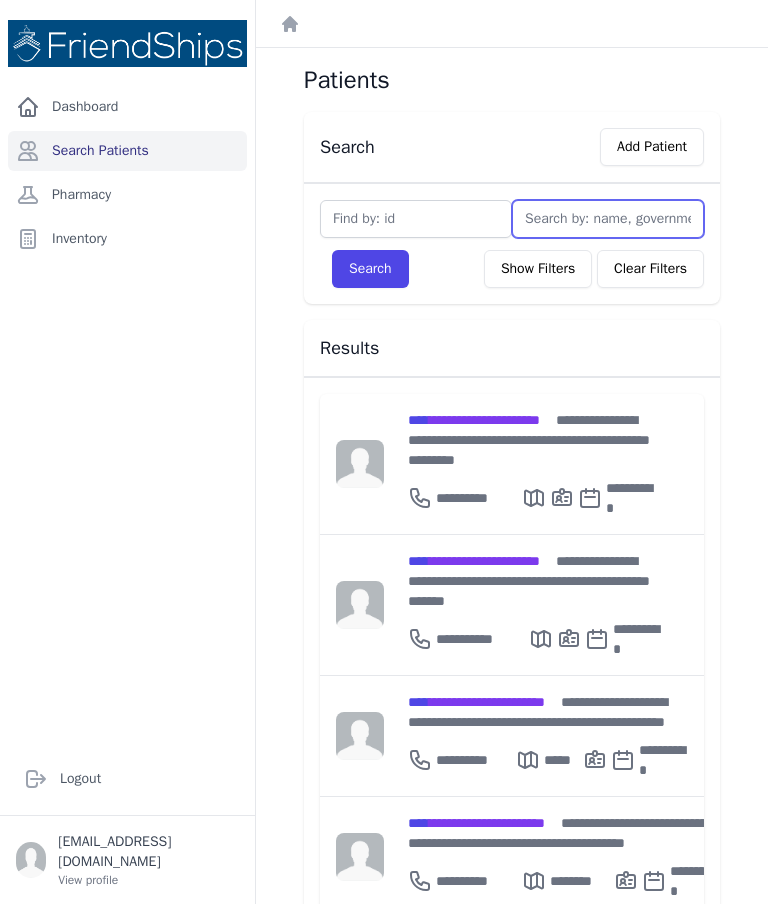 click at bounding box center [608, 219] 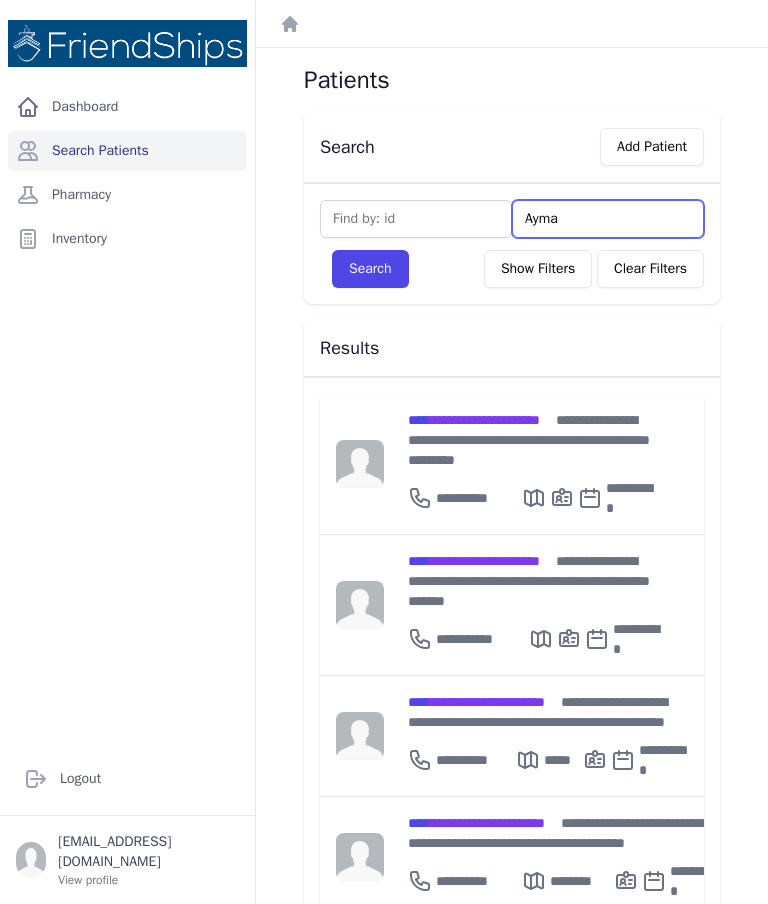 type on "[PERSON_NAME]" 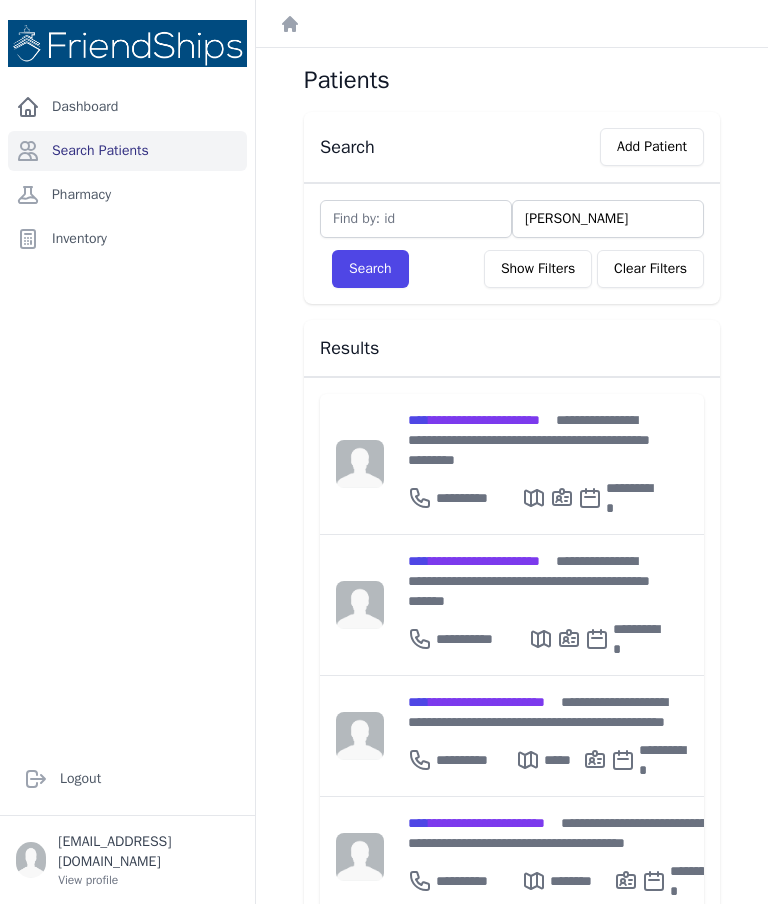 type on "[PERSON_NAME]" 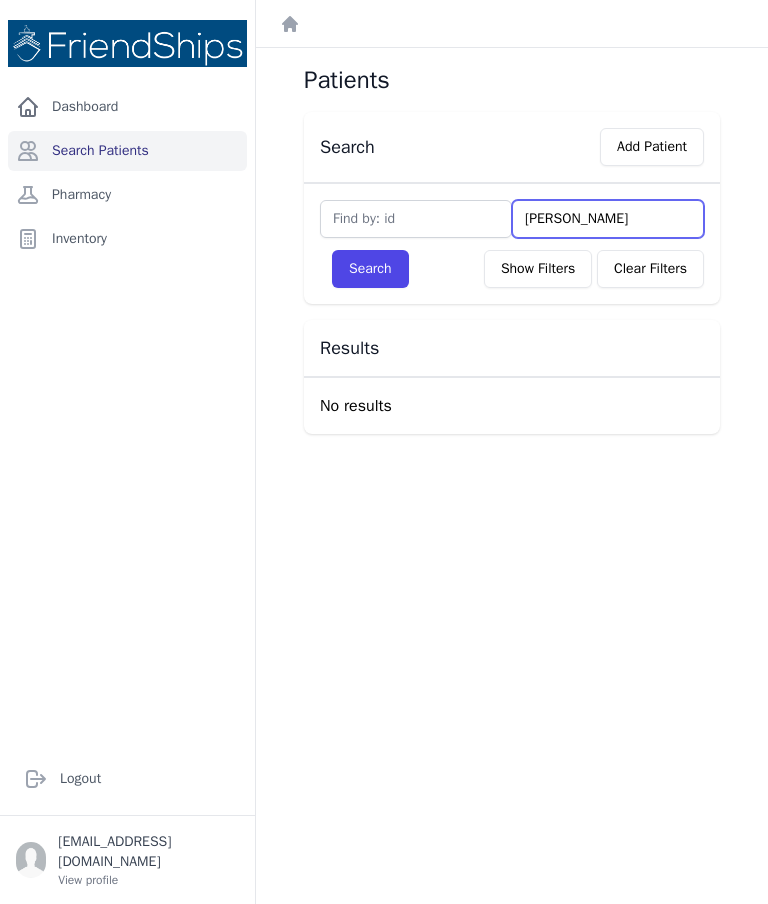 click on "Ayman" at bounding box center [608, 219] 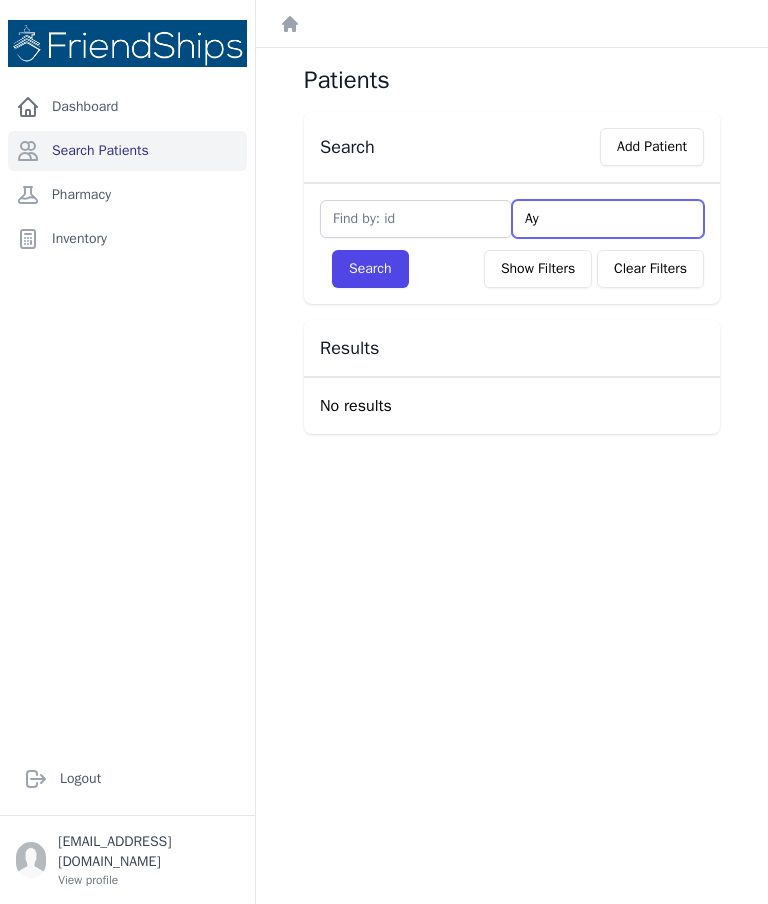 type on "A" 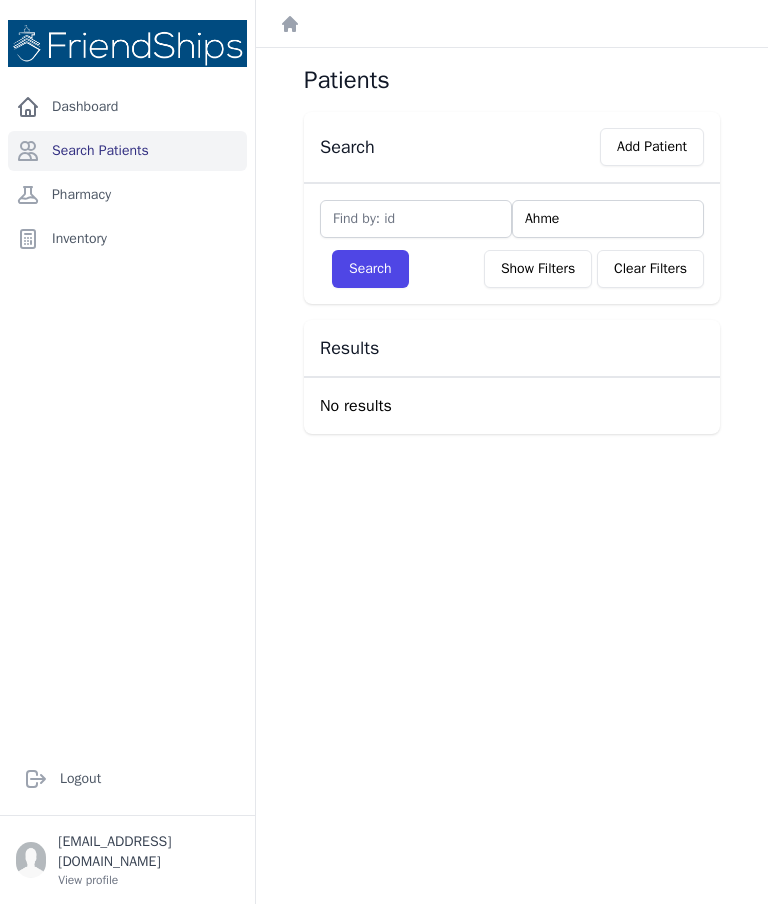 type on "Ahmed" 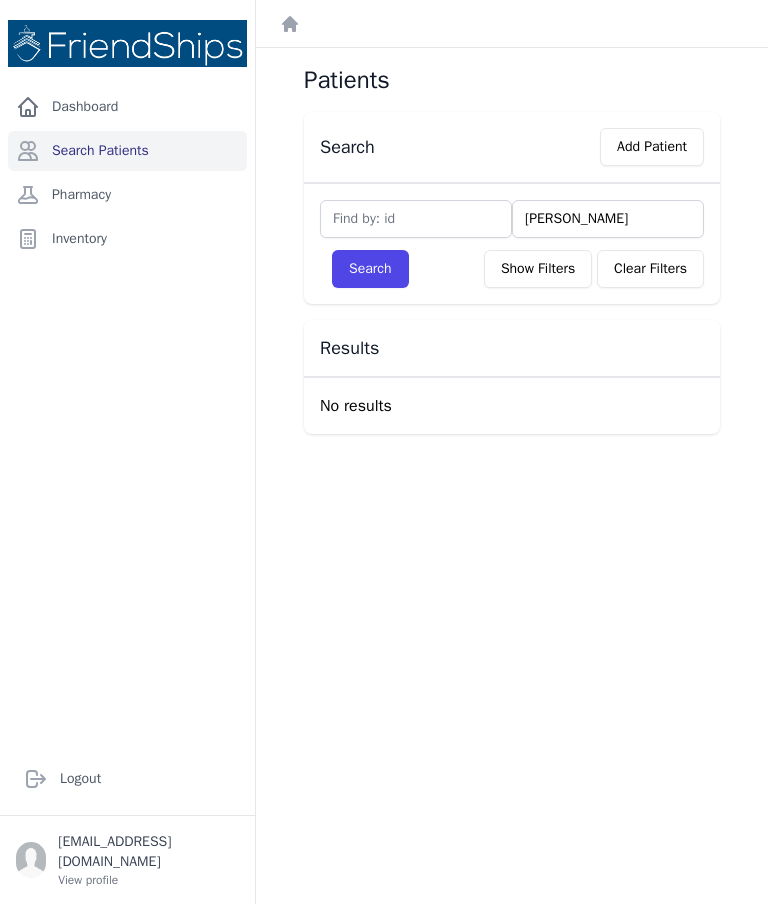 click on "Search" at bounding box center [370, 269] 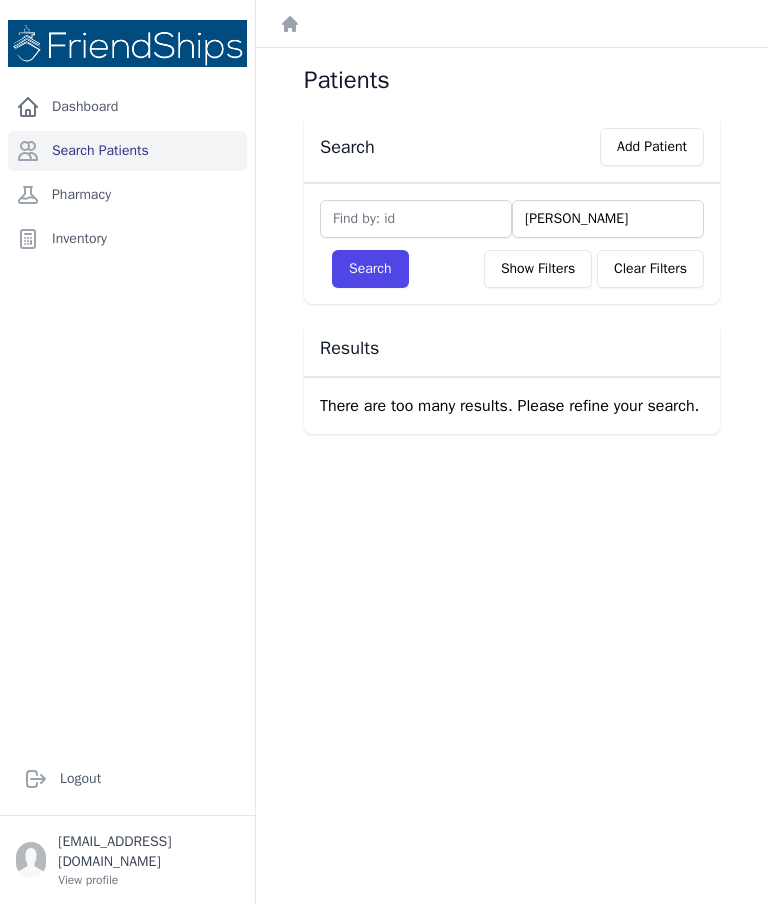 click on "Show Filters" at bounding box center [538, 269] 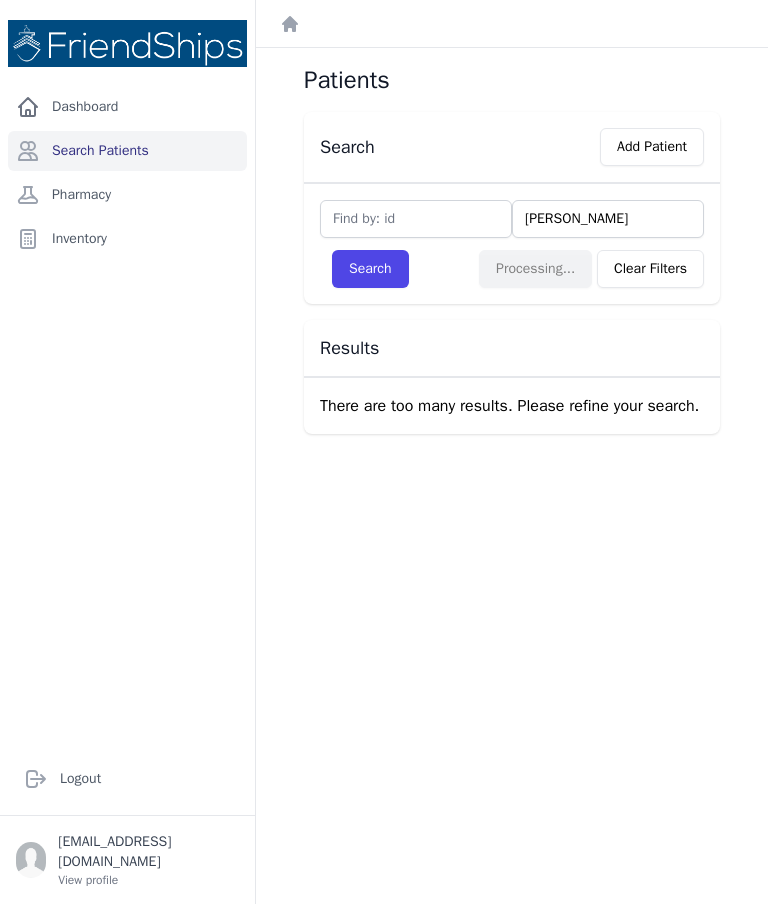 select 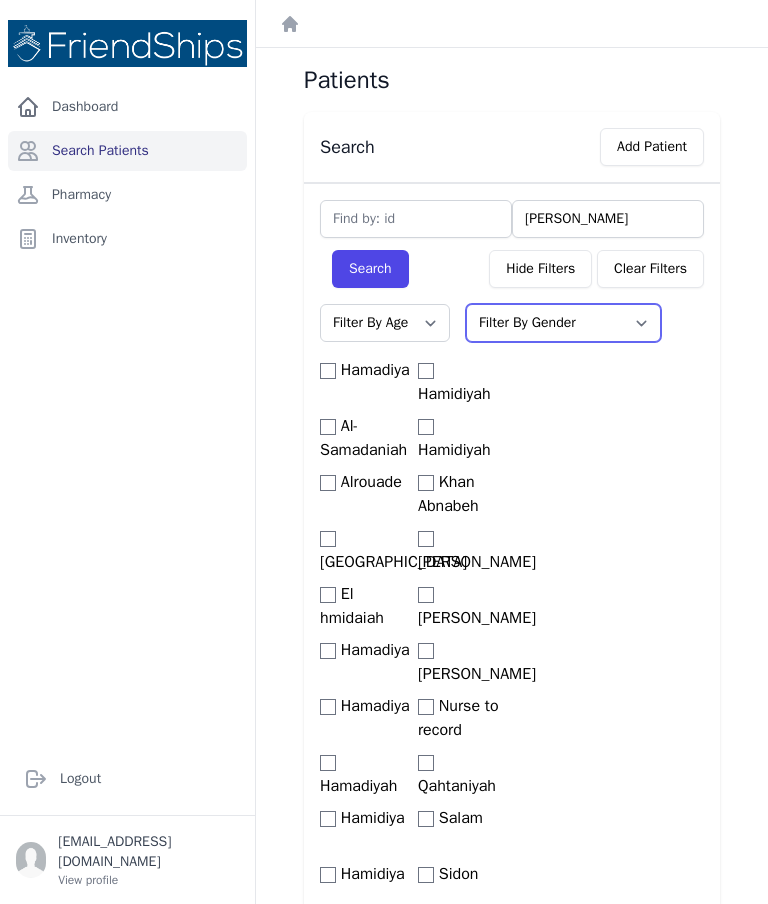 click on "Filter By Gender Male Female" at bounding box center (563, 323) 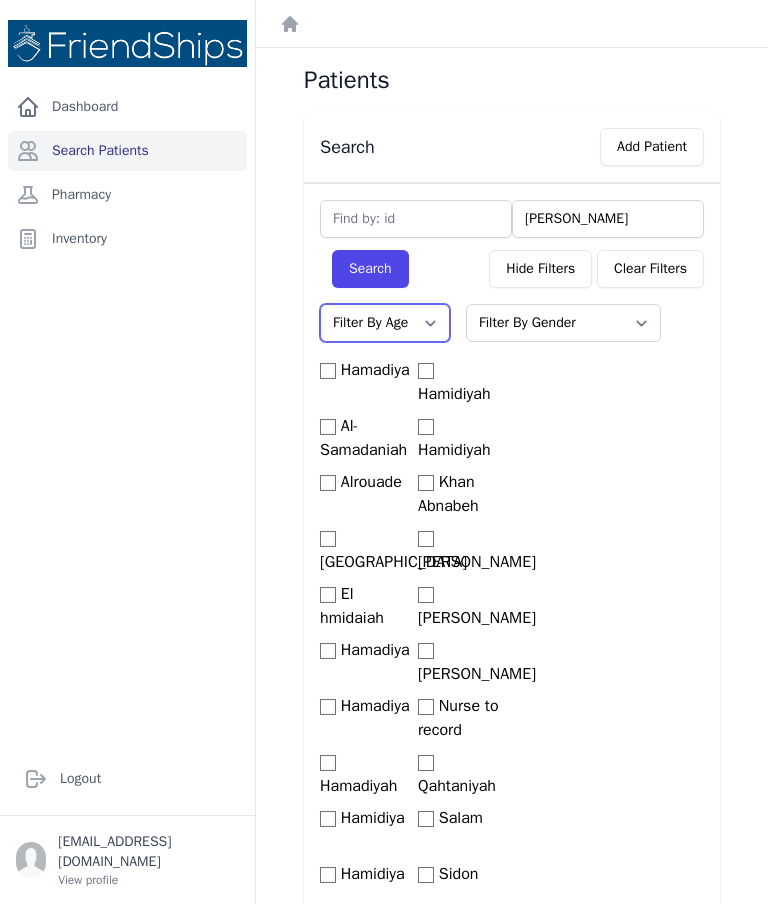 click on "Filter By Age 0-20 21-40 41-60 60+" at bounding box center [385, 323] 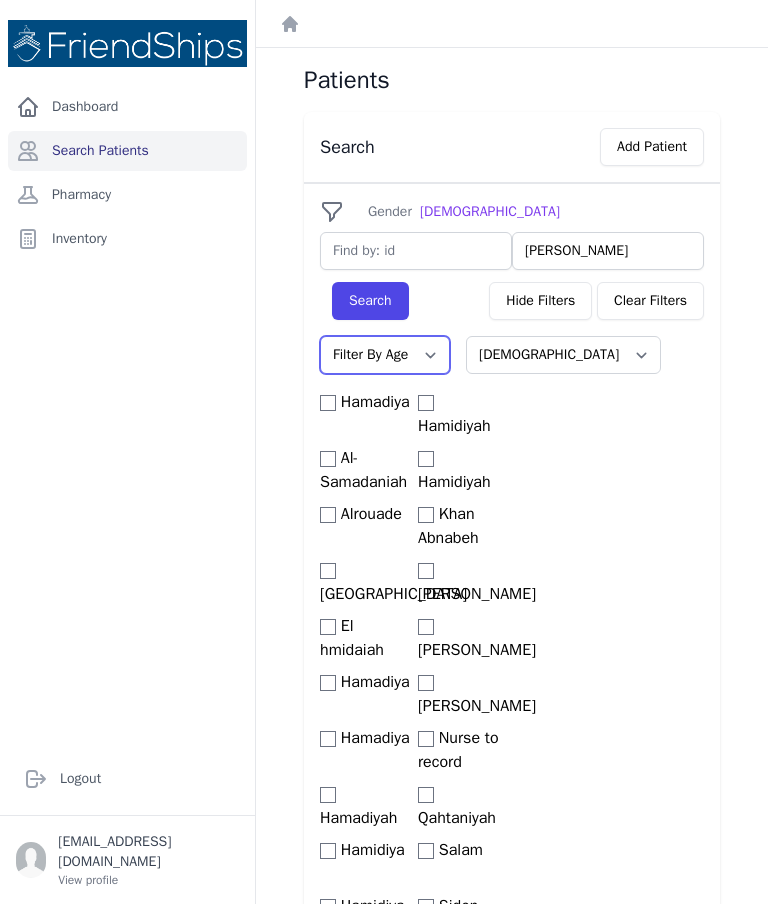 click on "Filter By Age 0-20 21-40 41-60 60+" at bounding box center (385, 355) 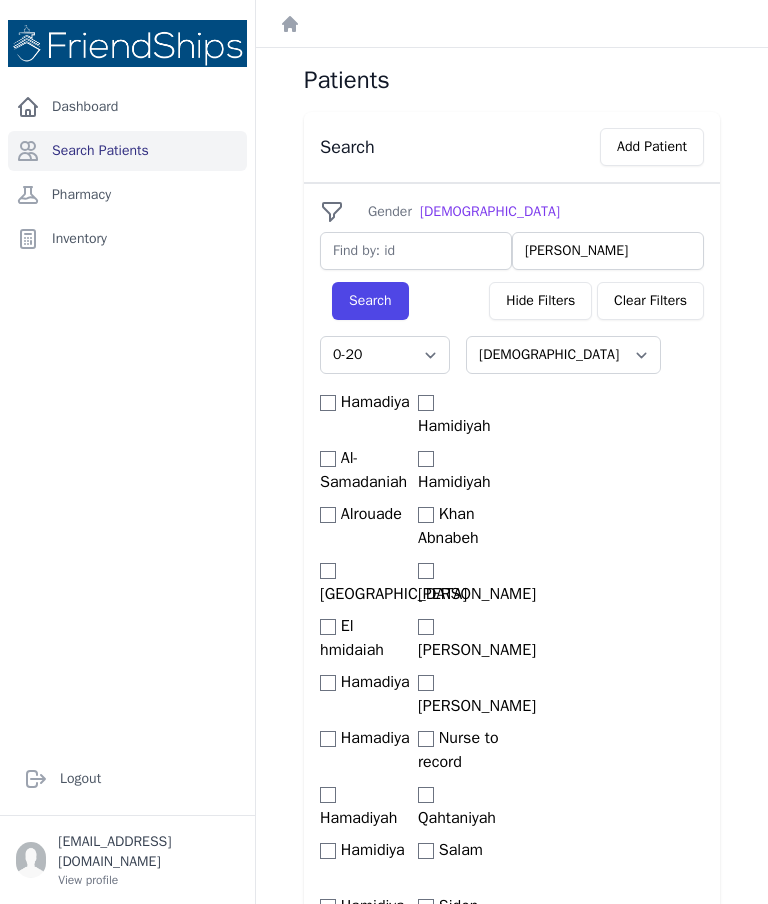click on "Search" at bounding box center [370, 301] 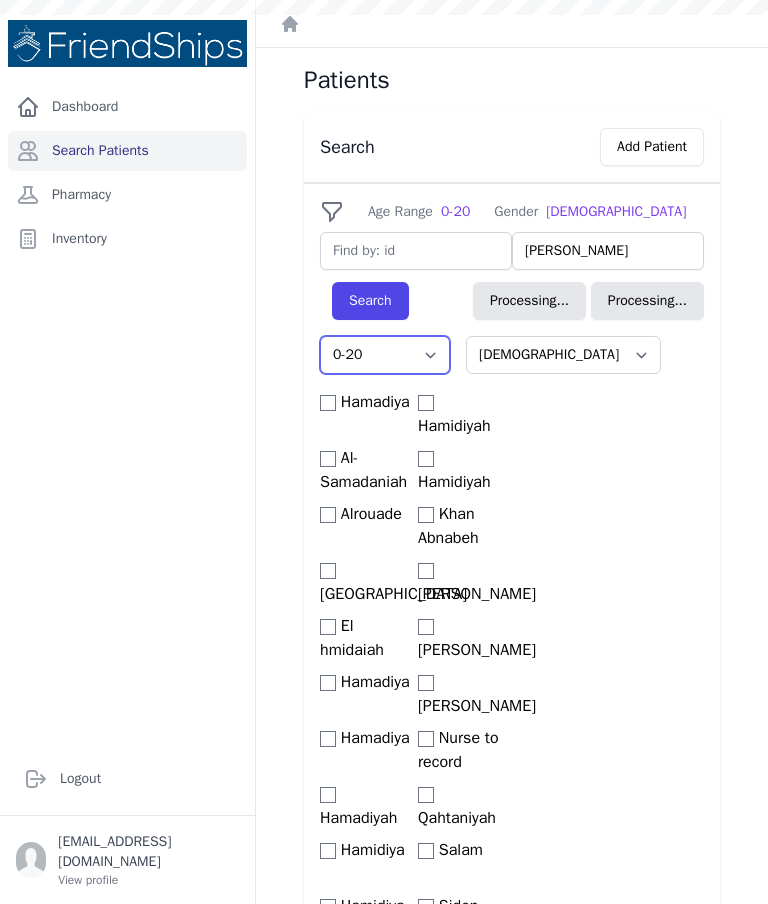 select on "male" 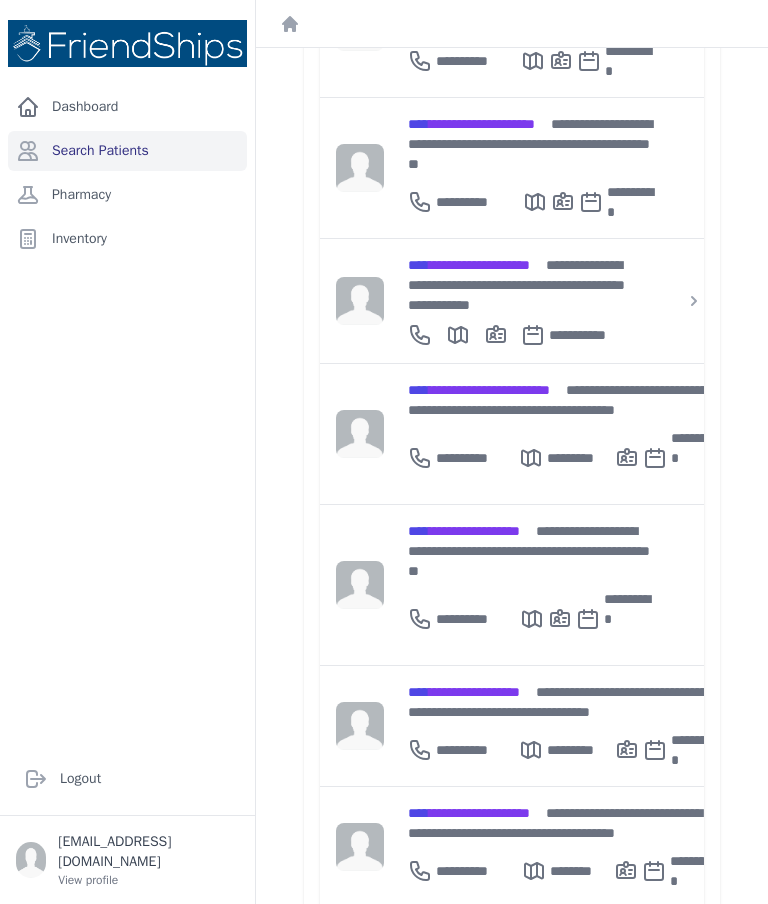scroll, scrollTop: 2117, scrollLeft: 0, axis: vertical 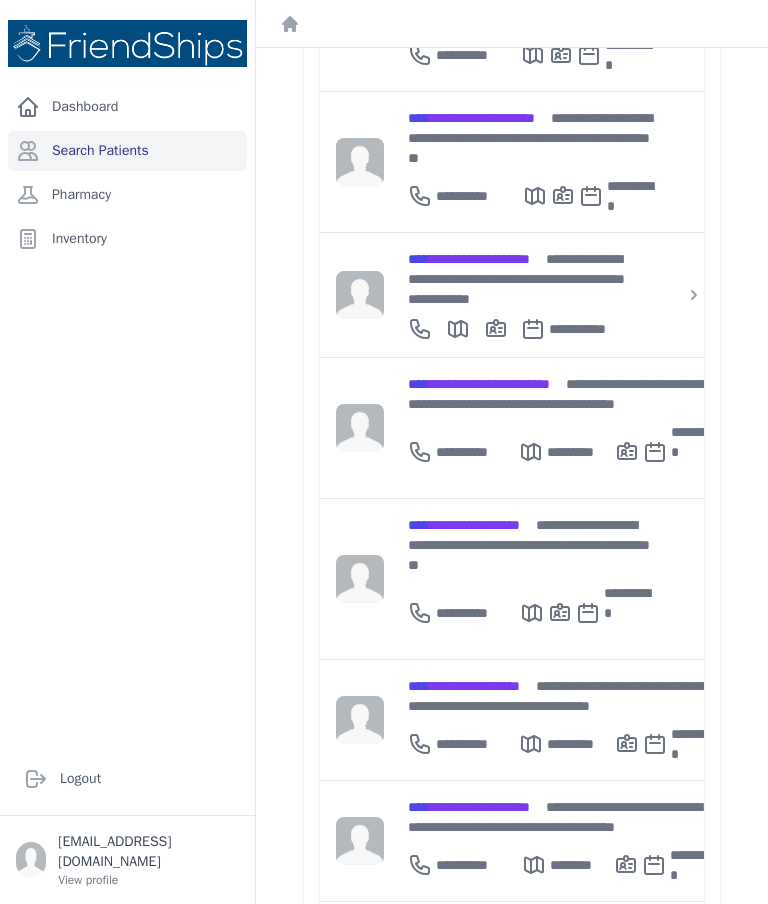 click on "**********" at bounding box center [532, 948] 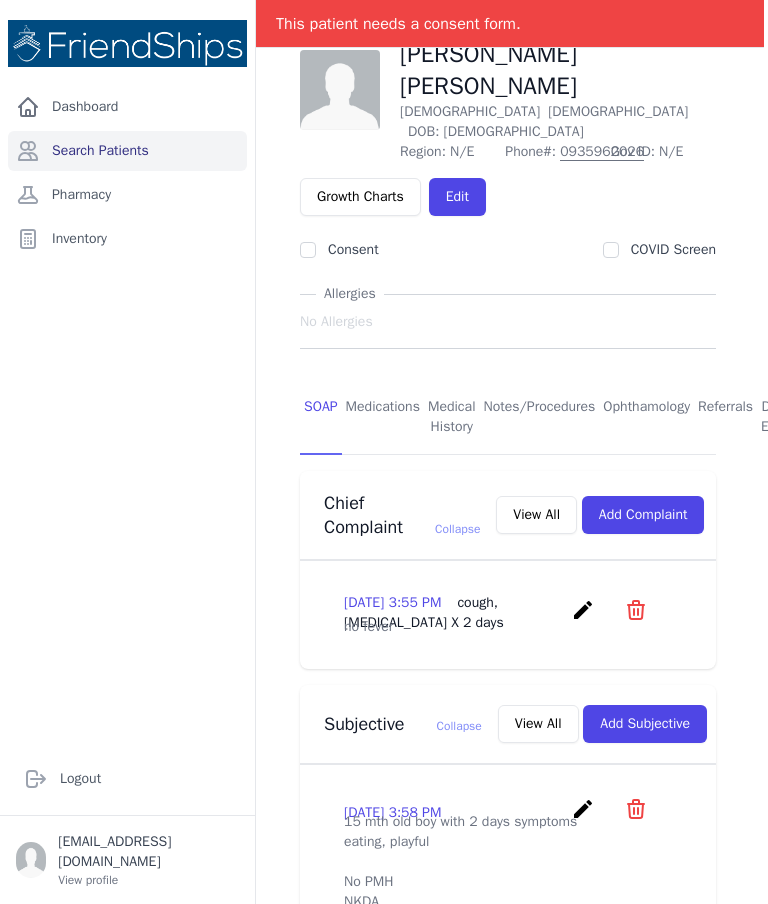scroll, scrollTop: 98, scrollLeft: 4, axis: both 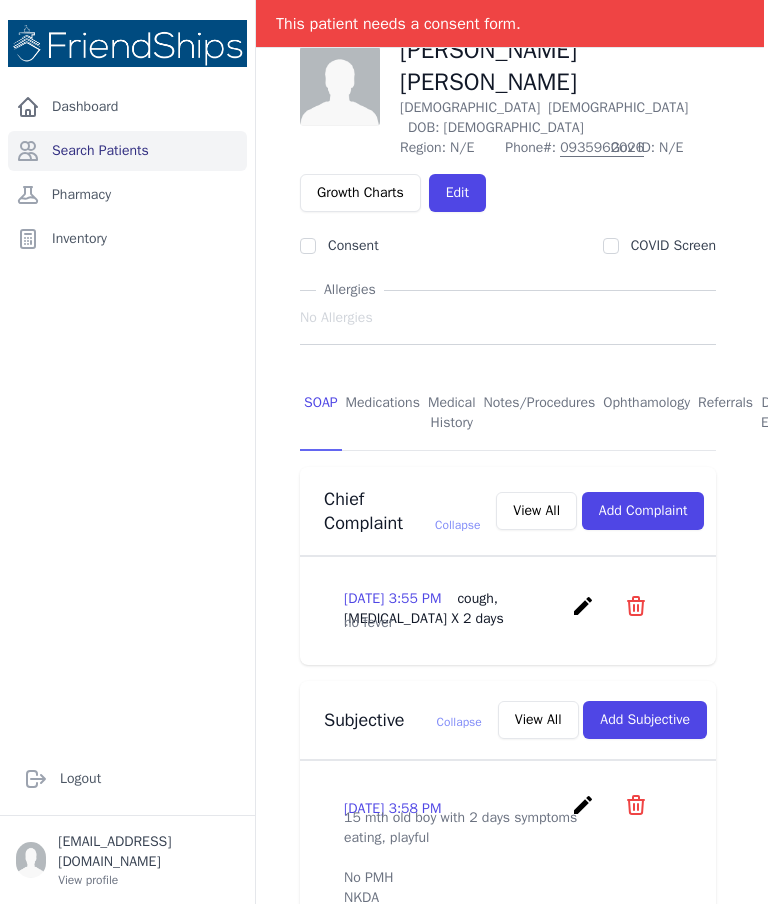 click on "Medications" at bounding box center [383, 414] 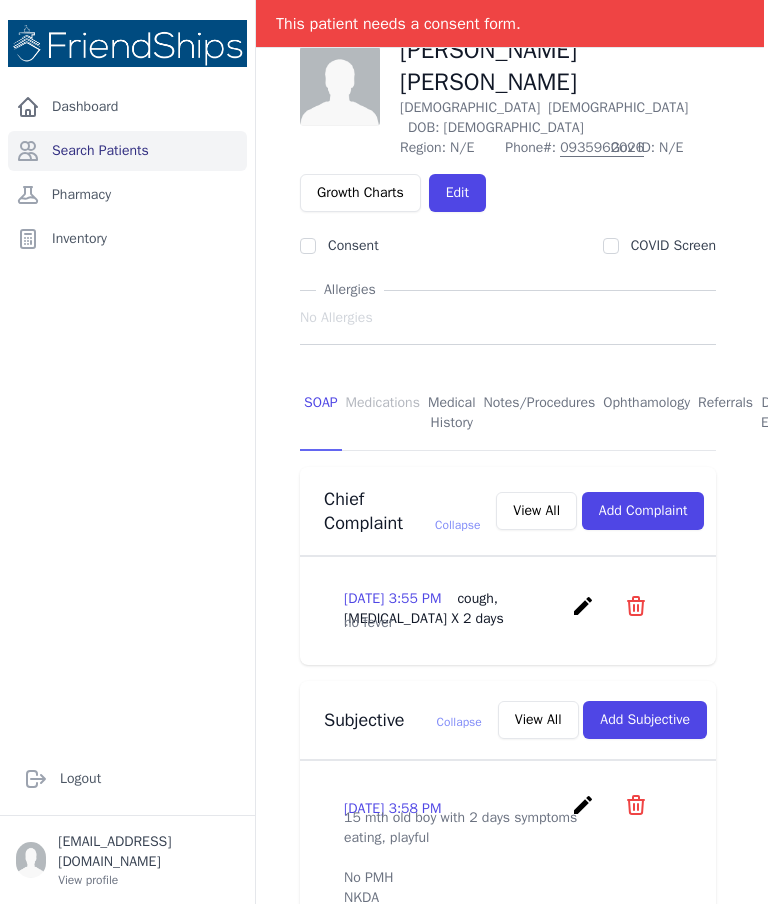 click on "Medications" at bounding box center (383, 414) 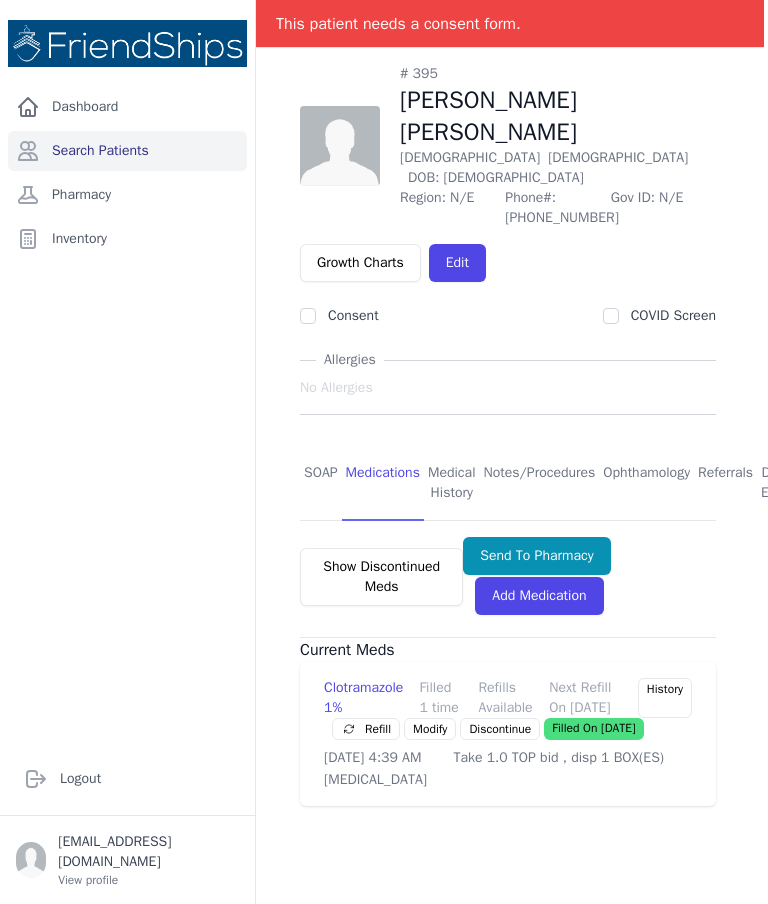 scroll, scrollTop: 96, scrollLeft: 4, axis: both 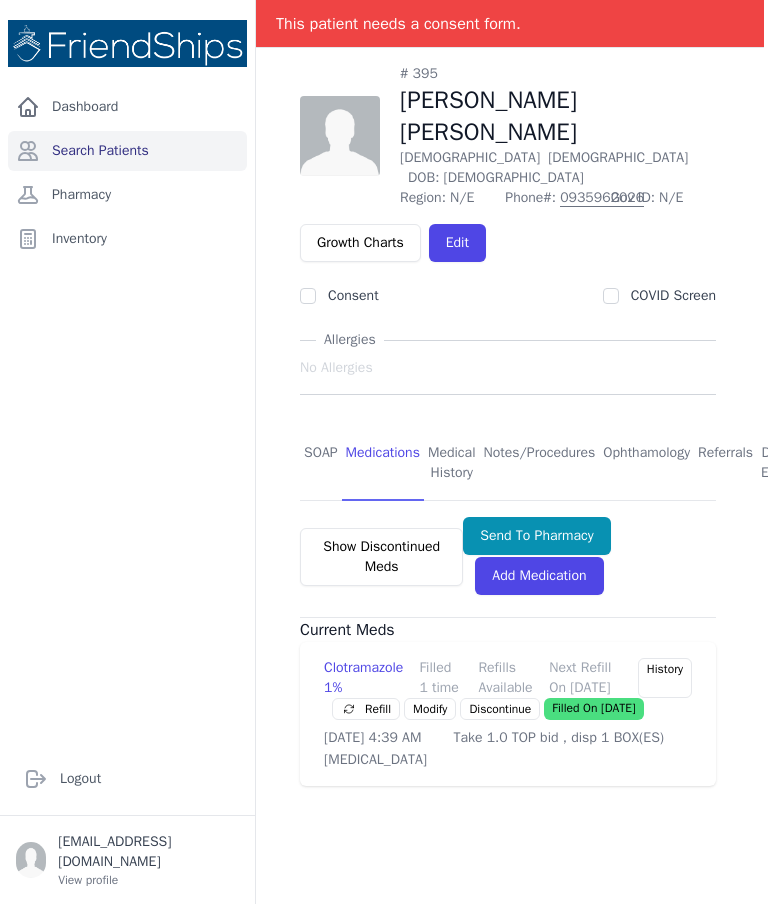 click on "Add Medication" at bounding box center (539, 576) 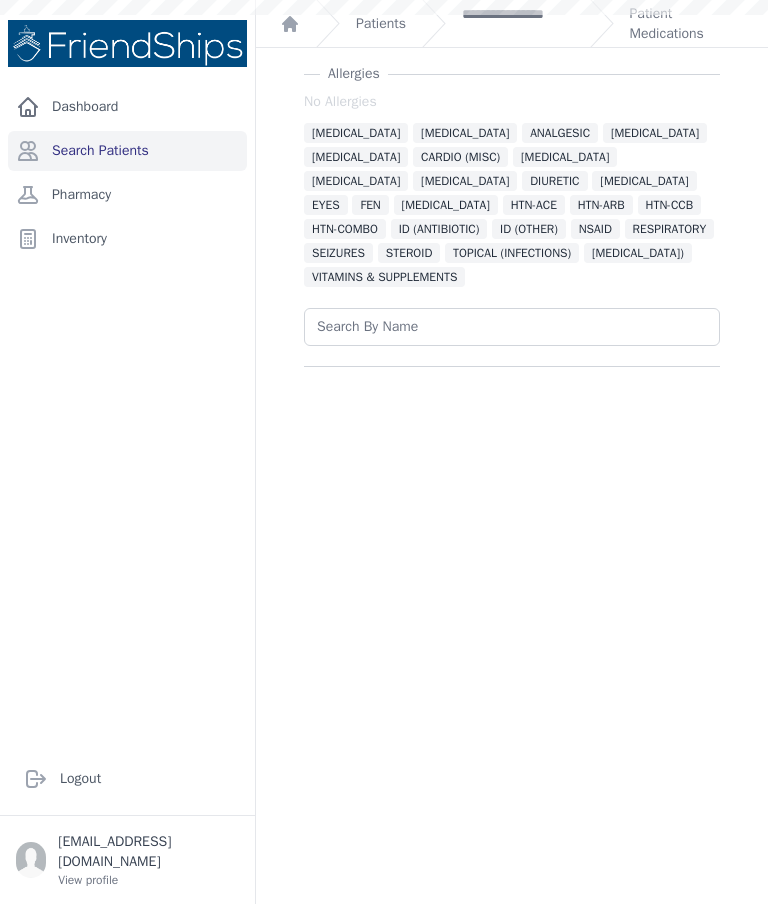 scroll, scrollTop: 0, scrollLeft: 0, axis: both 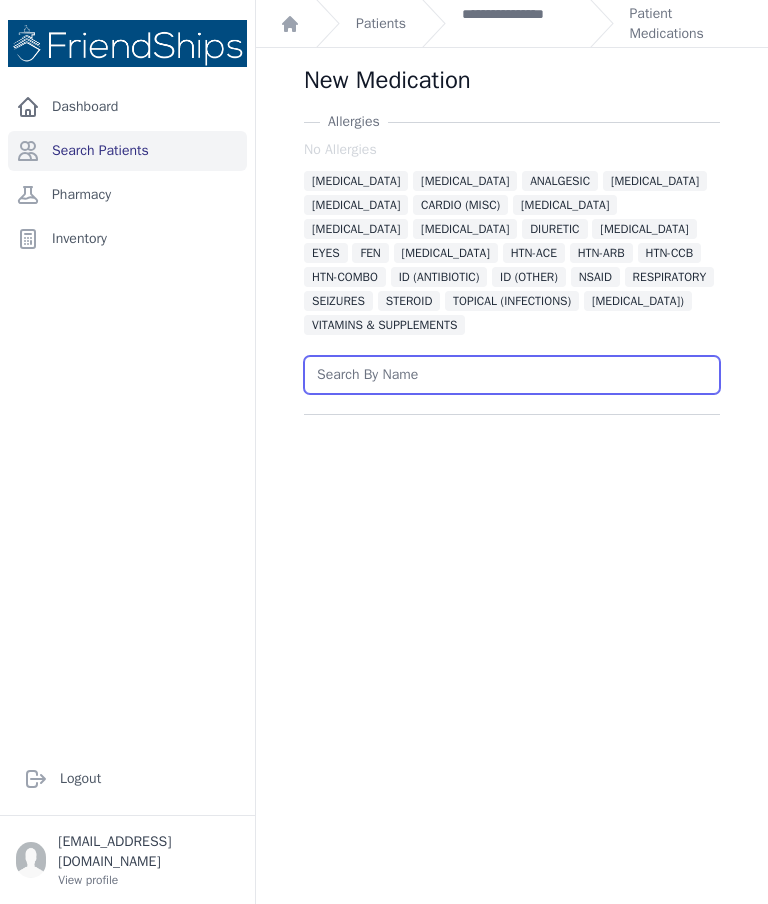 click at bounding box center (512, 375) 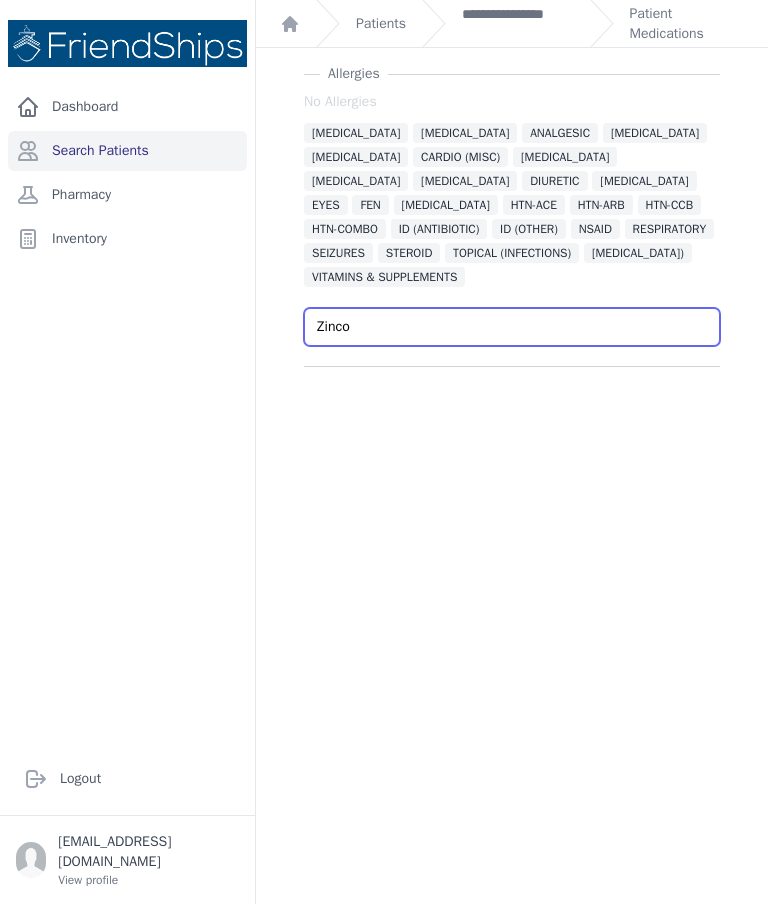 scroll, scrollTop: 48, scrollLeft: 0, axis: vertical 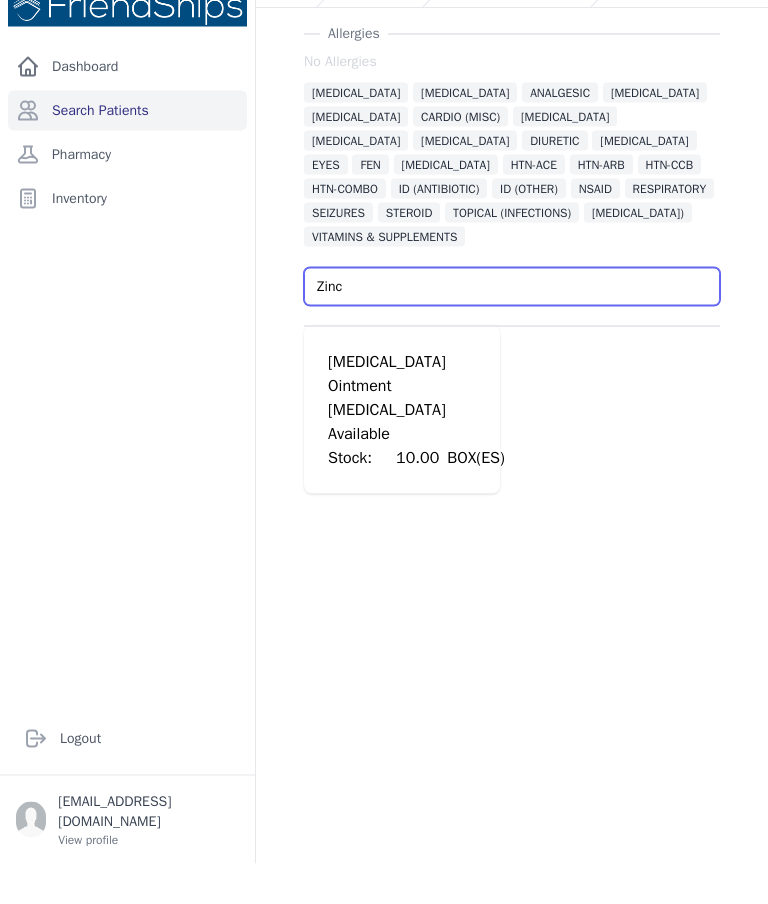 type on "Zinc" 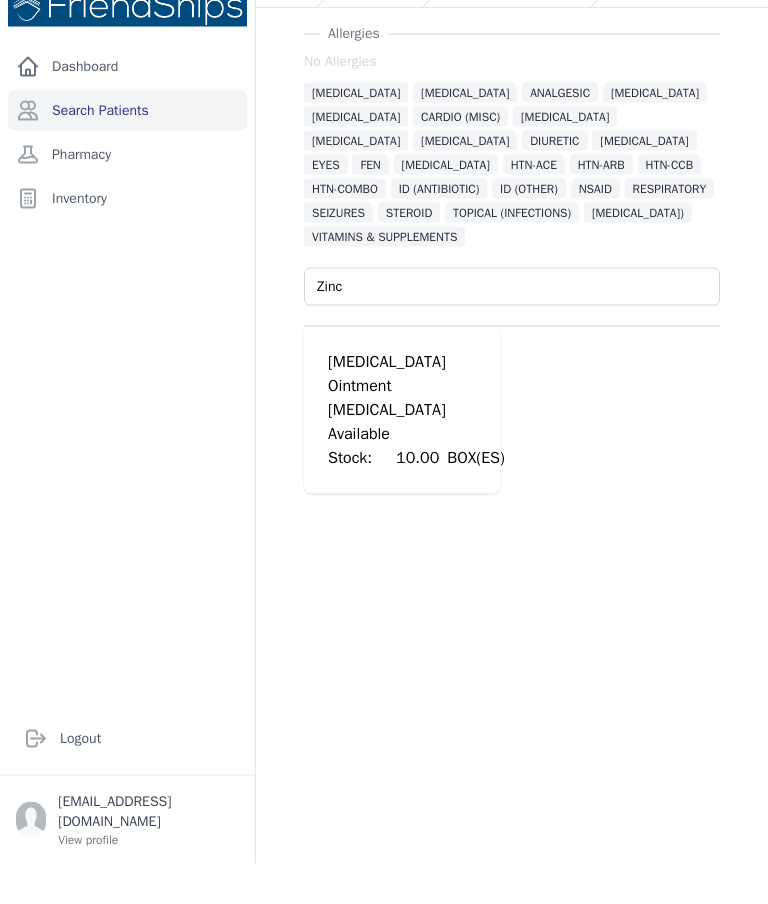 click on "Ointment" at bounding box center [416, 426] 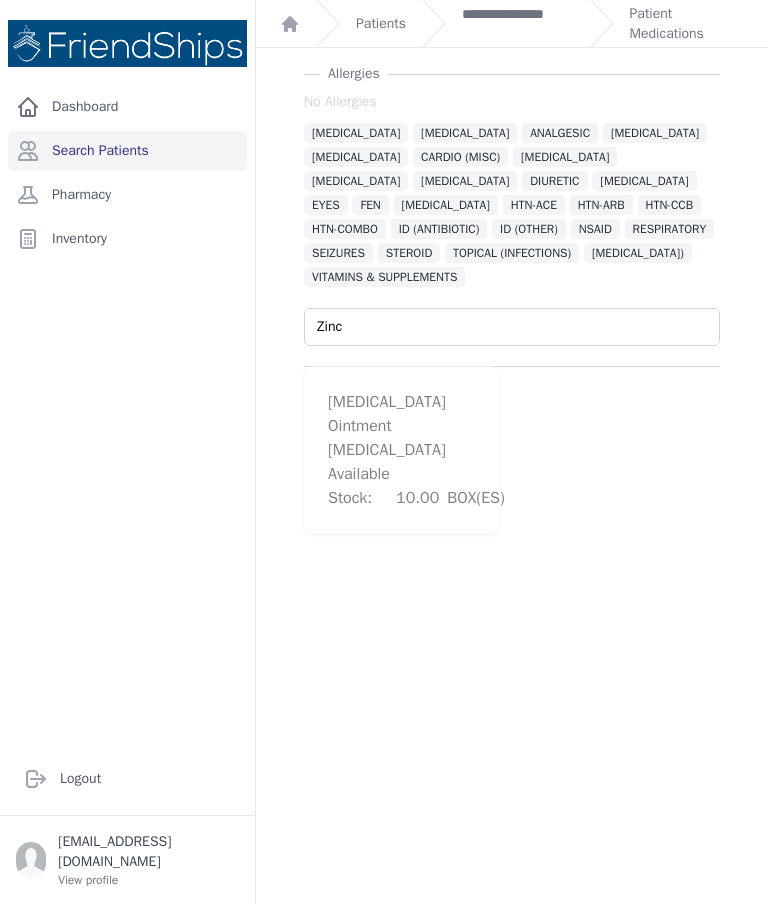 type 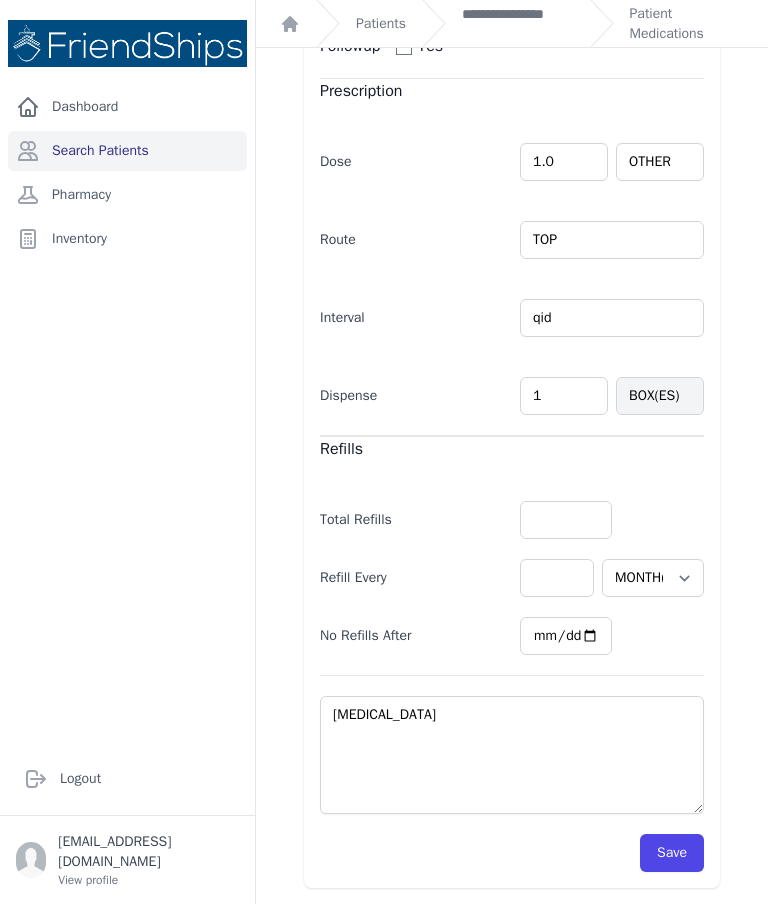 scroll, scrollTop: 658, scrollLeft: 0, axis: vertical 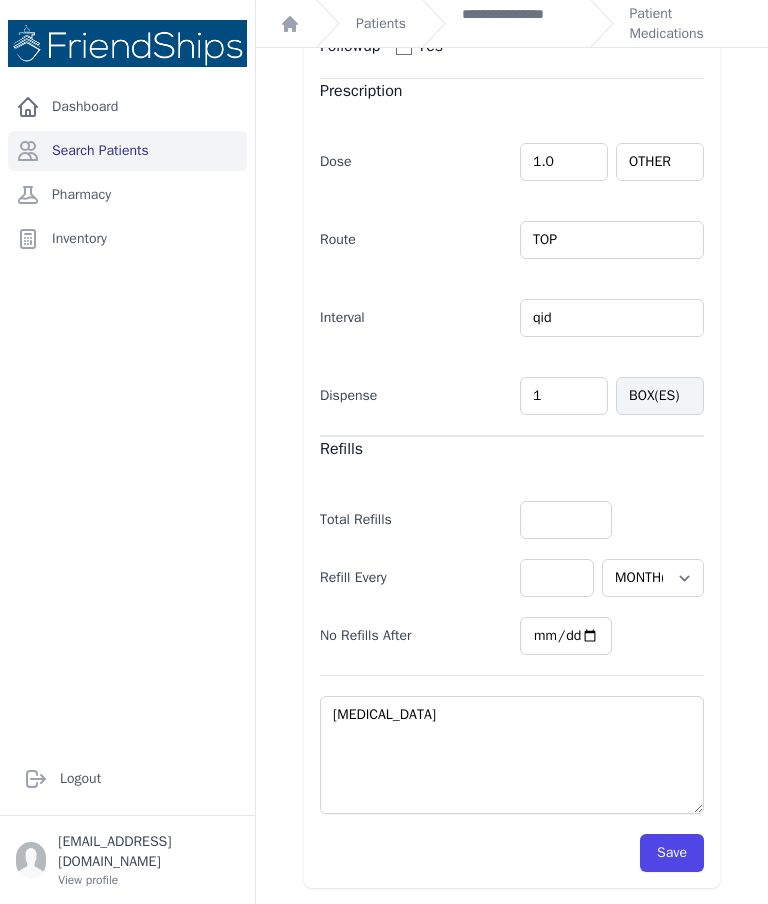 click on "Save" at bounding box center [672, 853] 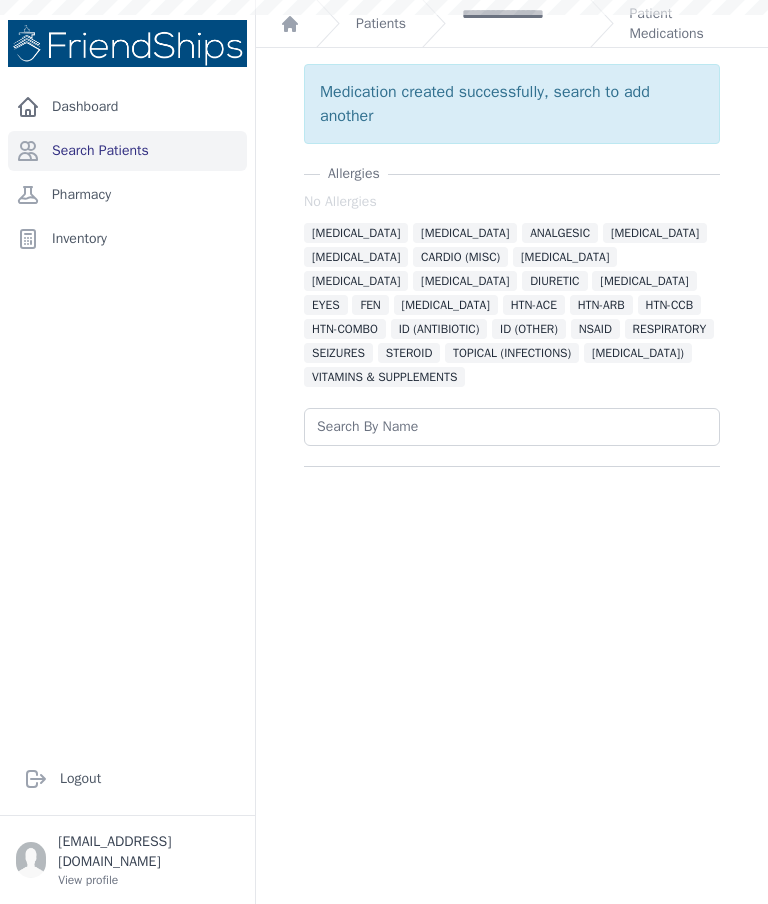scroll, scrollTop: 0, scrollLeft: 0, axis: both 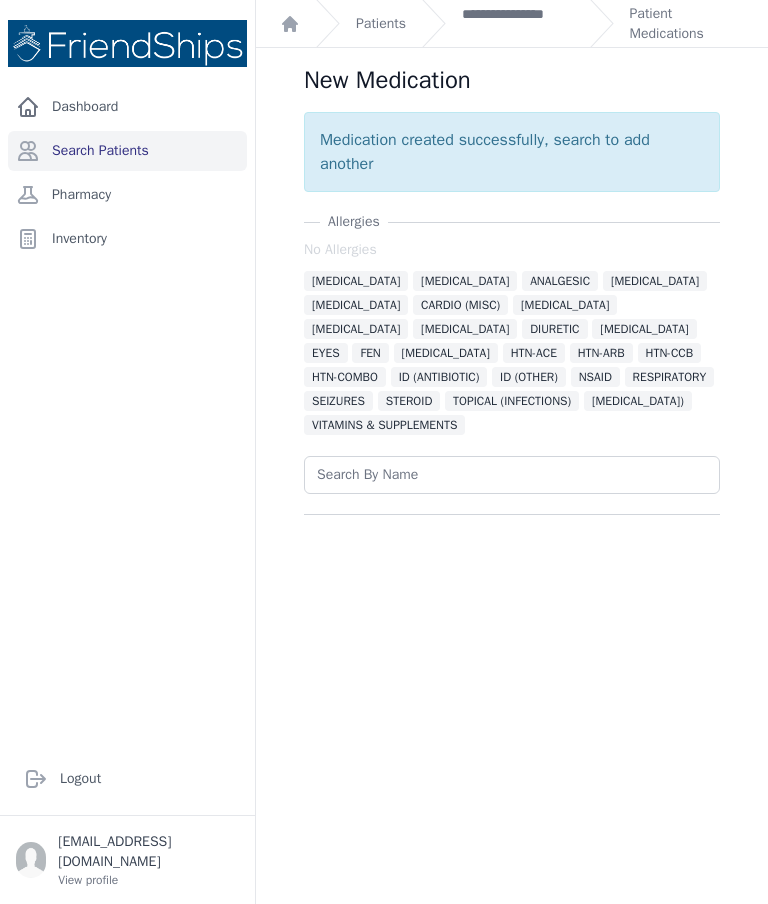 click on "**********" at bounding box center (517, 24) 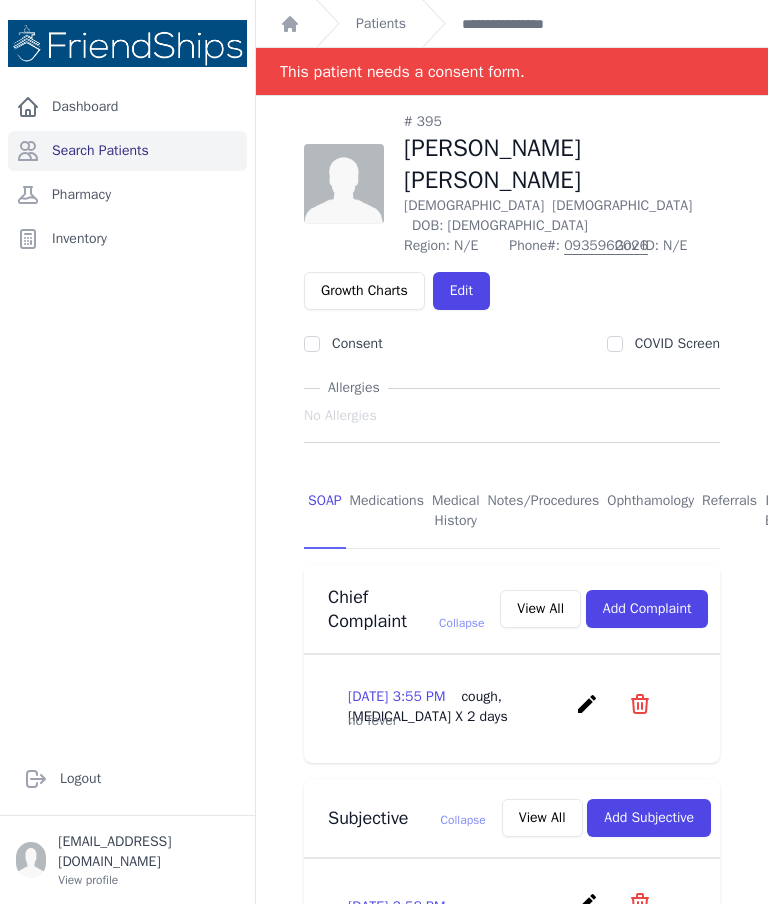 click on "Medications" at bounding box center (387, 512) 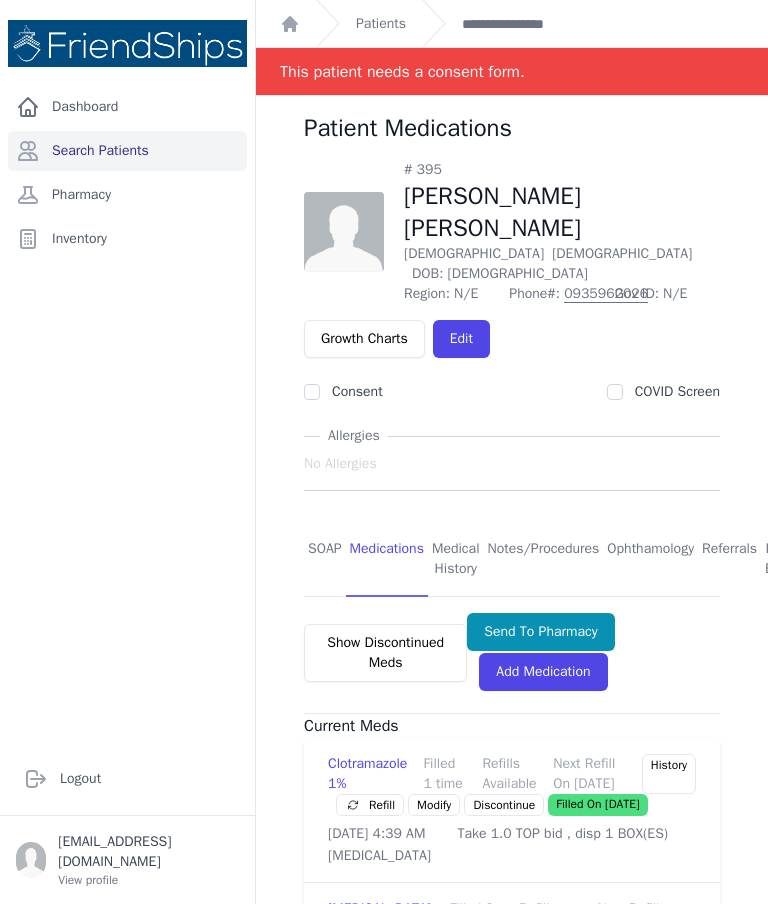 click on "Send To Pharmacy" 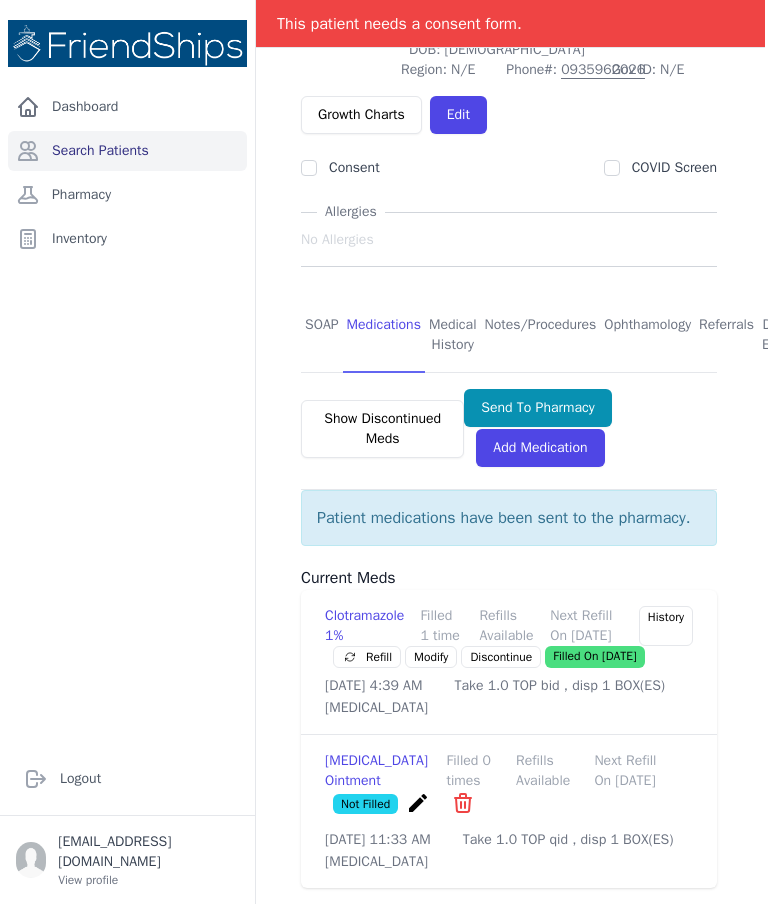 scroll, scrollTop: 291, scrollLeft: 3, axis: both 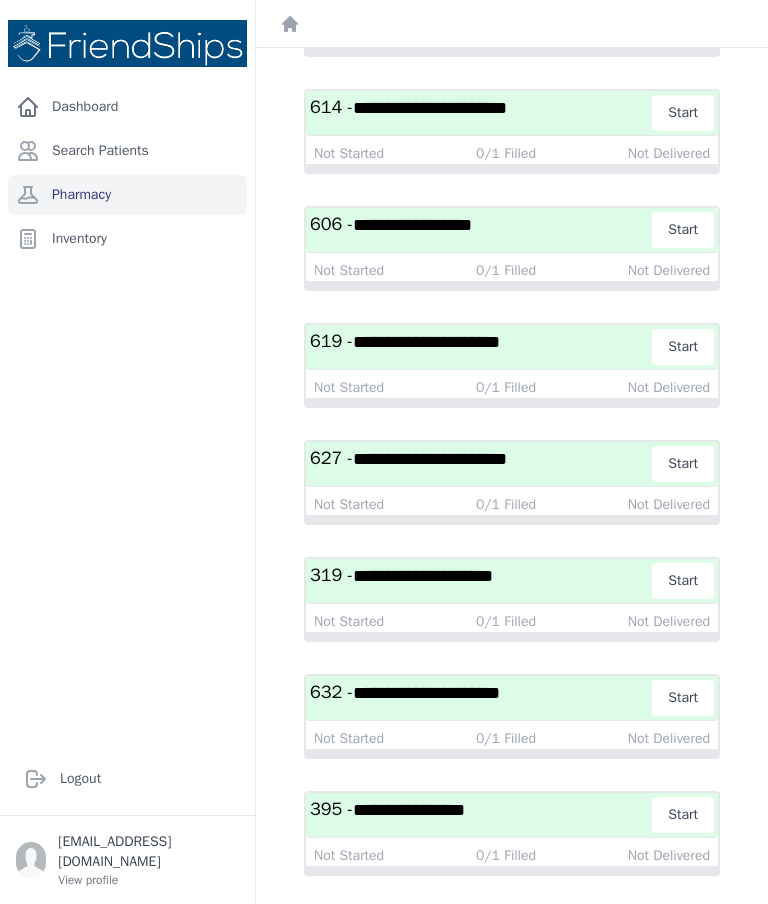 click on "**********" at bounding box center (409, 810) 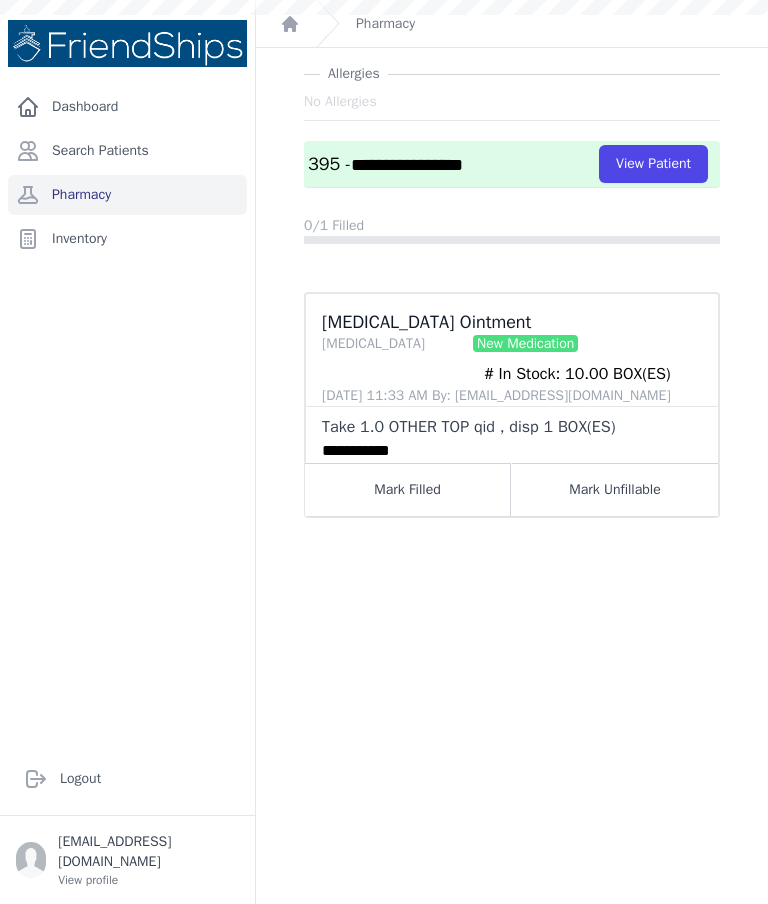 scroll, scrollTop: 48, scrollLeft: 0, axis: vertical 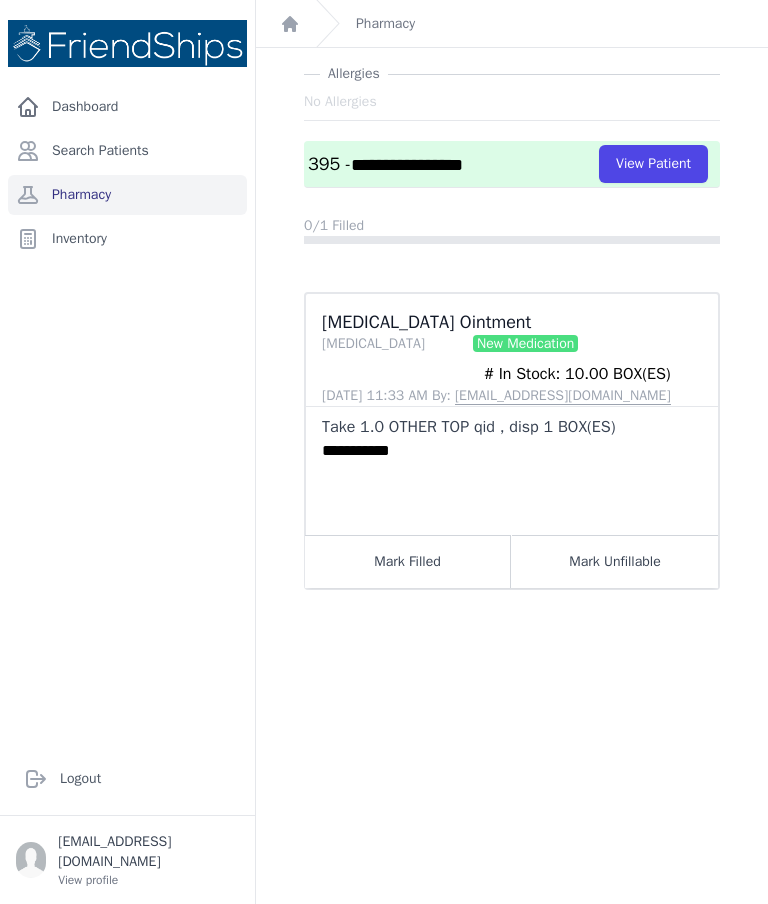 click on "Mark Filled" at bounding box center (408, 561) 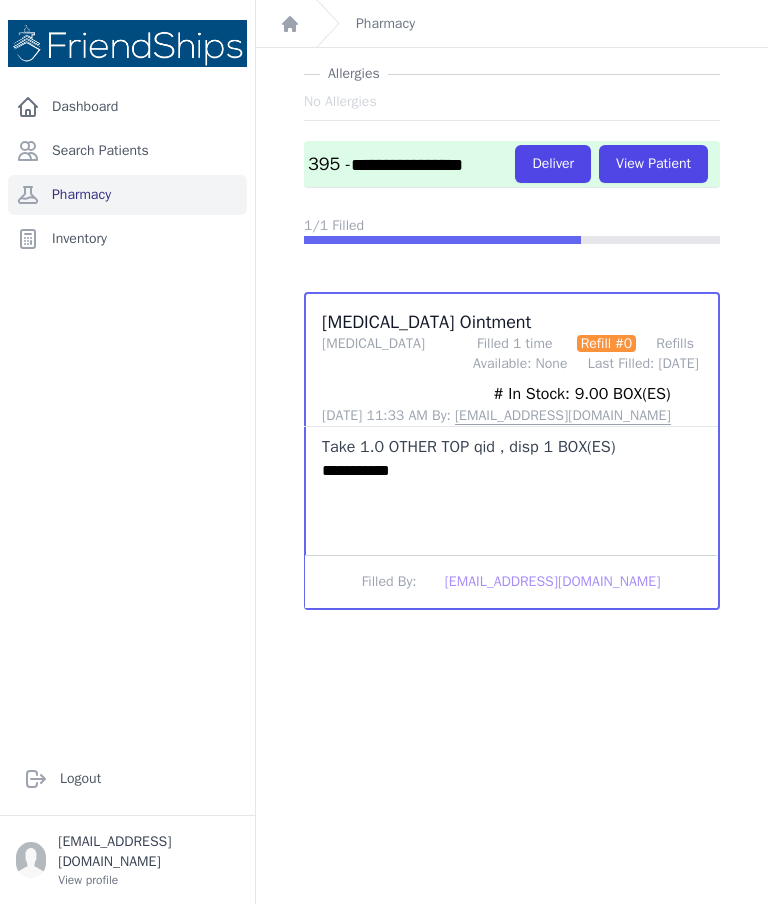 click on "Deliver" at bounding box center (553, 164) 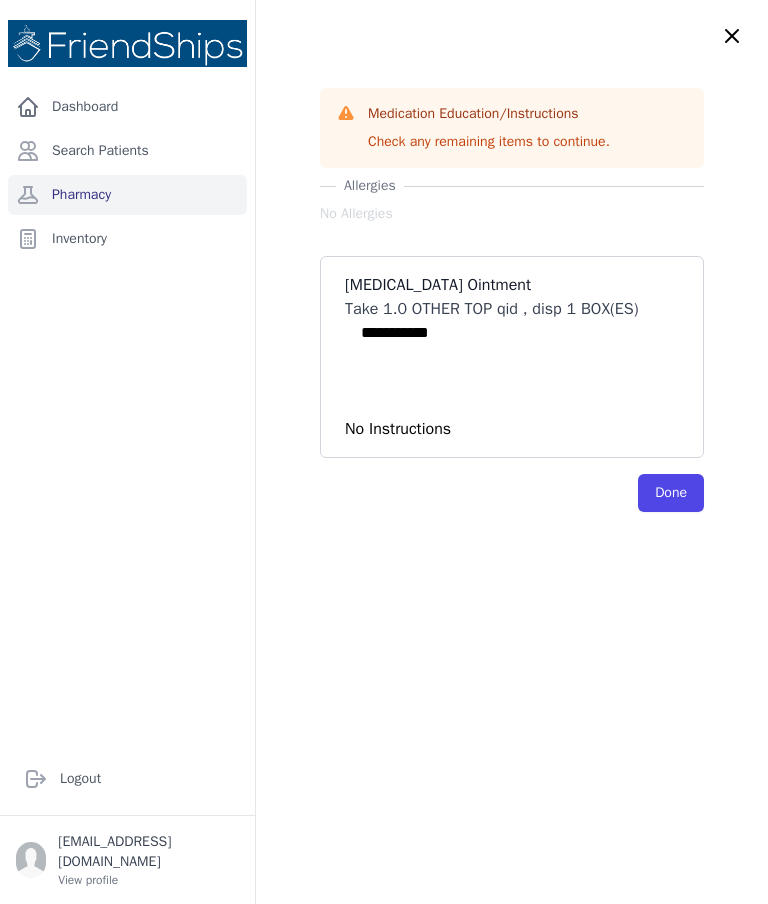 scroll, scrollTop: 0, scrollLeft: 0, axis: both 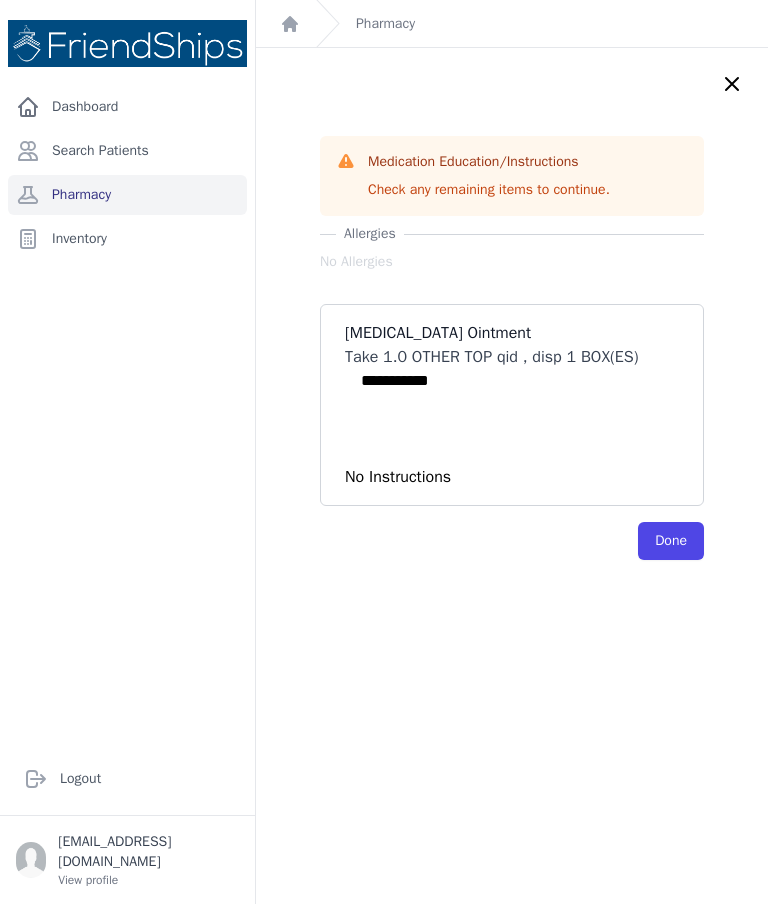 click on "Done" at bounding box center [671, 541] 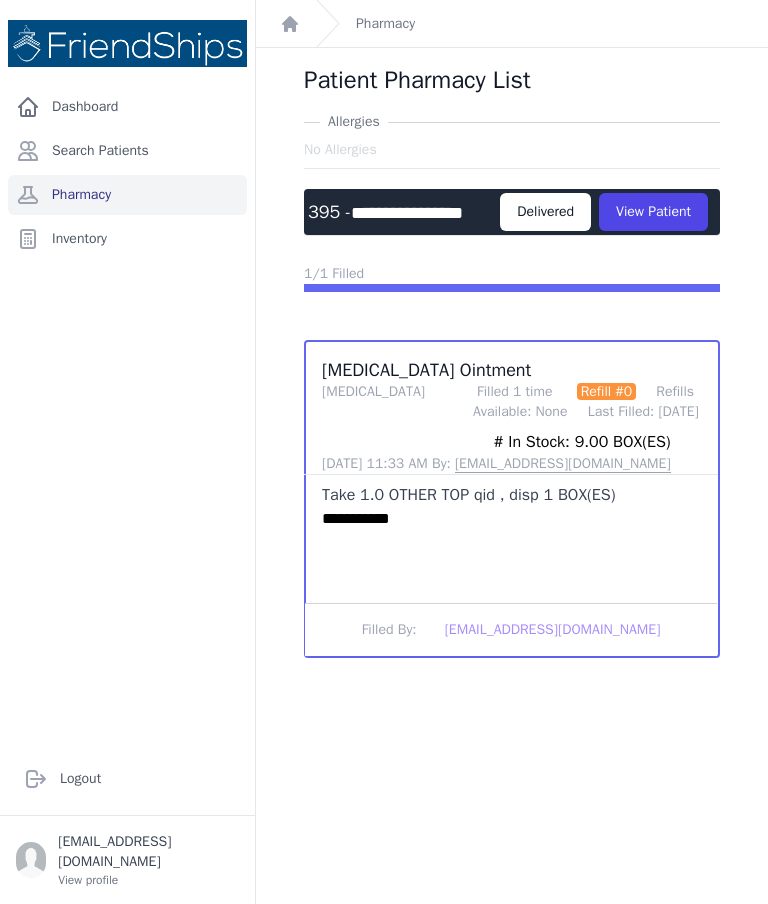 click on "Search Patients" at bounding box center (127, 151) 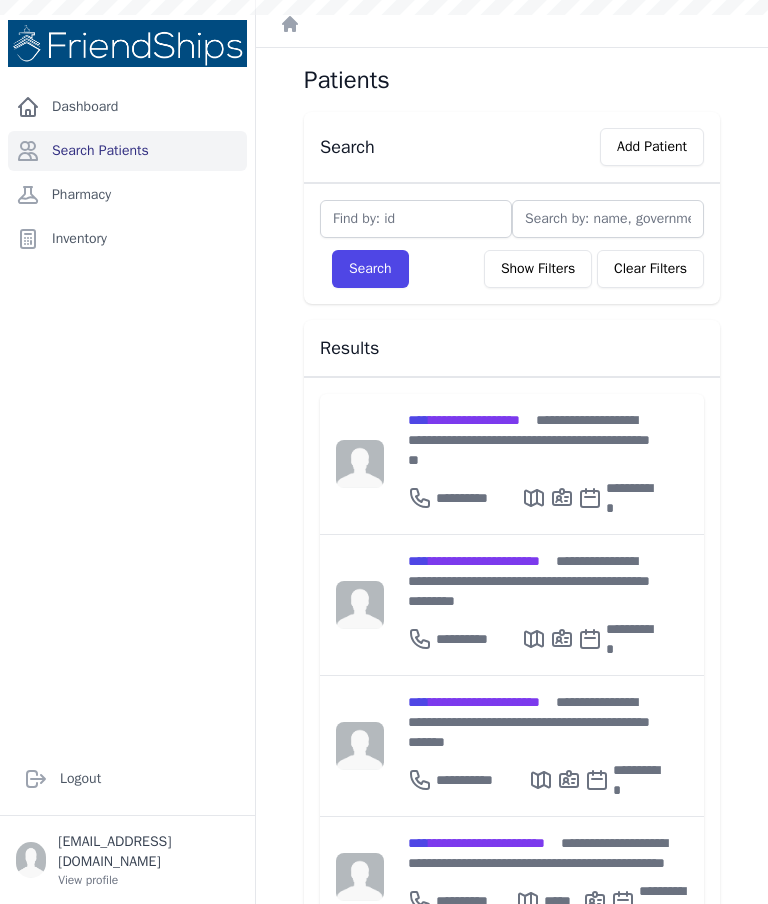 scroll, scrollTop: 0, scrollLeft: 0, axis: both 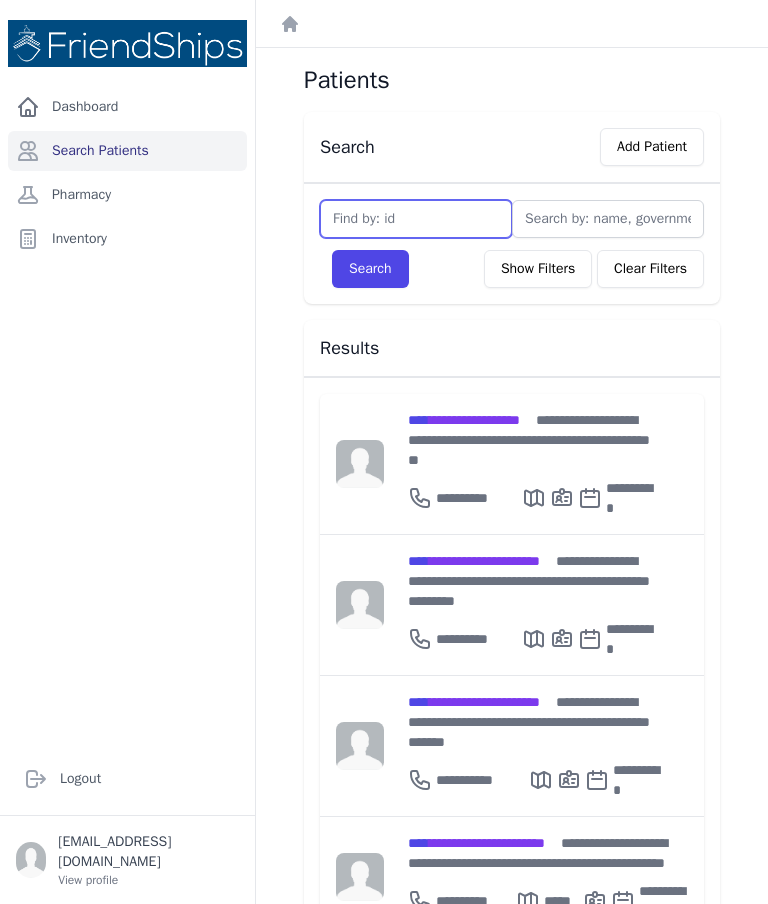 click at bounding box center (416, 219) 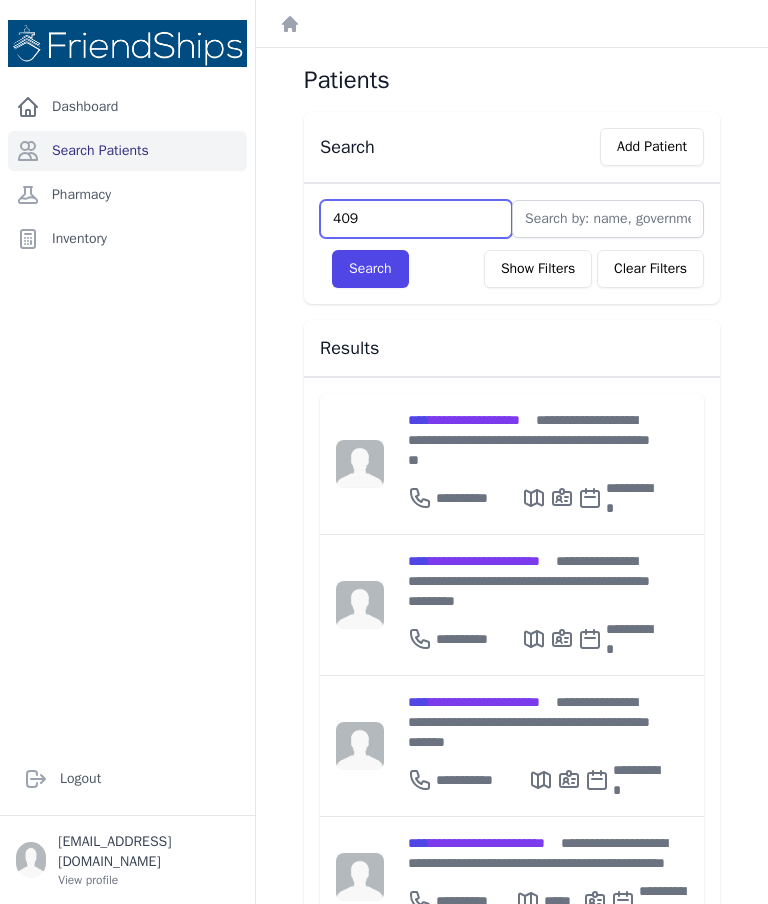 type on "409" 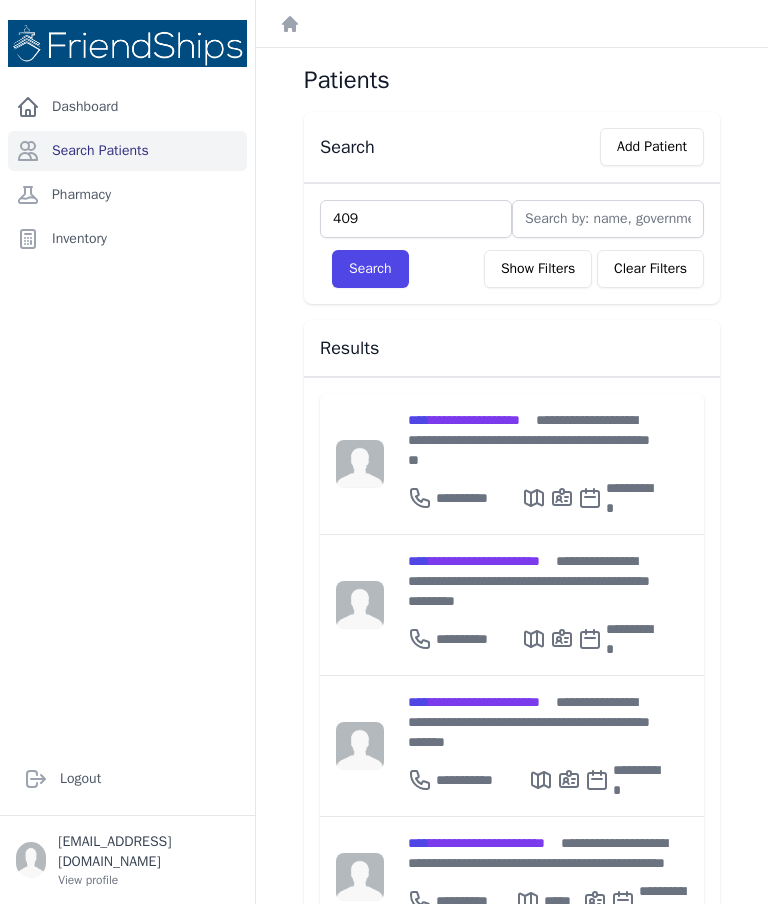 click on "Search" at bounding box center [370, 269] 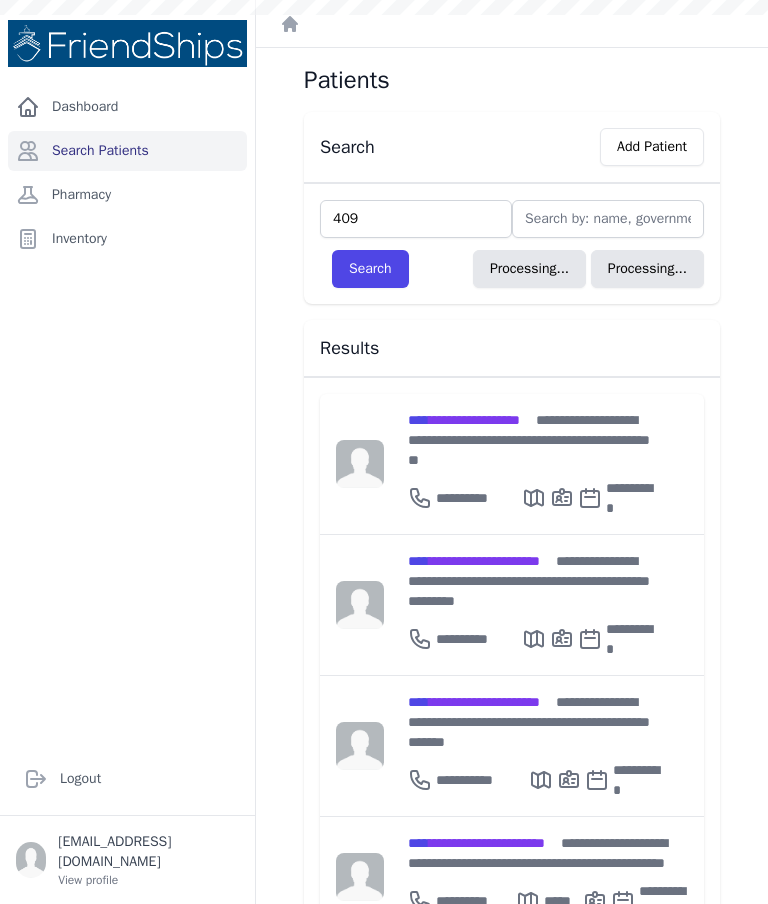 type 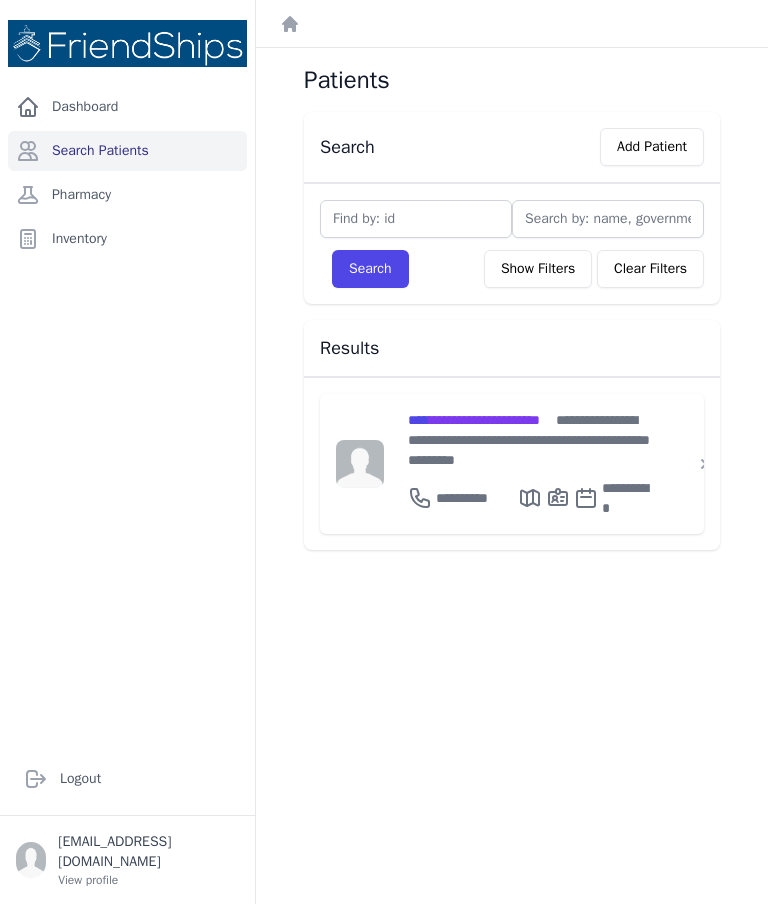 click on "**********" at bounding box center [529, 440] 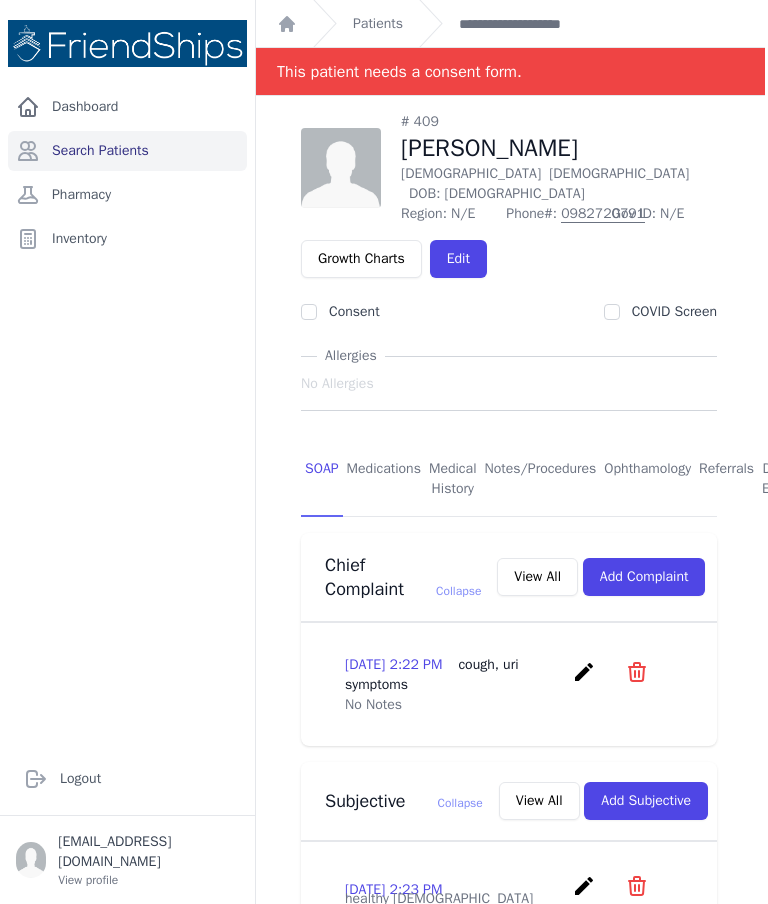 scroll, scrollTop: 0, scrollLeft: 3, axis: horizontal 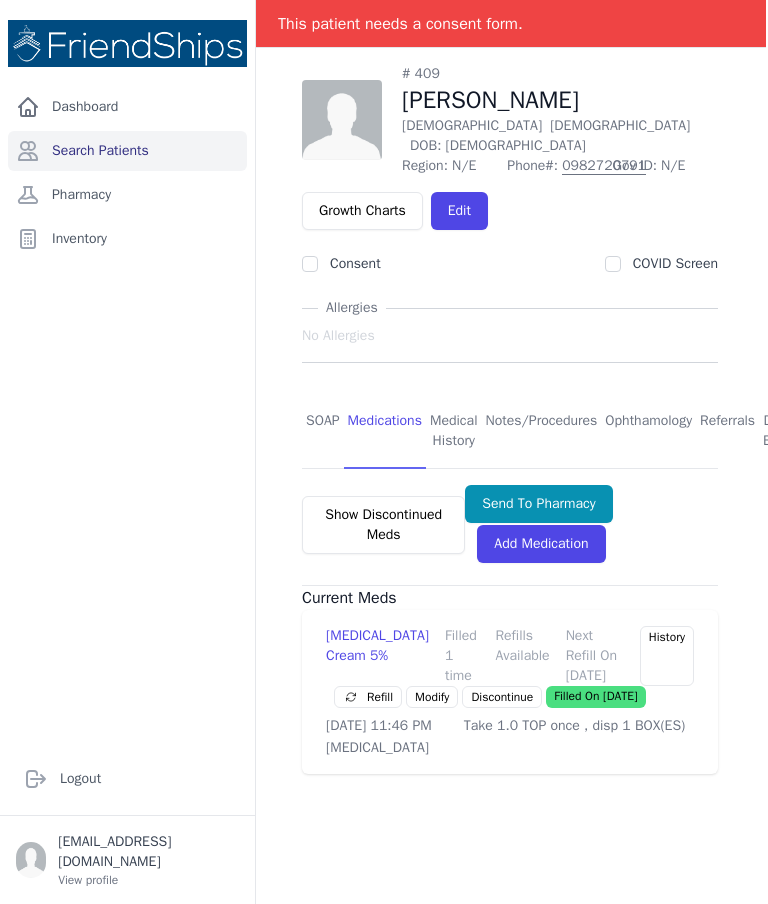 click on "[MEDICAL_DATA] Cream 5%" at bounding box center [377, 656] 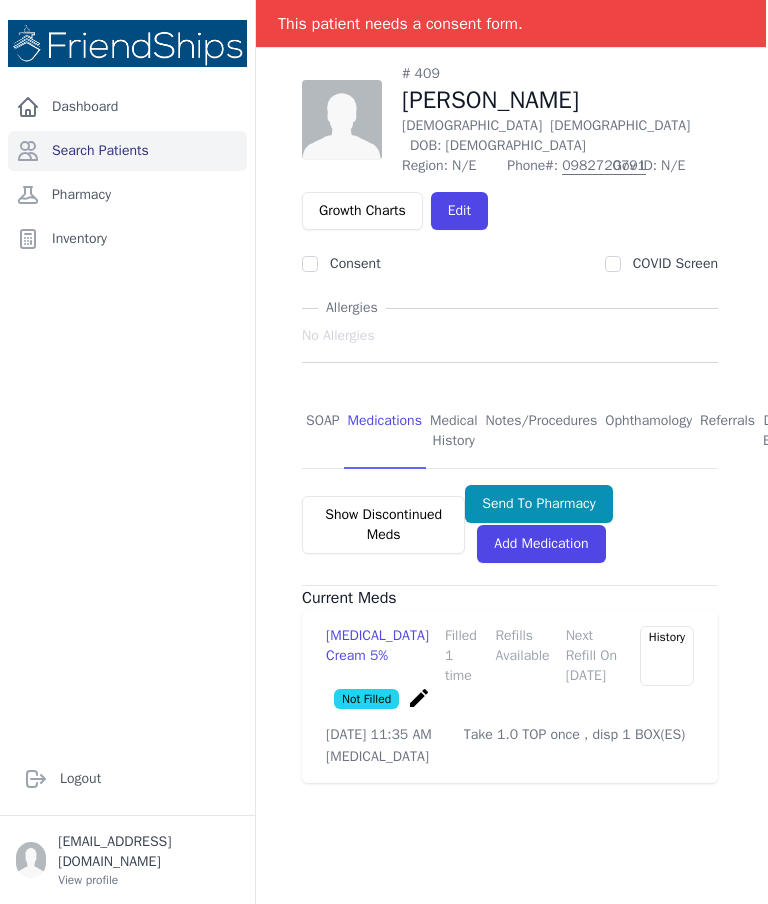 click on "Send To Pharmacy" at bounding box center [538, 504] 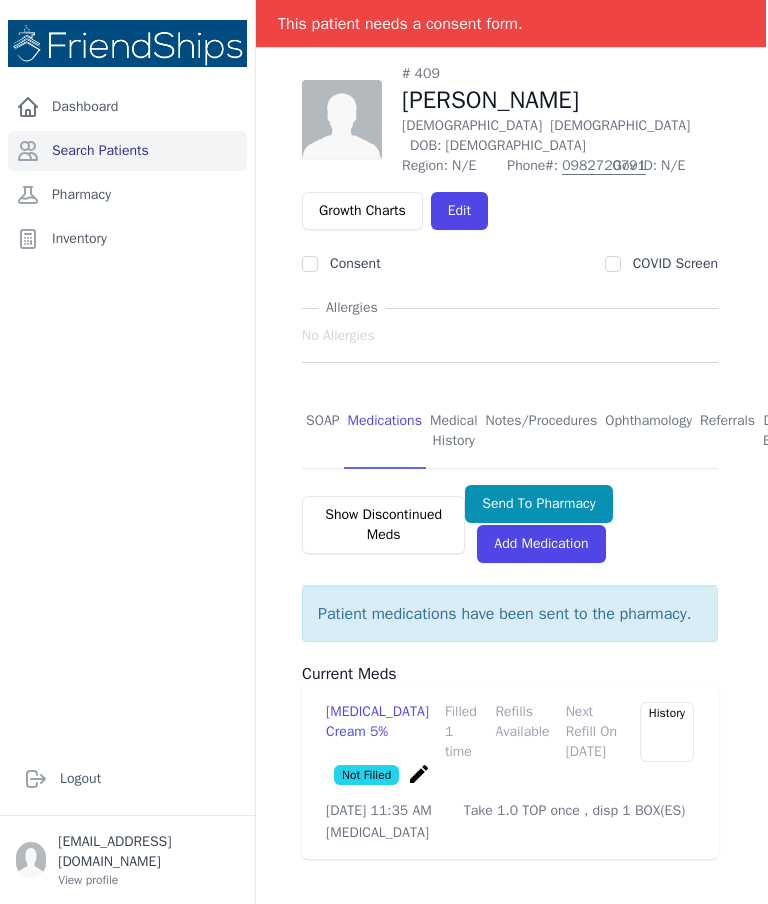 click on "Pharmacy" at bounding box center [127, 195] 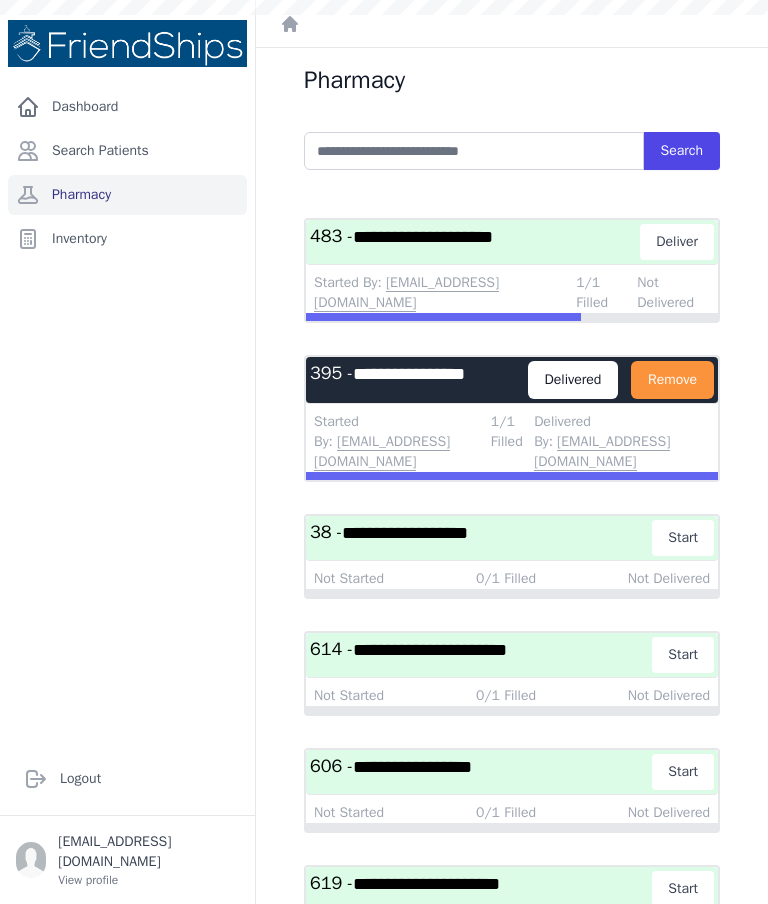 scroll, scrollTop: 0, scrollLeft: 0, axis: both 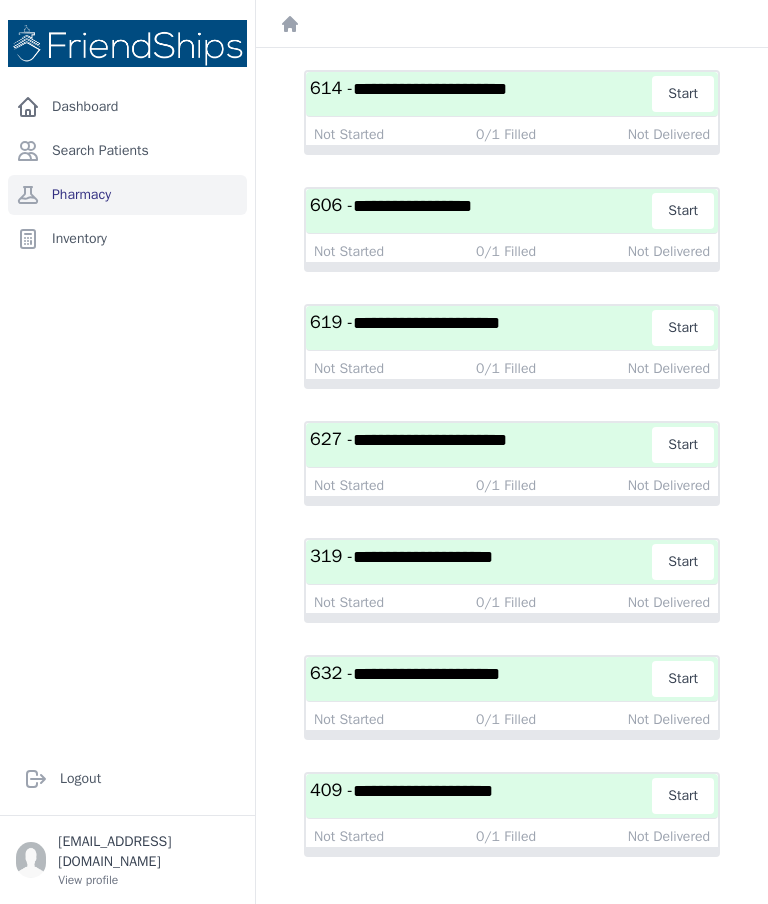 click on "**********" at bounding box center (423, 791) 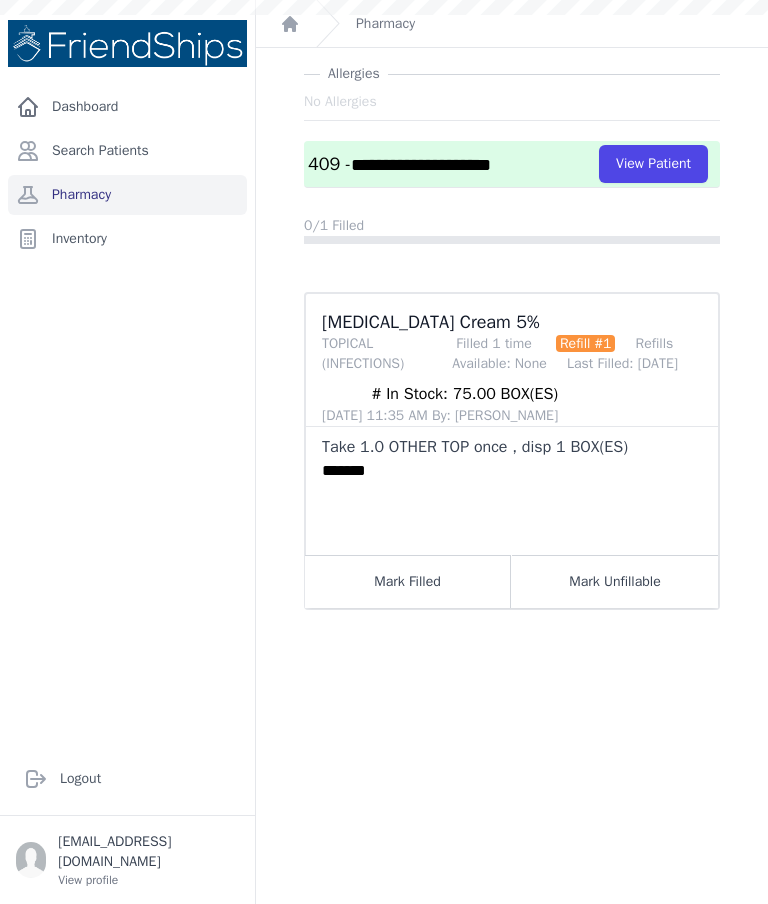 scroll, scrollTop: 48, scrollLeft: 0, axis: vertical 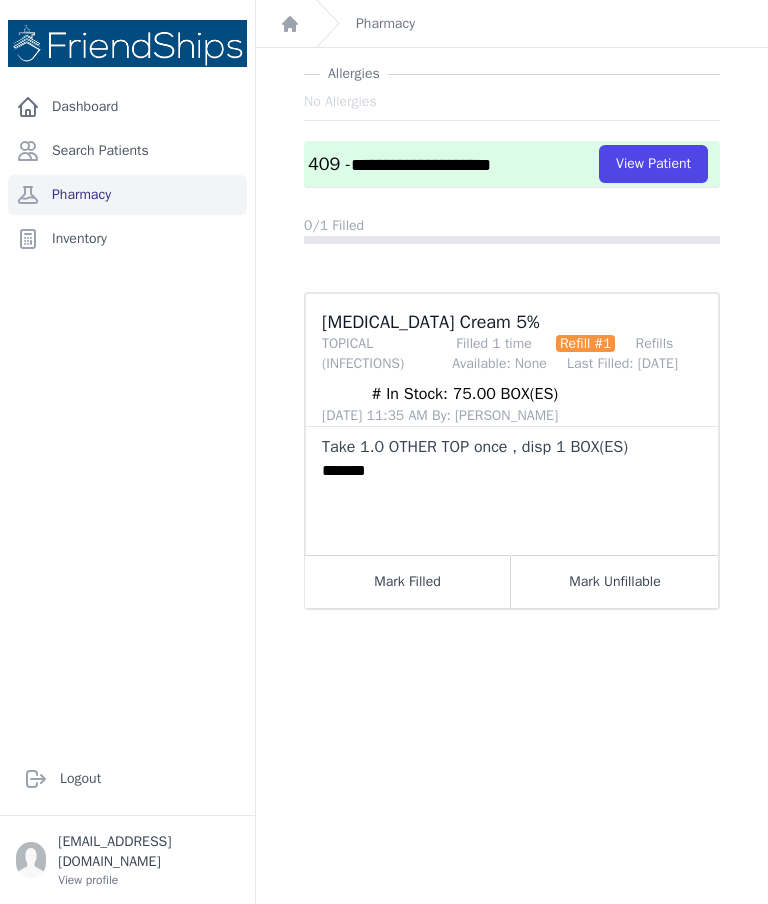click on "Mark Filled" at bounding box center (408, 581) 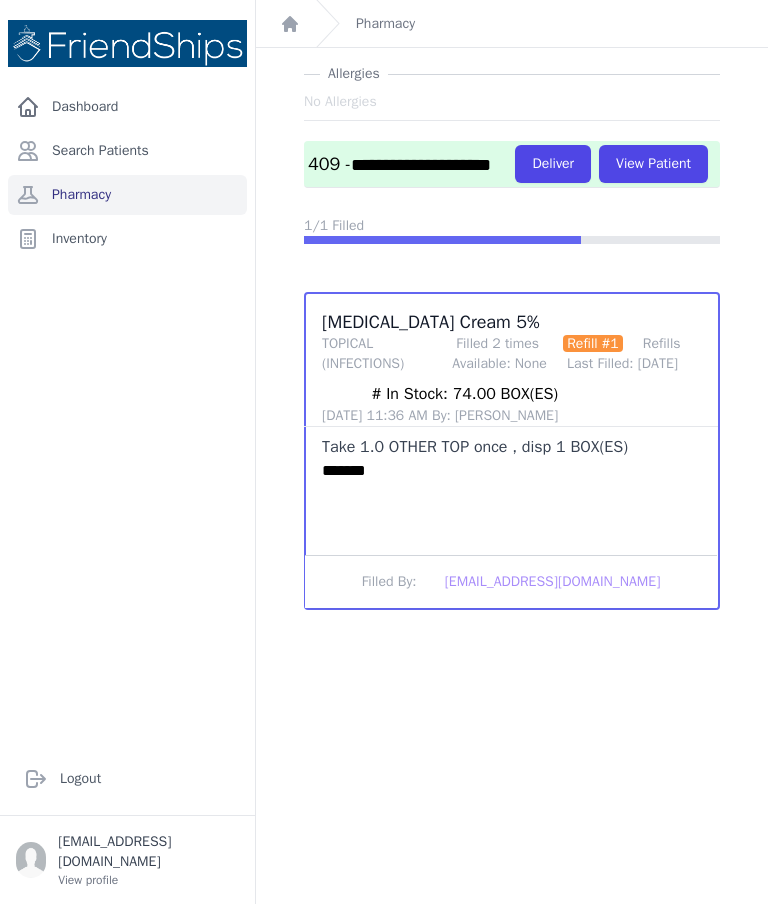 click on "Deliver" at bounding box center [553, 164] 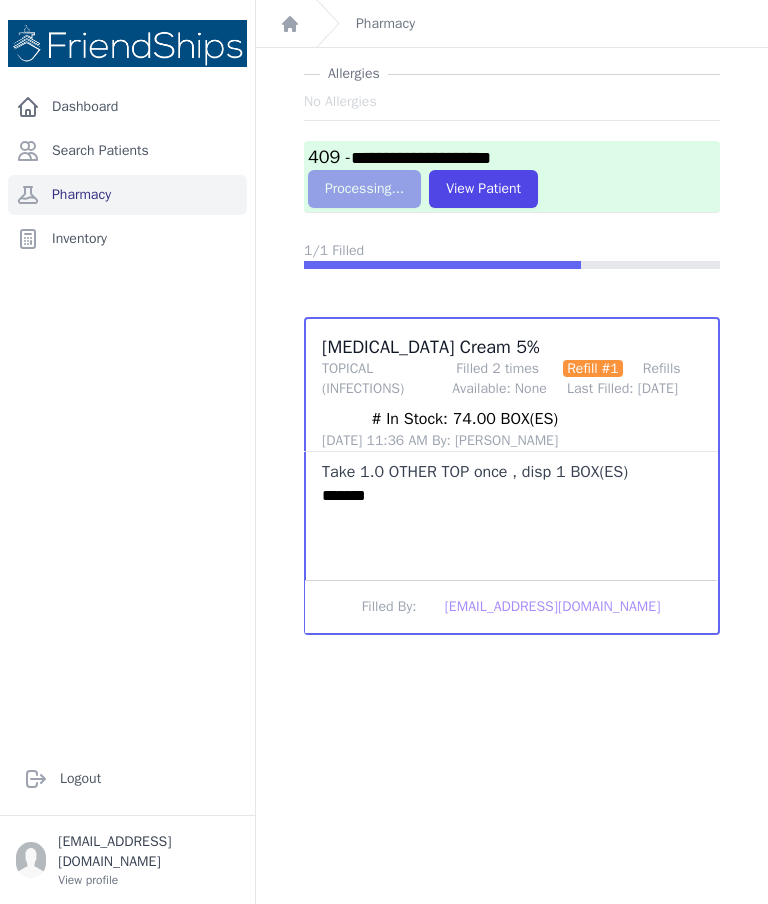 scroll, scrollTop: 0, scrollLeft: 0, axis: both 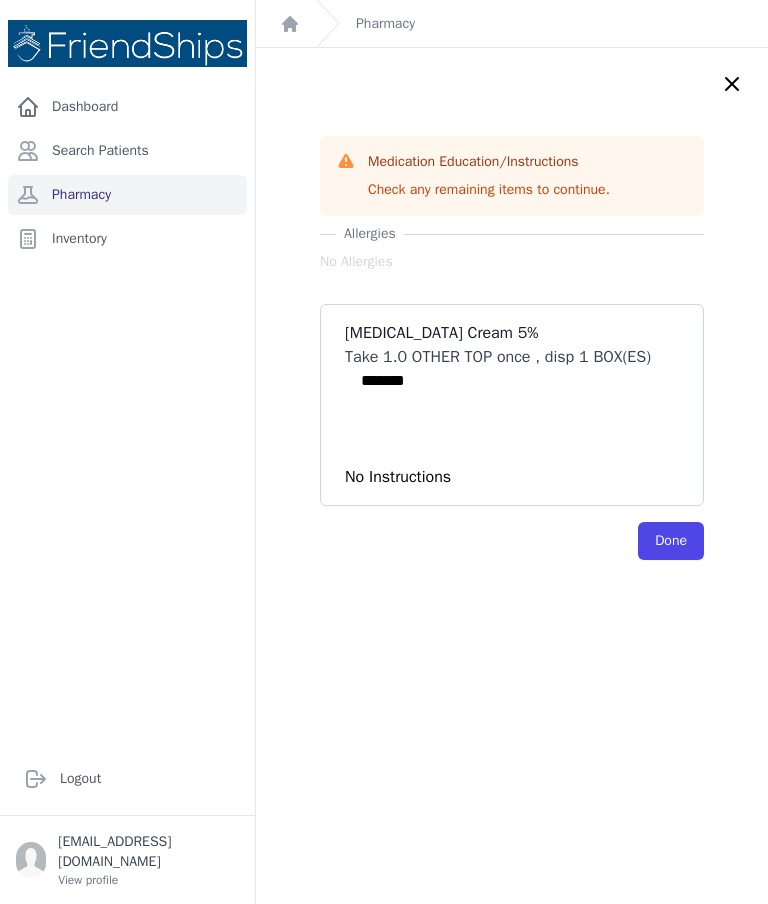 click on "Done" at bounding box center [671, 541] 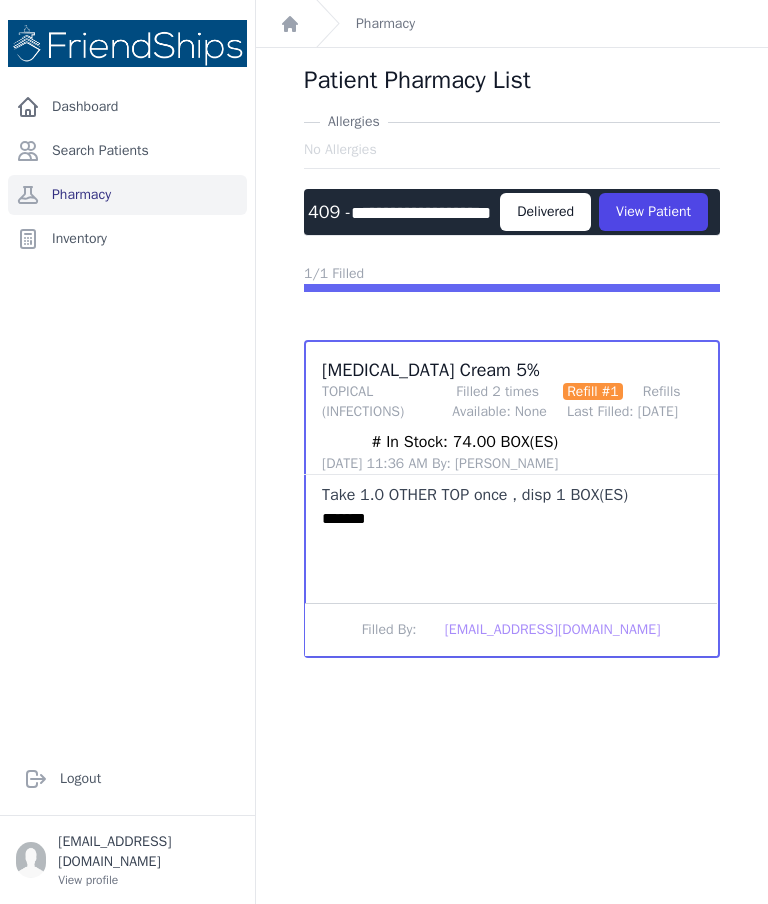 click on "Search Patients" at bounding box center (127, 151) 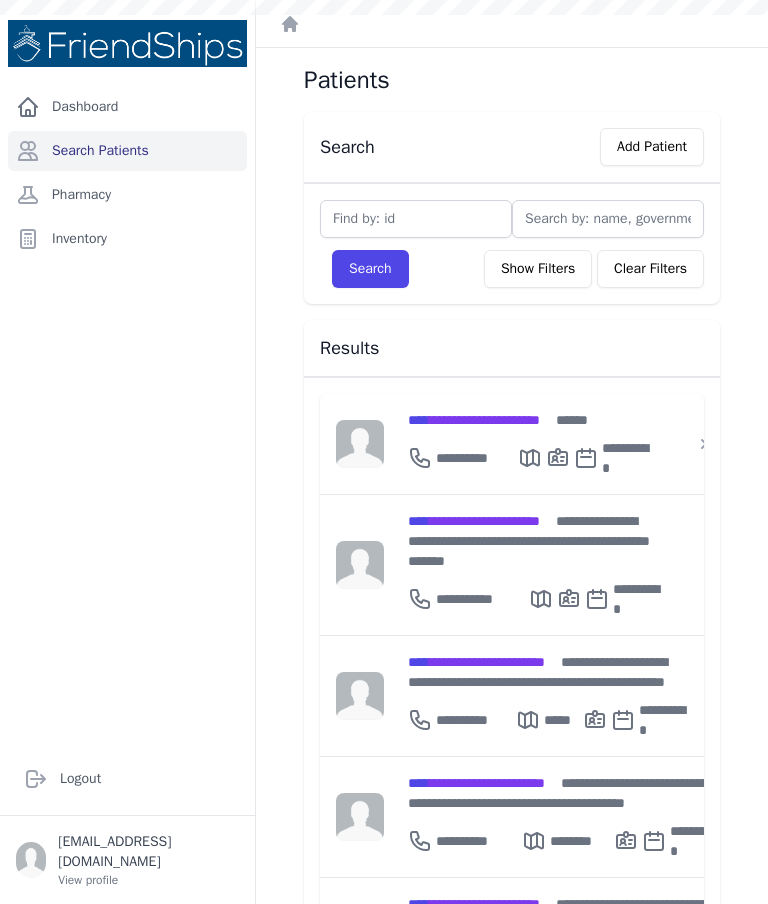 scroll, scrollTop: 0, scrollLeft: 0, axis: both 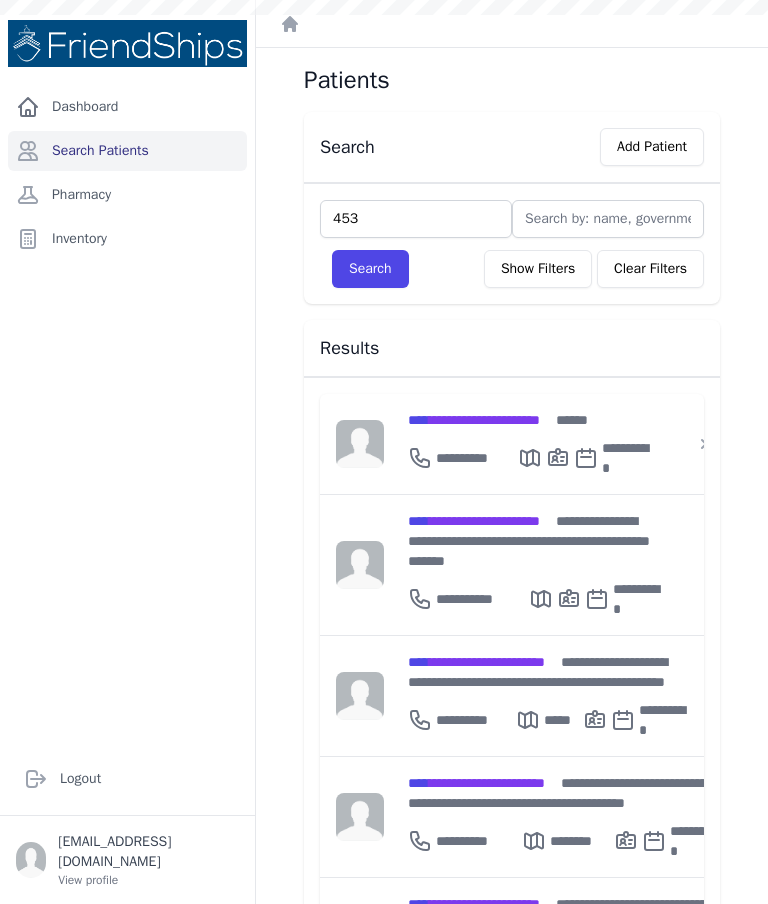 type on "453" 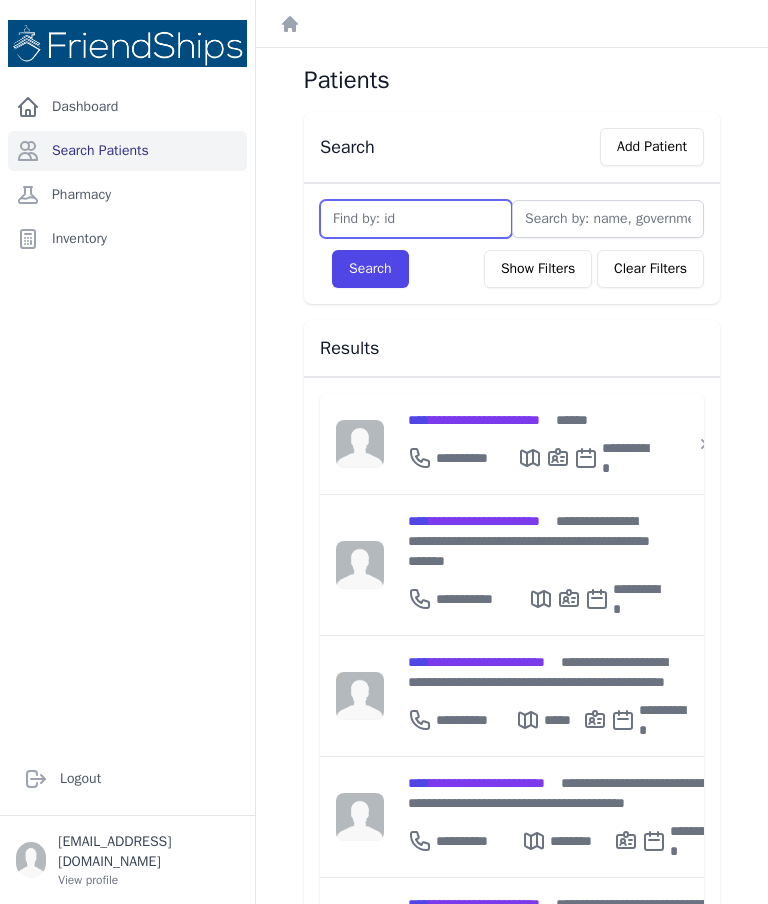 click at bounding box center (416, 219) 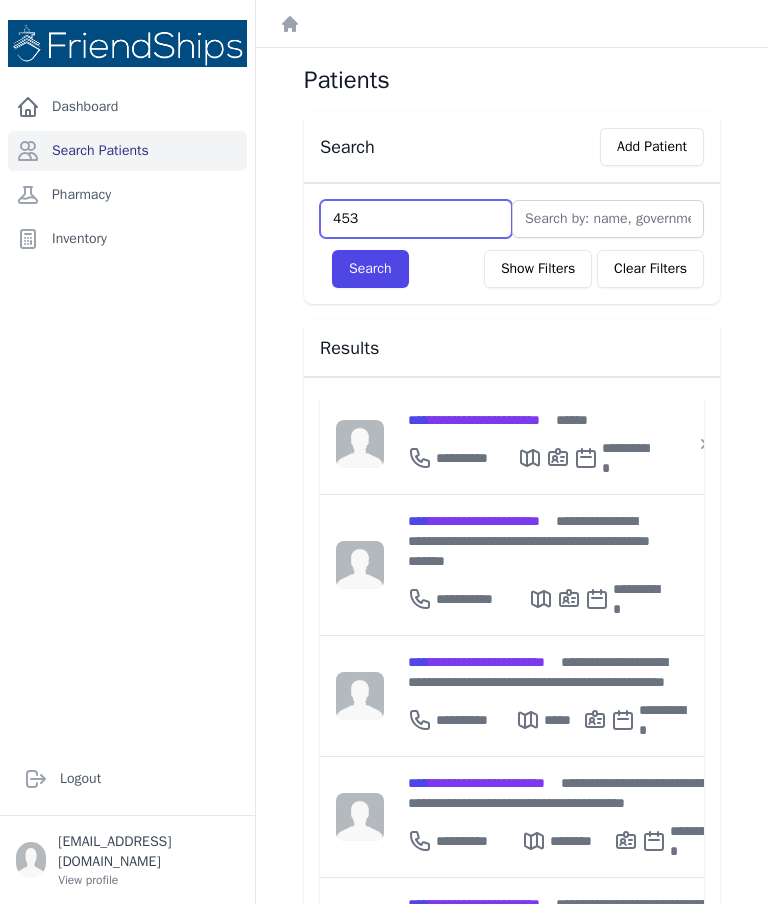 type on "453" 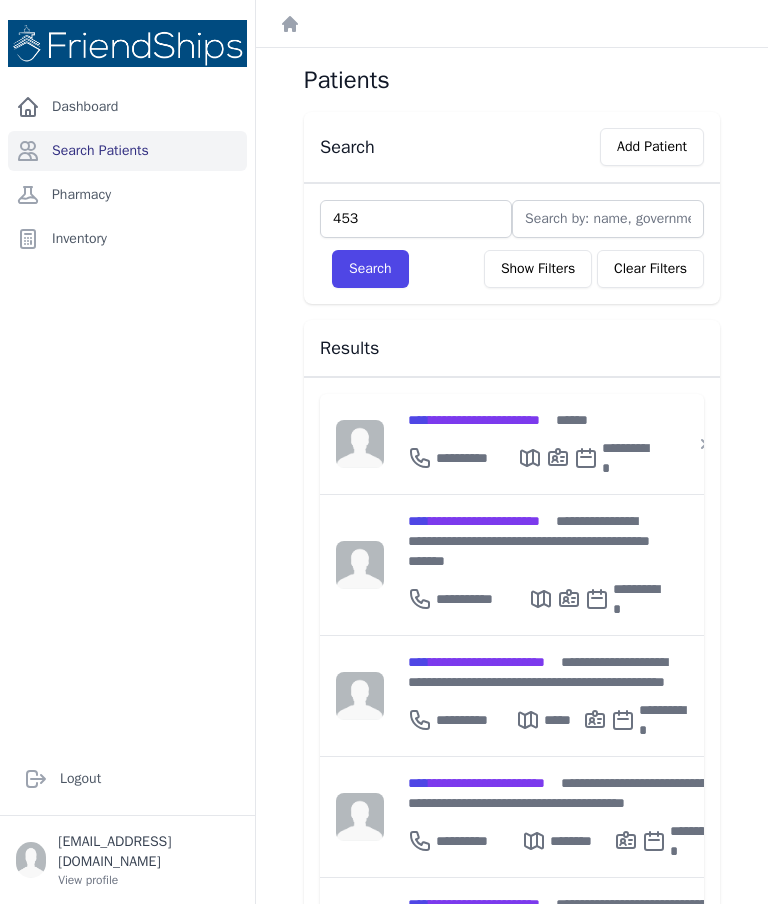 click on "Search" at bounding box center (370, 269) 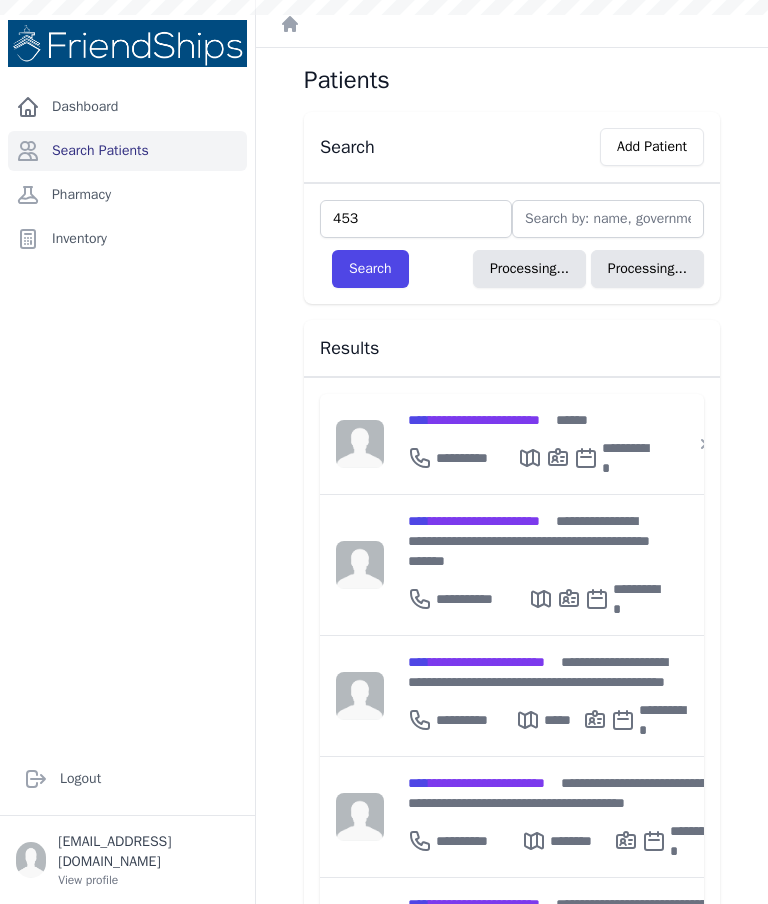 type 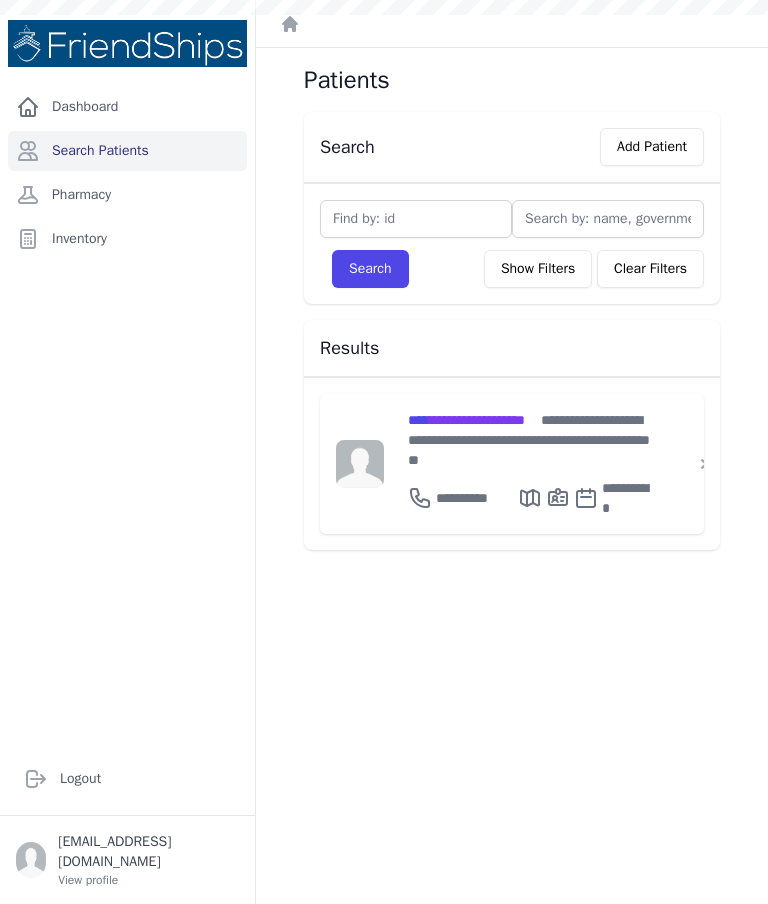 click on "**********" at bounding box center [529, 464] 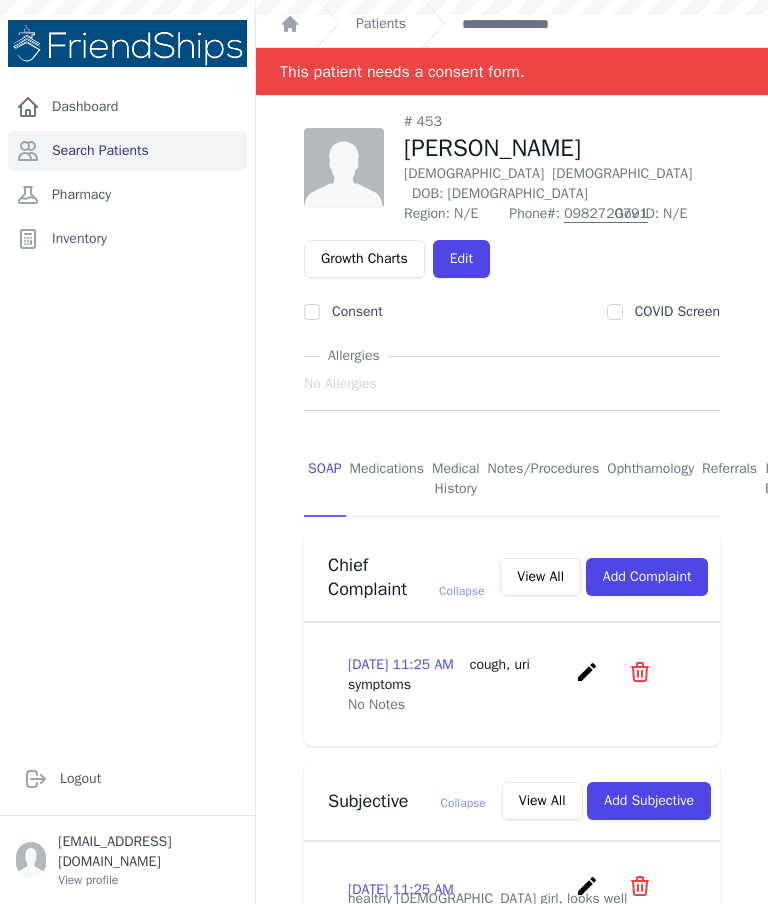 scroll, scrollTop: 0, scrollLeft: 0, axis: both 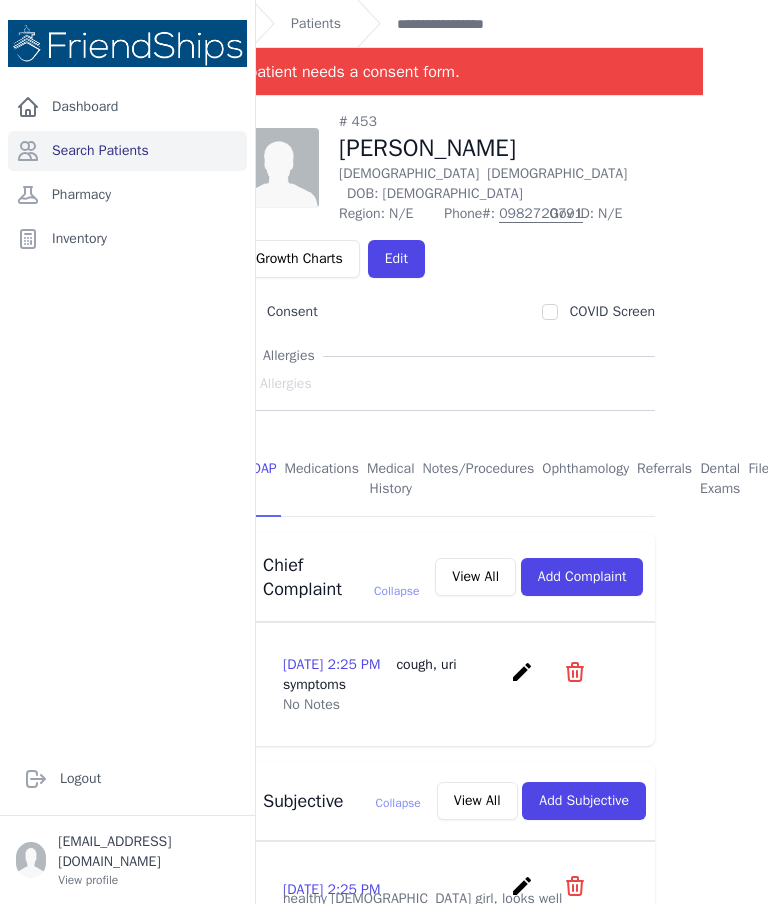 click on "Edit" at bounding box center (396, 259) 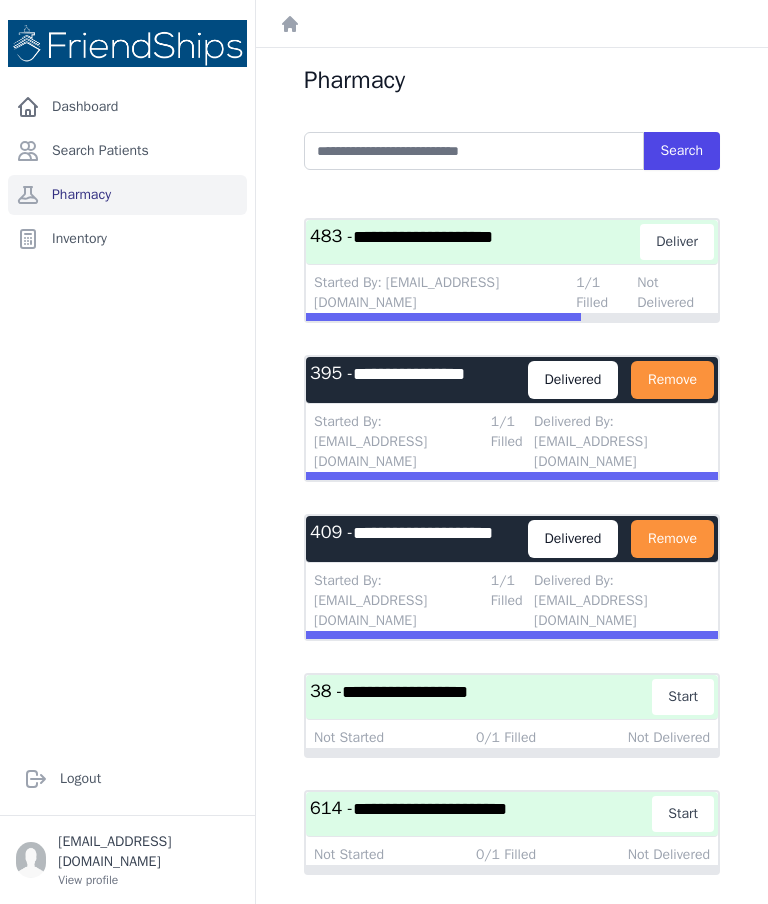 scroll, scrollTop: 0, scrollLeft: 0, axis: both 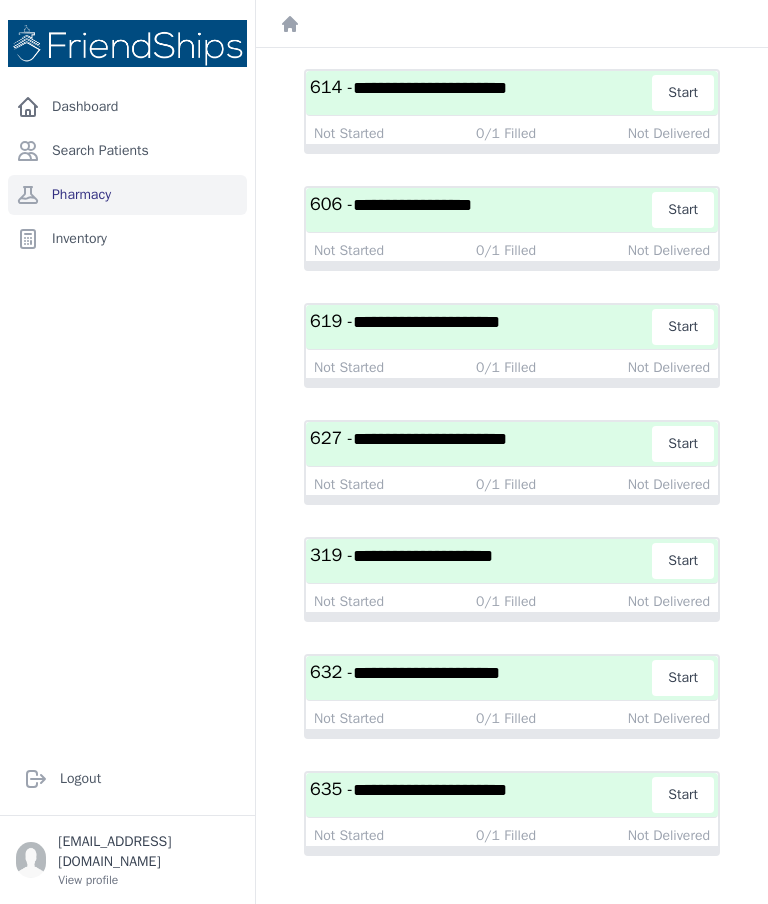 click on "**********" at bounding box center (430, 790) 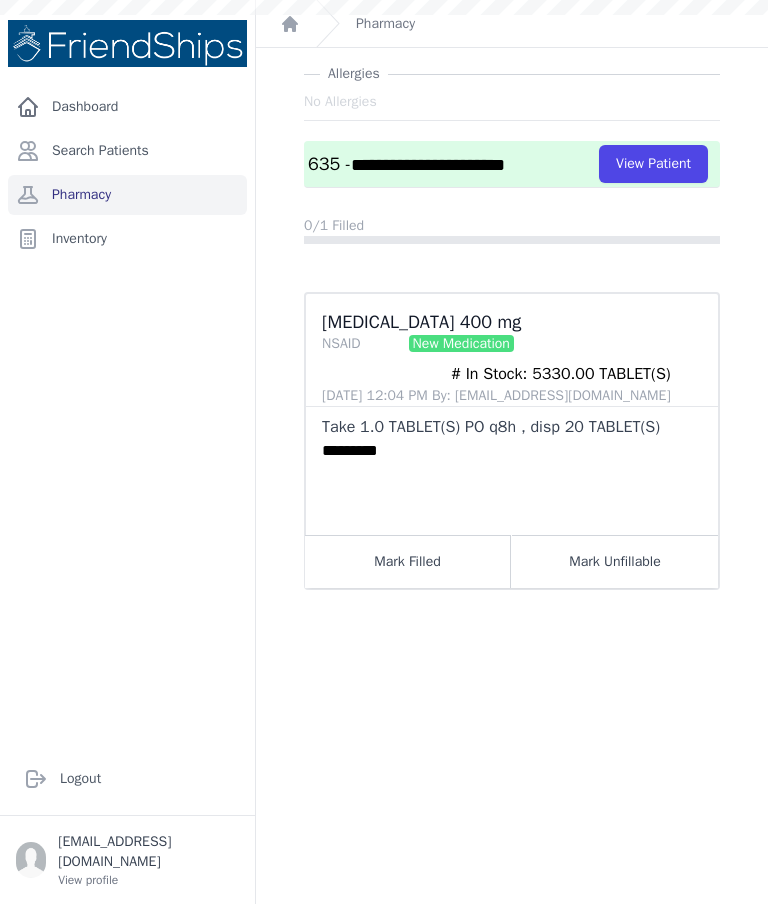 scroll, scrollTop: 48, scrollLeft: 0, axis: vertical 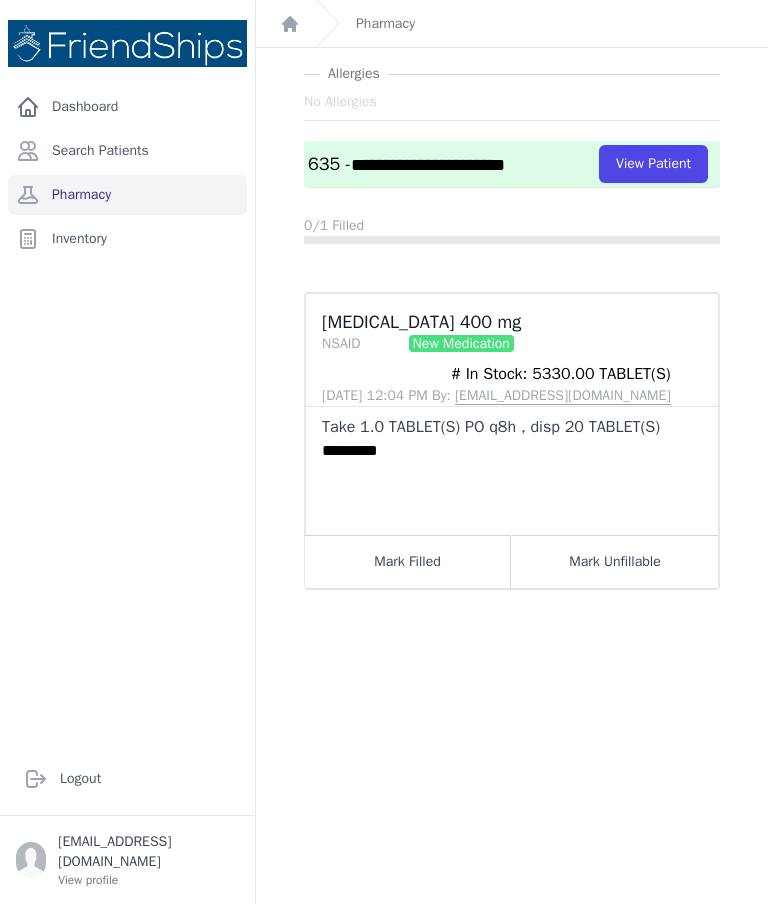 click on "Mark Filled" at bounding box center [408, 561] 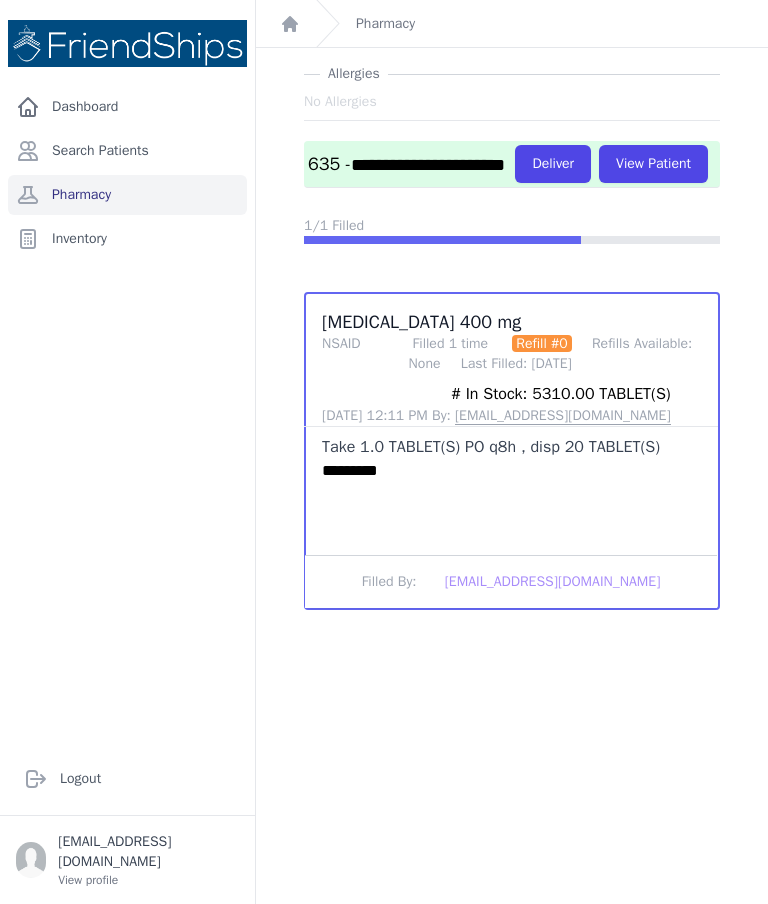 click on "Deliver" at bounding box center [553, 164] 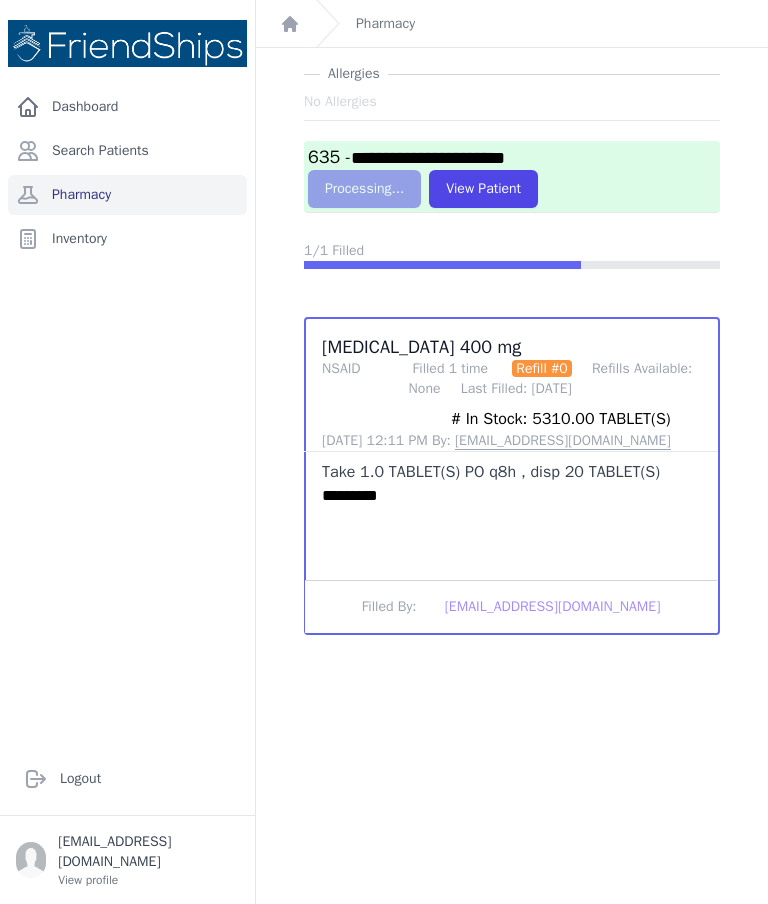 scroll, scrollTop: 0, scrollLeft: 0, axis: both 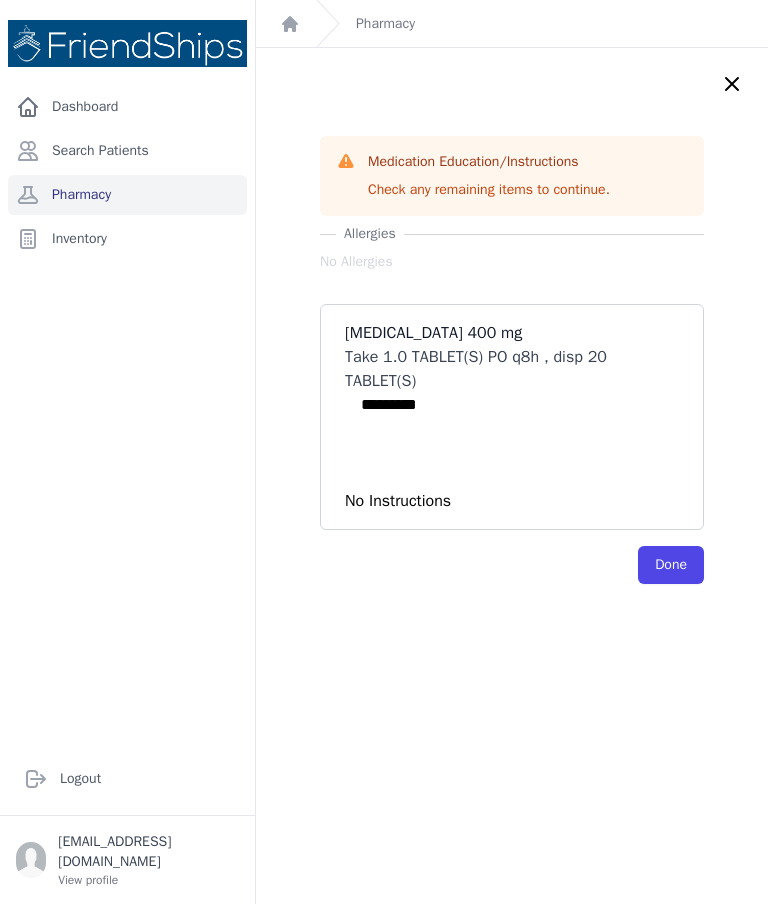 click on "Done" at bounding box center [671, 565] 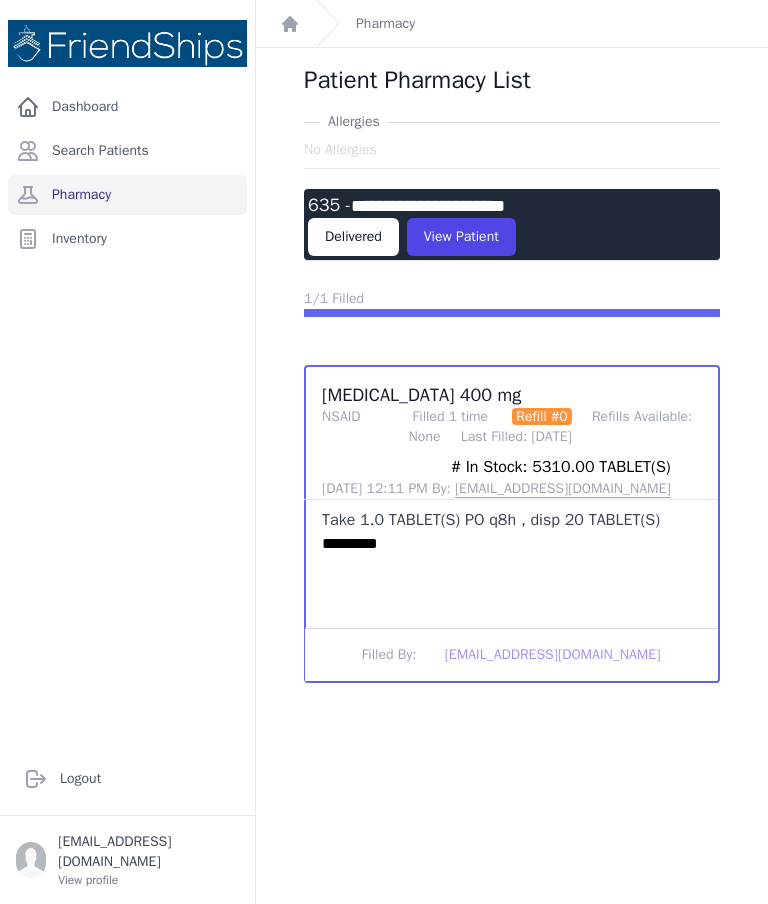 click on "Search Patients" at bounding box center [127, 151] 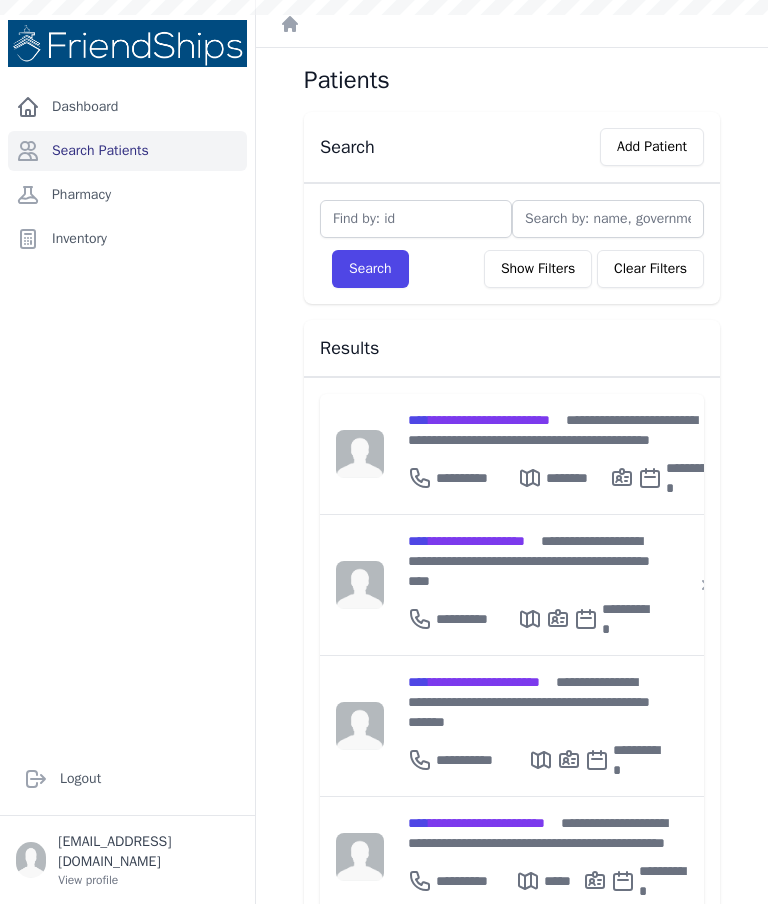 scroll, scrollTop: 0, scrollLeft: 0, axis: both 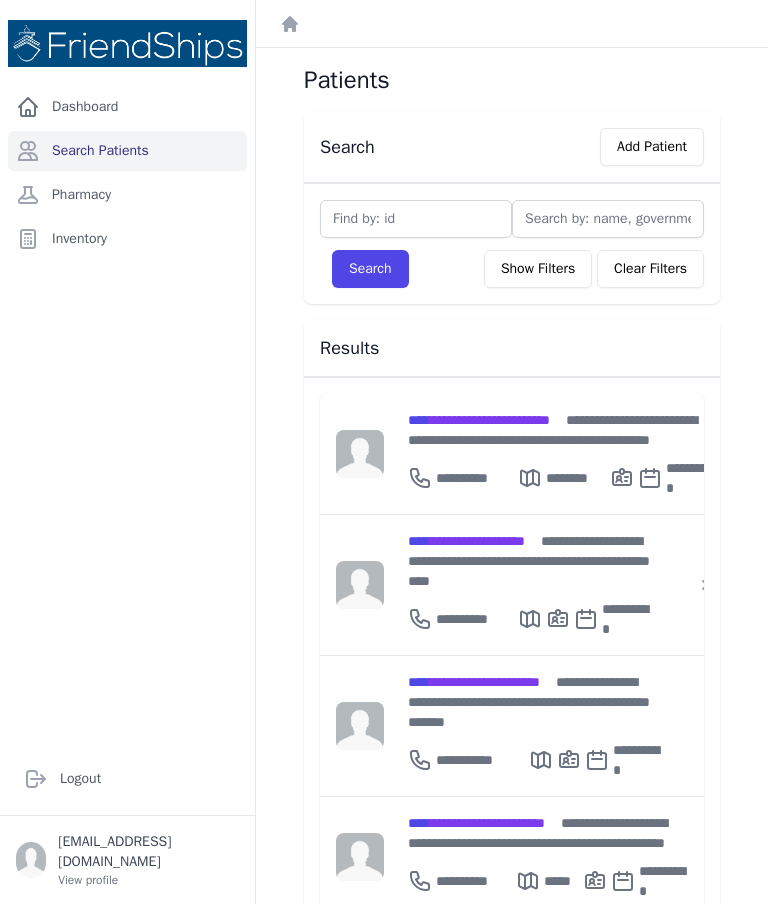 click on "Add Patient" at bounding box center [652, 147] 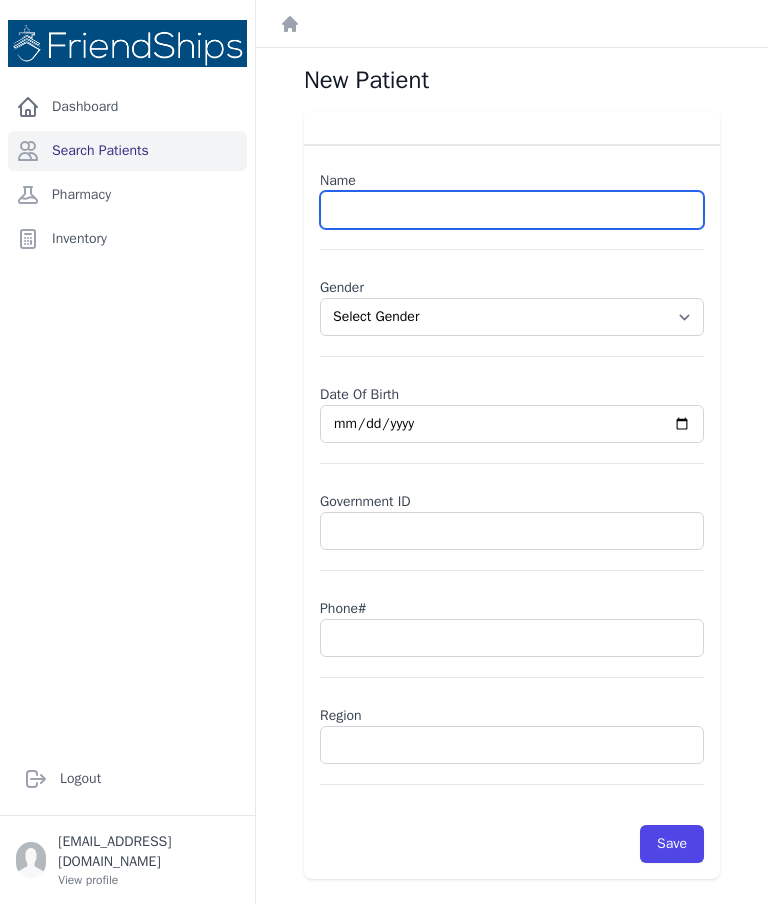 click at bounding box center [512, 210] 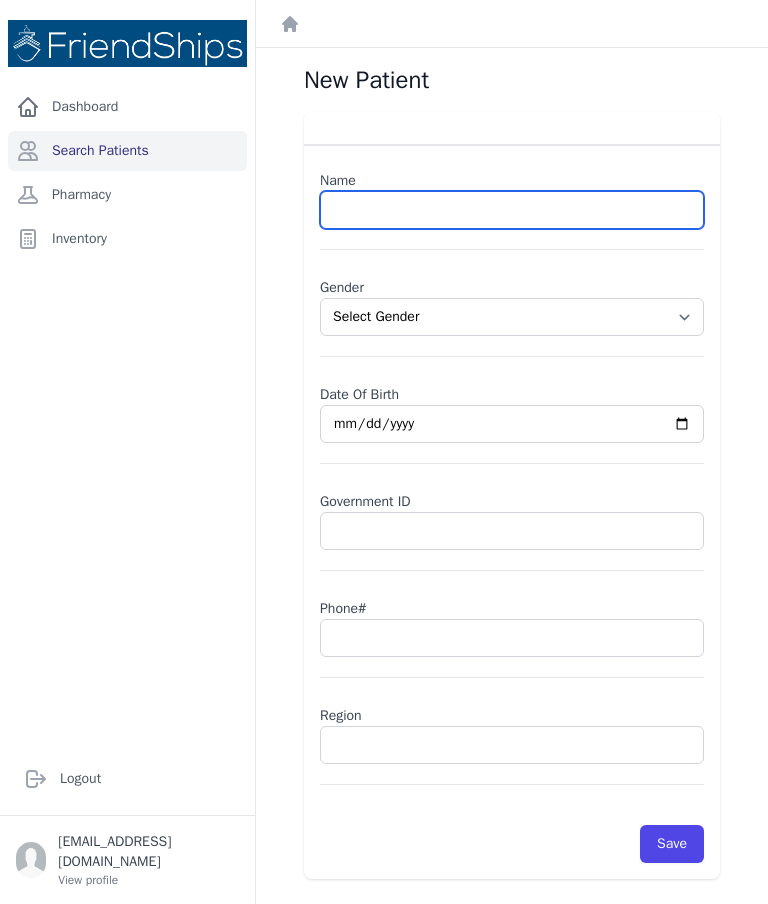 paste on "Iman Muhammad Surur" 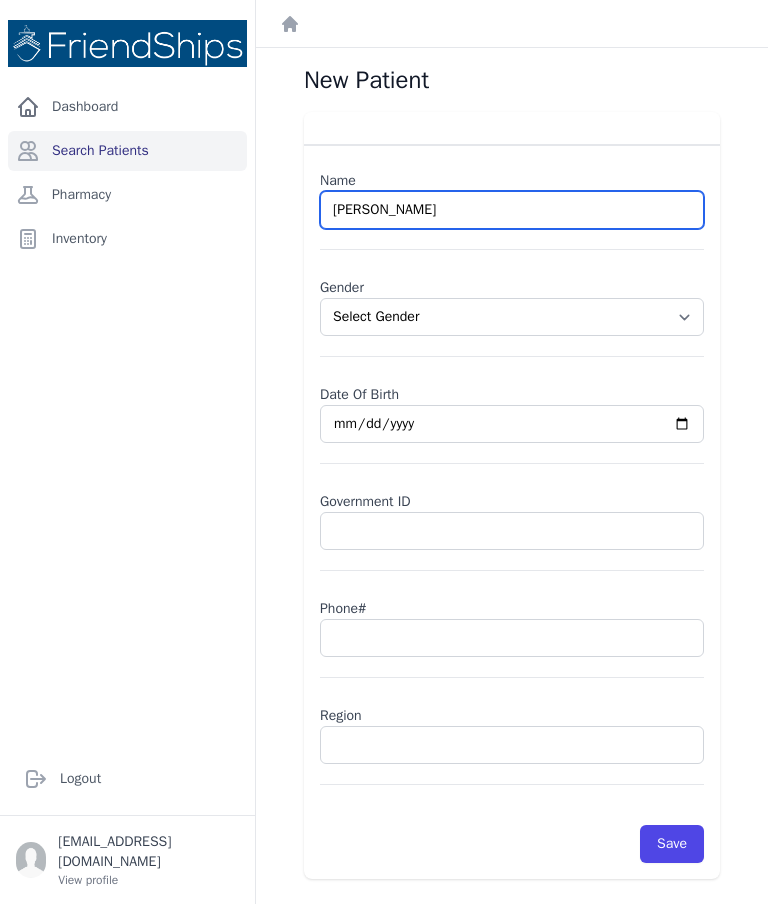 type on "Iman Muhammad Surur" 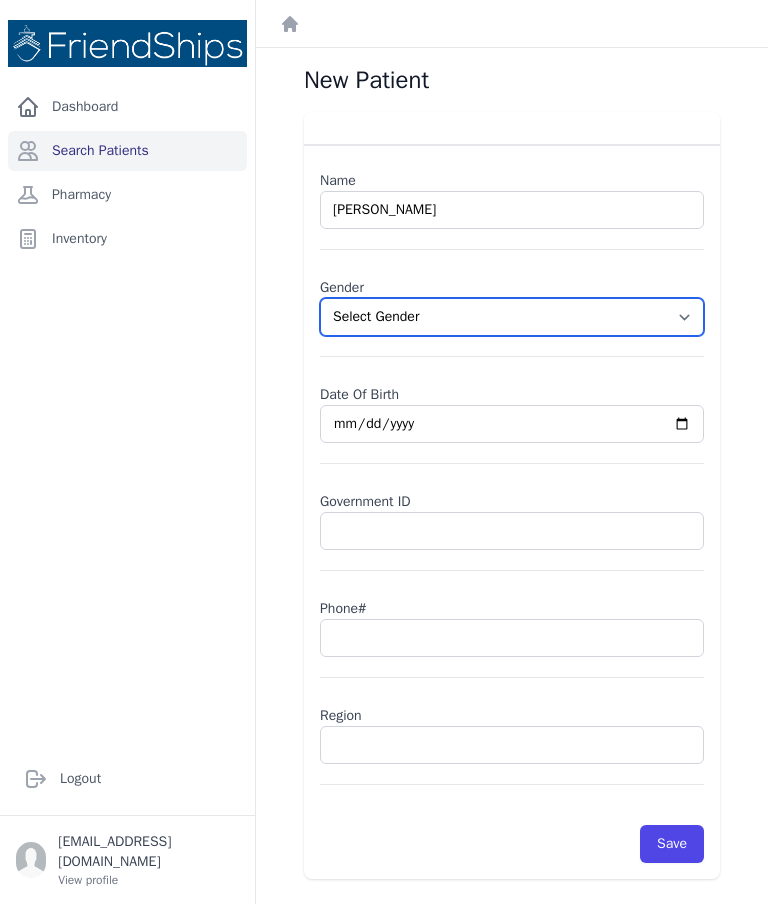 click on "Select Gender Male Female" at bounding box center [512, 317] 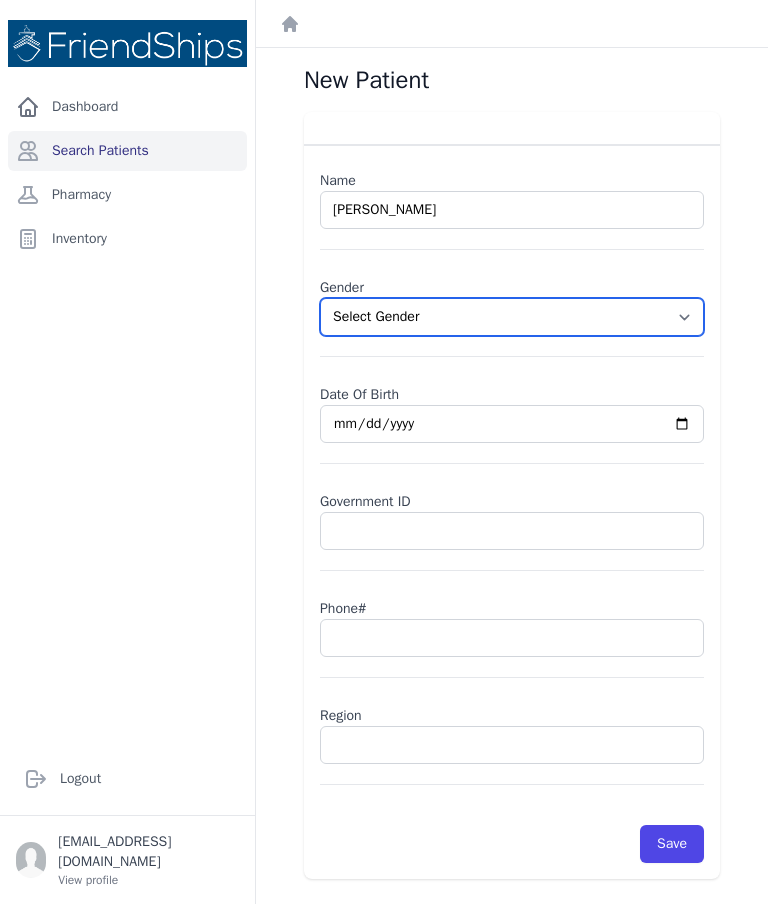 select on "female" 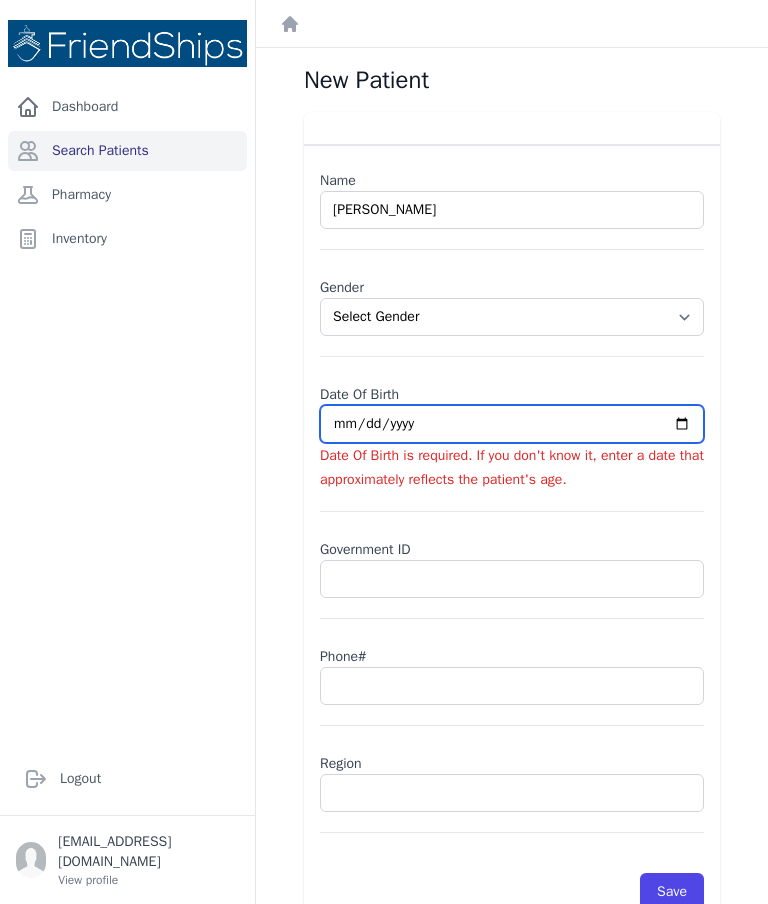 click at bounding box center [512, 424] 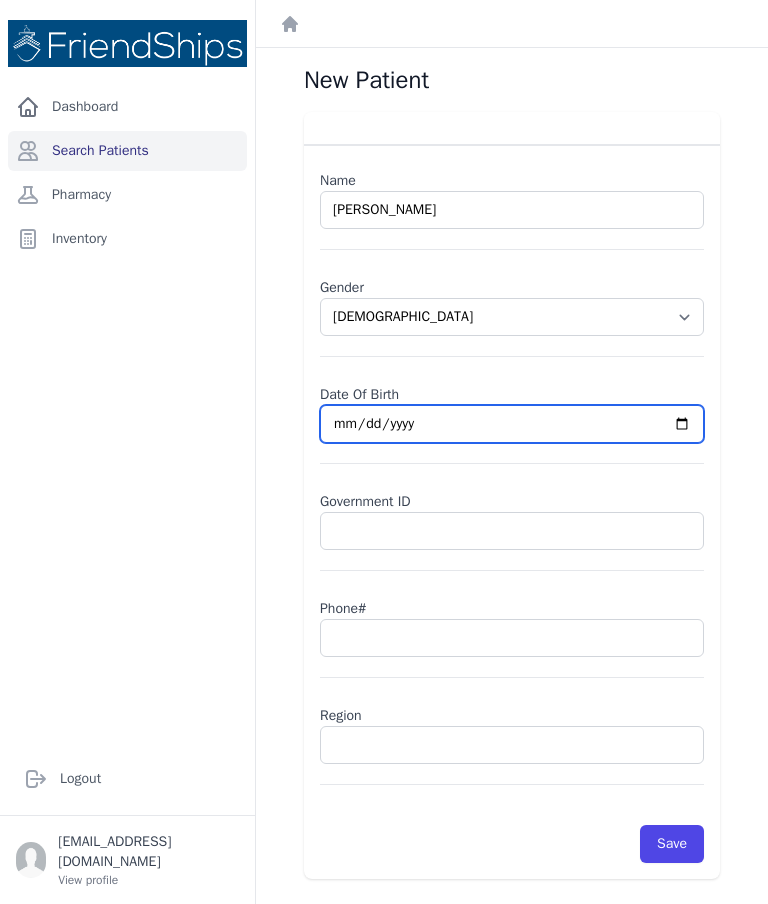 type on "2001-01-07" 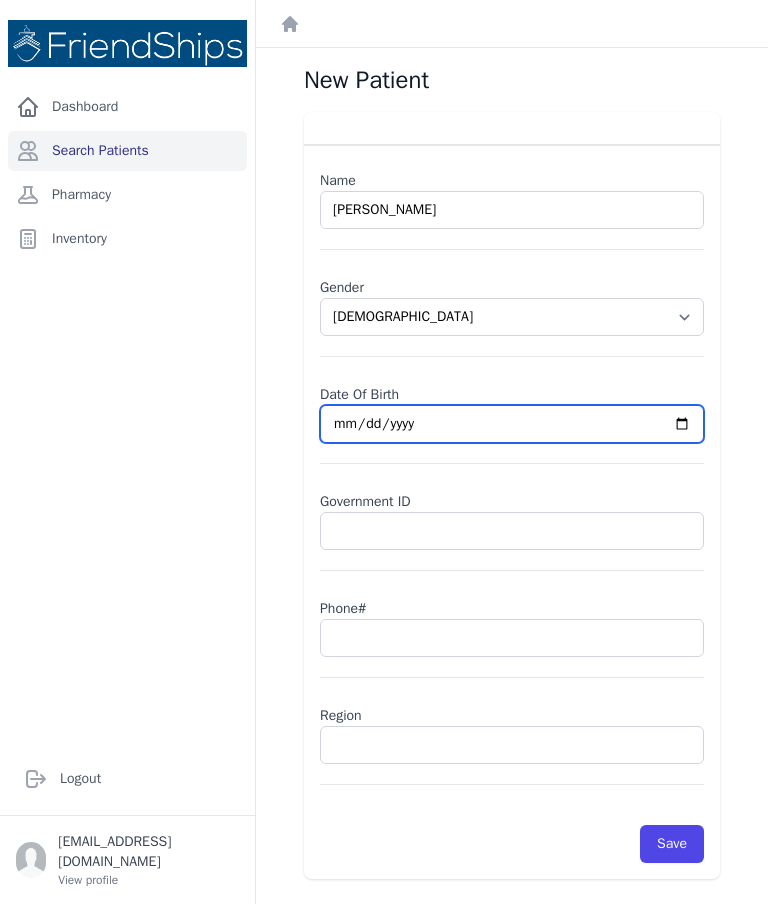 select on "female" 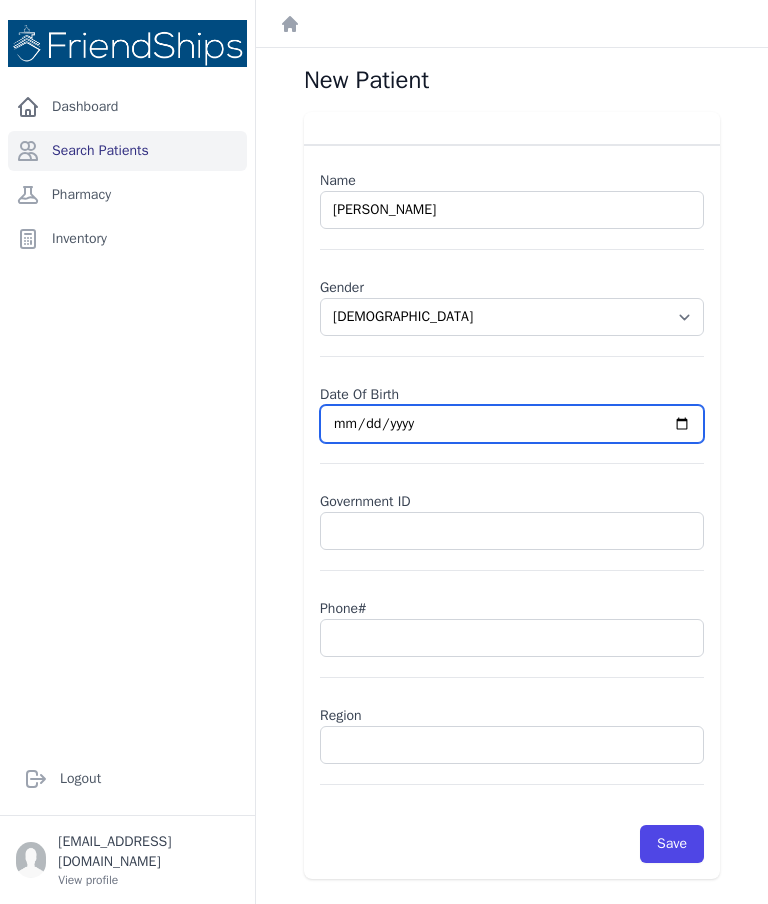 type on "2001-01-01" 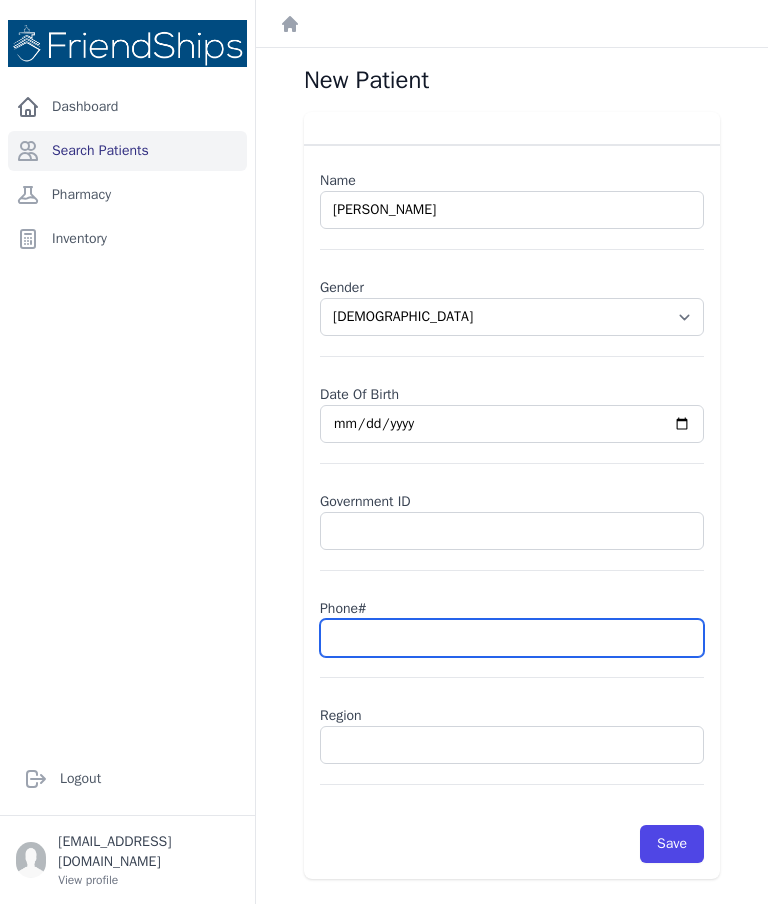 click at bounding box center [512, 638] 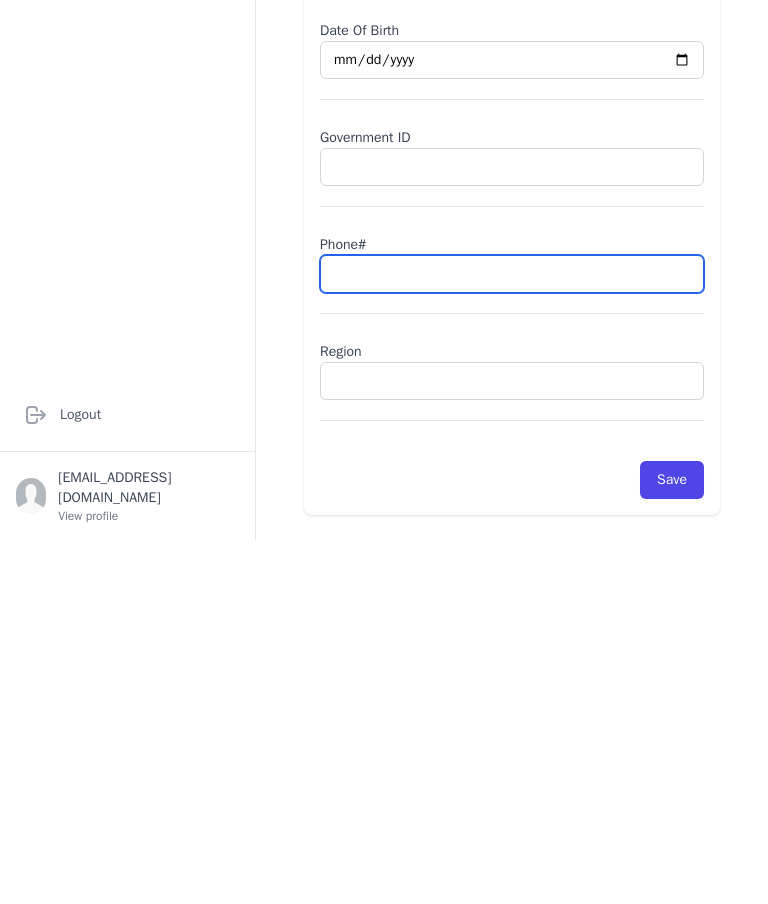 paste on "0994828358" 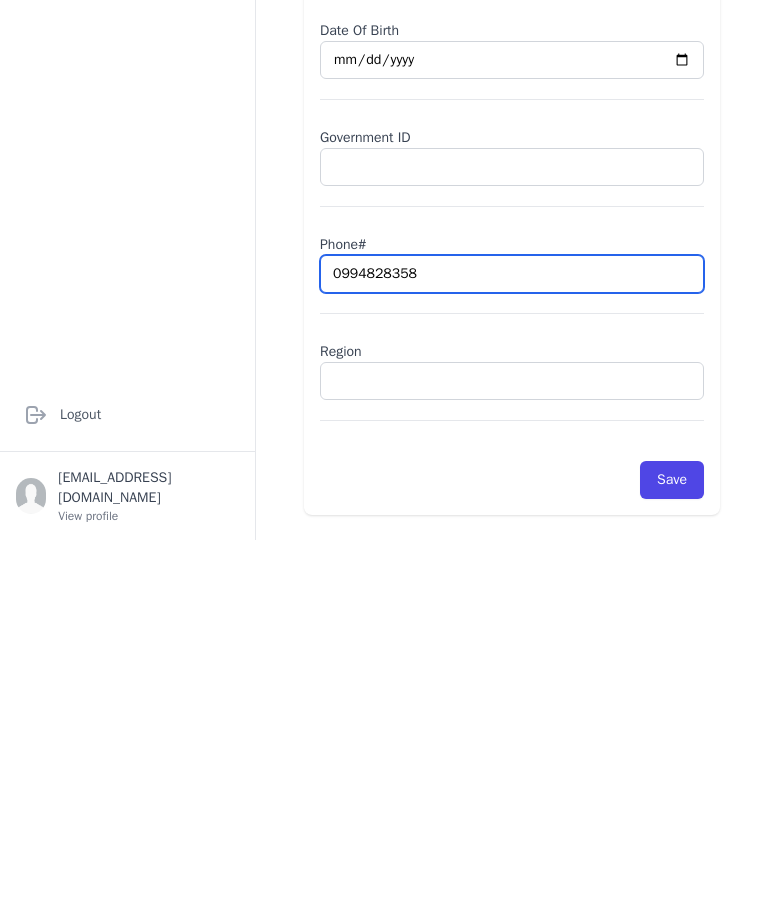 select on "female" 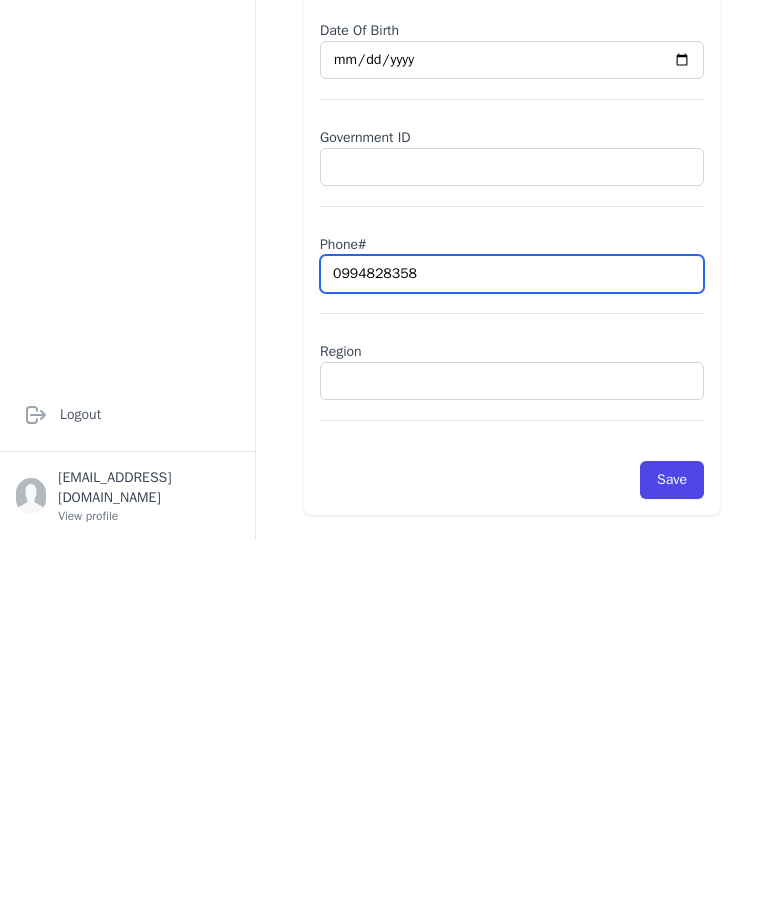 type on "0994828358" 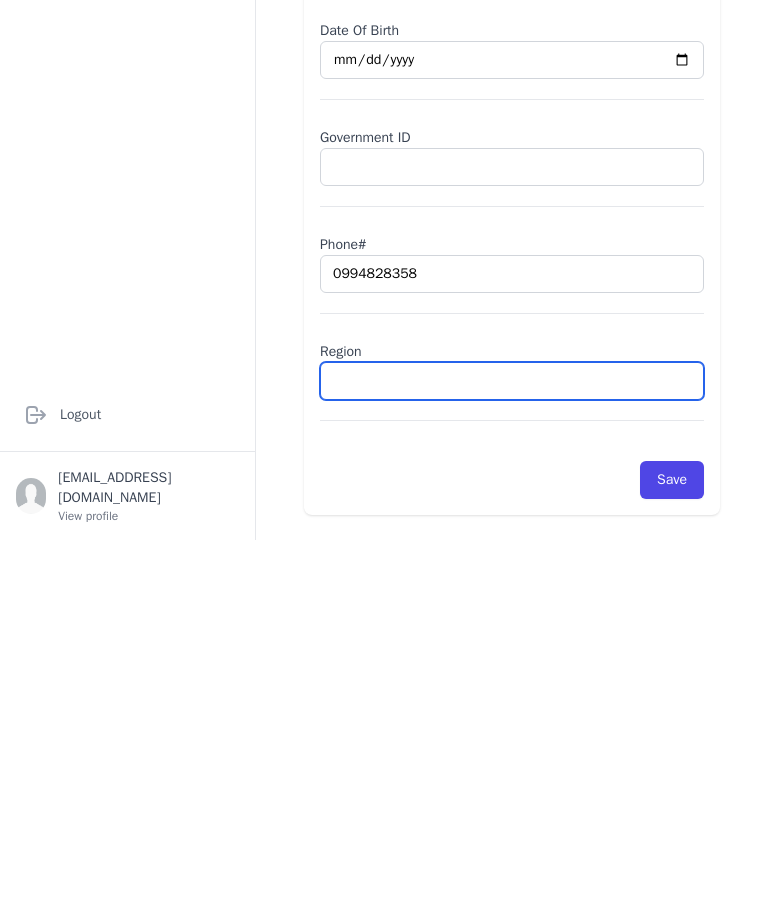 click at bounding box center [512, 745] 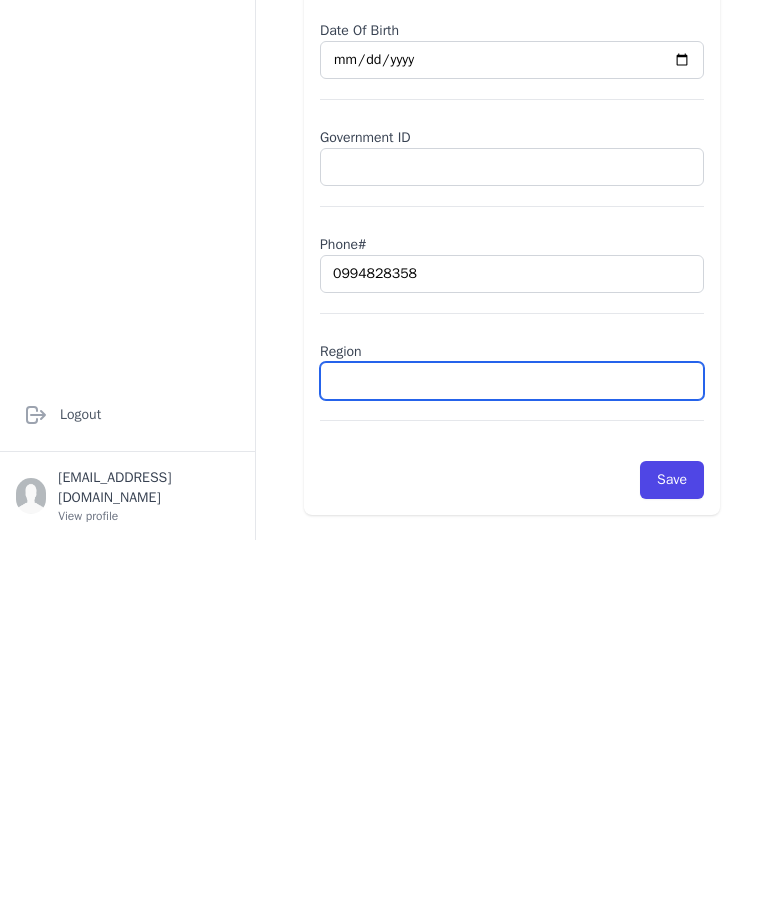 click at bounding box center (512, 745) 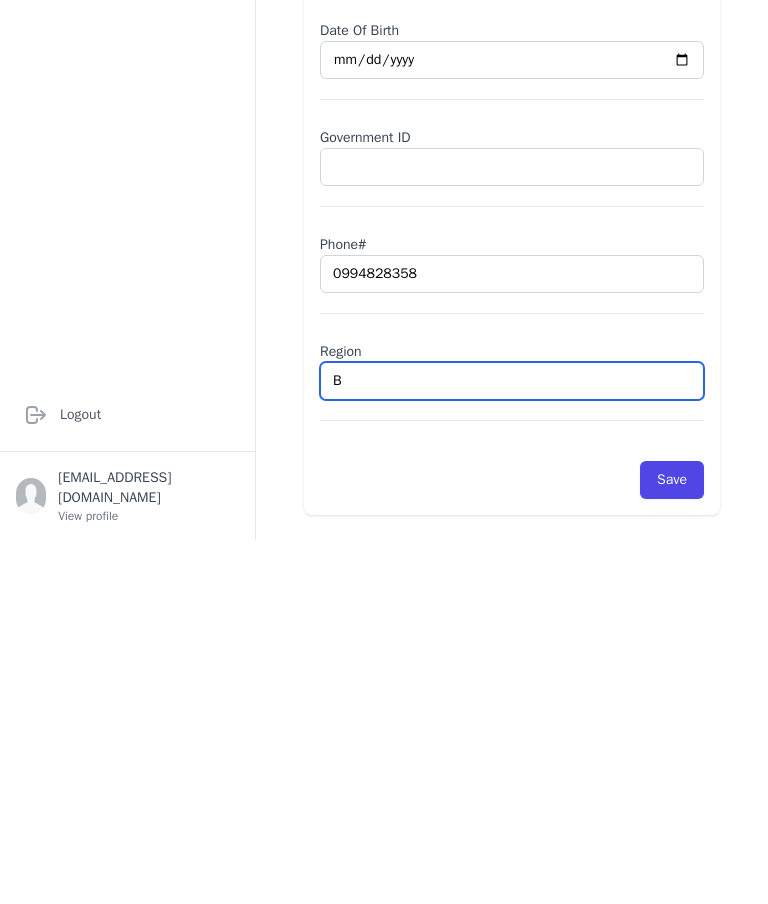 type on "Ba" 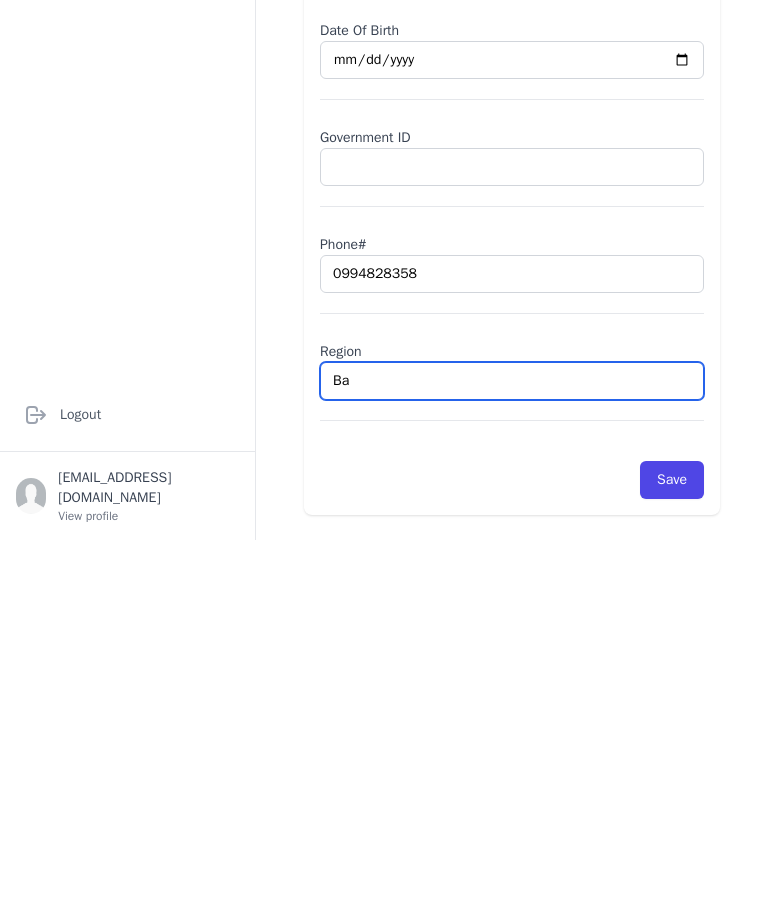 select on "[DEMOGRAPHIC_DATA]" 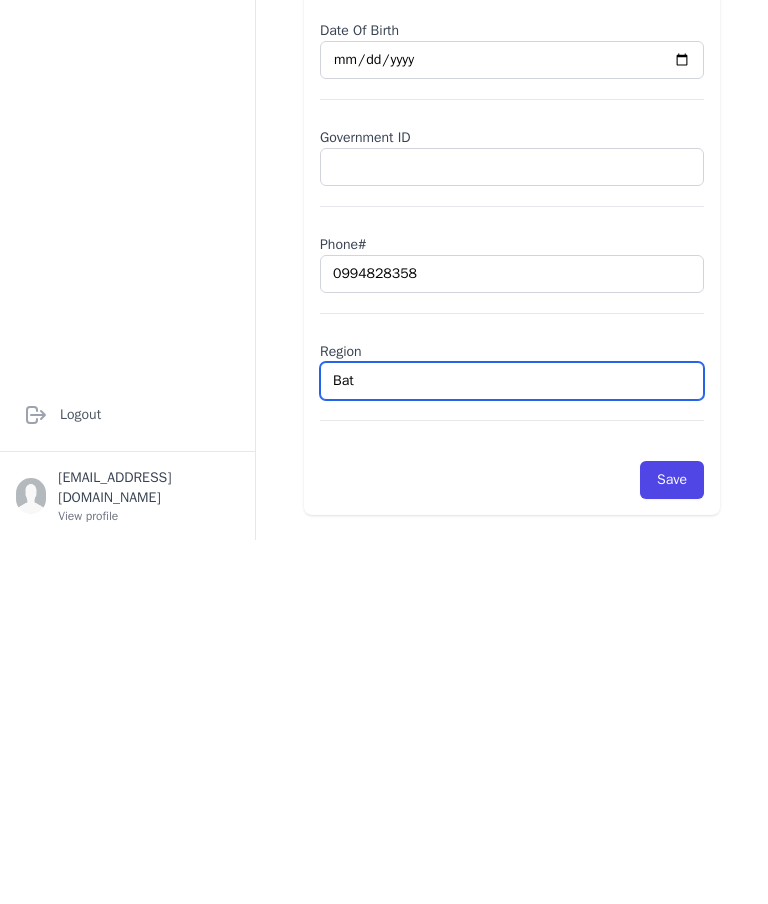 select on "[DEMOGRAPHIC_DATA]" 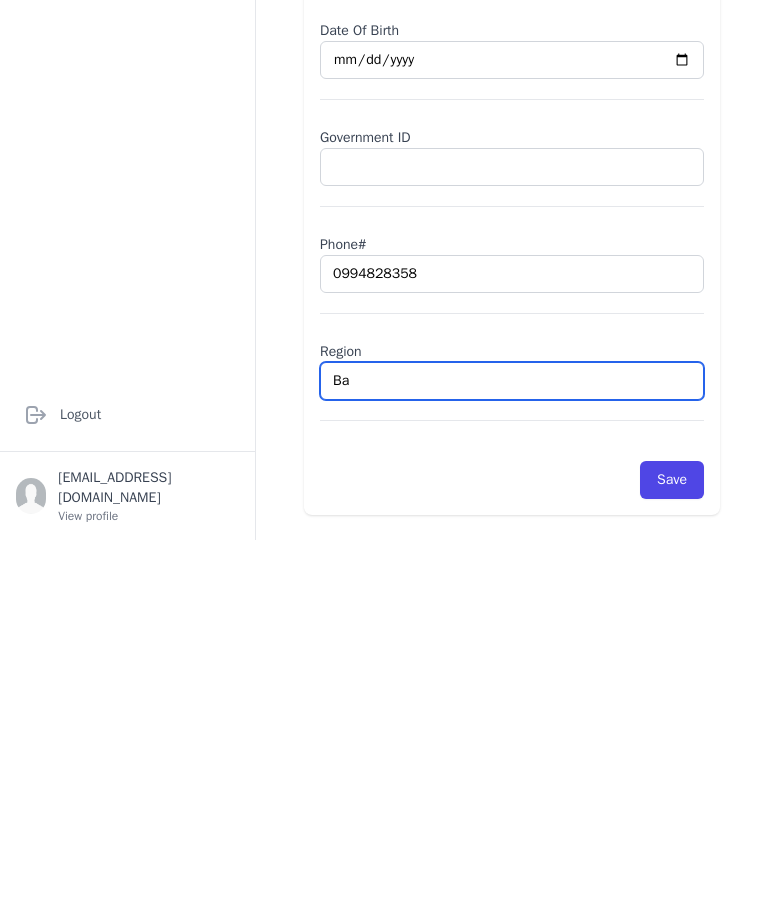 type on "B" 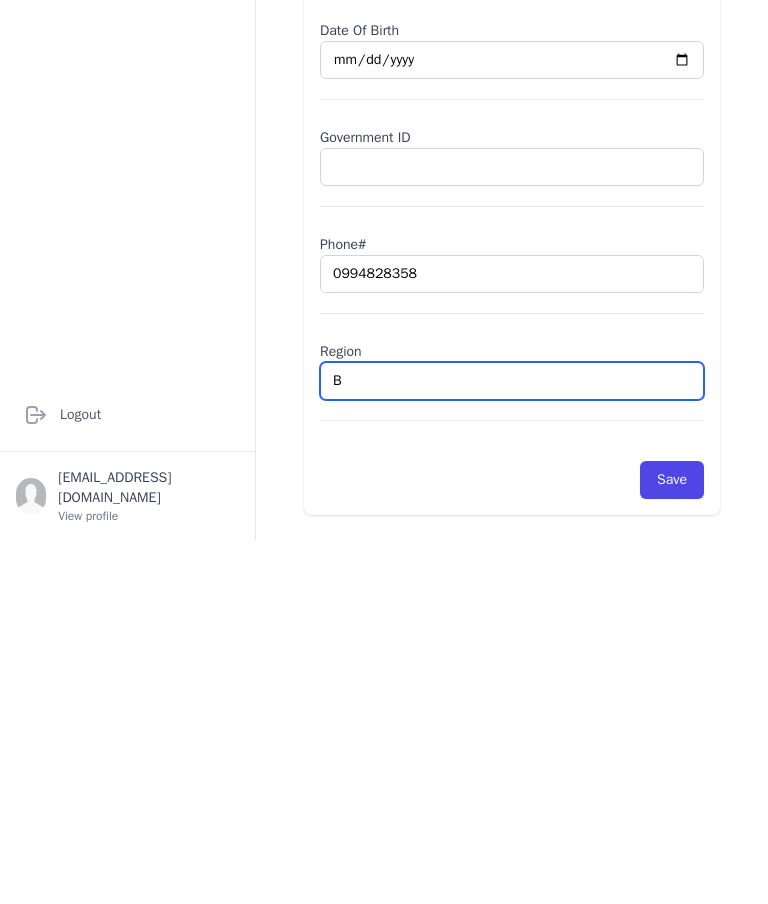 type 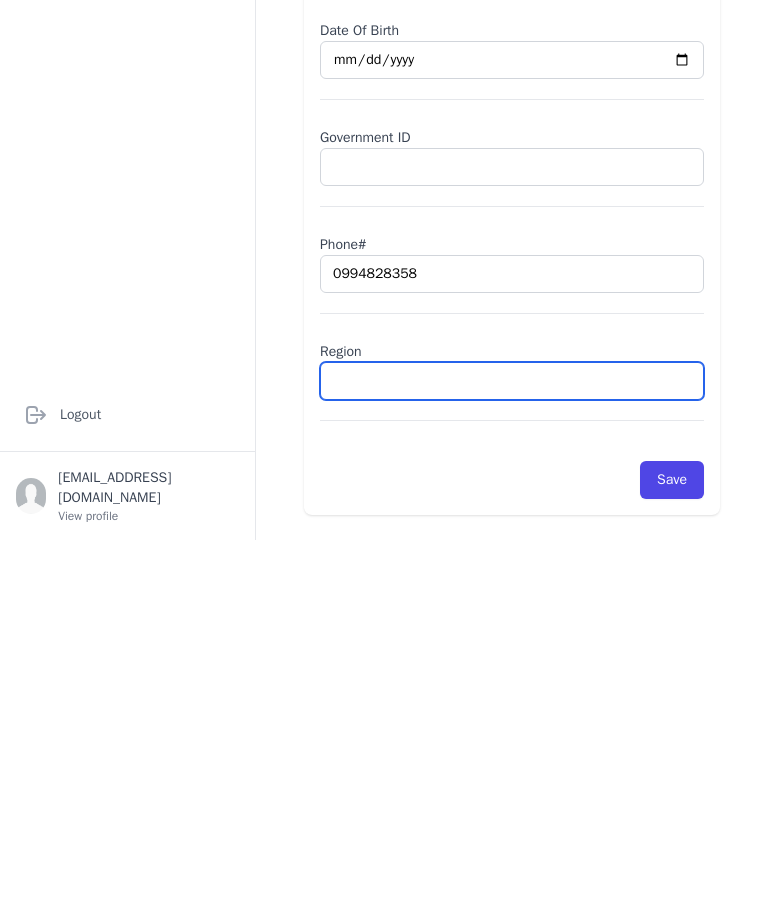 select on "[DEMOGRAPHIC_DATA]" 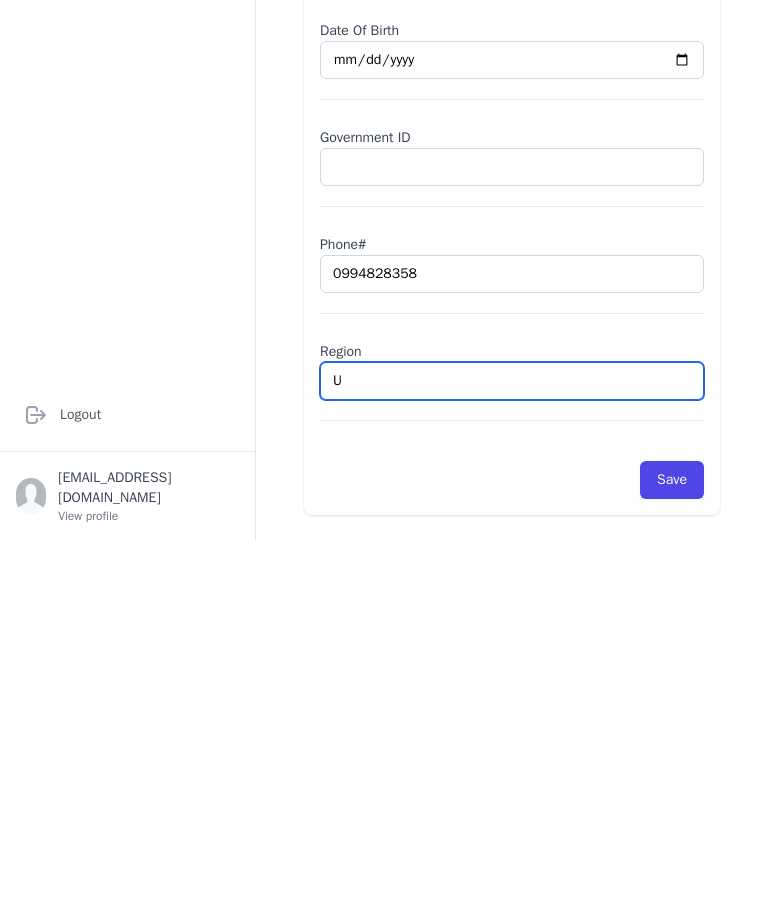 type on "Um" 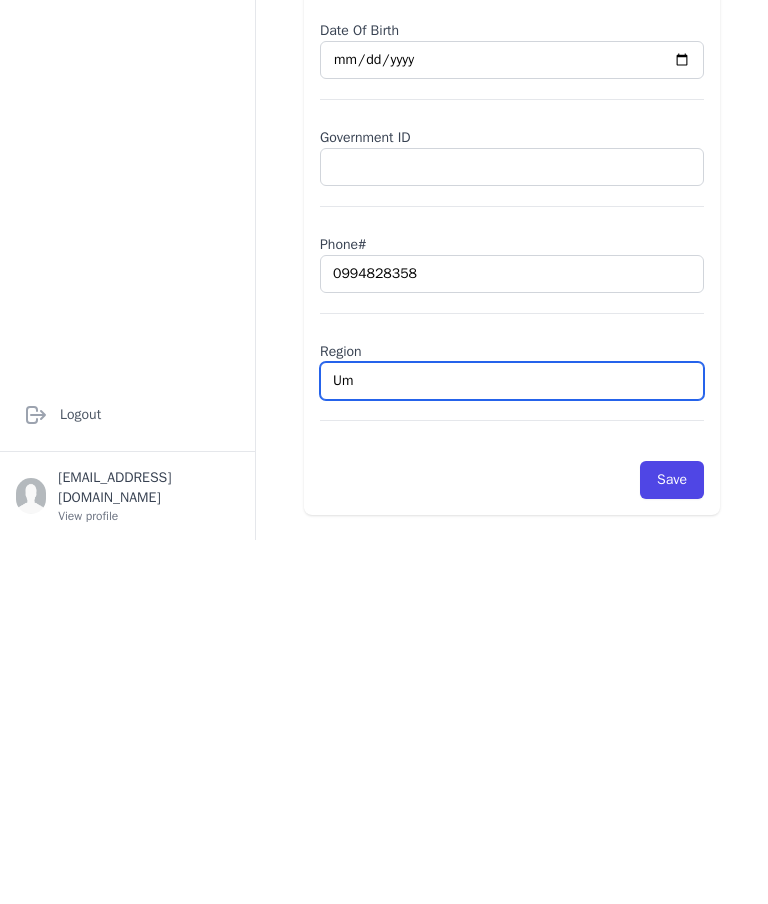 select on "[DEMOGRAPHIC_DATA]" 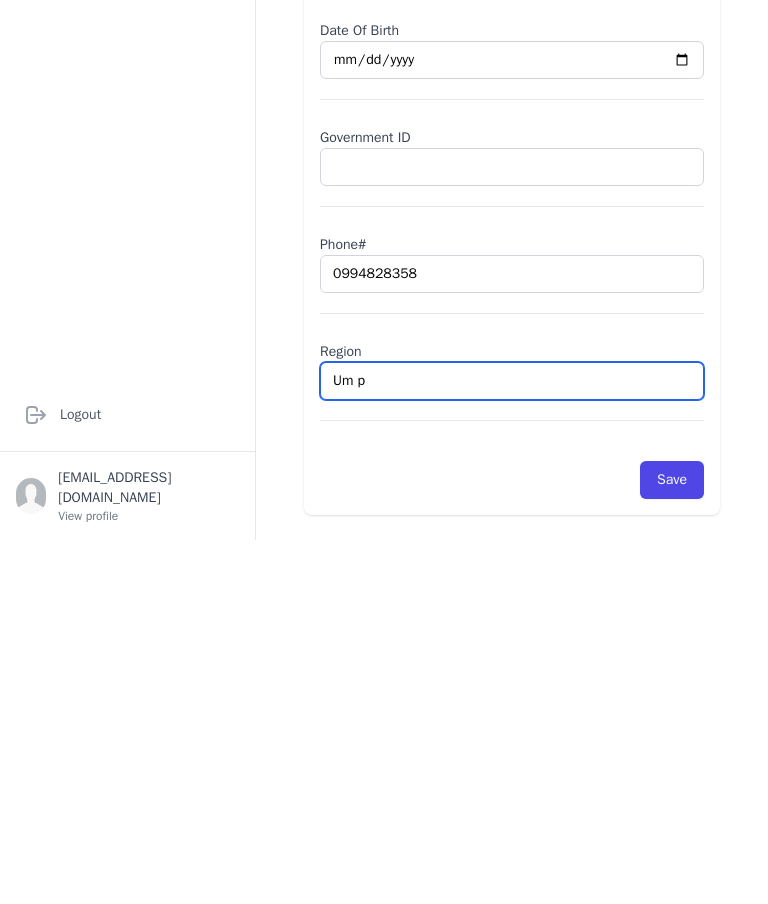 select on "[DEMOGRAPHIC_DATA]" 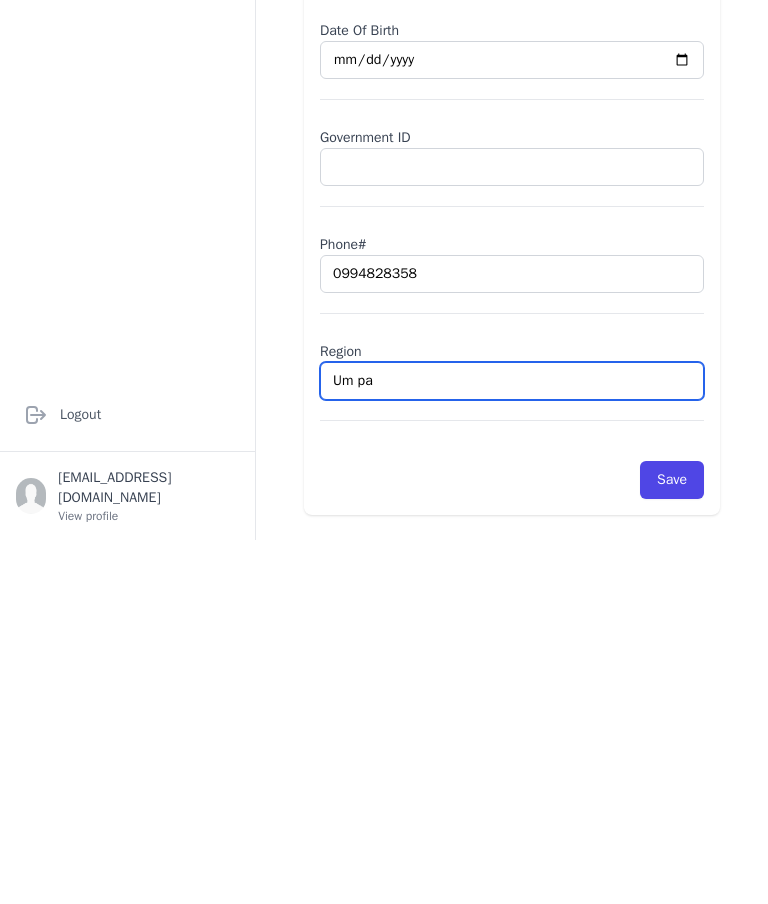 type on "Um pat" 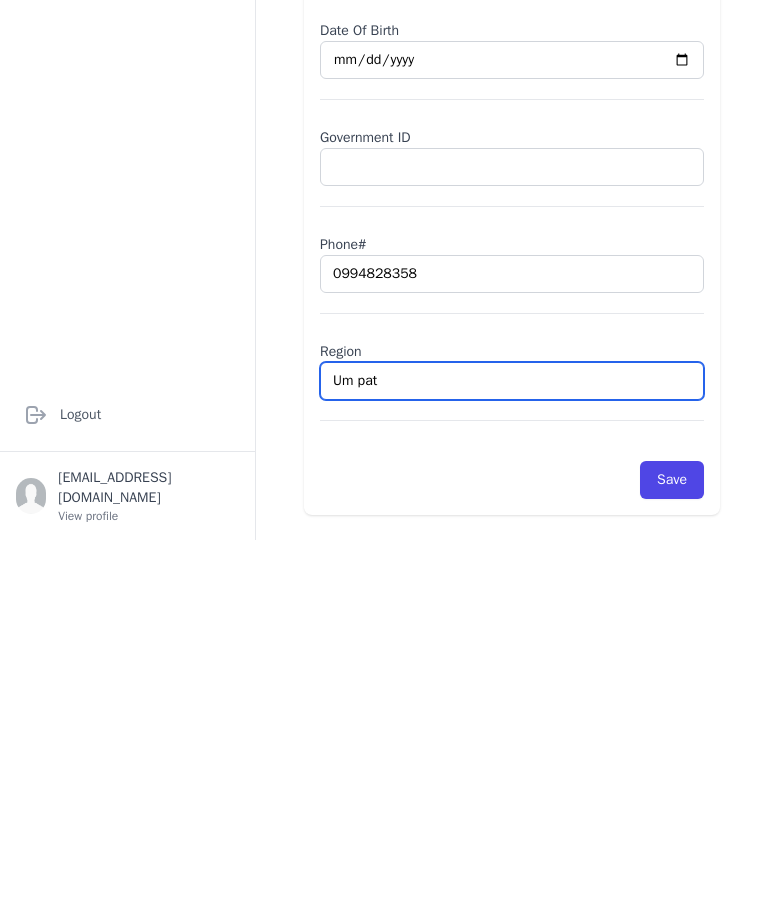 select on "[DEMOGRAPHIC_DATA]" 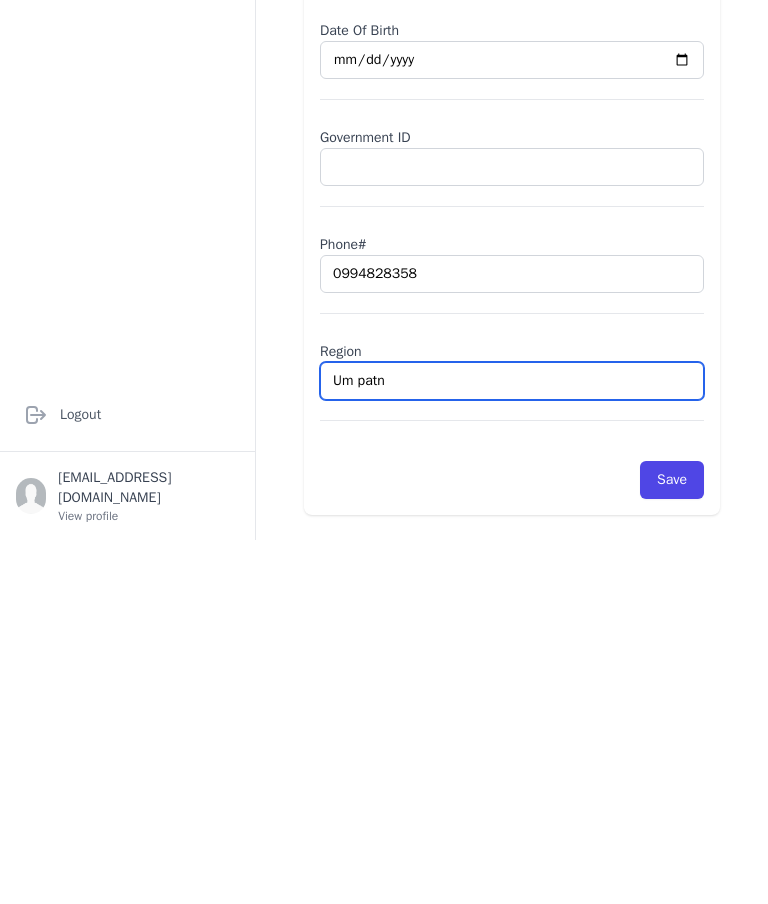 type on "Um patna" 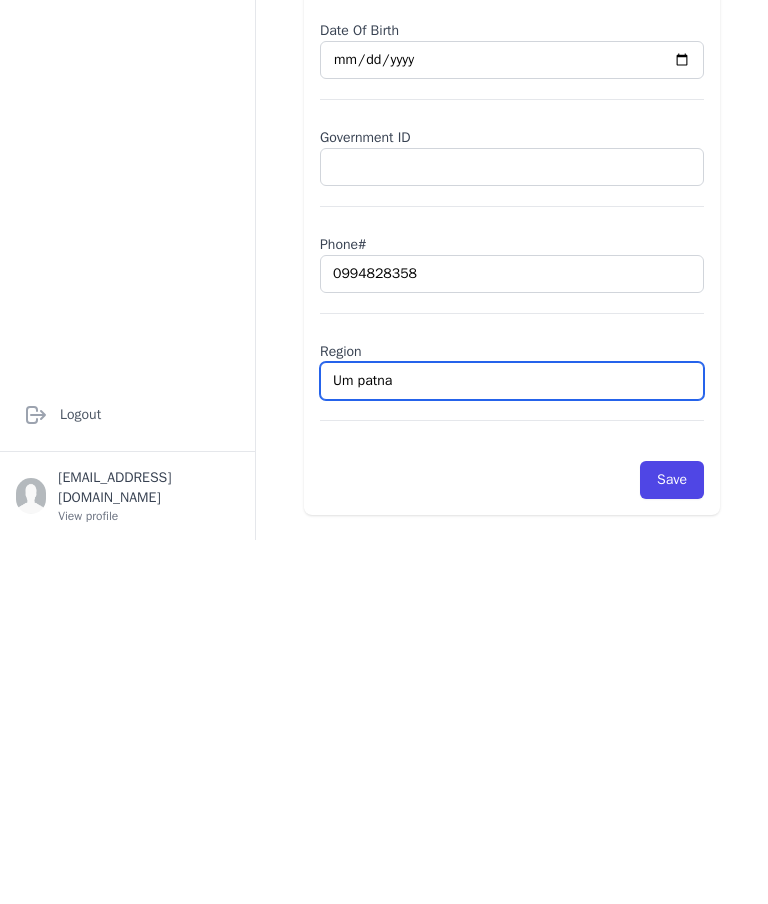 select on "[DEMOGRAPHIC_DATA]" 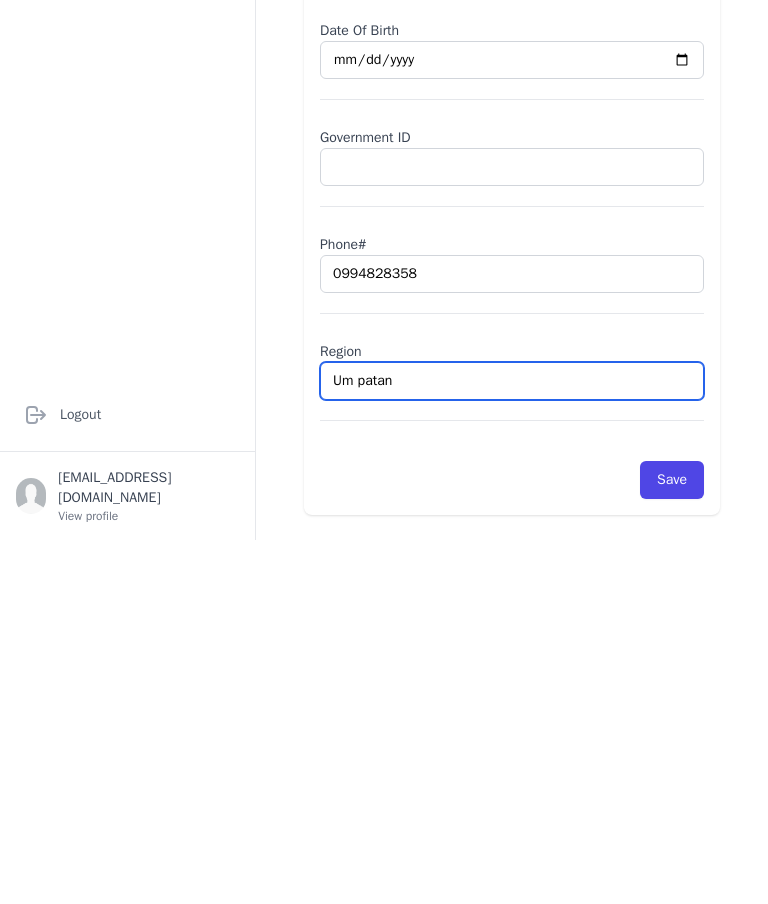 click on "Um patan" at bounding box center (512, 745) 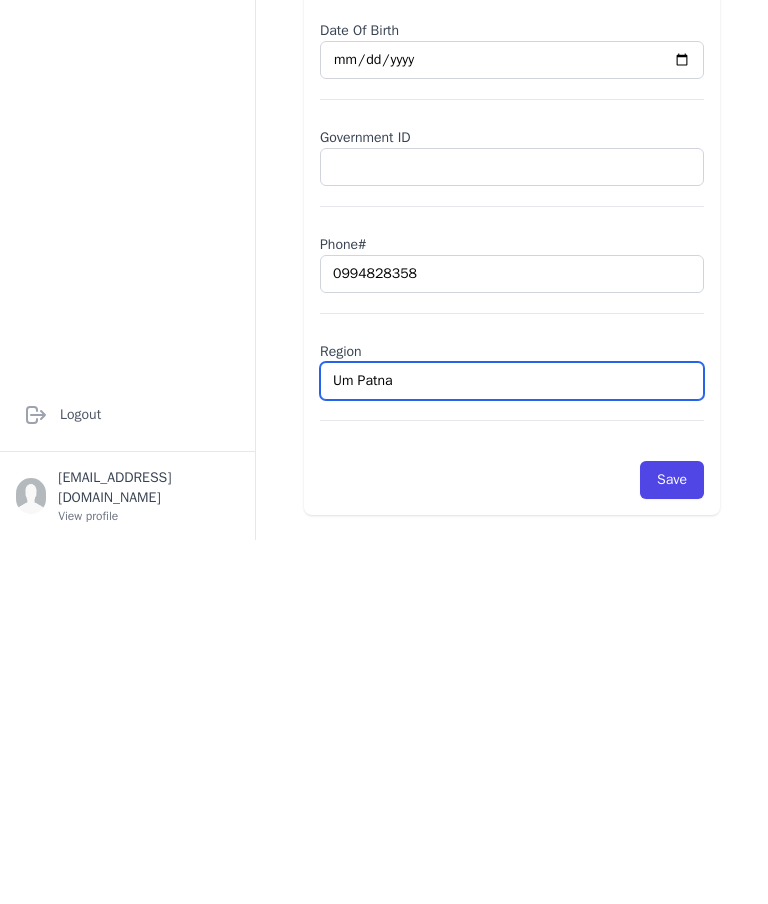 select on "[DEMOGRAPHIC_DATA]" 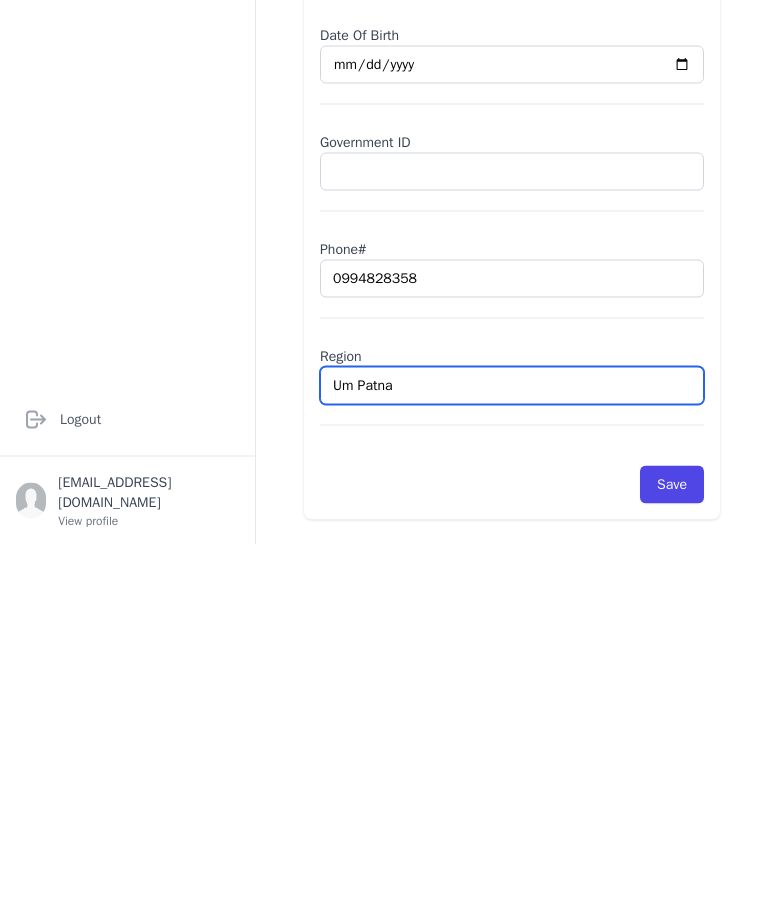 type on "Um Patna" 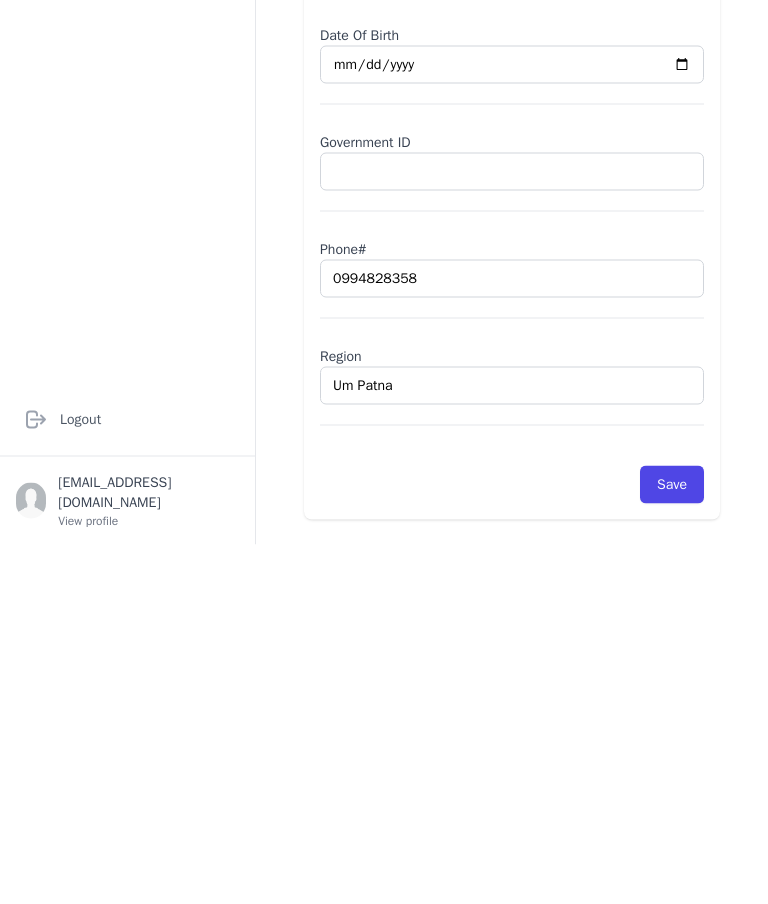 click on "Save" at bounding box center [672, 844] 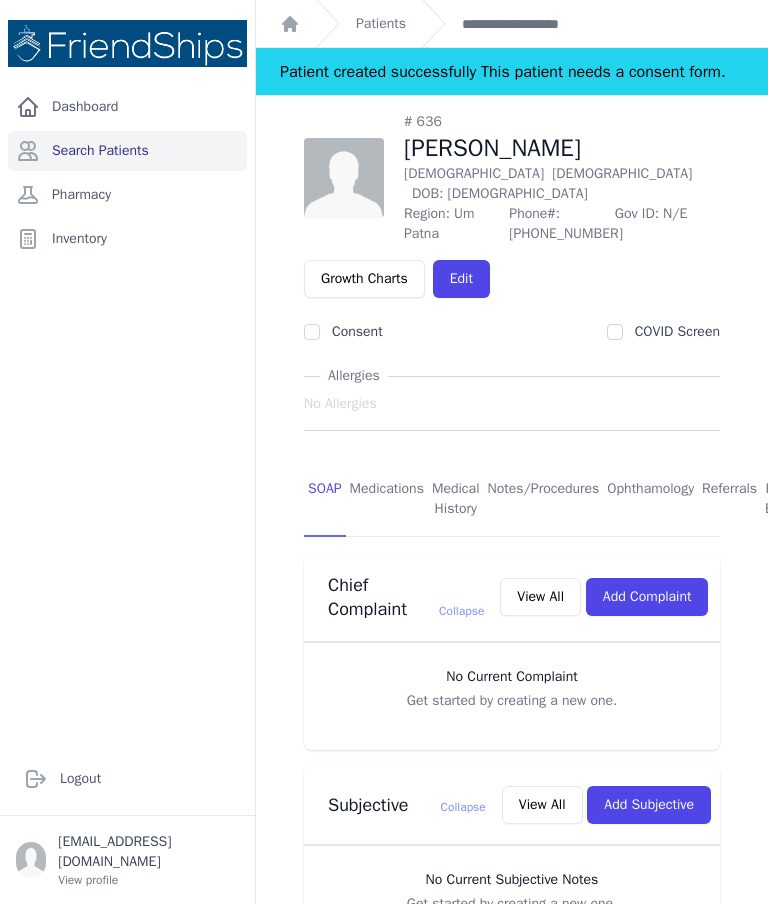 click on "Add Subjective" at bounding box center [649, 805] 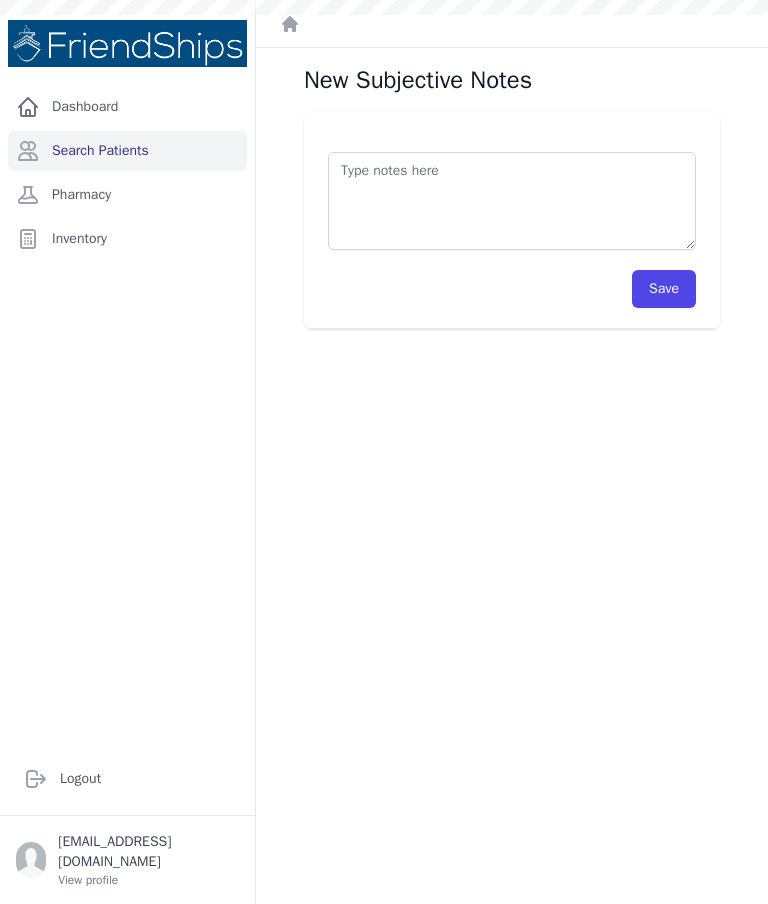 scroll, scrollTop: 0, scrollLeft: 0, axis: both 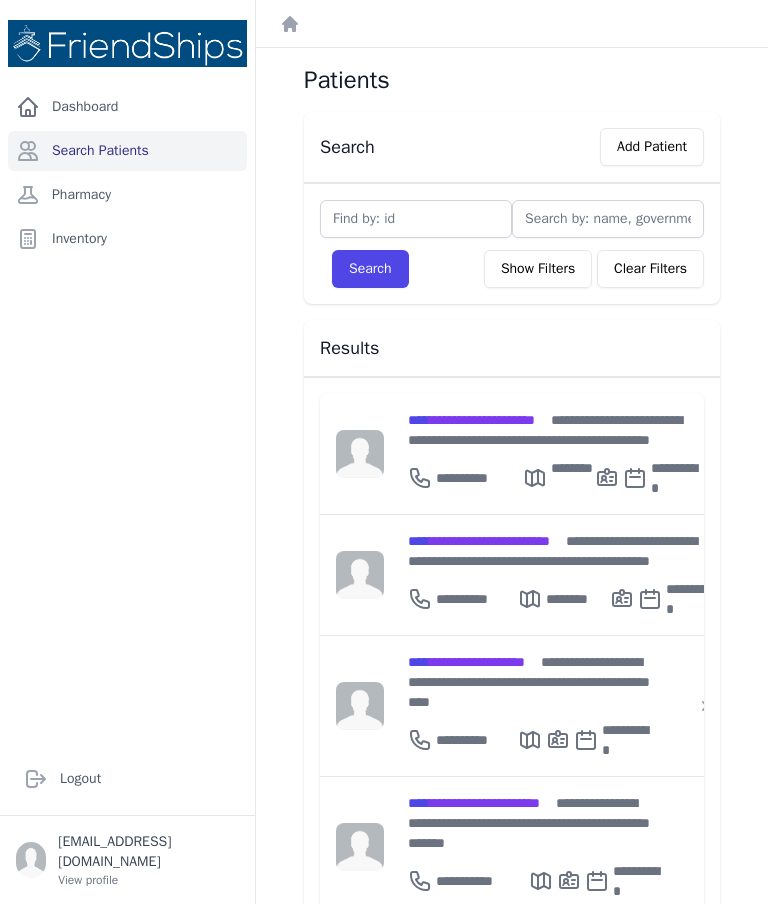click on "**********" at bounding box center (471, 420) 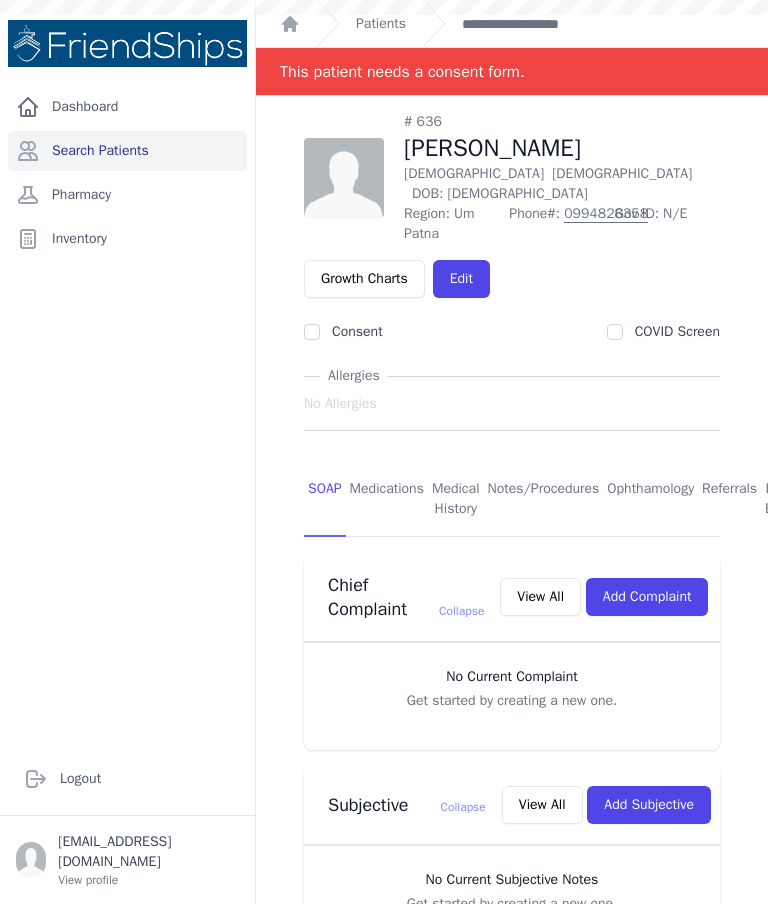 click on "Patients" at bounding box center (381, 24) 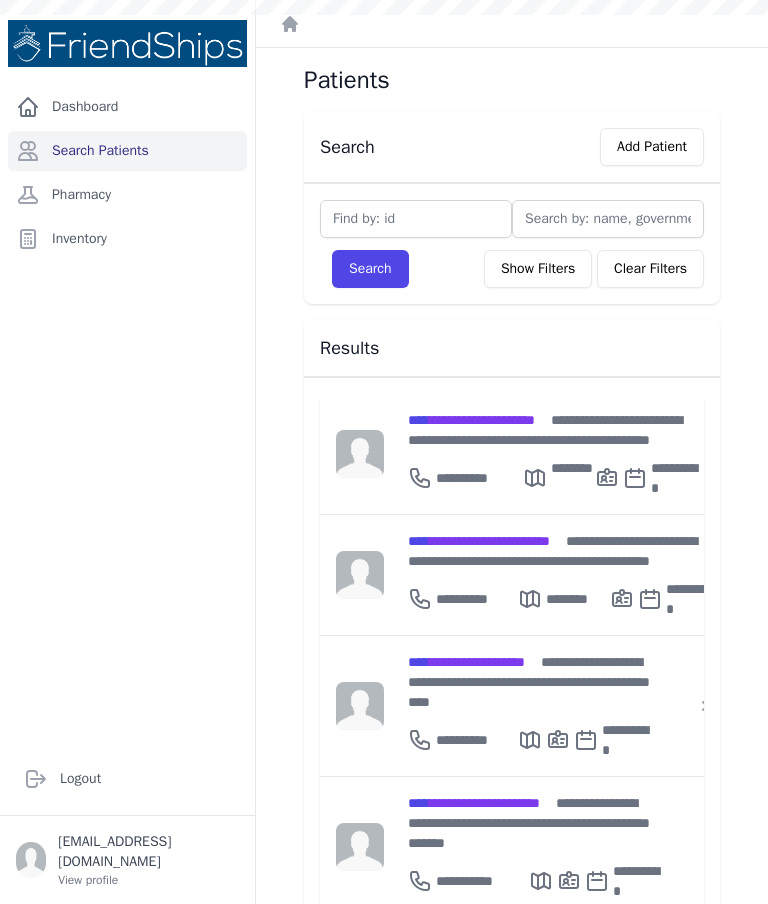 scroll, scrollTop: 0, scrollLeft: 0, axis: both 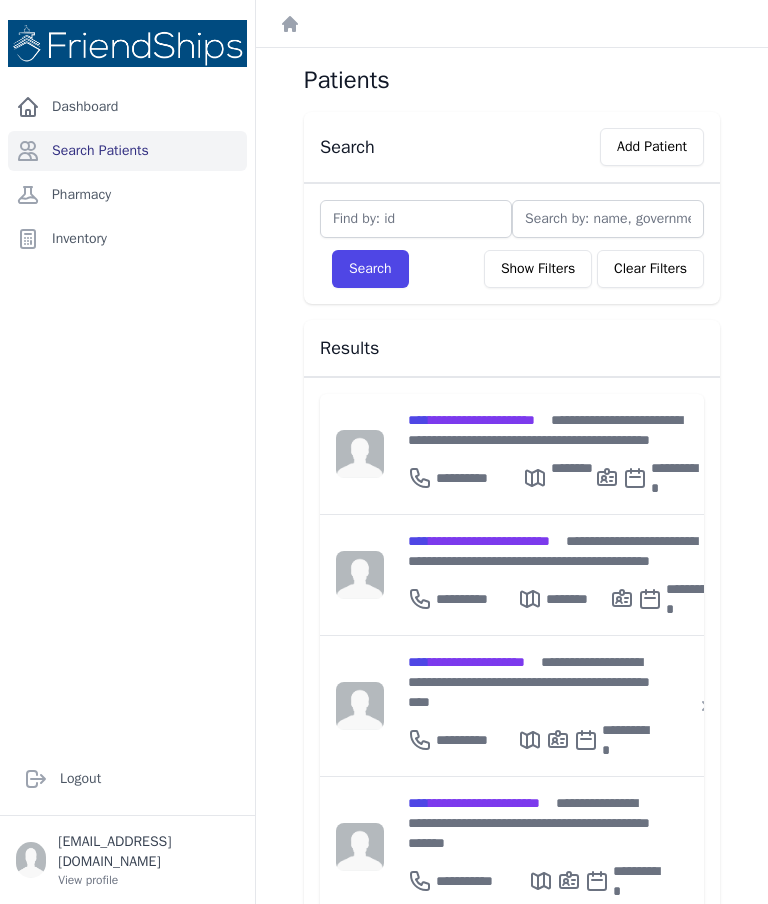 click on "Add Patient" at bounding box center [652, 147] 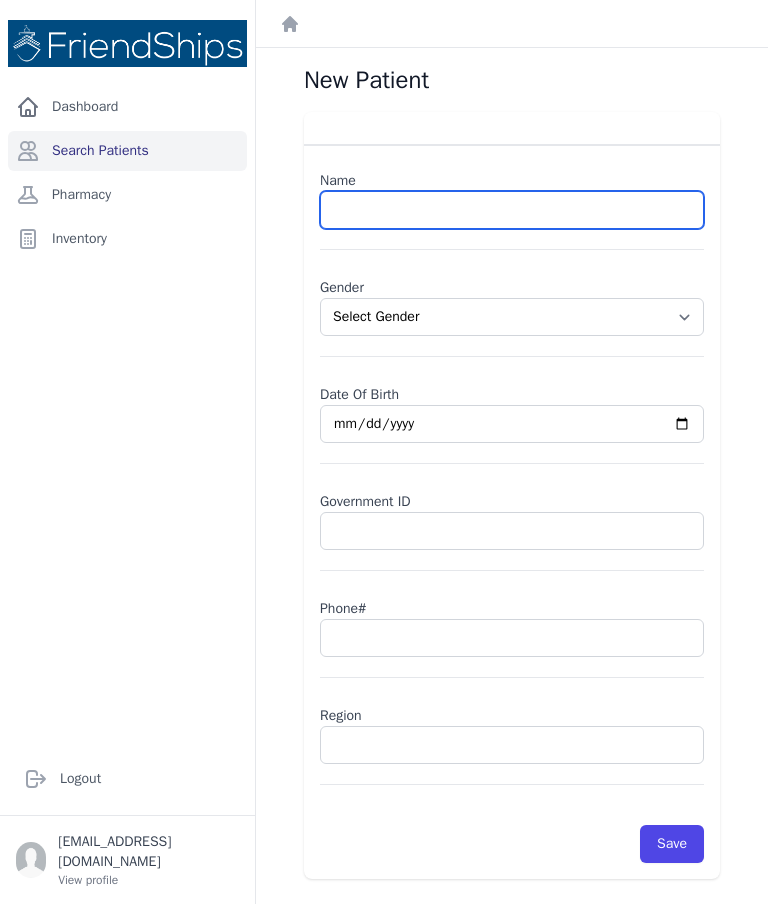 click at bounding box center (512, 210) 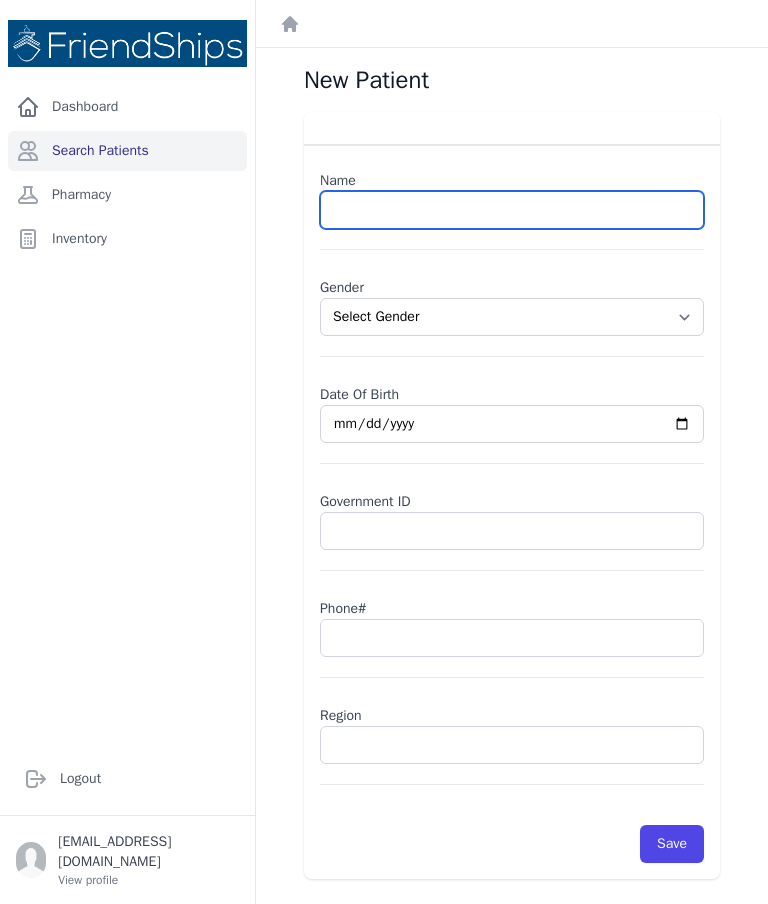 paste on "[PERSON_NAME] [PERSON_NAME] Al-Ajraf" 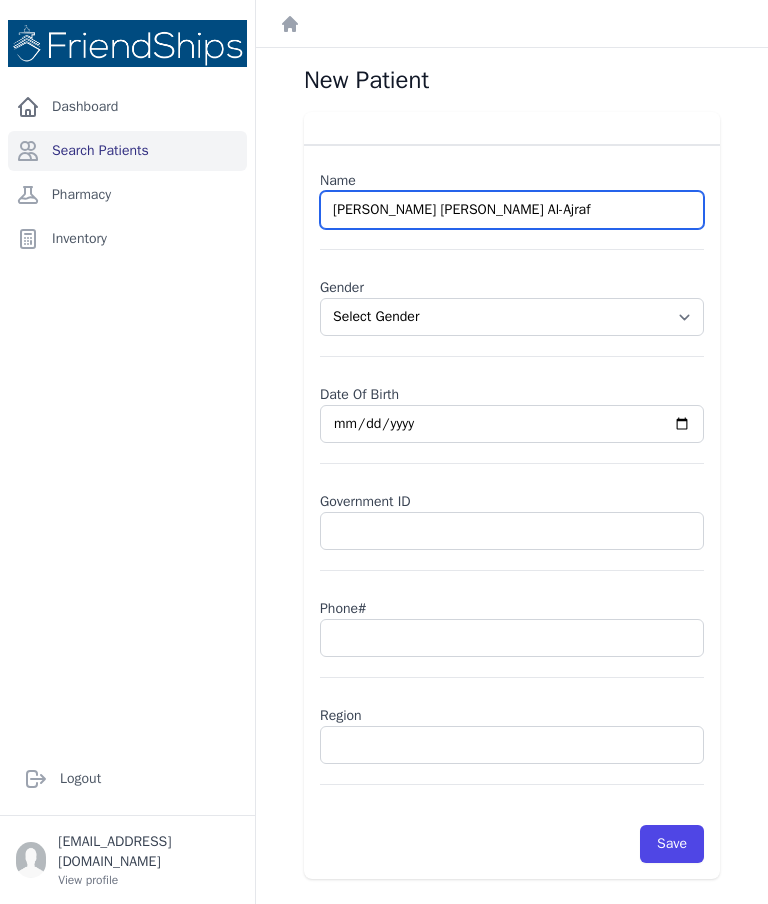 click on "[PERSON_NAME] [PERSON_NAME] Al-Ajraf" at bounding box center (512, 210) 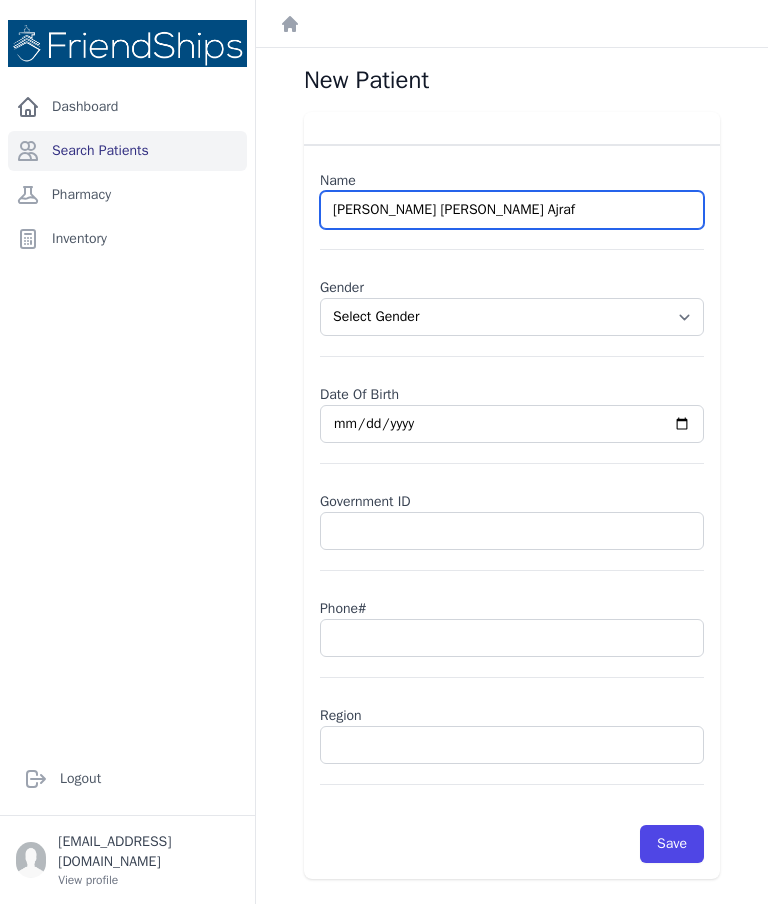 type on "[PERSON_NAME] [PERSON_NAME] Ajraf" 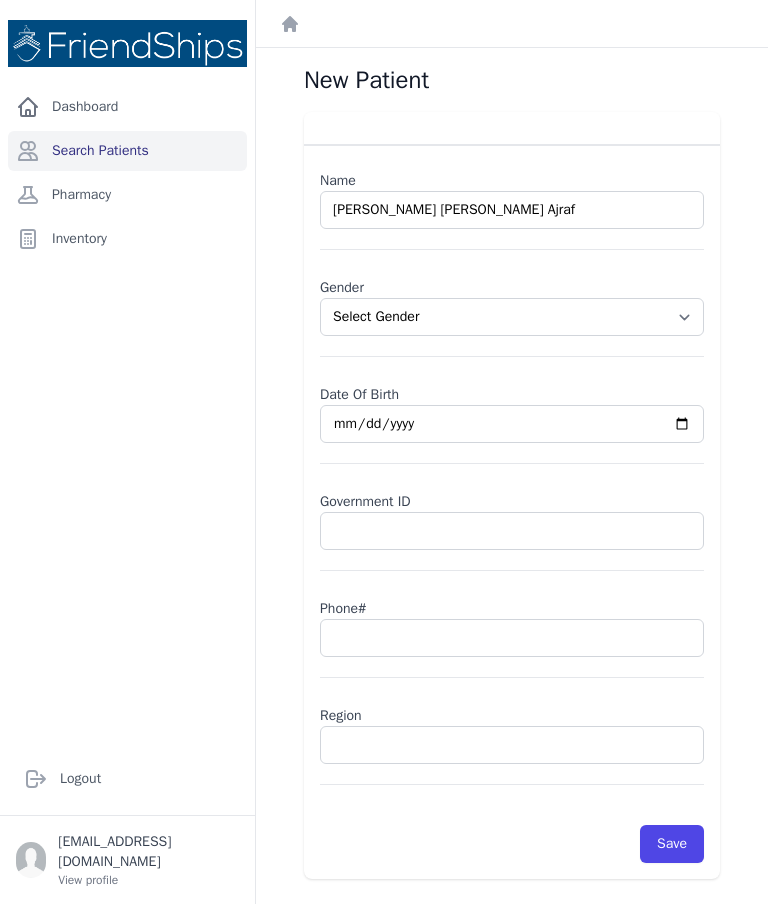 click on "Select Gender [DEMOGRAPHIC_DATA] [DEMOGRAPHIC_DATA]" at bounding box center (512, 317) 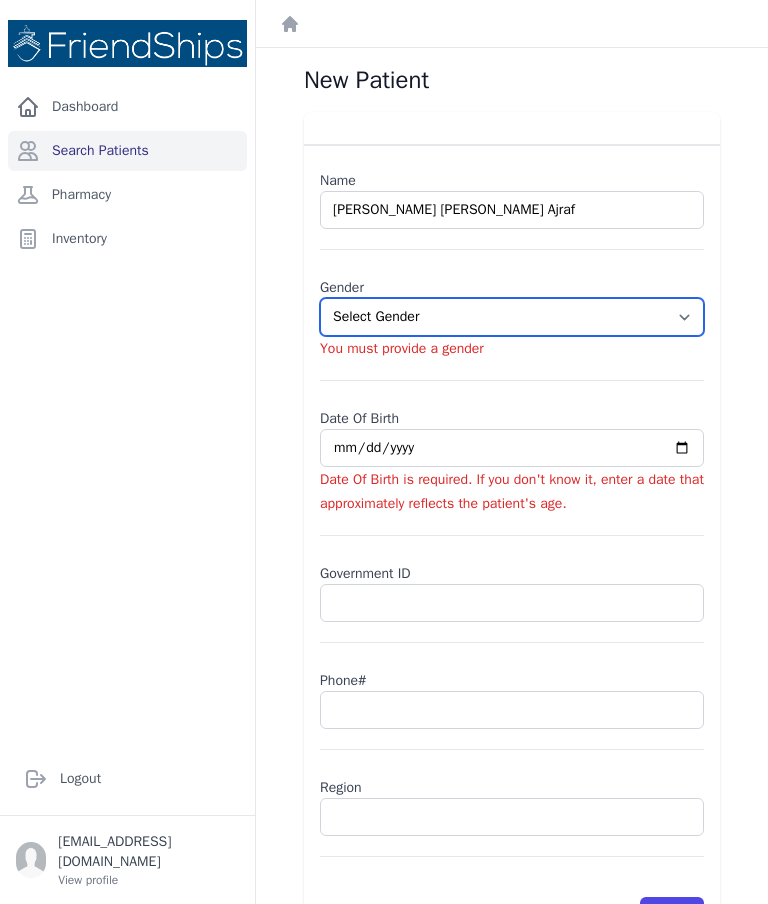 select on "[DEMOGRAPHIC_DATA]" 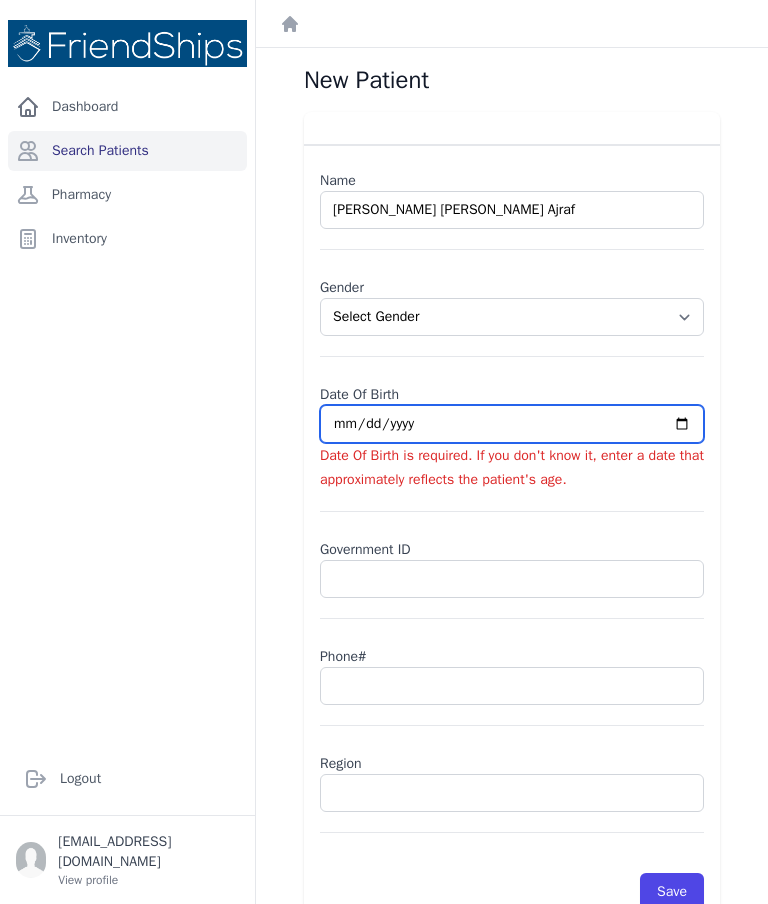 click at bounding box center (512, 424) 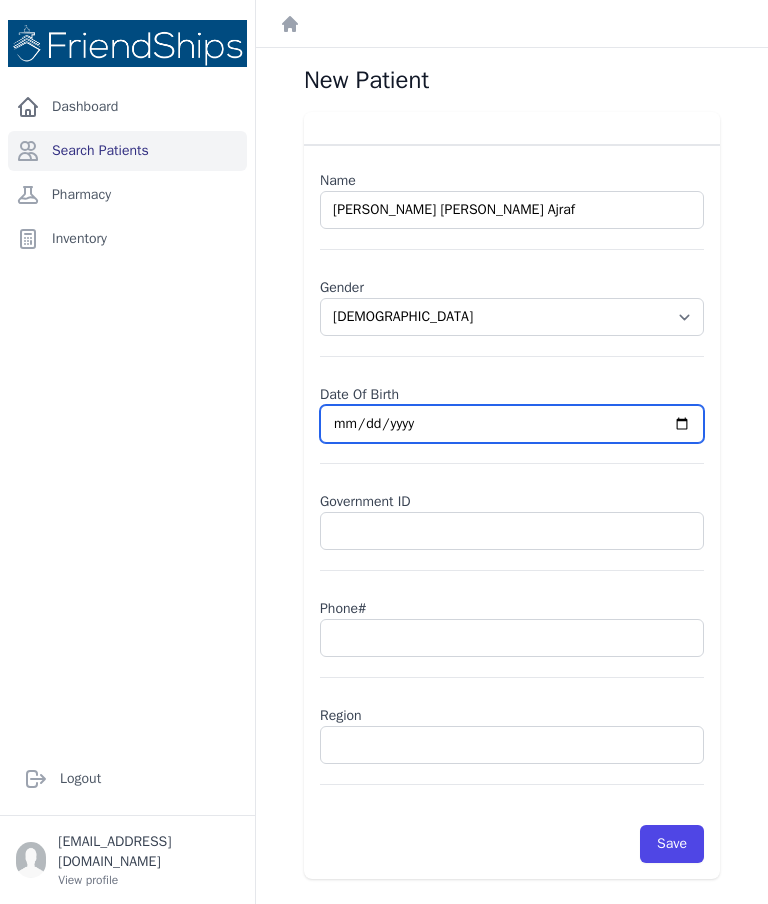 type on "[DATE]" 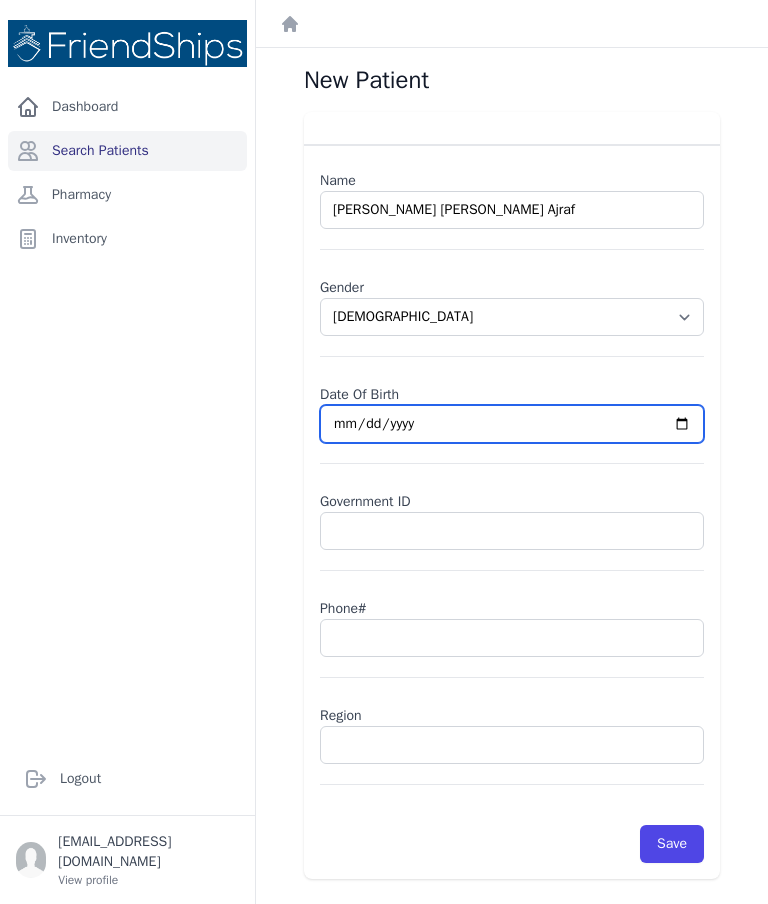 select on "[DEMOGRAPHIC_DATA]" 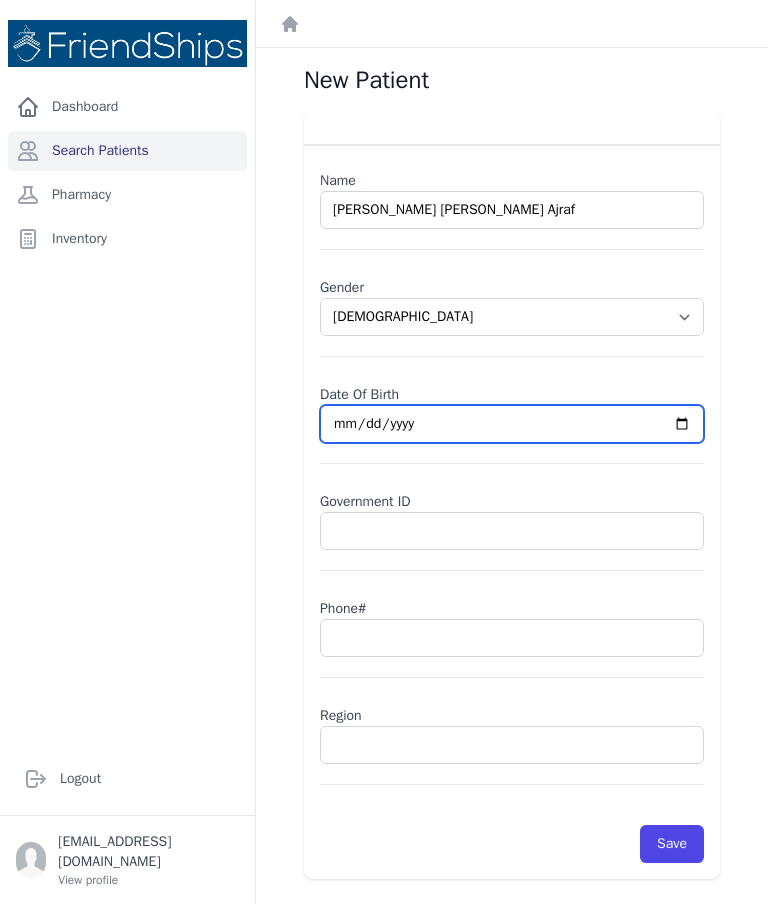 type on "[DATE]" 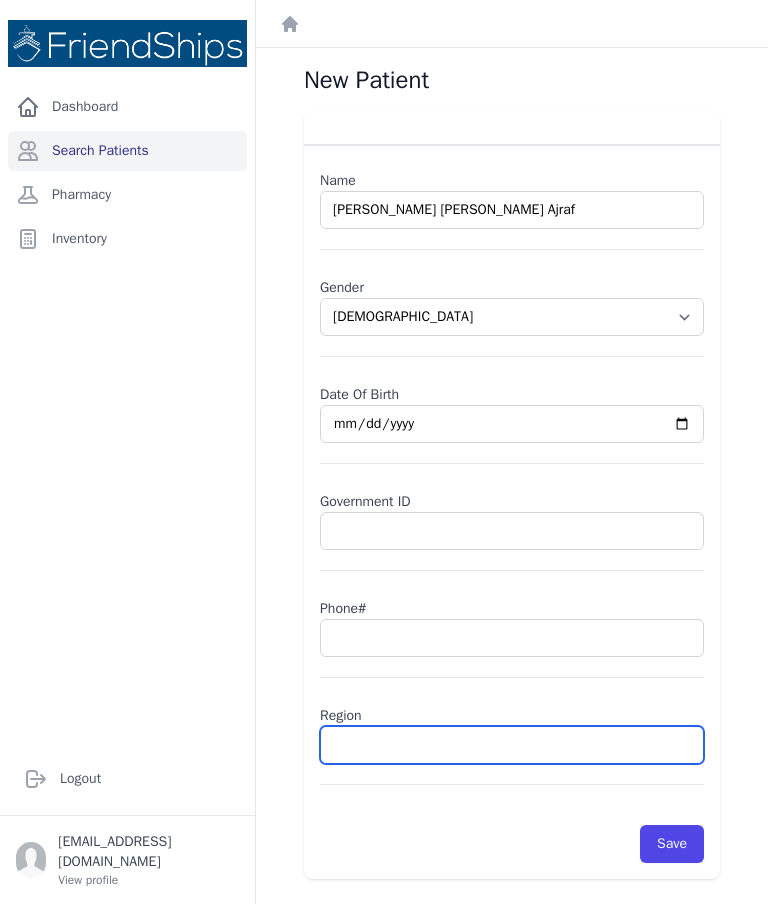 click at bounding box center (512, 745) 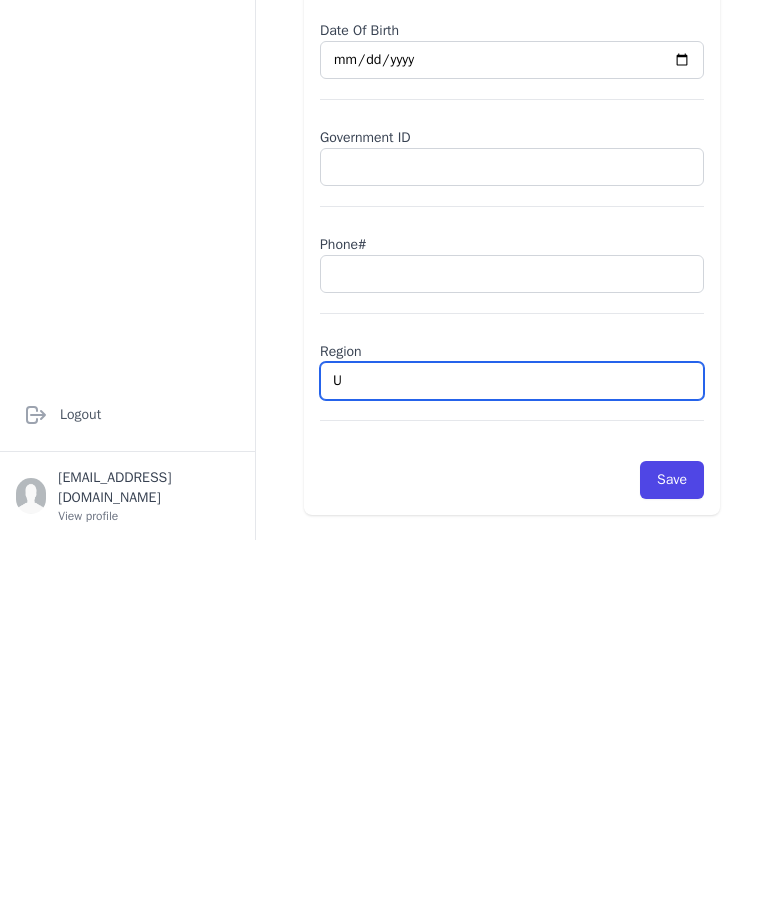 type on "Um" 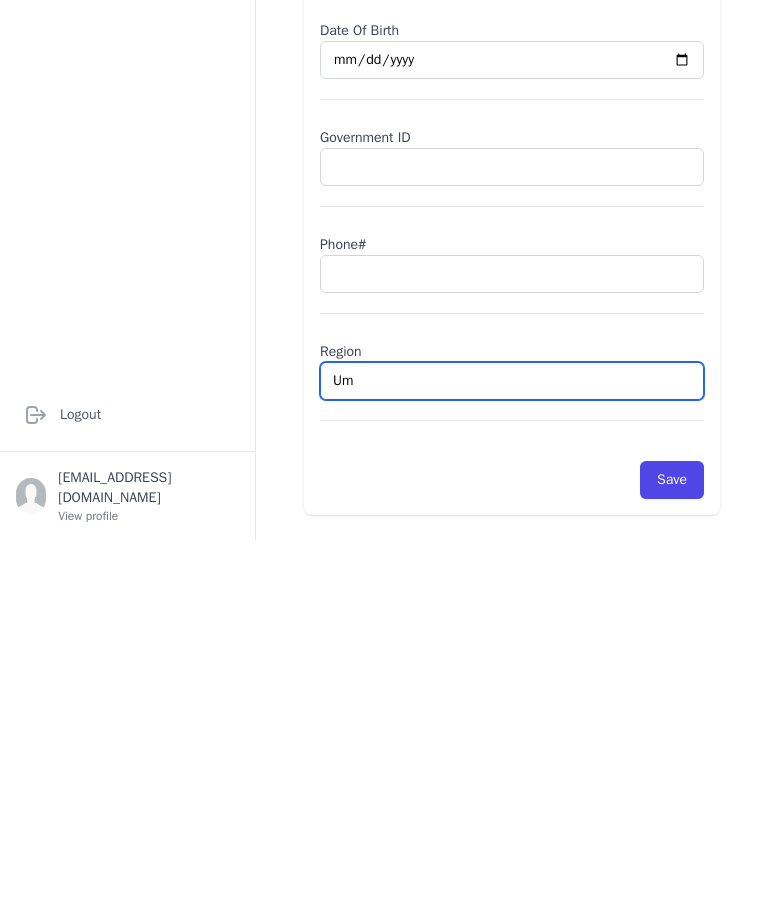 select on "[DEMOGRAPHIC_DATA]" 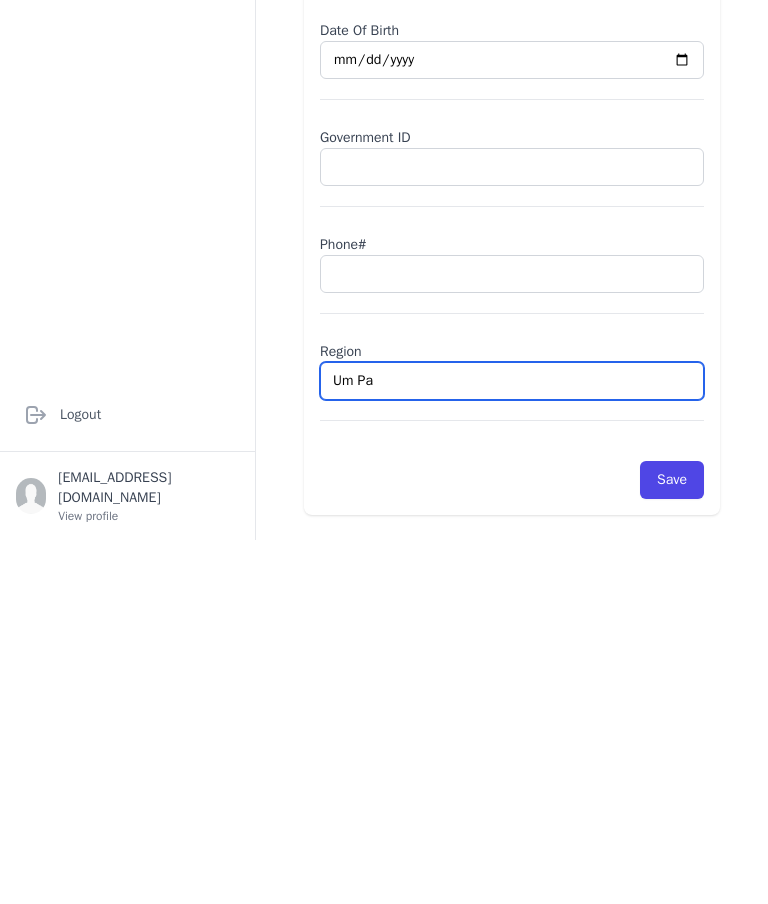 type on "Um Pat" 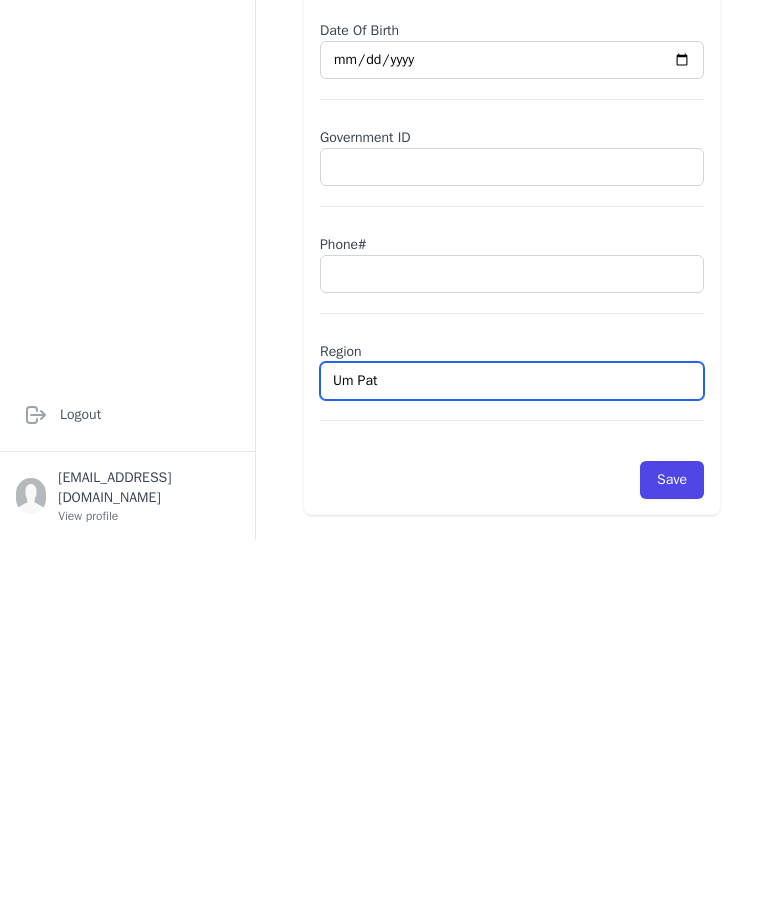 select on "[DEMOGRAPHIC_DATA]" 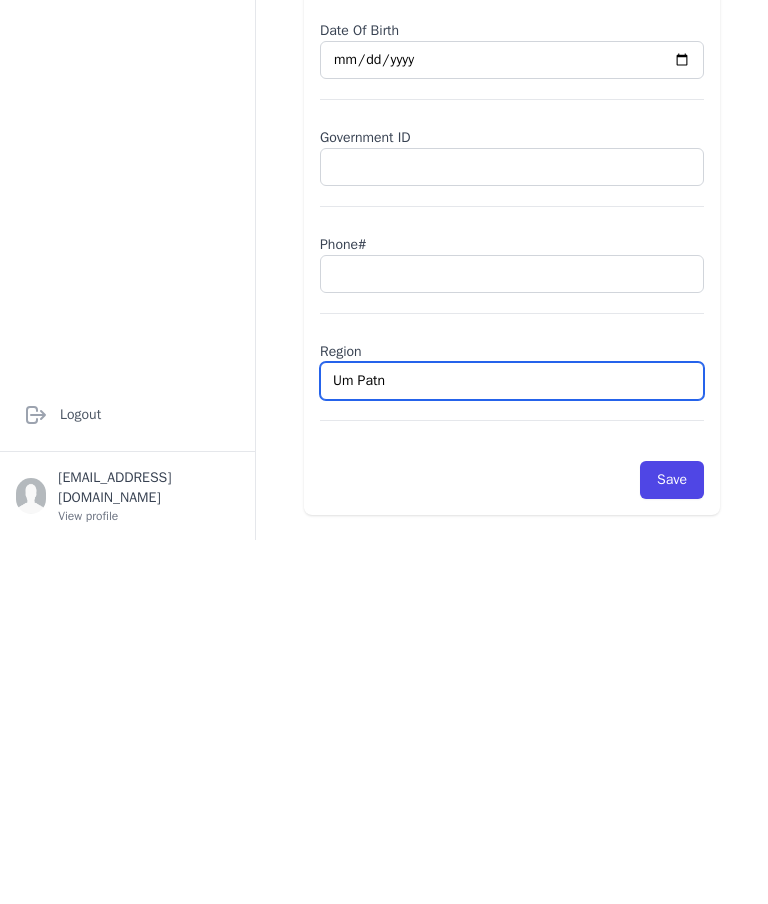 type on "Um Patna" 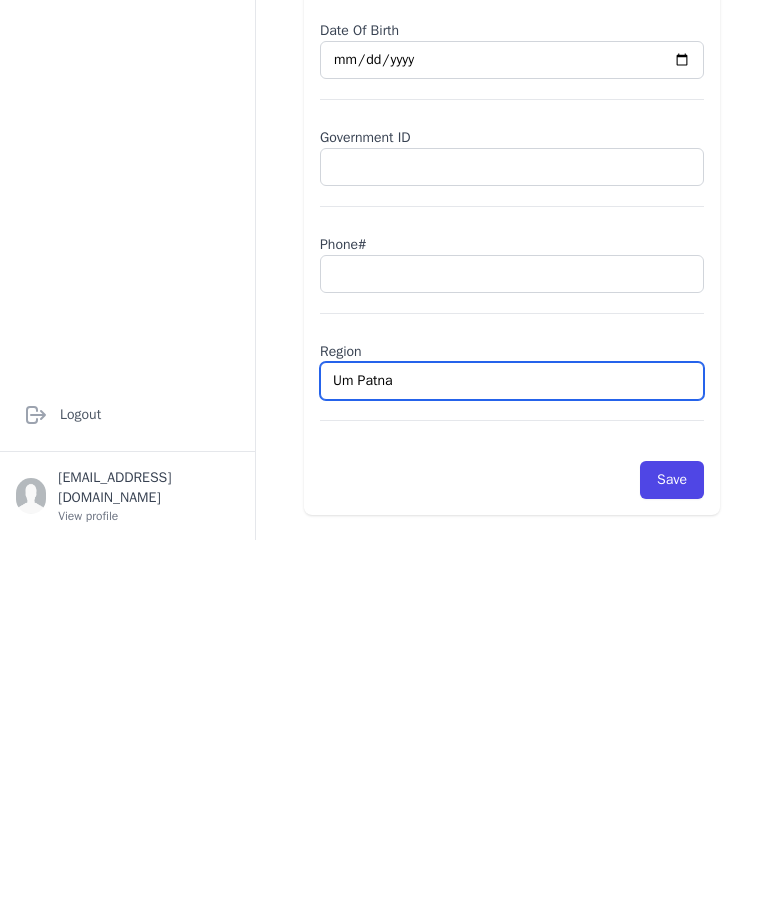 select on "[DEMOGRAPHIC_DATA]" 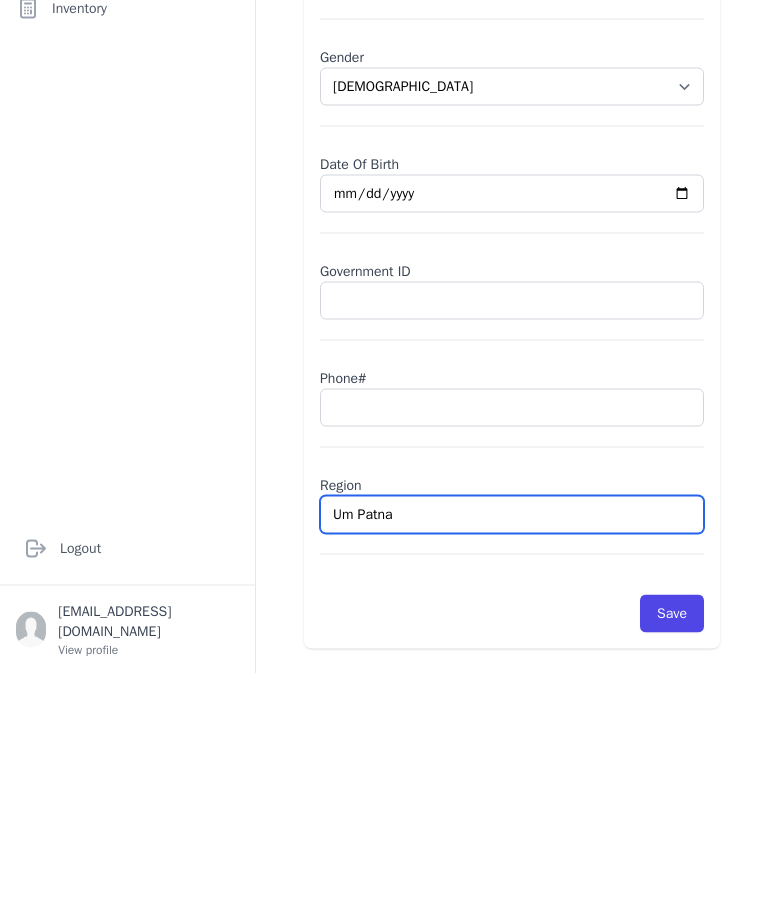 type on "Um Patna" 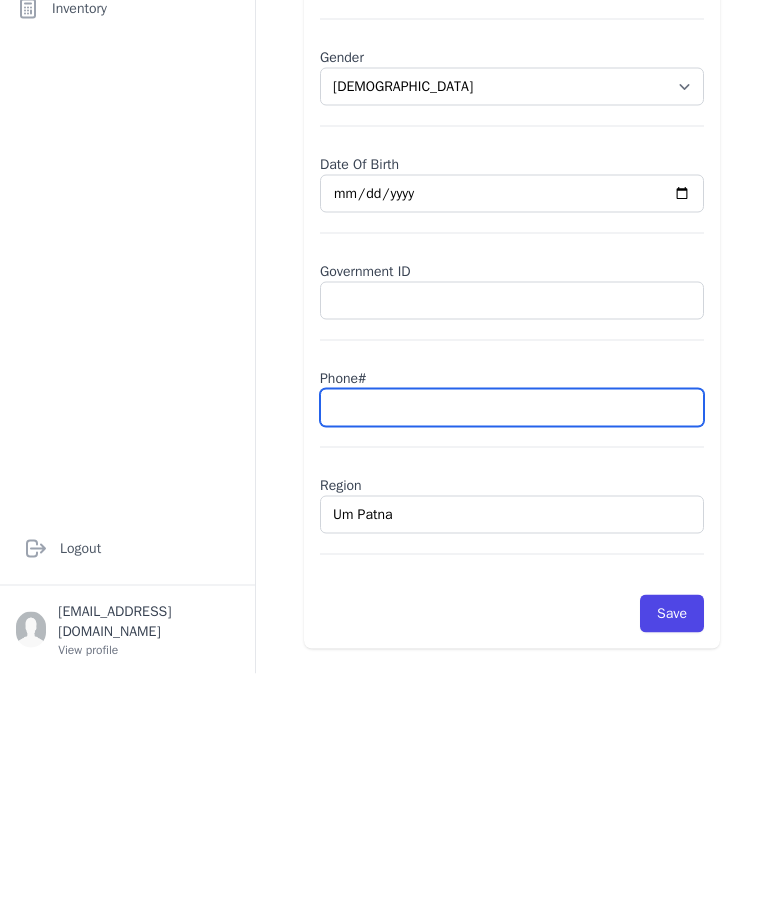 click at bounding box center [512, 638] 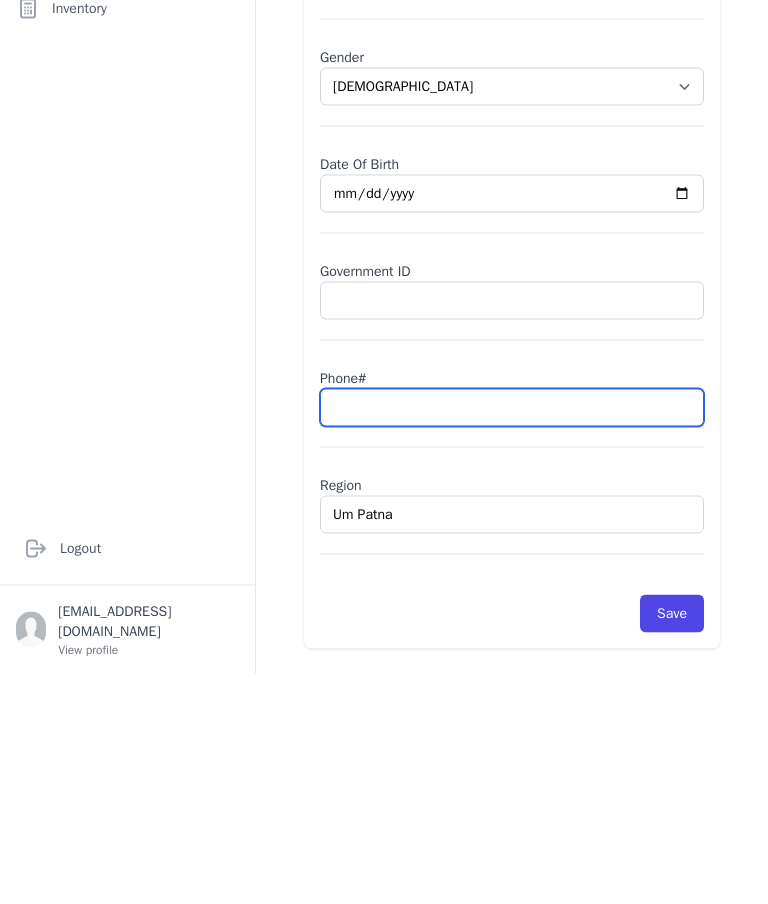 type on "0" 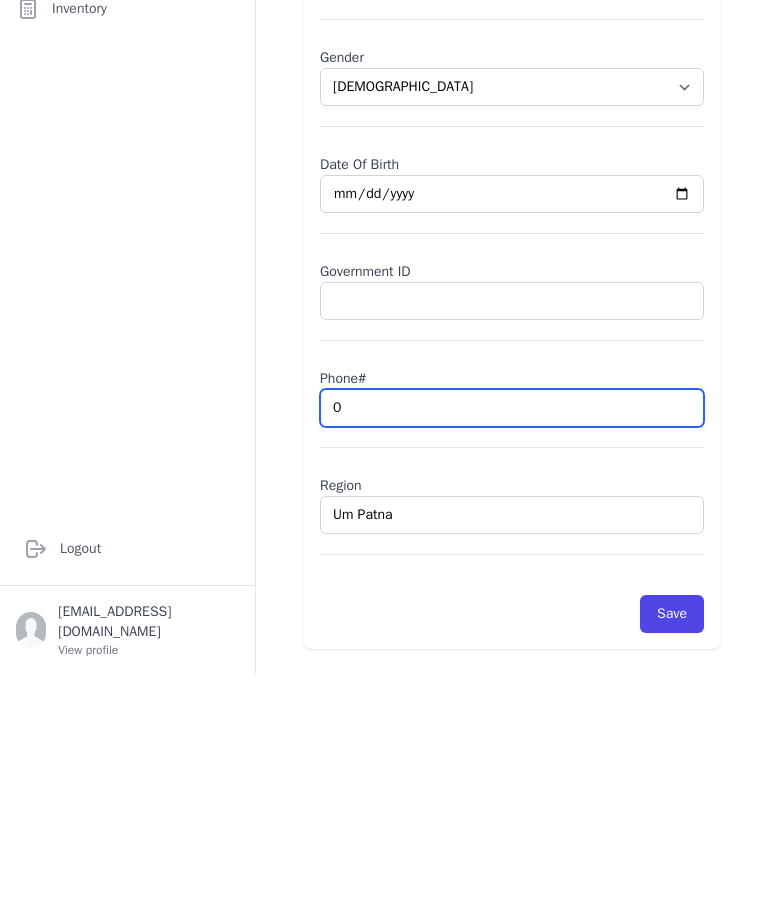 select on "[DEMOGRAPHIC_DATA]" 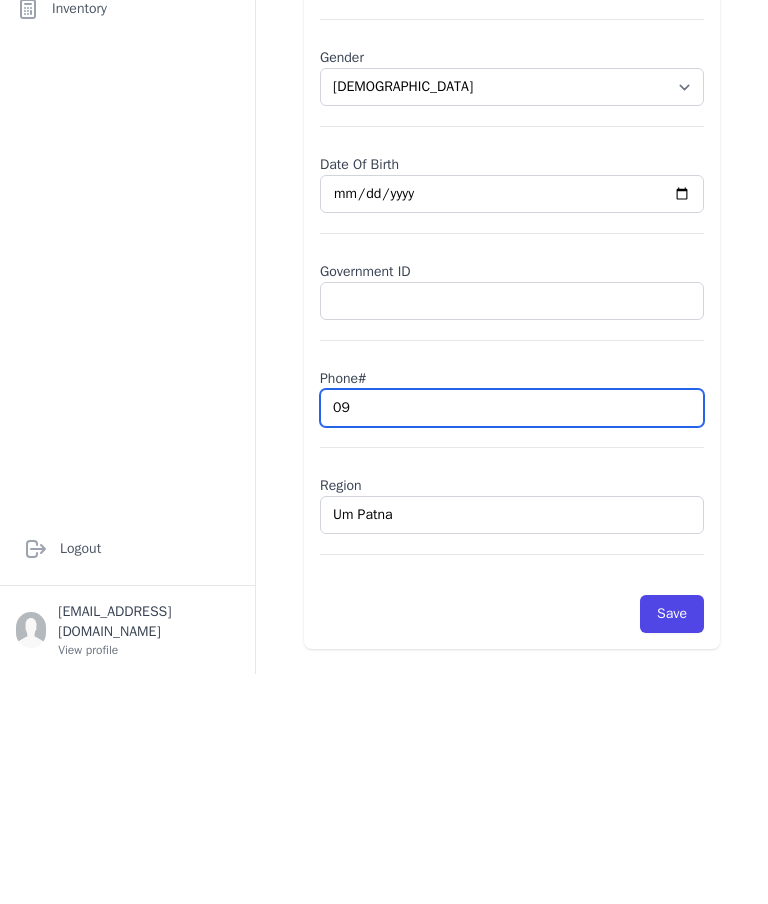 type on "099" 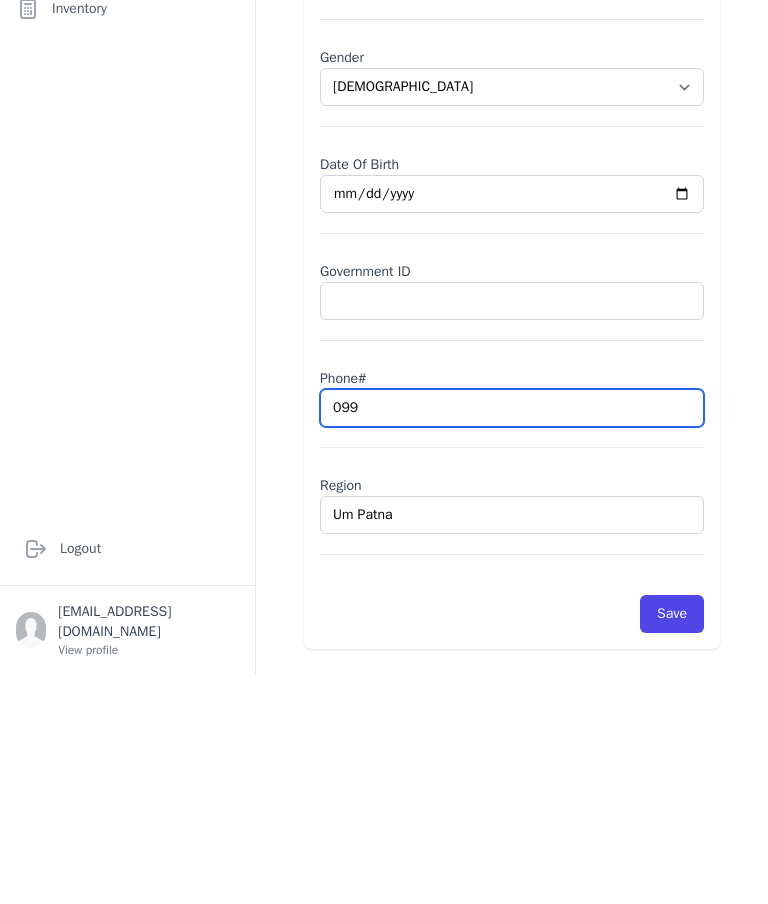 select on "[DEMOGRAPHIC_DATA]" 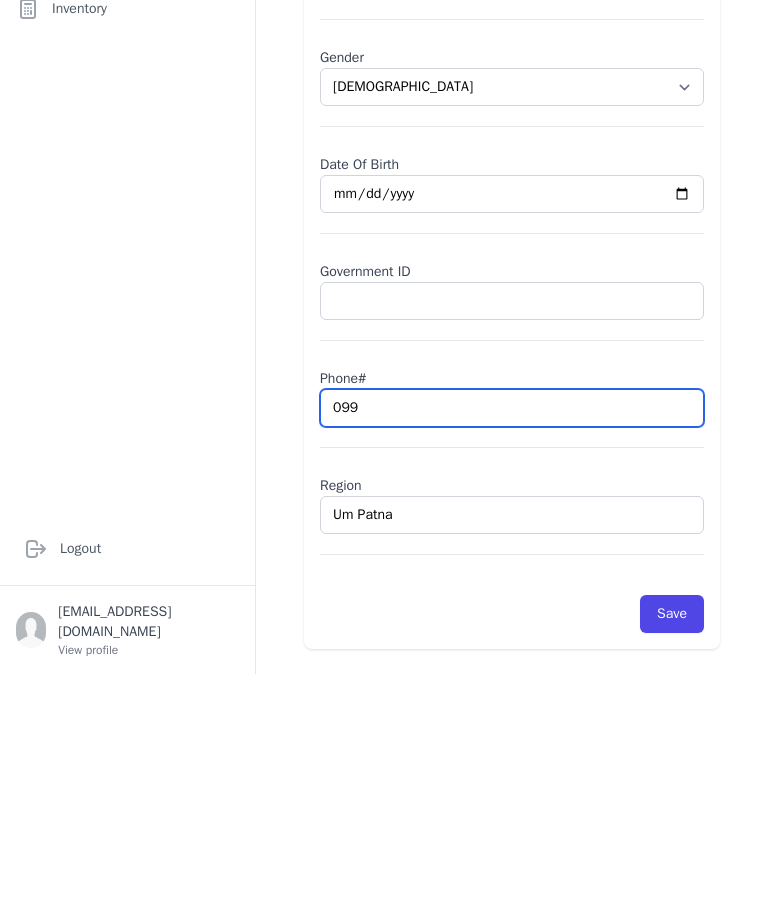 type on "0993" 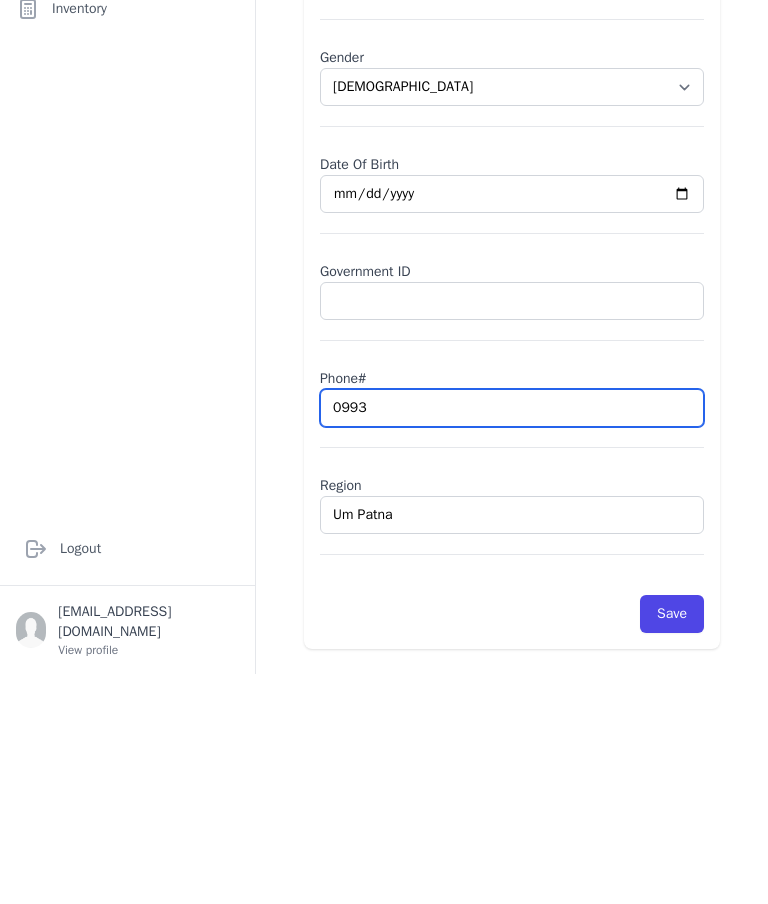 select on "[DEMOGRAPHIC_DATA]" 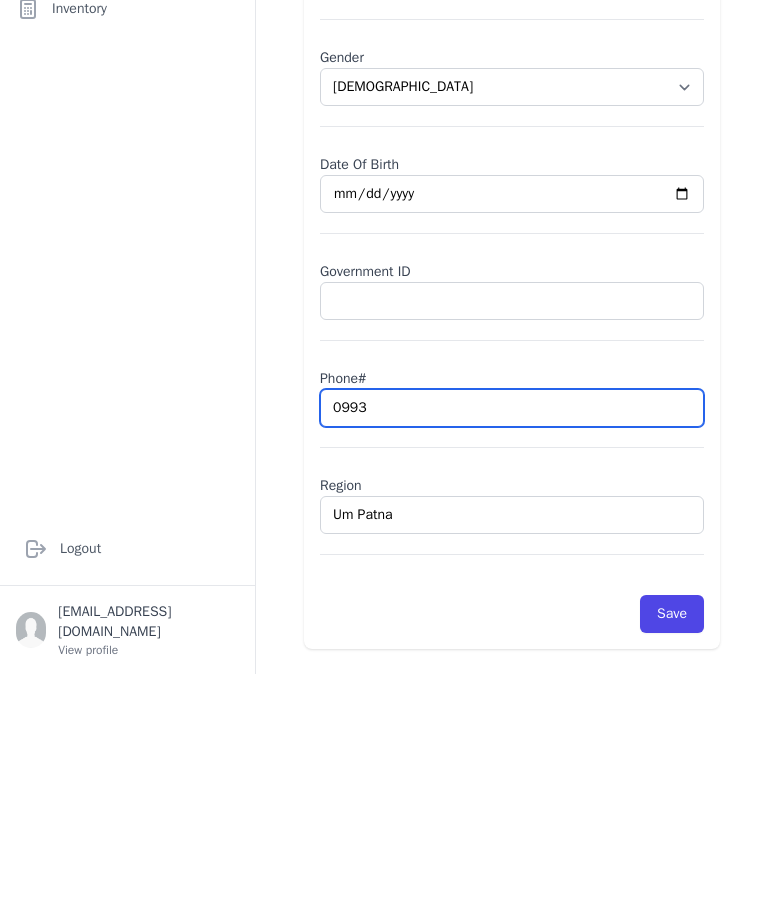 type on "09938" 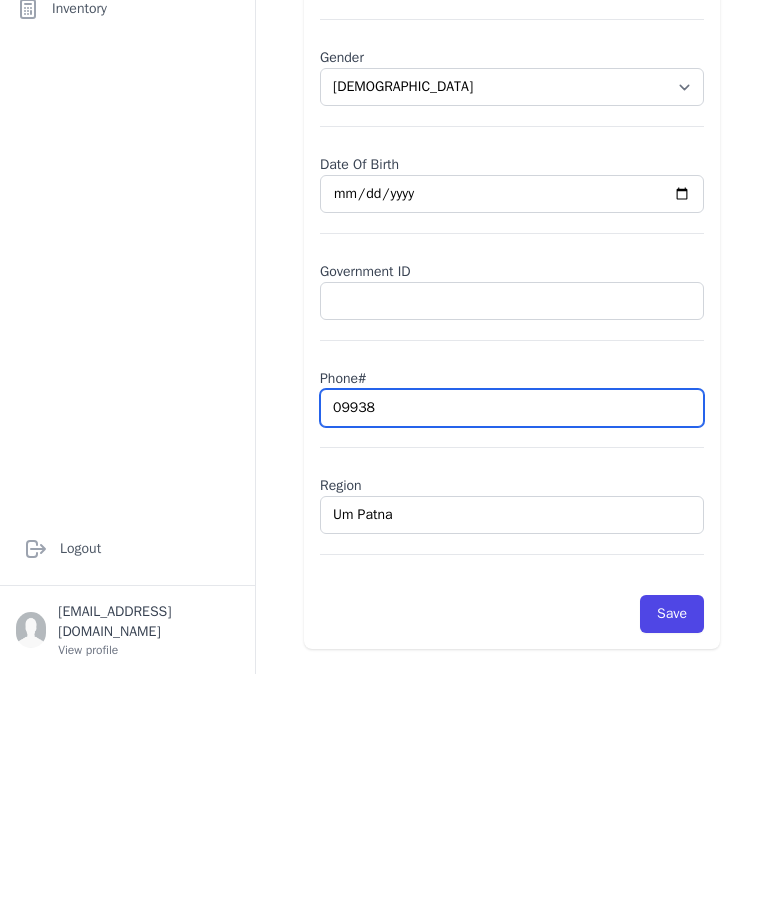 select on "[DEMOGRAPHIC_DATA]" 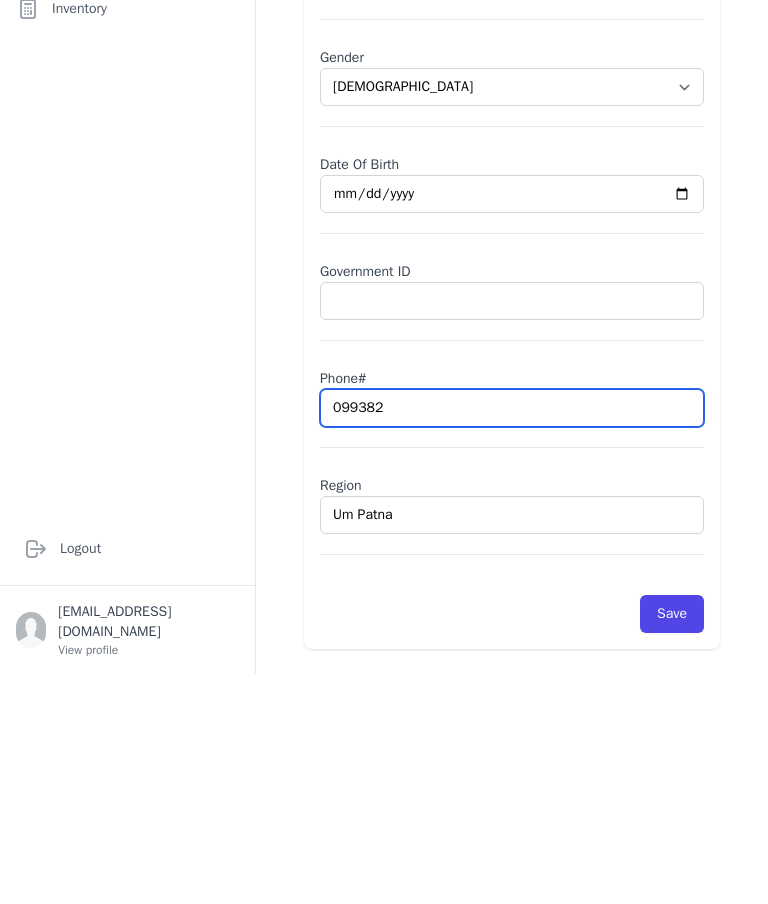 type on "0993828" 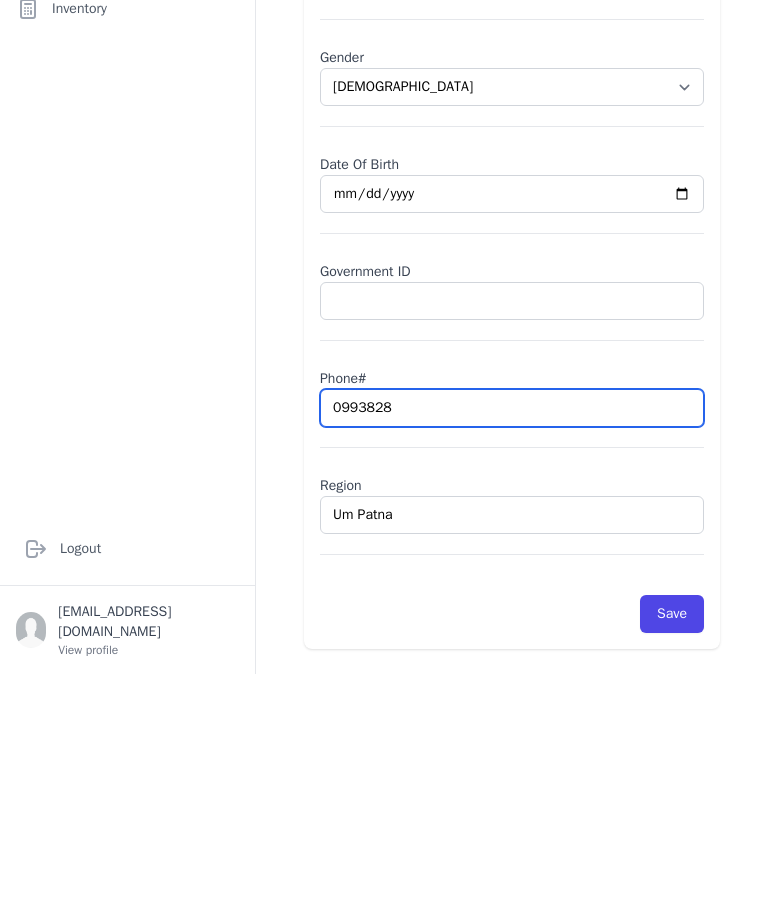 select on "[DEMOGRAPHIC_DATA]" 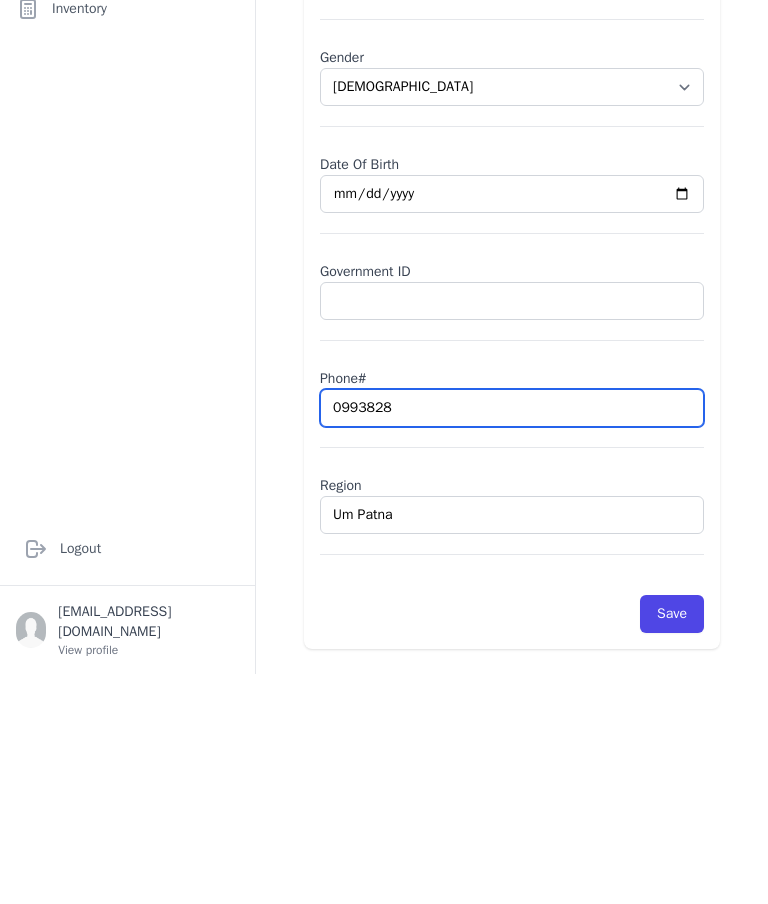 type on "09938283" 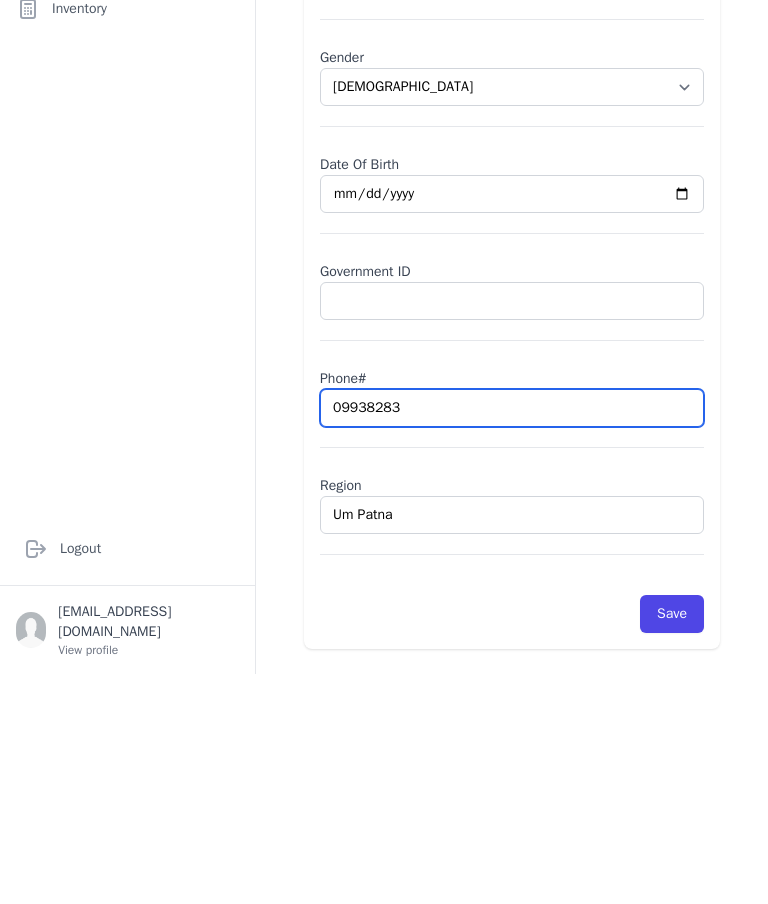 select on "[DEMOGRAPHIC_DATA]" 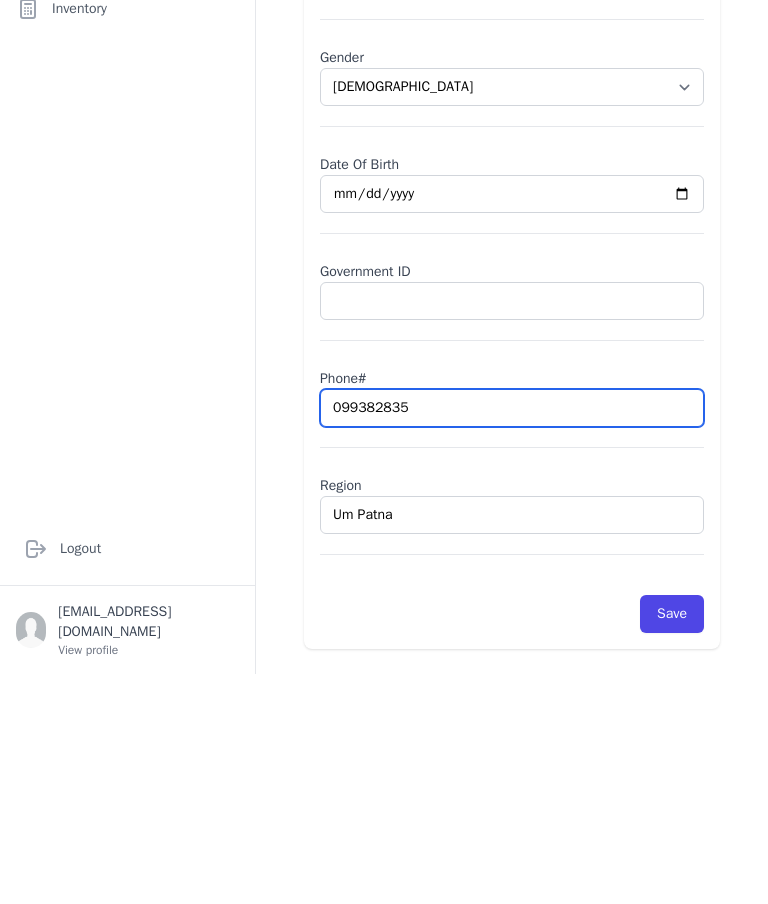 type on "0993828358" 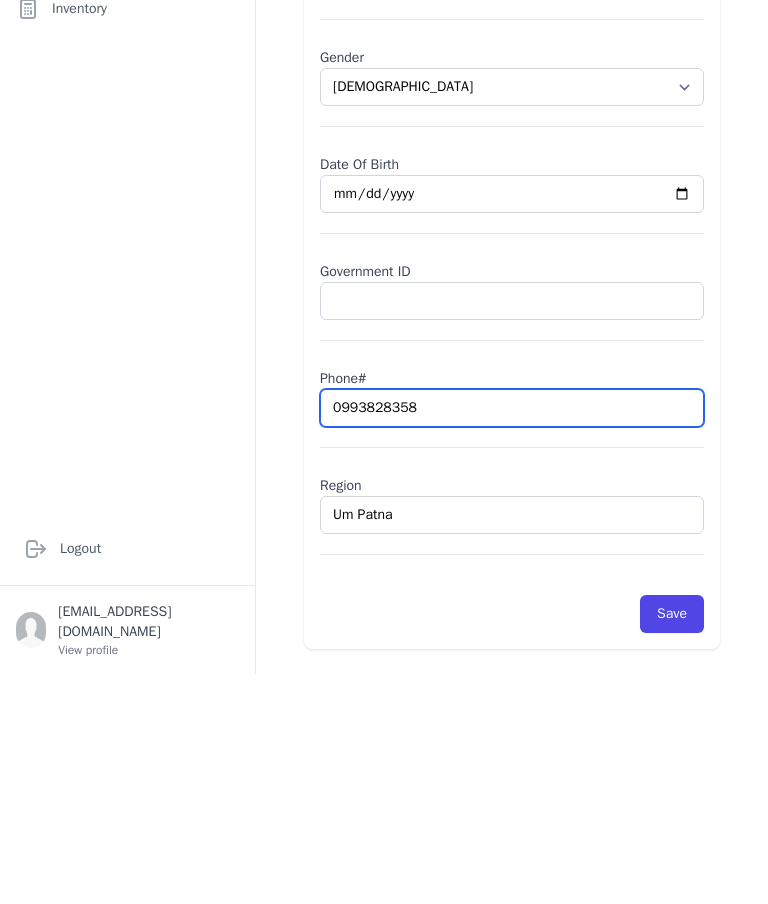 select on "[DEMOGRAPHIC_DATA]" 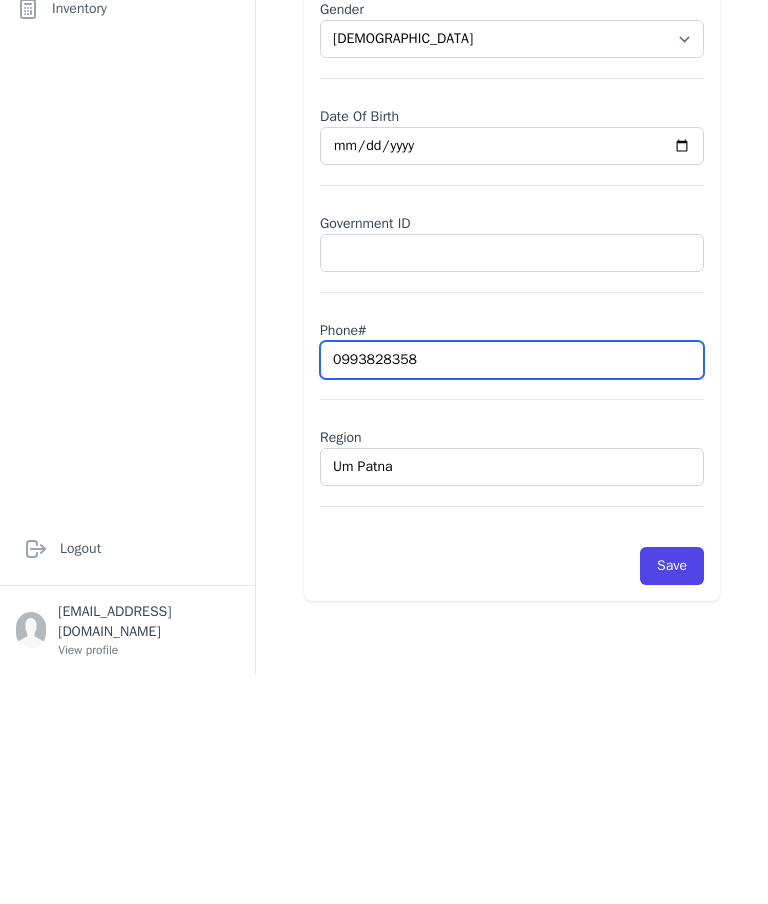 scroll, scrollTop: 48, scrollLeft: 0, axis: vertical 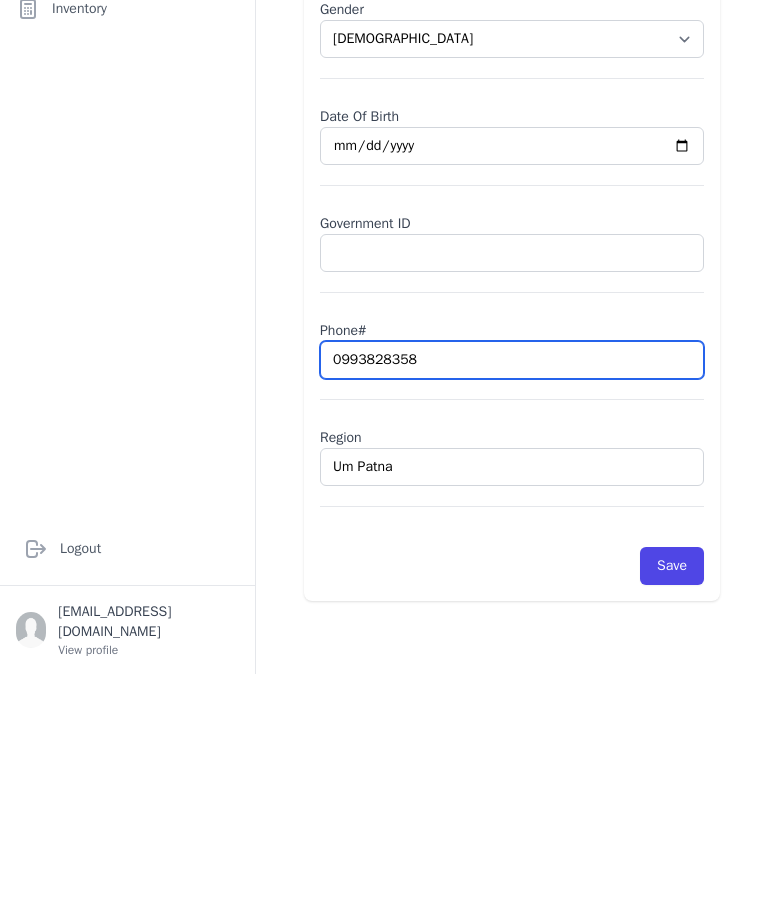 type on "0993828358" 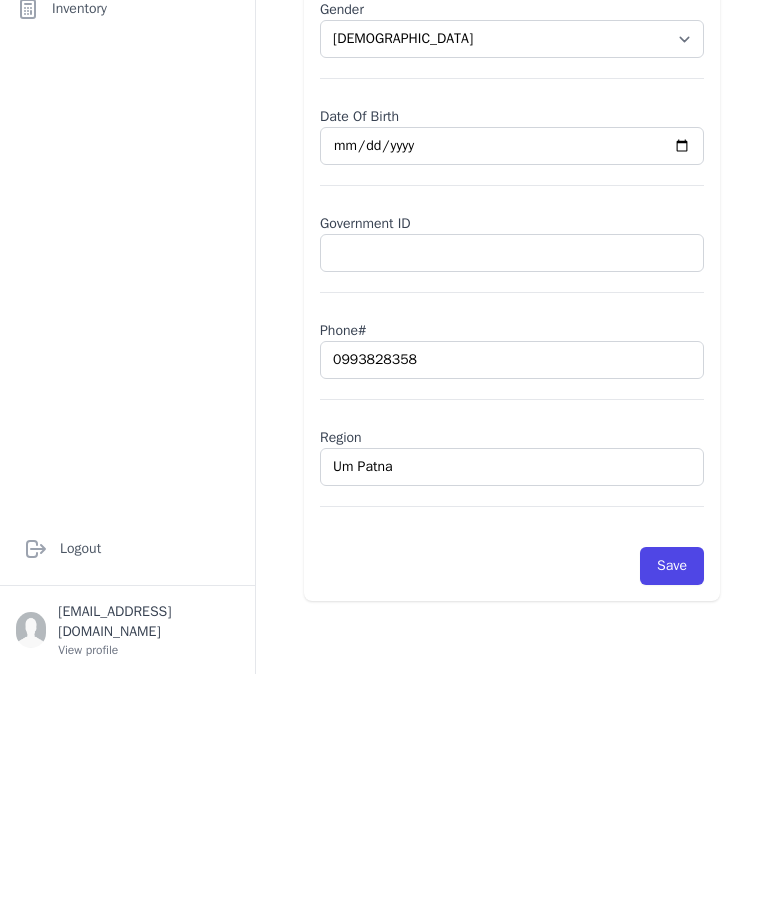 click on "Name
[PERSON_NAME] [PERSON_NAME] Ajraf
Gender
Select Gender [DEMOGRAPHIC_DATA] [DEMOGRAPHIC_DATA]
Date Of Birth
[DATE]
Government ID
Phone#
0993828358
Region
Um Patna
Save" at bounding box center [512, 447] 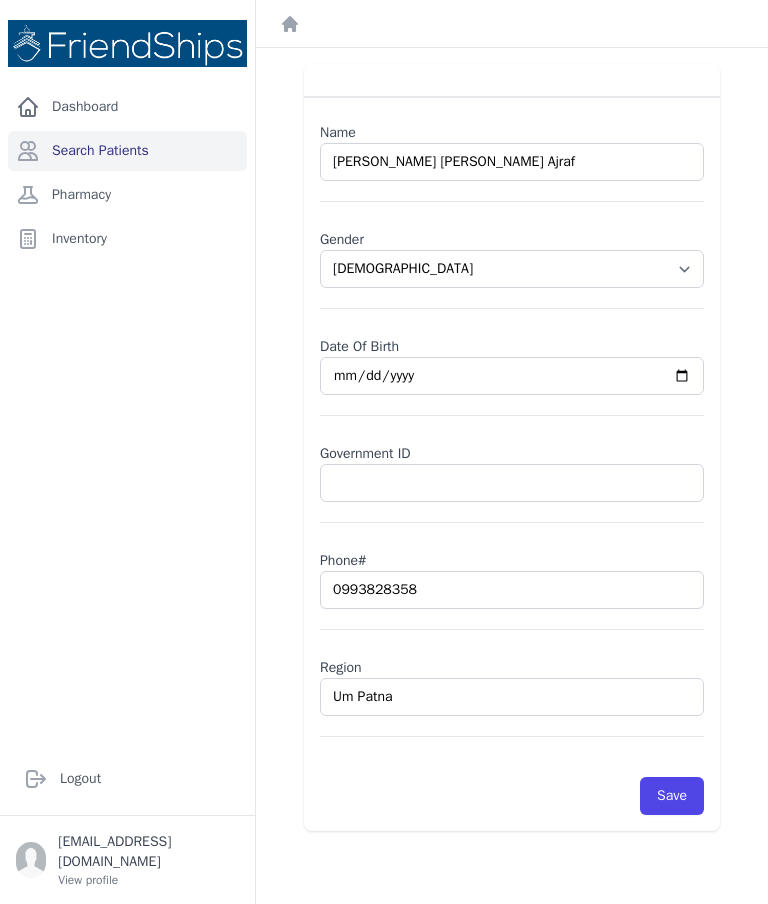 click on "Save" at bounding box center (672, 796) 